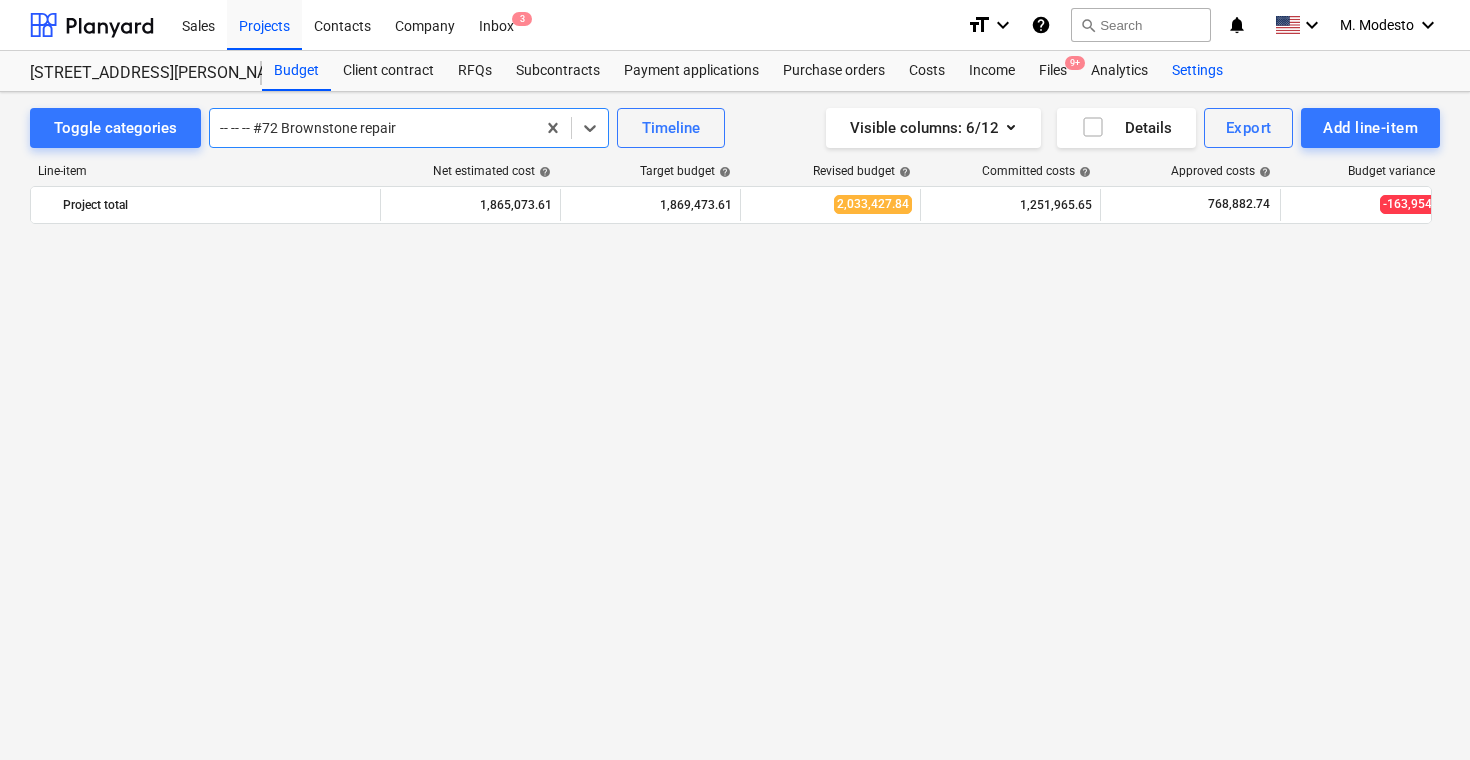 scroll, scrollTop: 0, scrollLeft: 0, axis: both 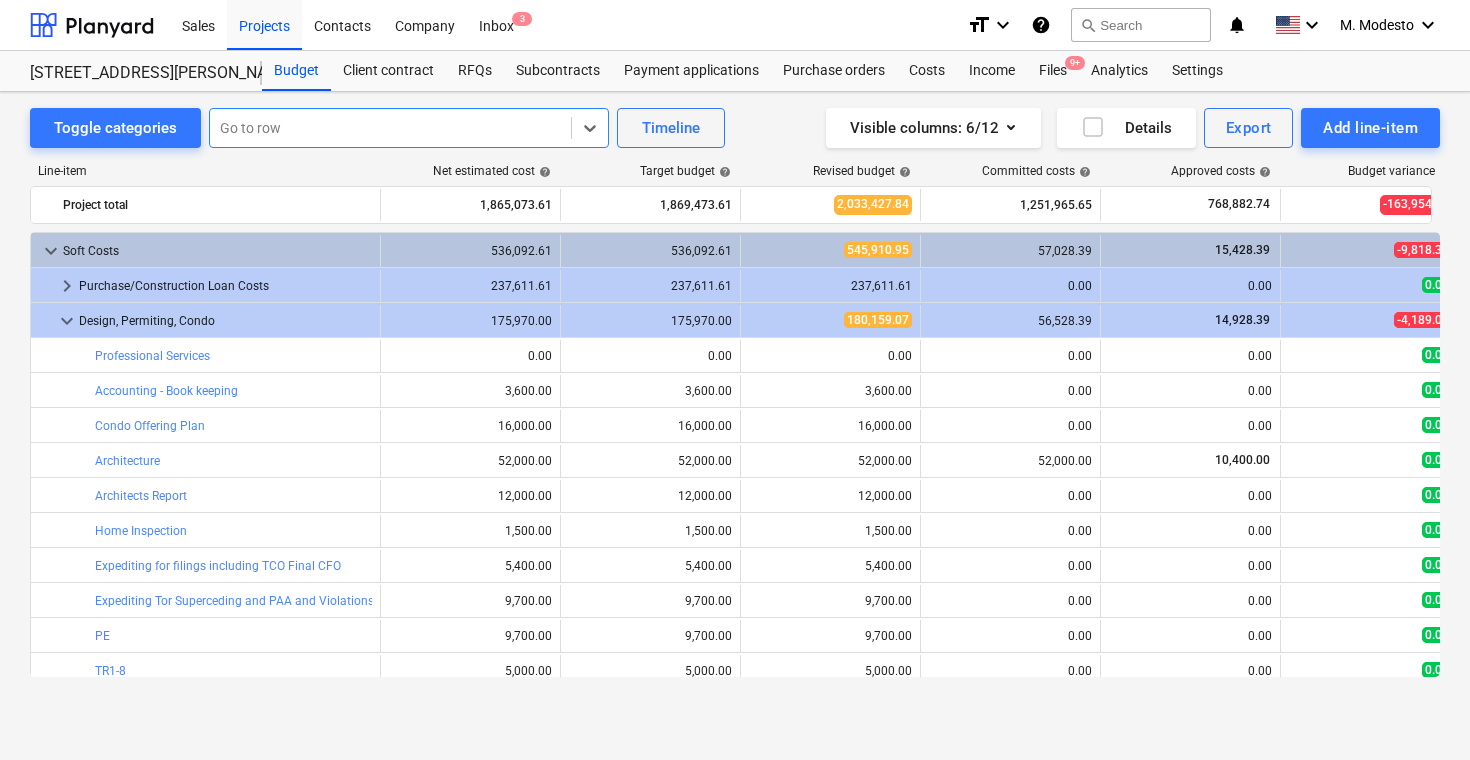 click on "Visible columns :   6/12 Details Export Add line-item" at bounding box center (1109, 128) 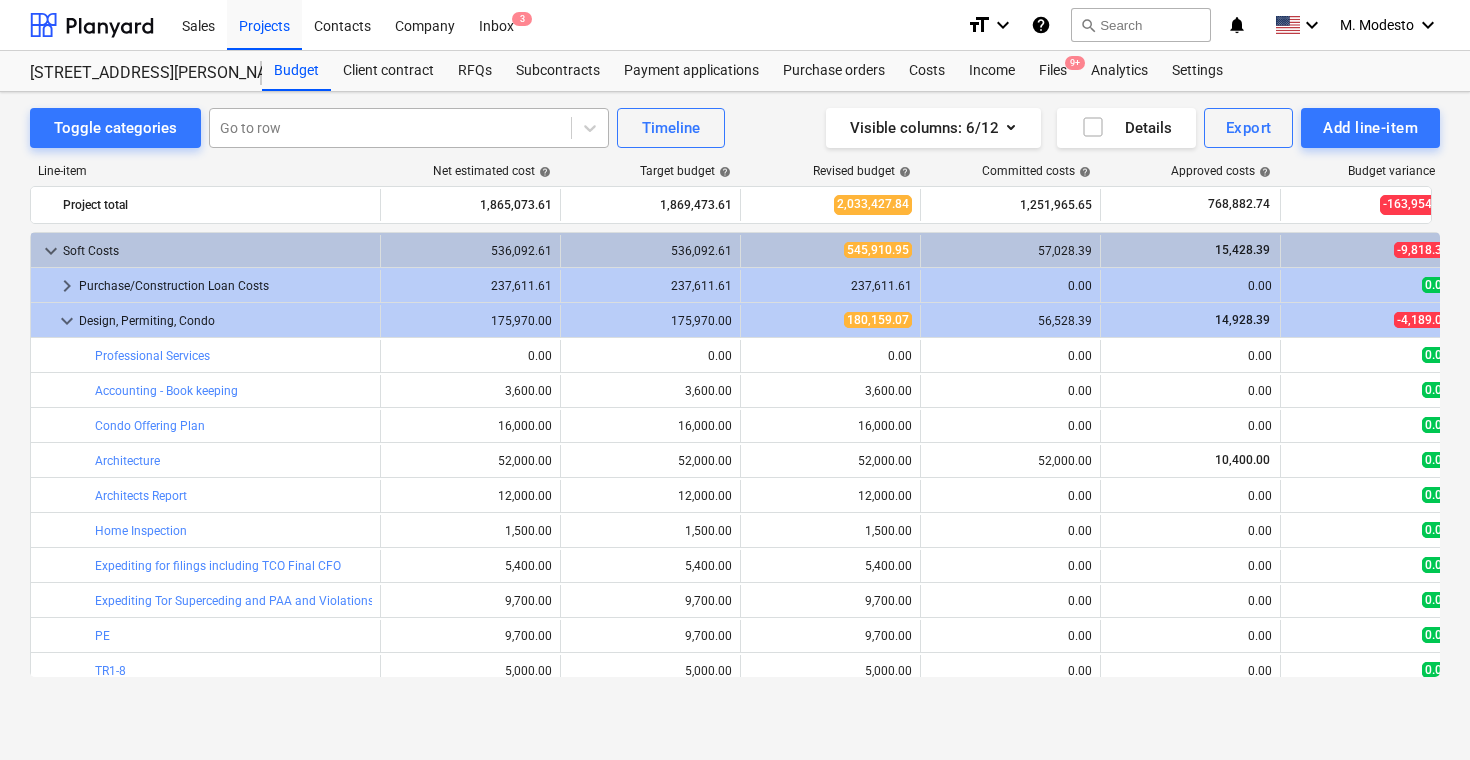 click on "Visible columns :   6/12 Details Export Add line-item" at bounding box center [1109, 128] 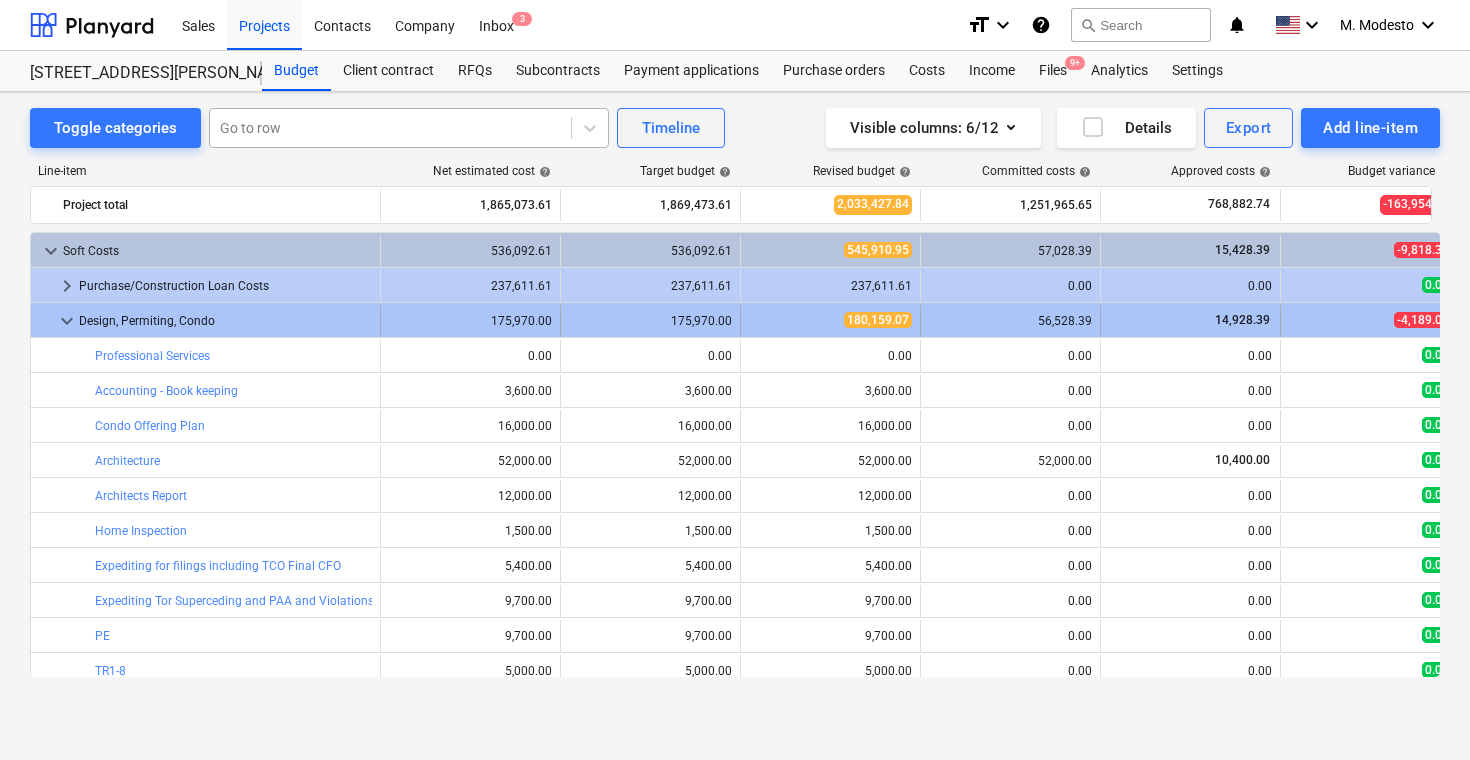 click on "keyboard_arrow_down" at bounding box center (67, 321) 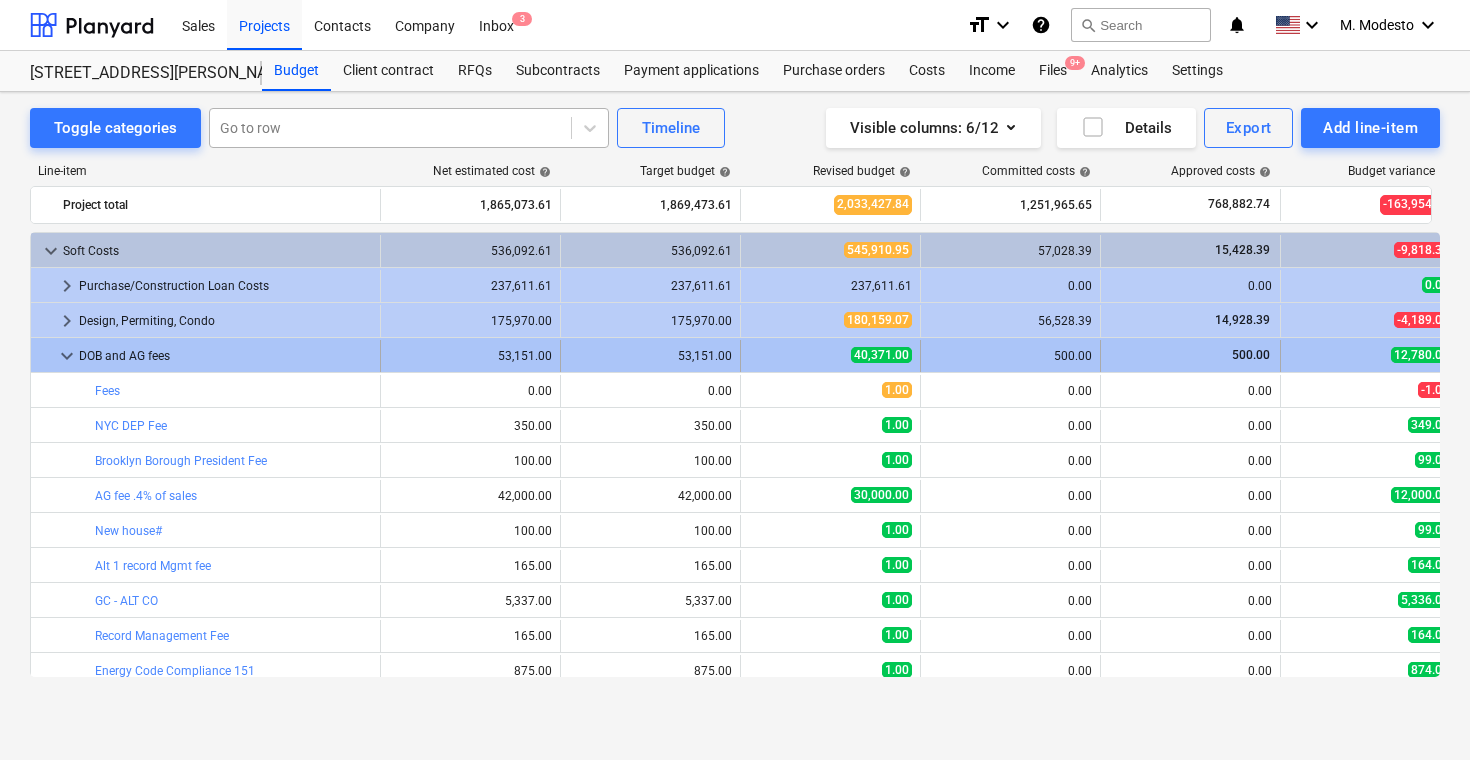 click on "keyboard_arrow_down" at bounding box center [67, 356] 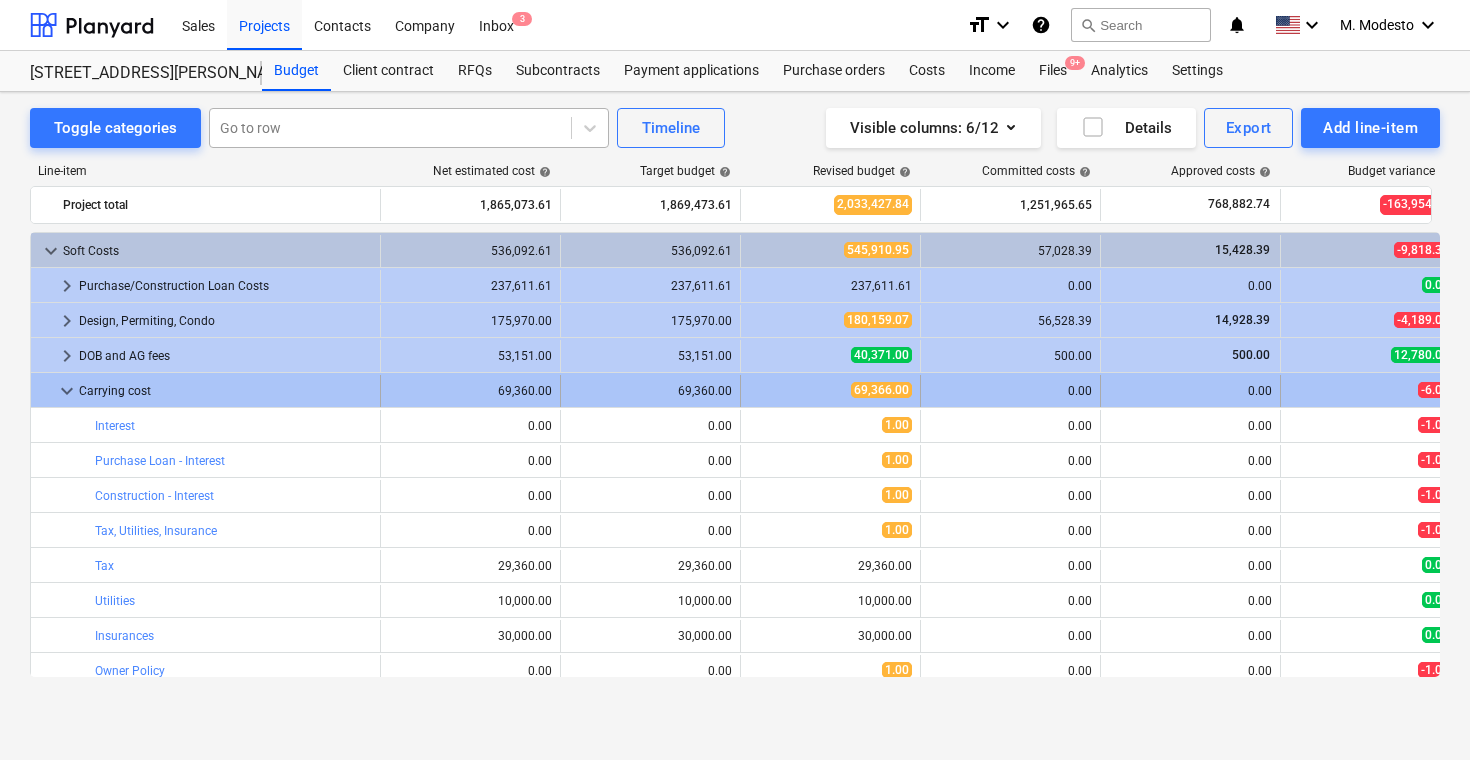 click on "keyboard_arrow_down" at bounding box center [67, 391] 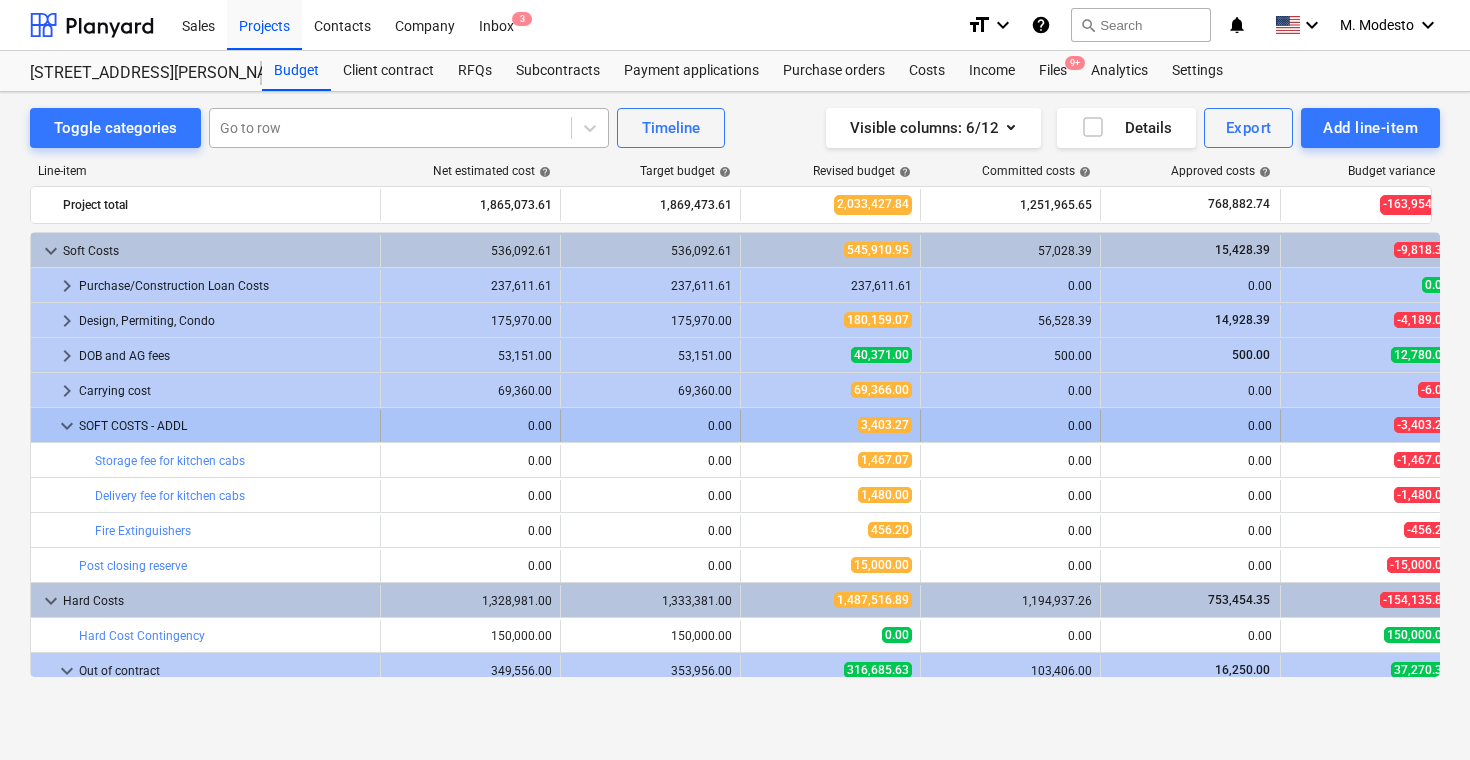 click on "keyboard_arrow_down" at bounding box center [67, 426] 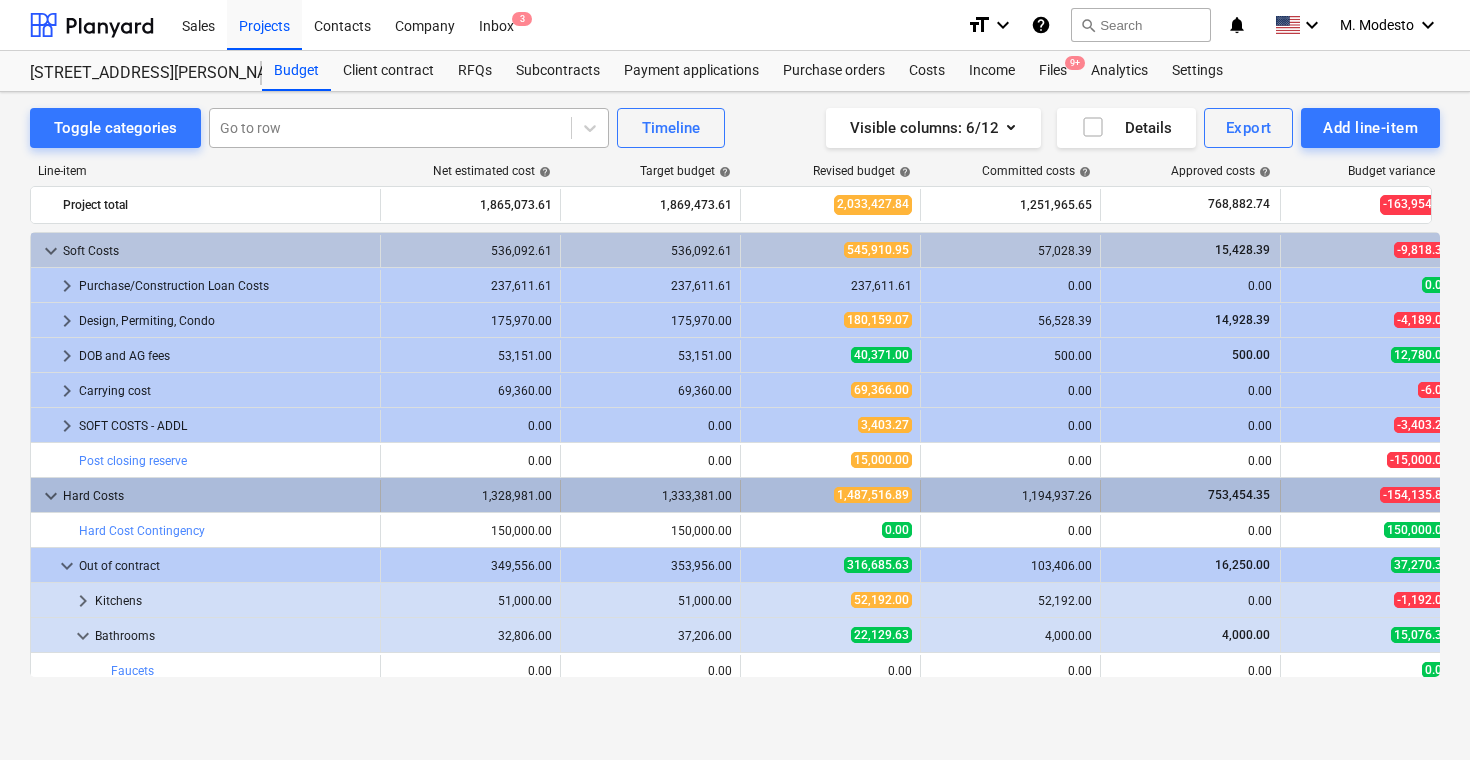 click on "keyboard_arrow_down" at bounding box center [51, 496] 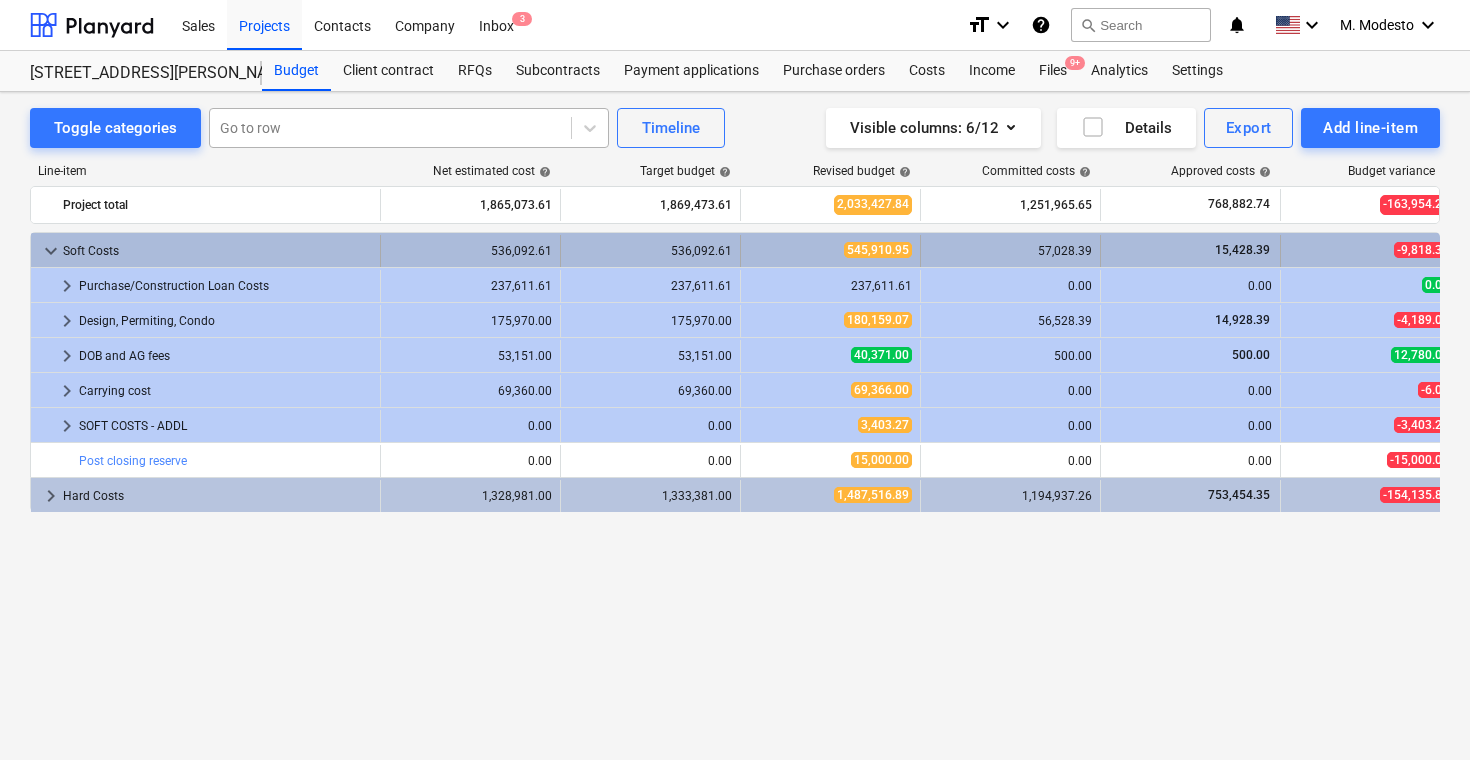 click on "keyboard_arrow_down" at bounding box center [51, 251] 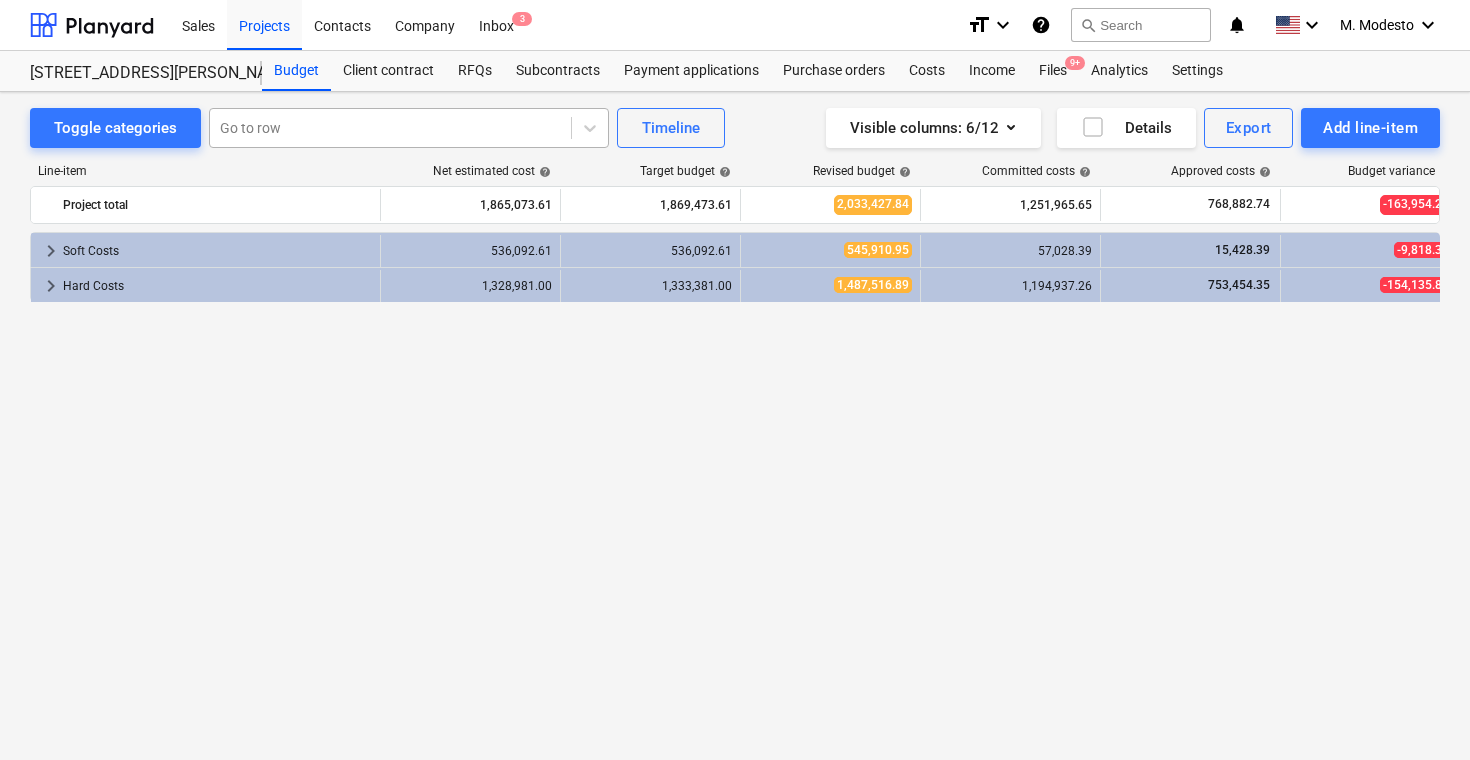 click on "keyboard_arrow_right" at bounding box center [51, 251] 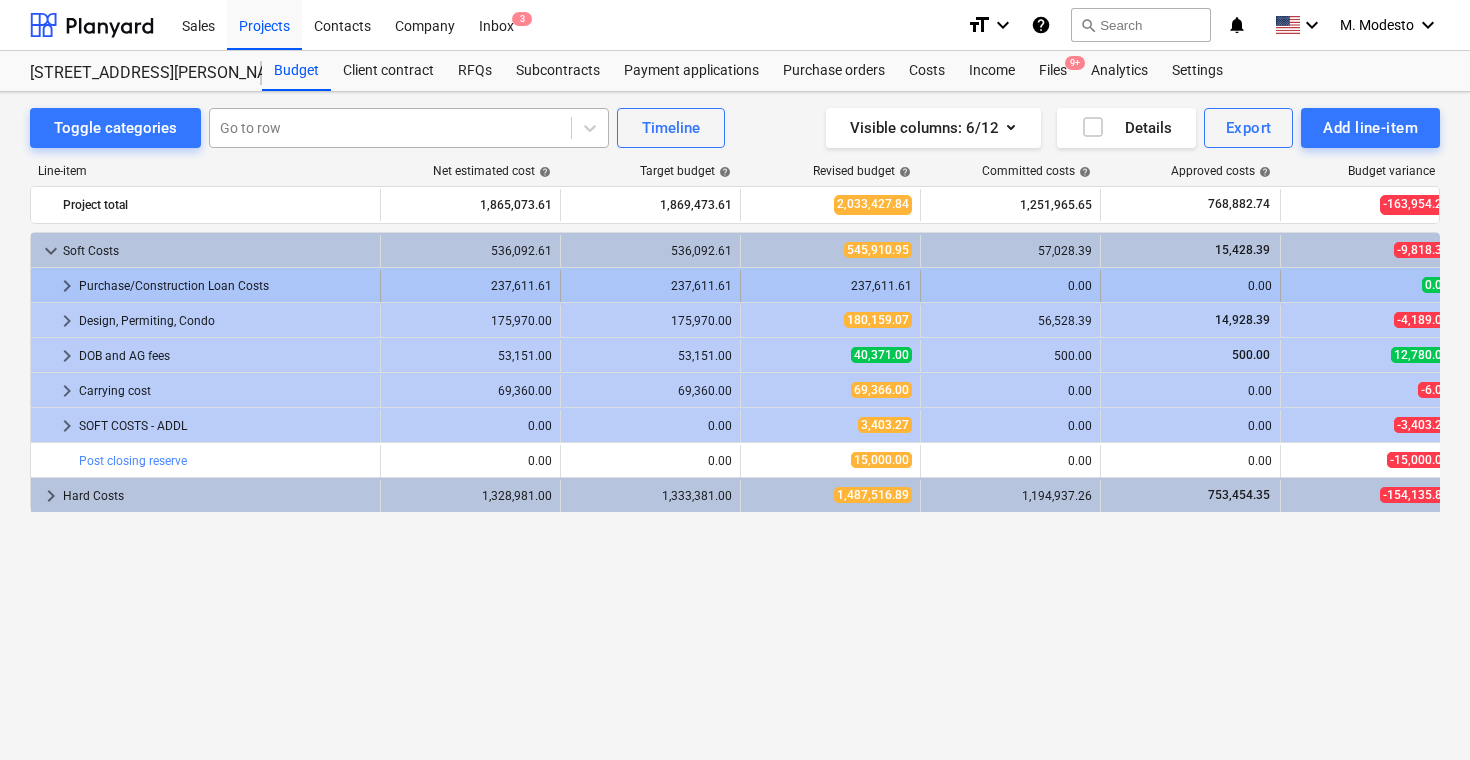 click on "keyboard_arrow_right" at bounding box center (67, 286) 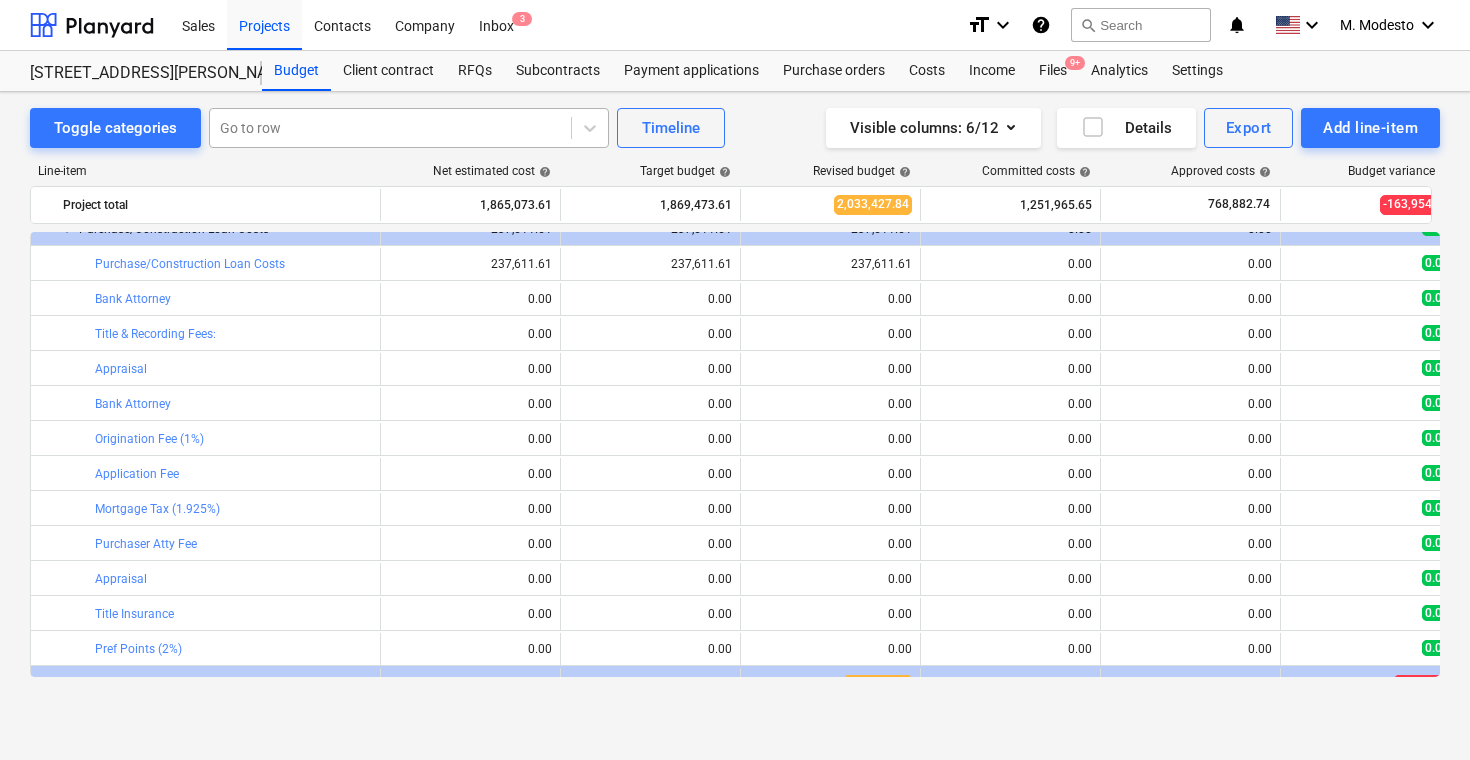 scroll, scrollTop: 39, scrollLeft: 0, axis: vertical 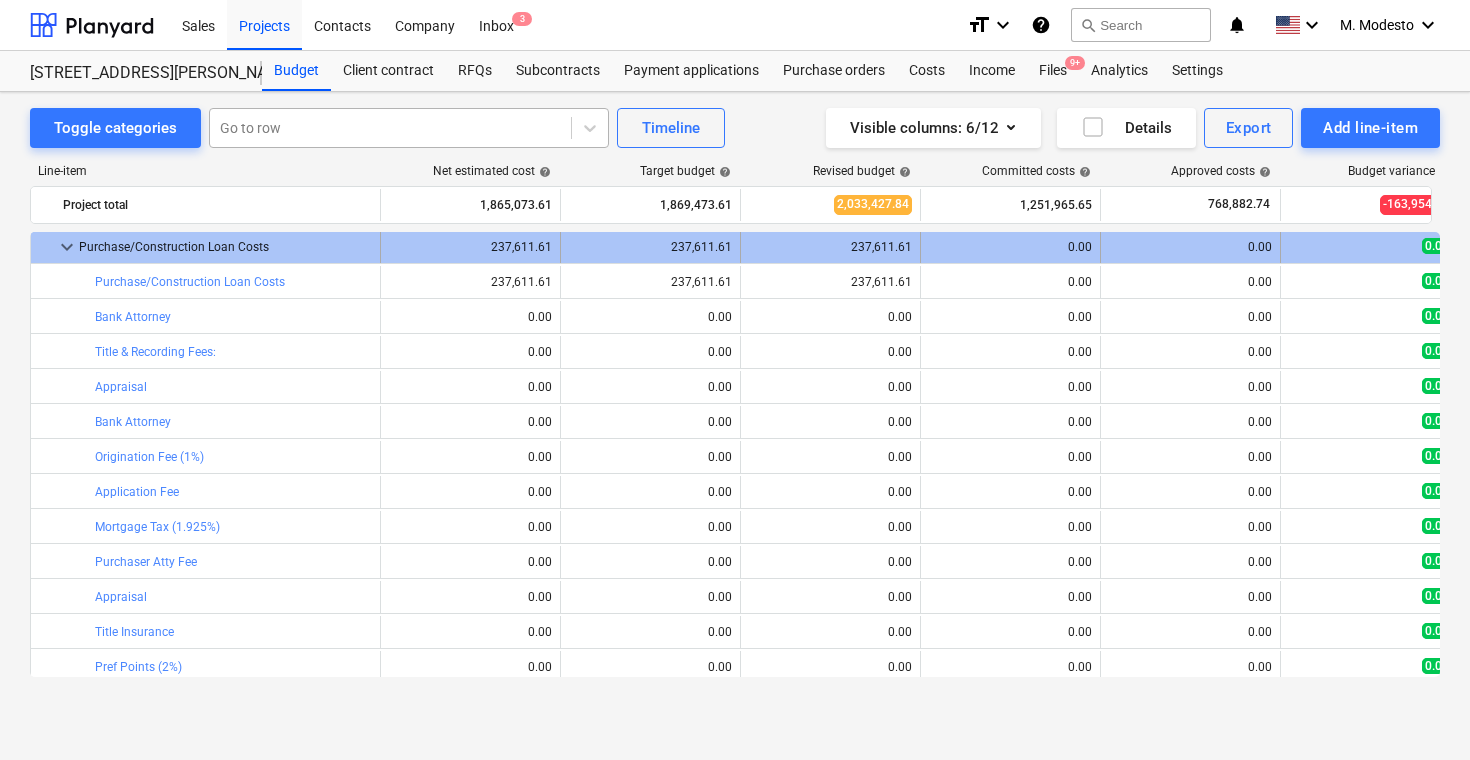 click on "keyboard_arrow_down" at bounding box center (67, 247) 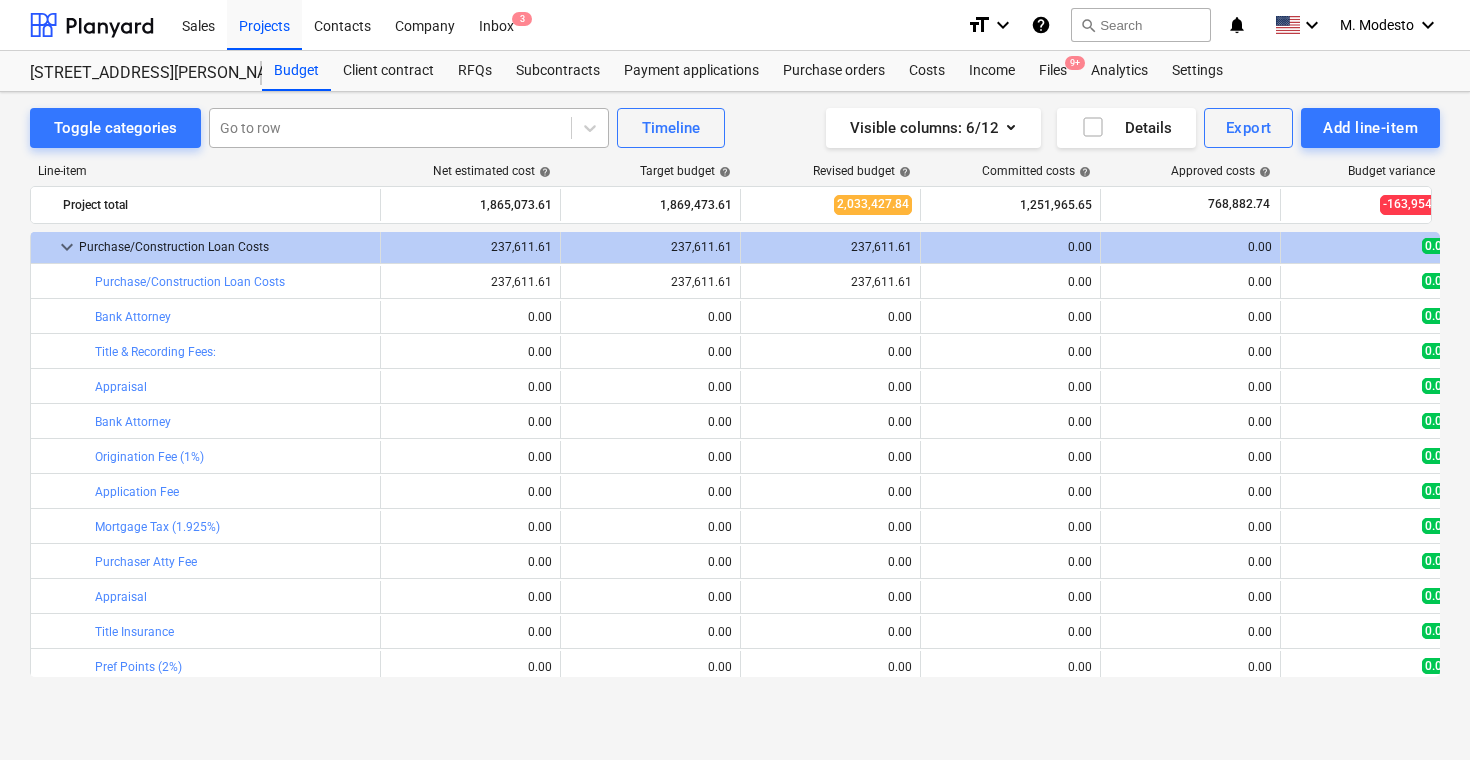 scroll, scrollTop: 0, scrollLeft: 0, axis: both 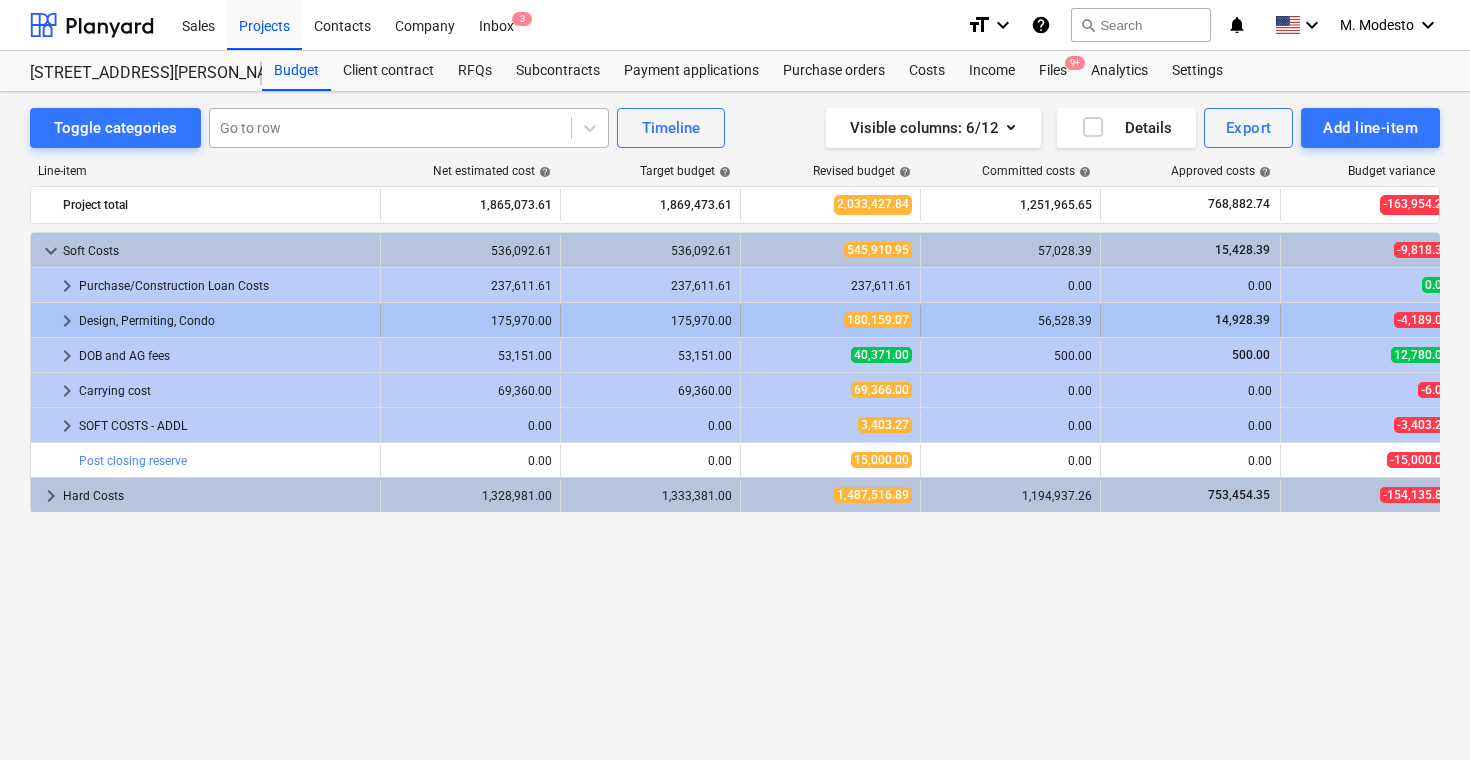 click on "keyboard_arrow_right" at bounding box center [67, 321] 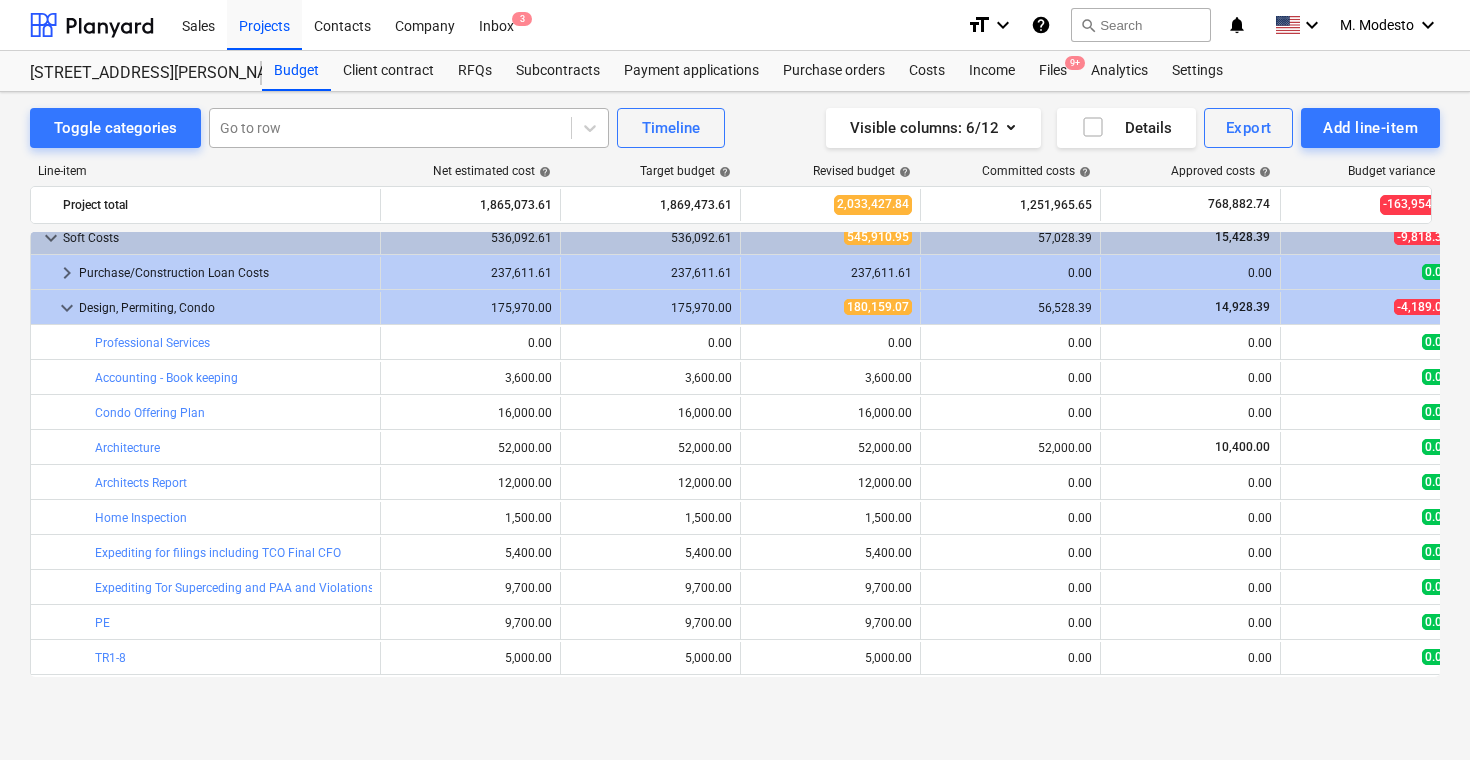 scroll, scrollTop: 0, scrollLeft: 0, axis: both 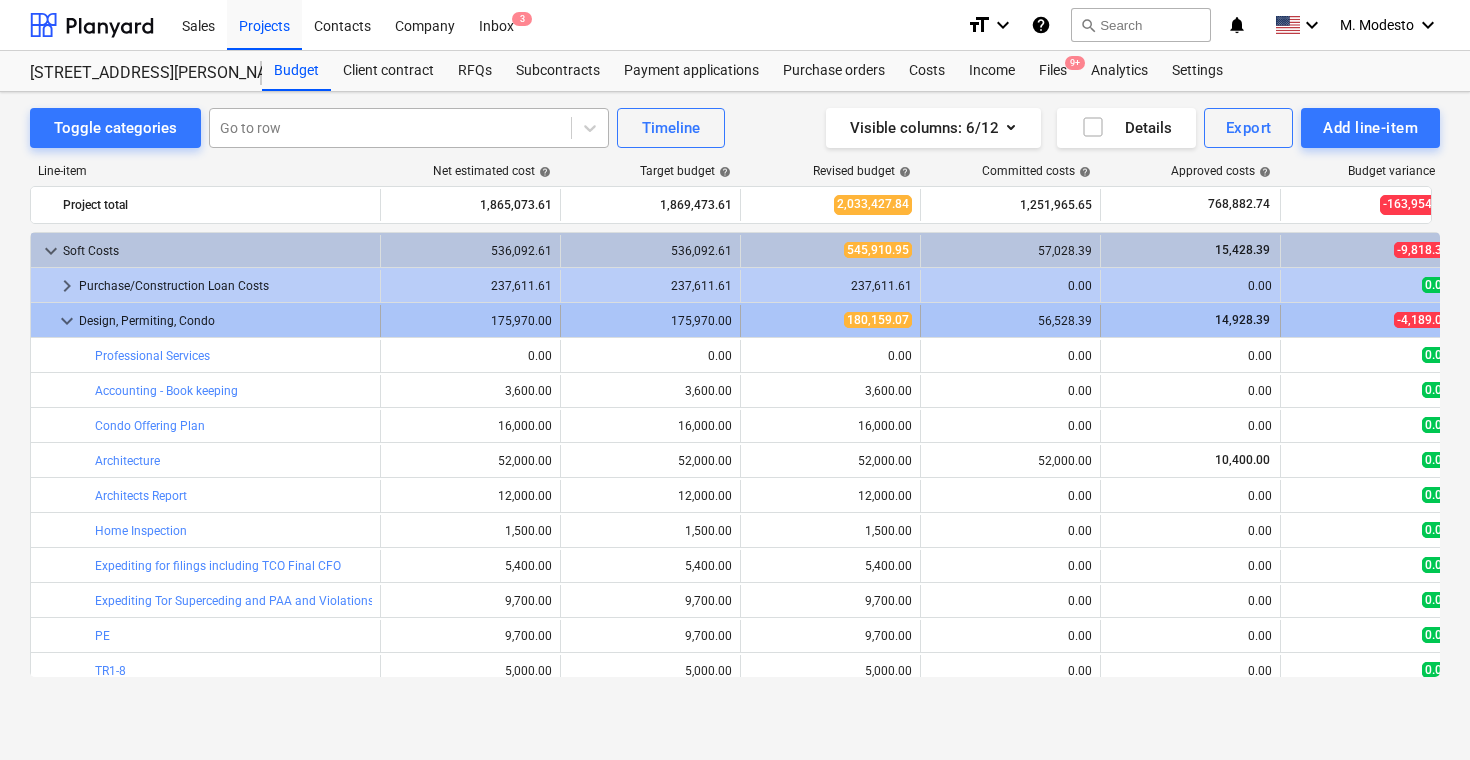 click on "keyboard_arrow_down" at bounding box center [67, 321] 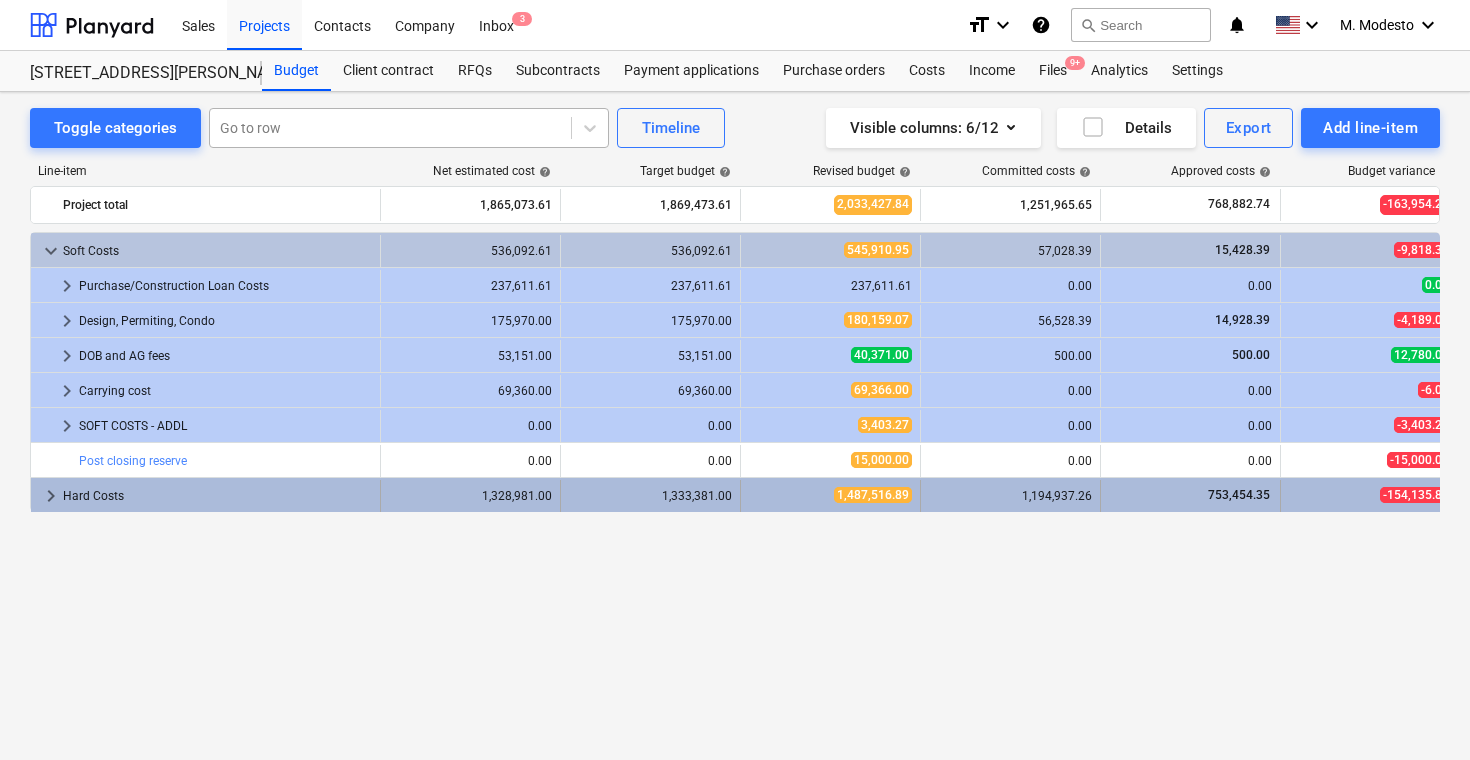 click on "keyboard_arrow_right" at bounding box center (51, 496) 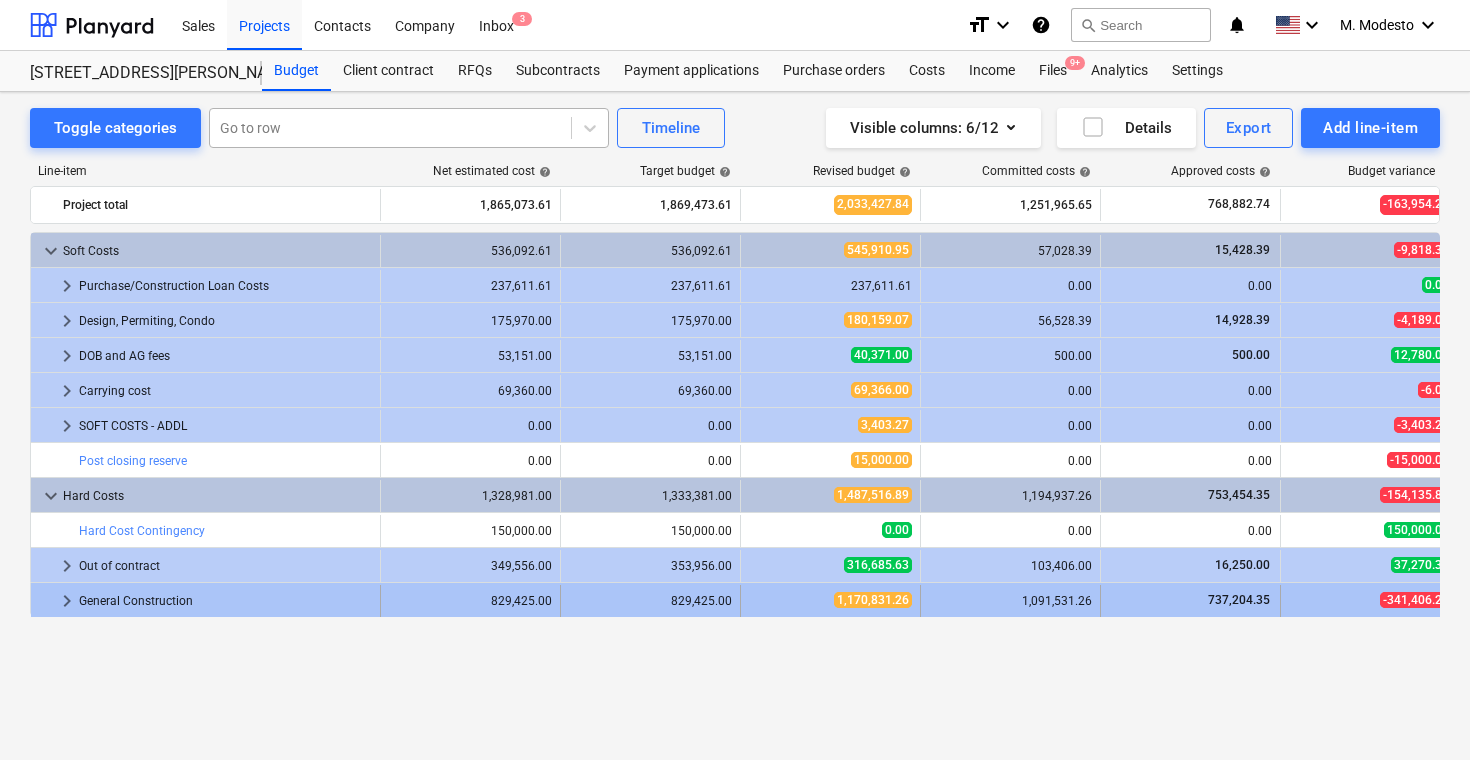 click on "keyboard_arrow_right" at bounding box center (67, 601) 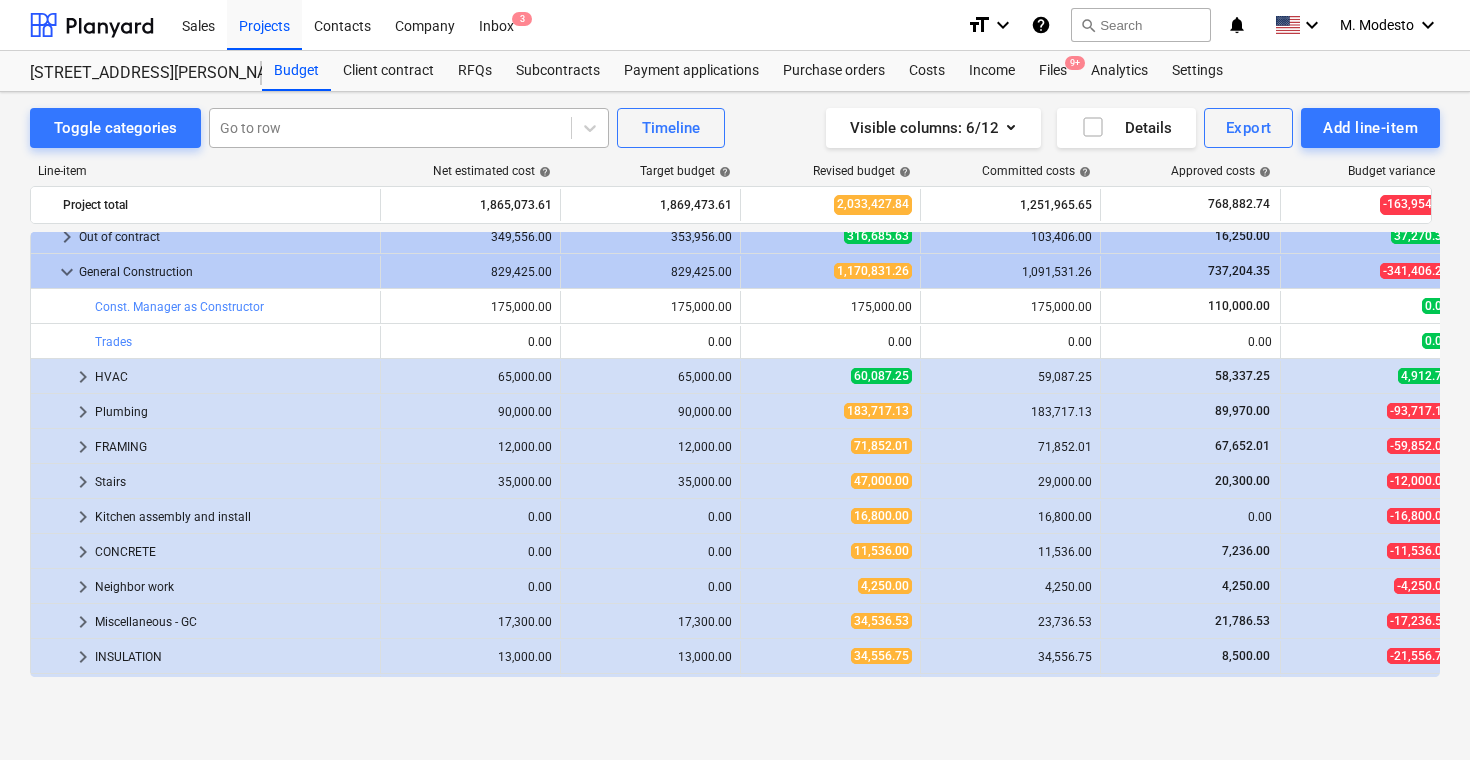 scroll, scrollTop: 309, scrollLeft: 0, axis: vertical 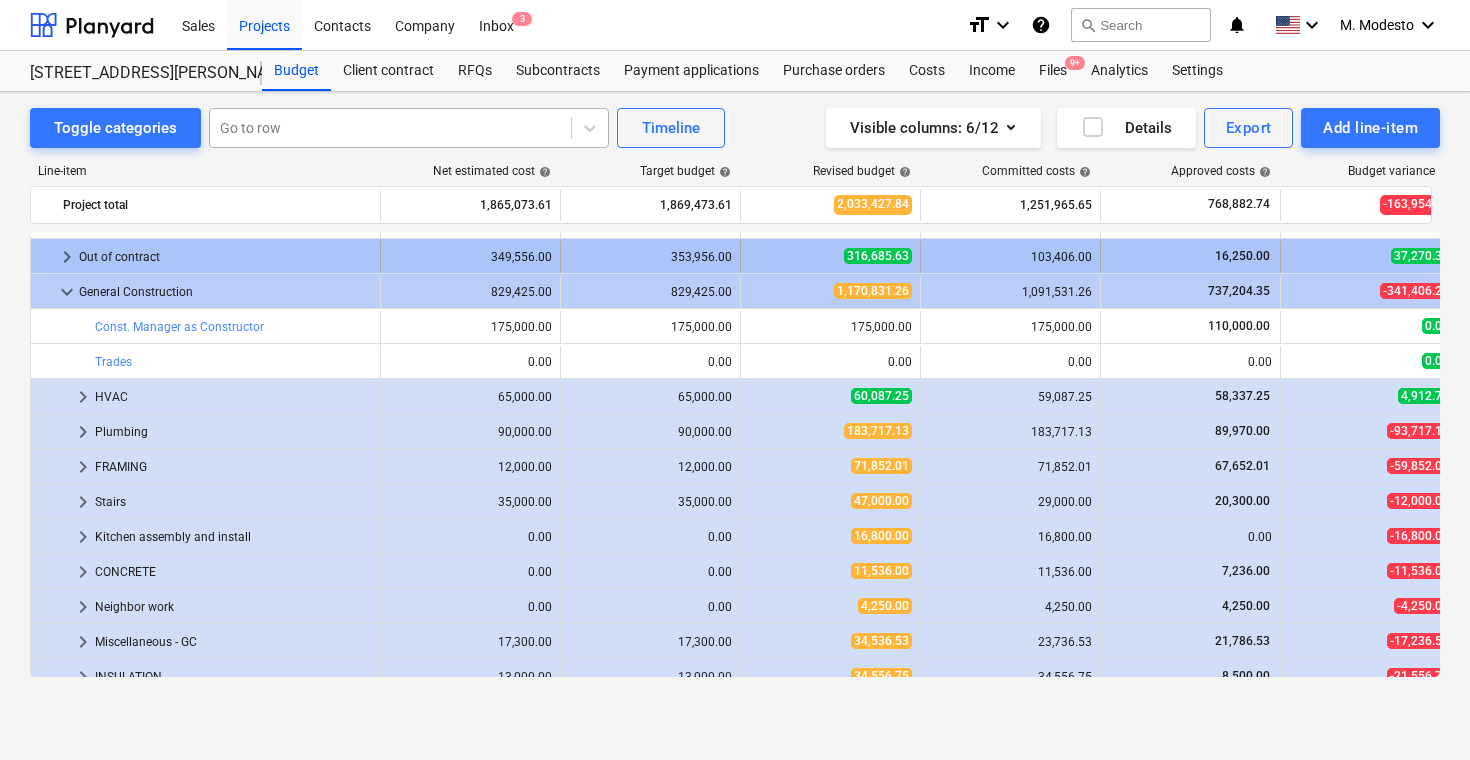 click on "keyboard_arrow_right" at bounding box center [67, 257] 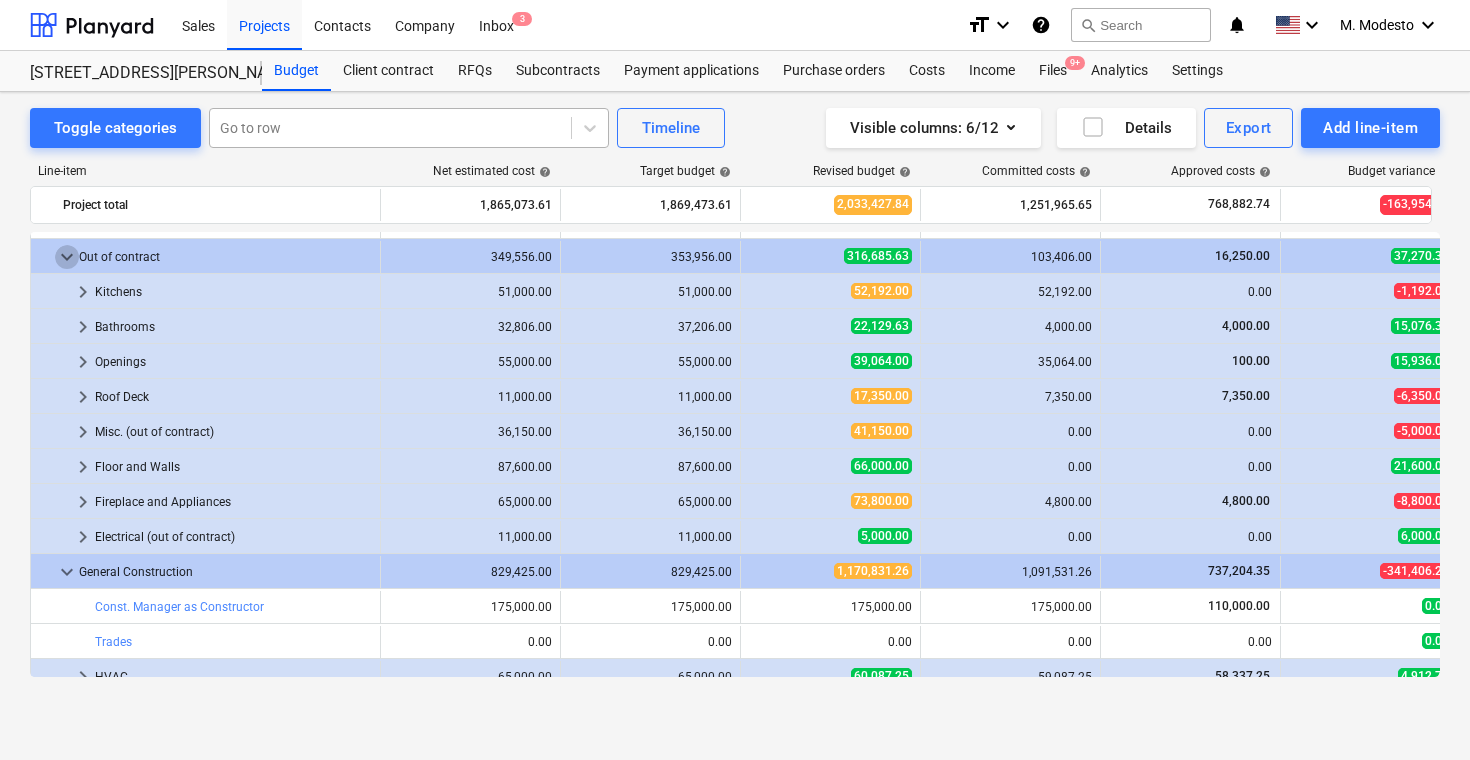 click on "keyboard_arrow_down" at bounding box center (67, 257) 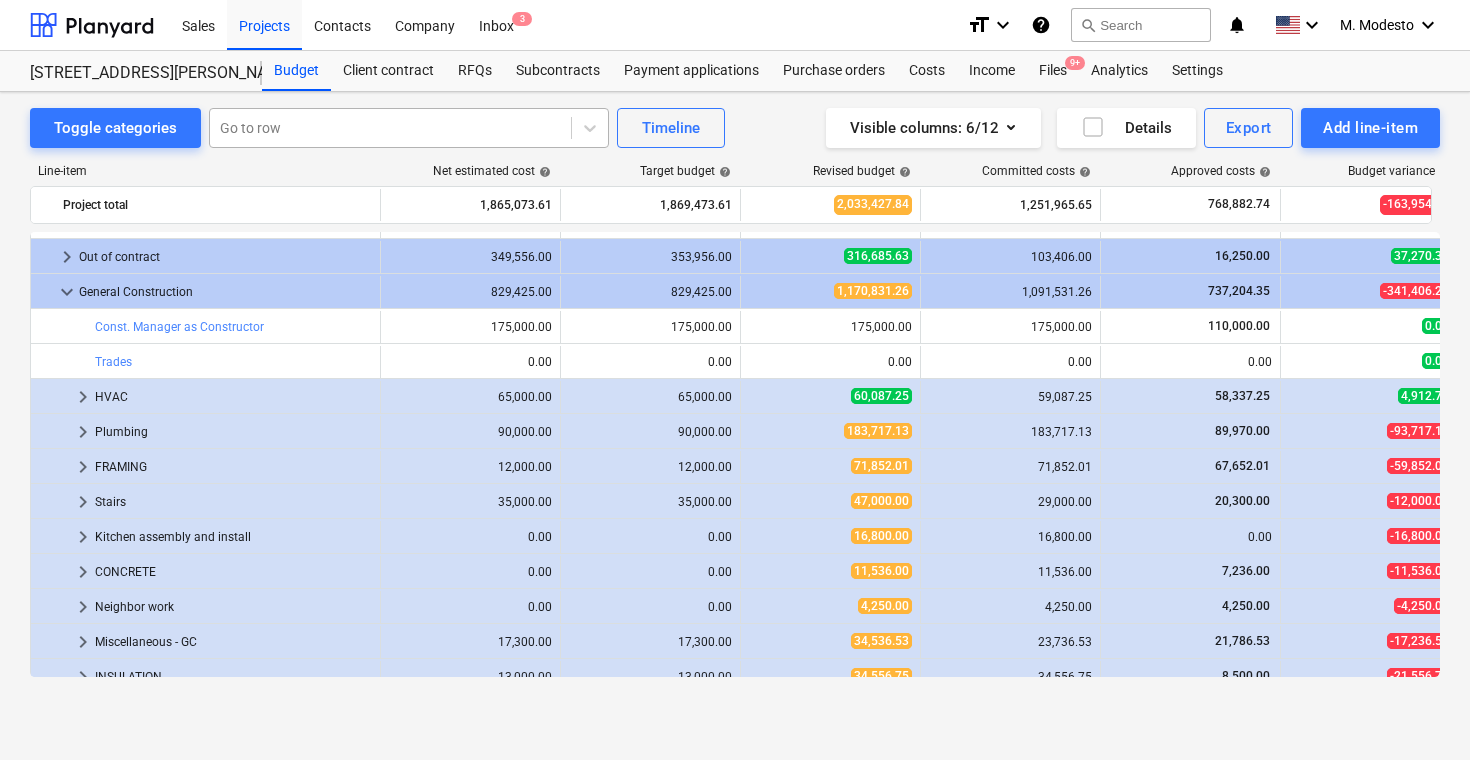 click at bounding box center [390, 128] 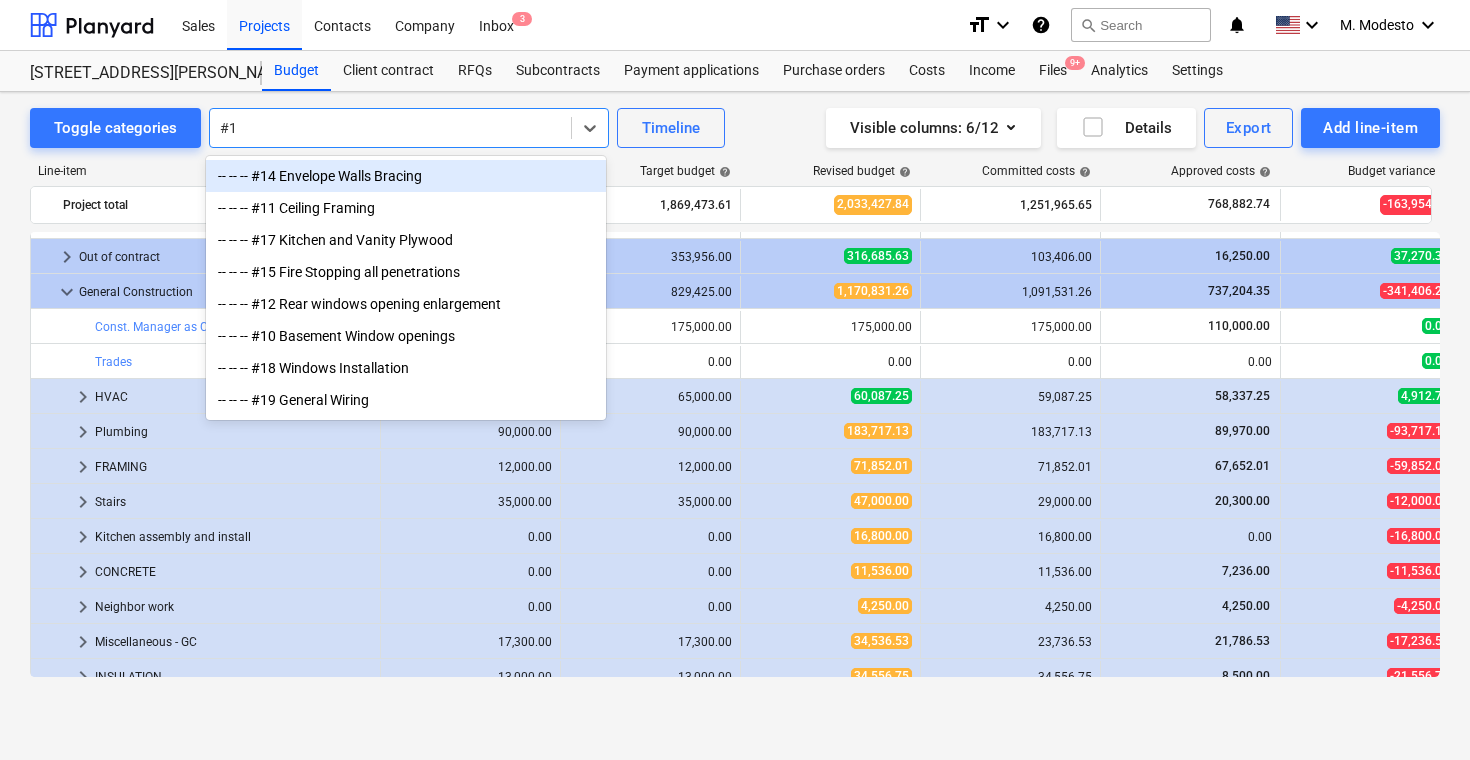 type on "#14" 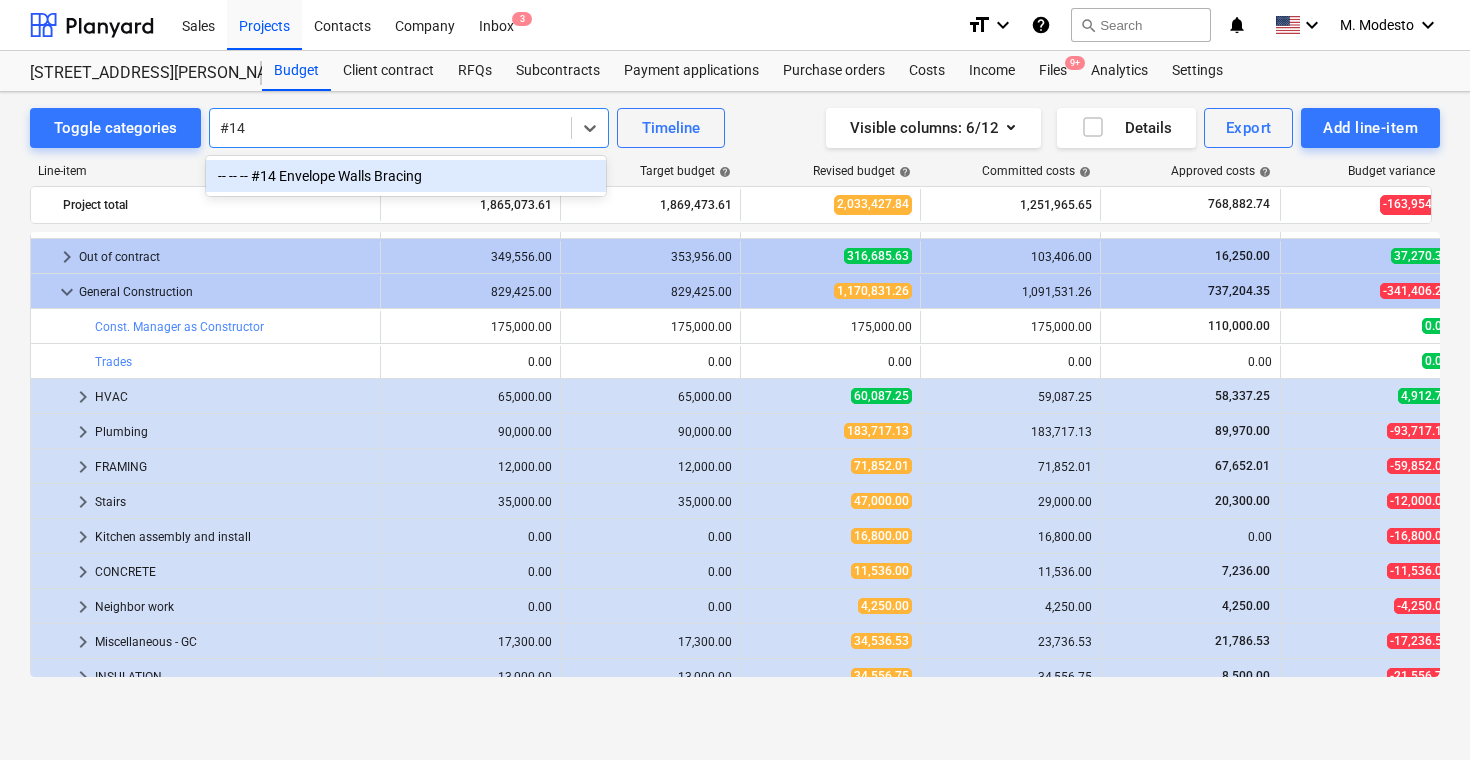 click on "-- -- --   #14 Envelope Walls Bracing" at bounding box center (406, 176) 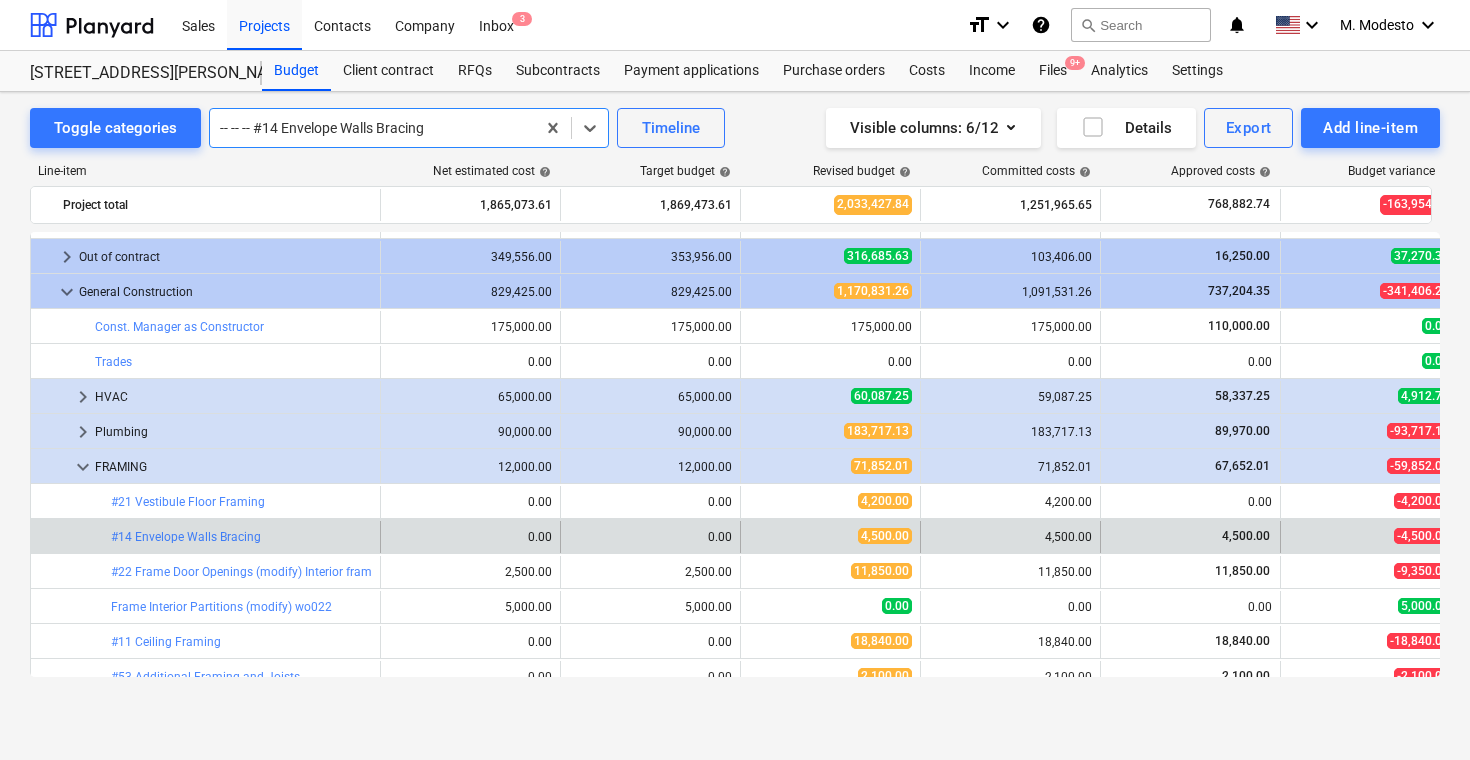 scroll, scrollTop: 595, scrollLeft: 0, axis: vertical 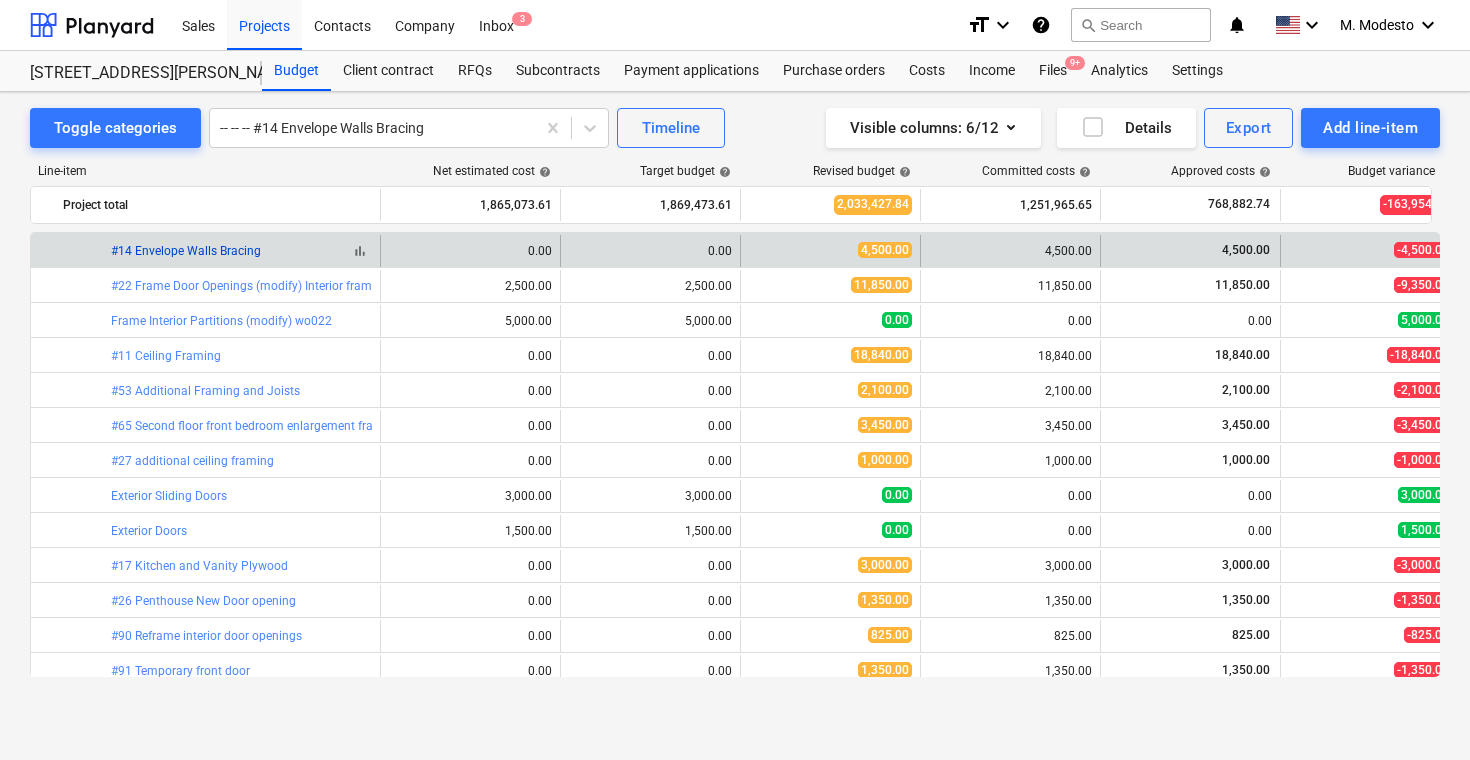 click on "#14 Envelope Walls Bracing" at bounding box center [186, 251] 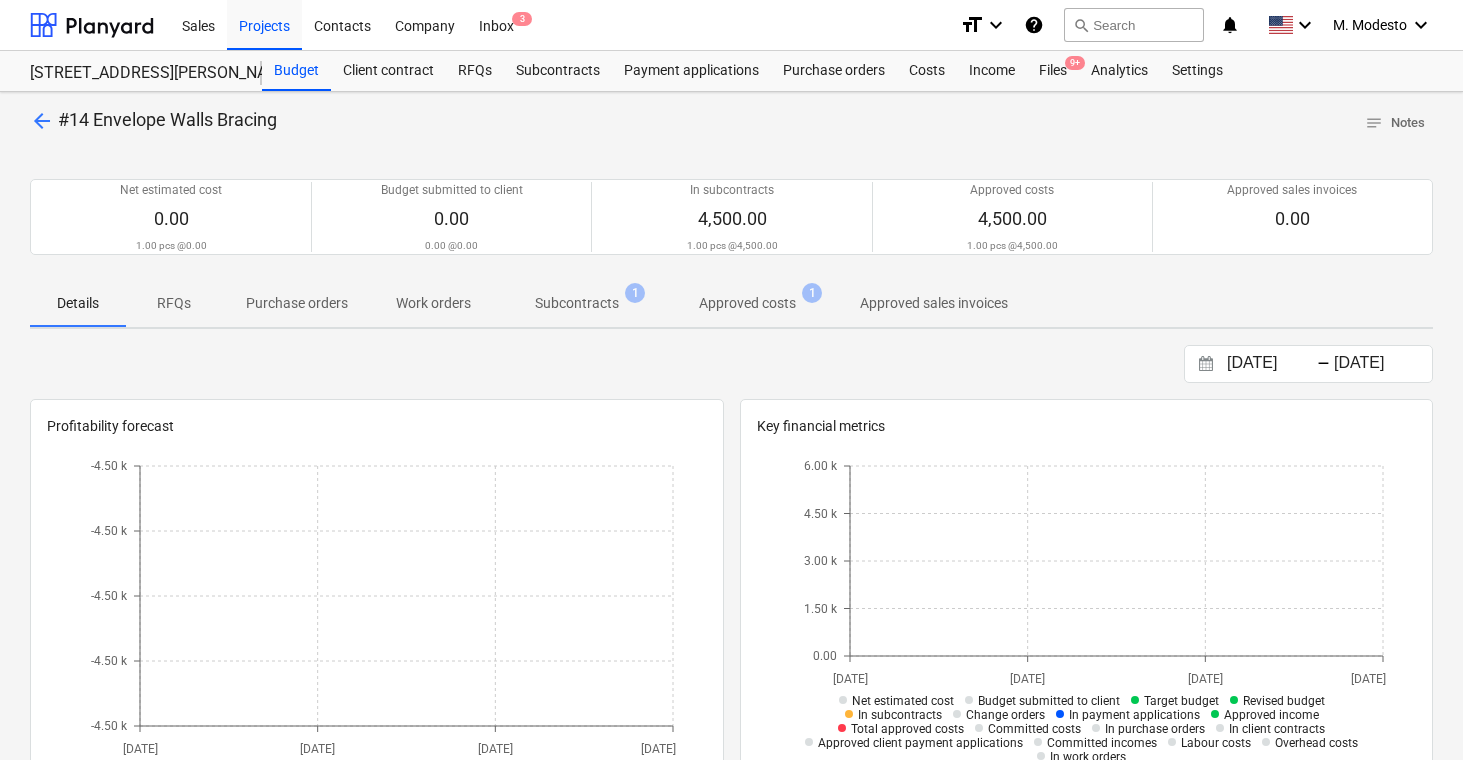 click on "Approved costs" at bounding box center (747, 303) 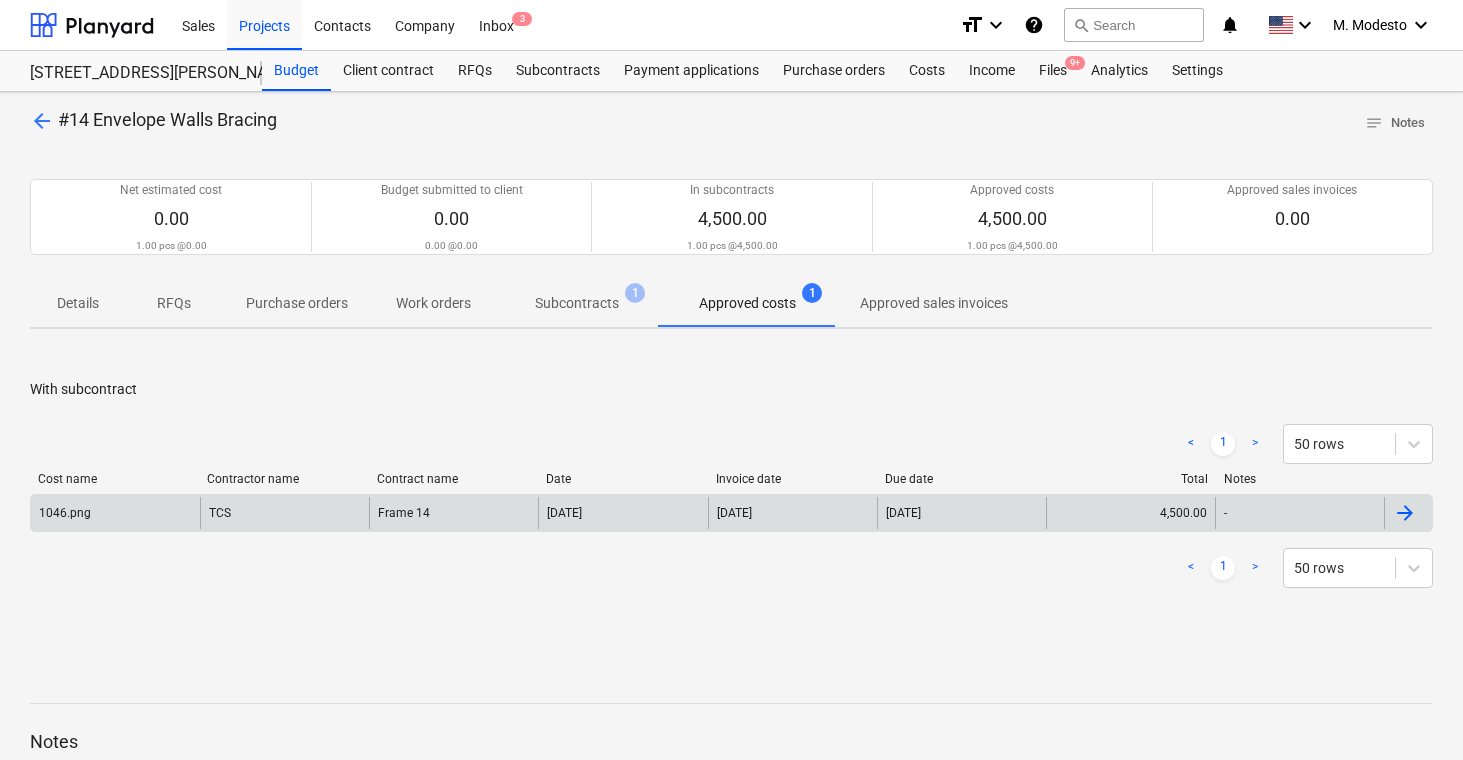 click on "[DATE]" at bounding box center (792, 513) 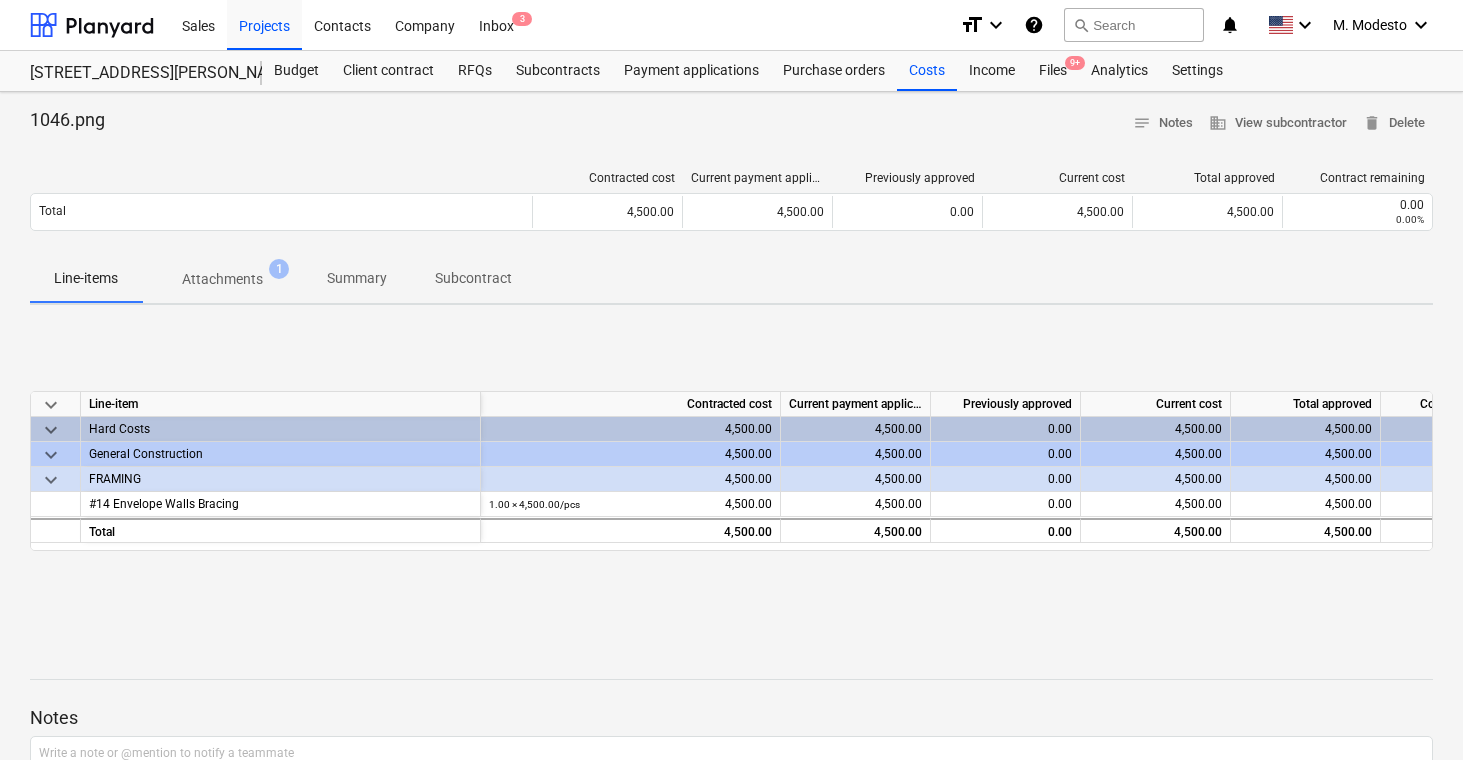 click on "Attachments" at bounding box center (222, 279) 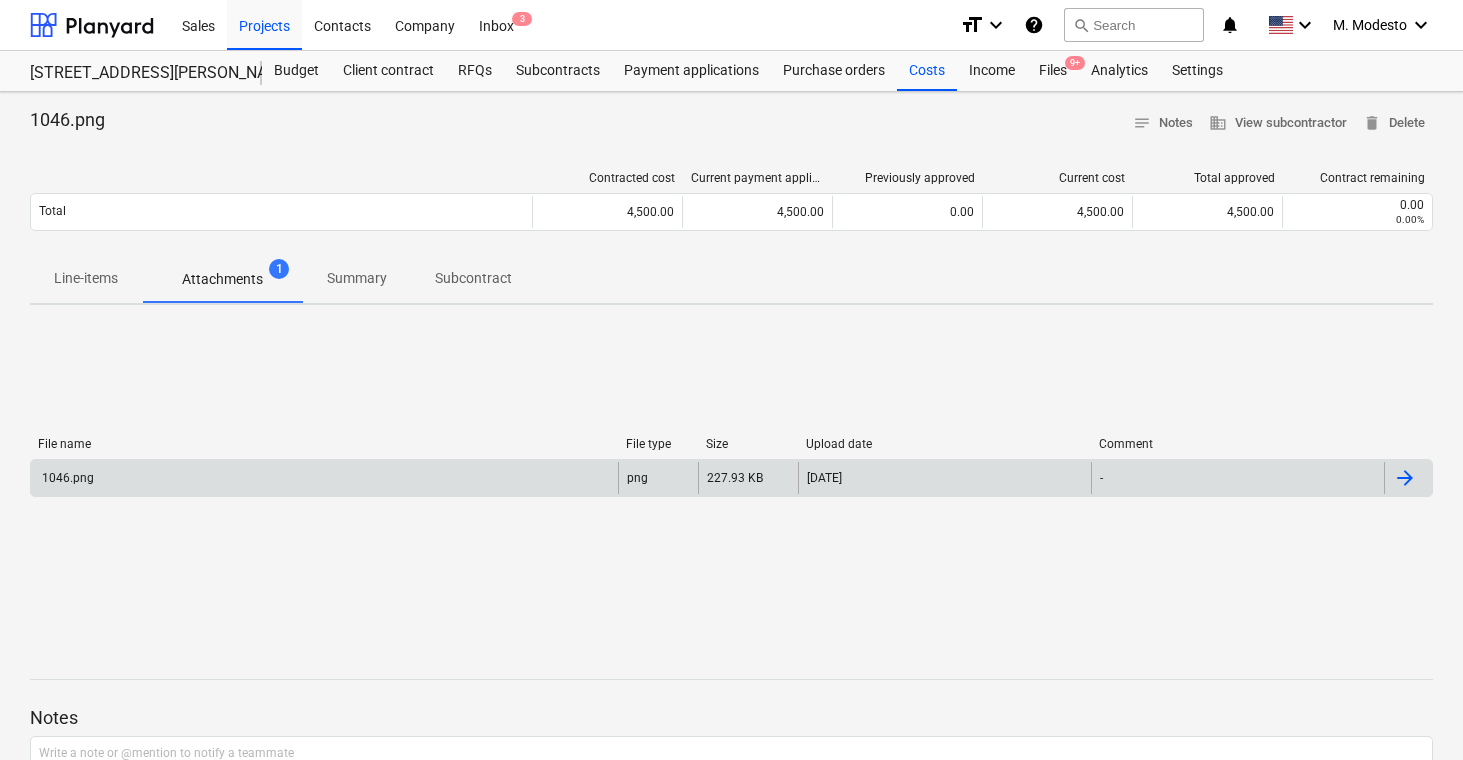 click on "png" at bounding box center [658, 478] 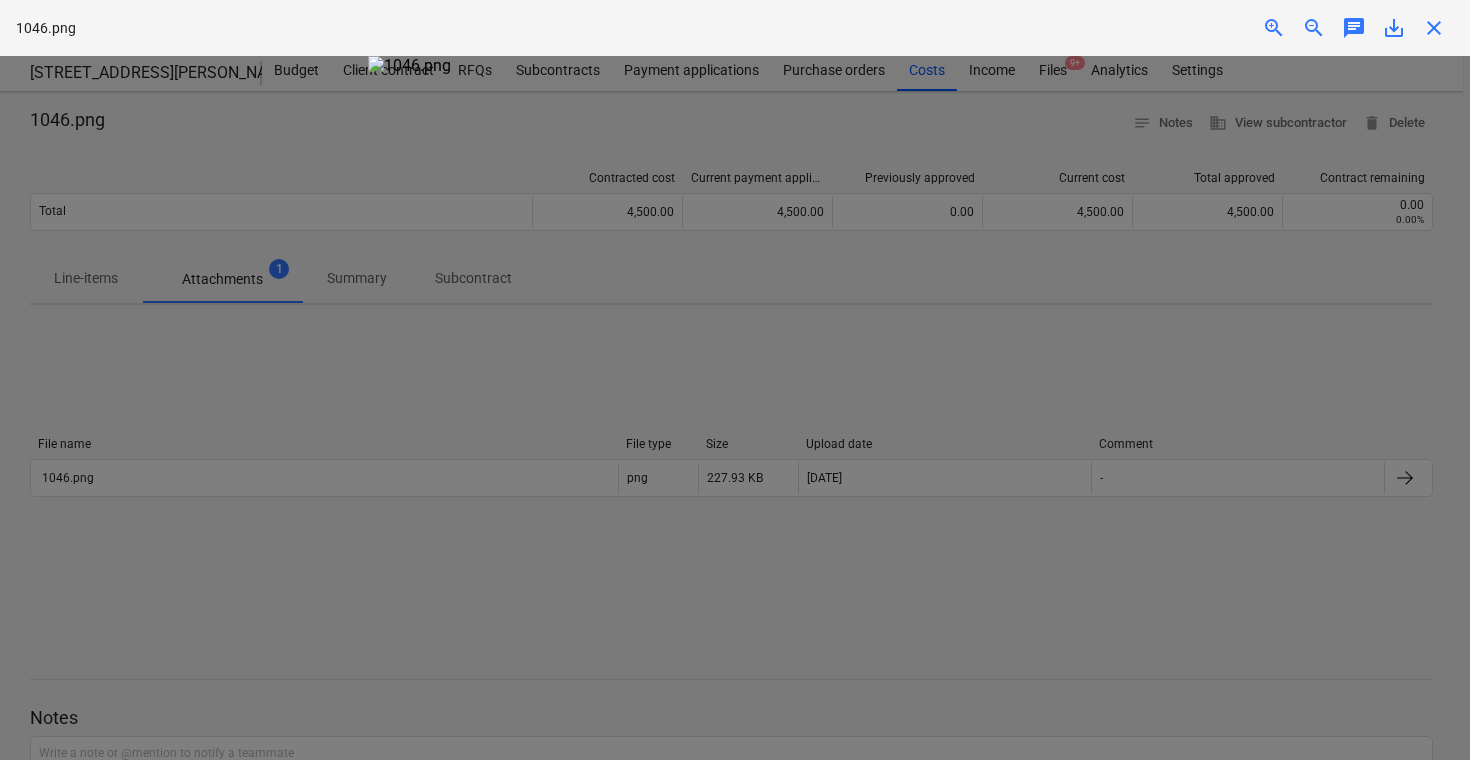 click on "close" at bounding box center (1434, 28) 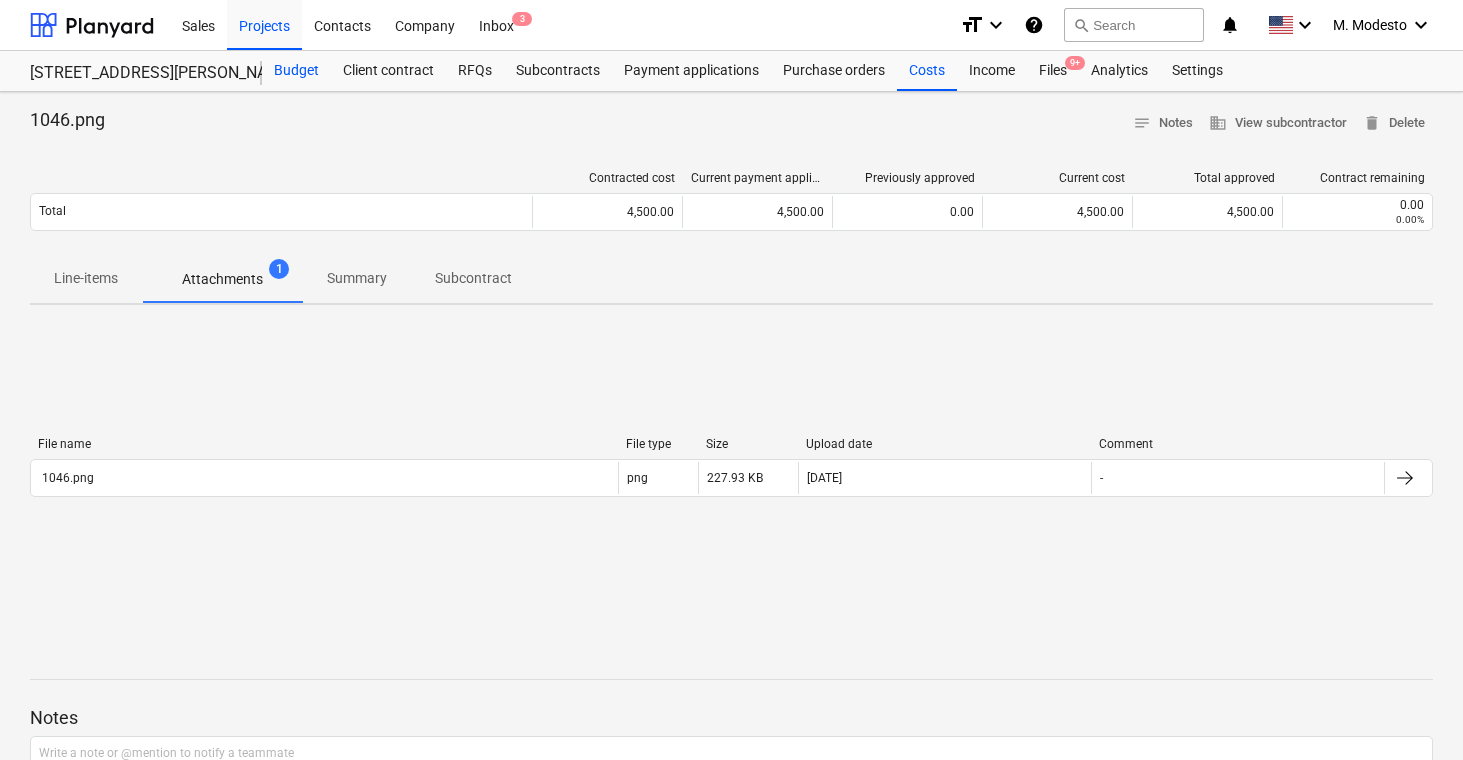 click on "Budget" at bounding box center [296, 71] 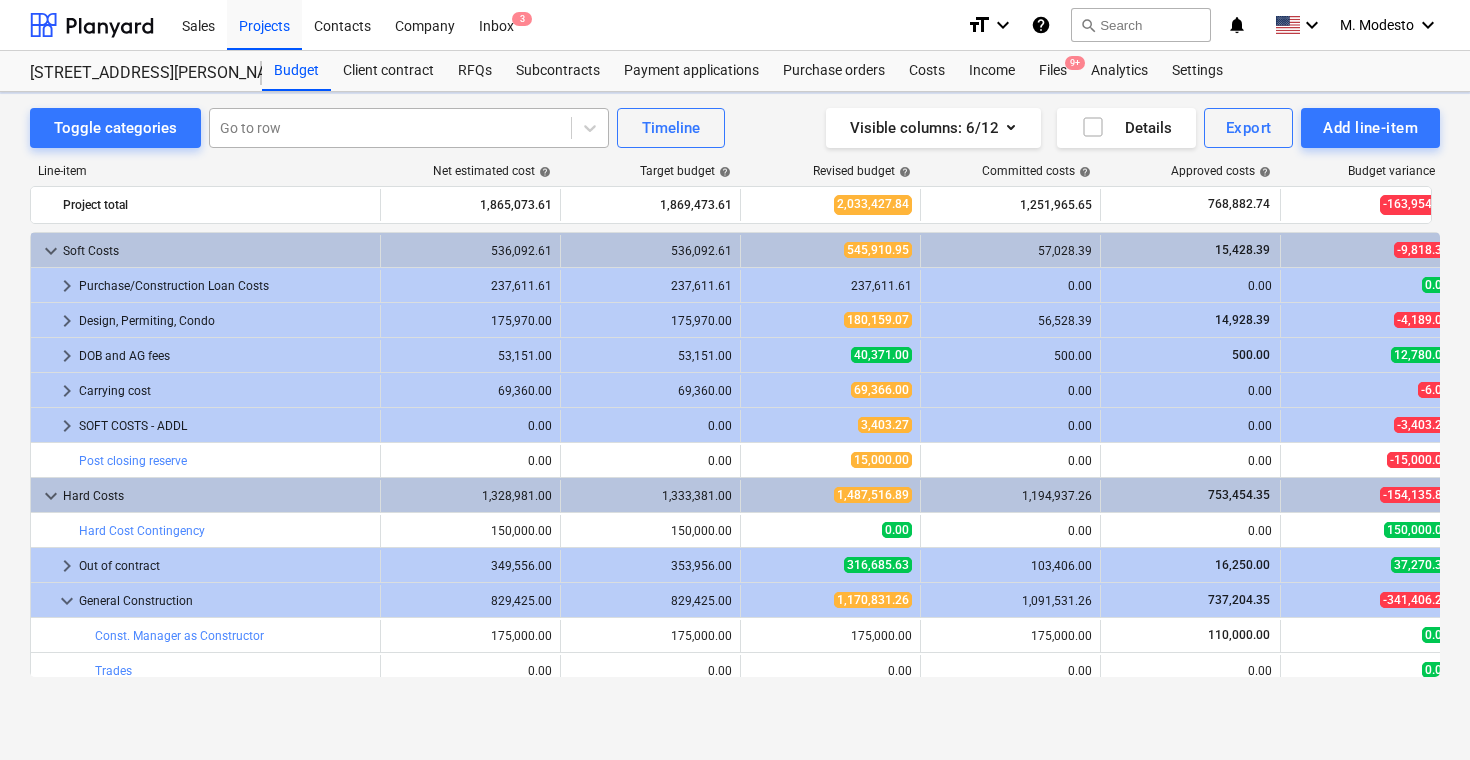 scroll, scrollTop: 595, scrollLeft: 0, axis: vertical 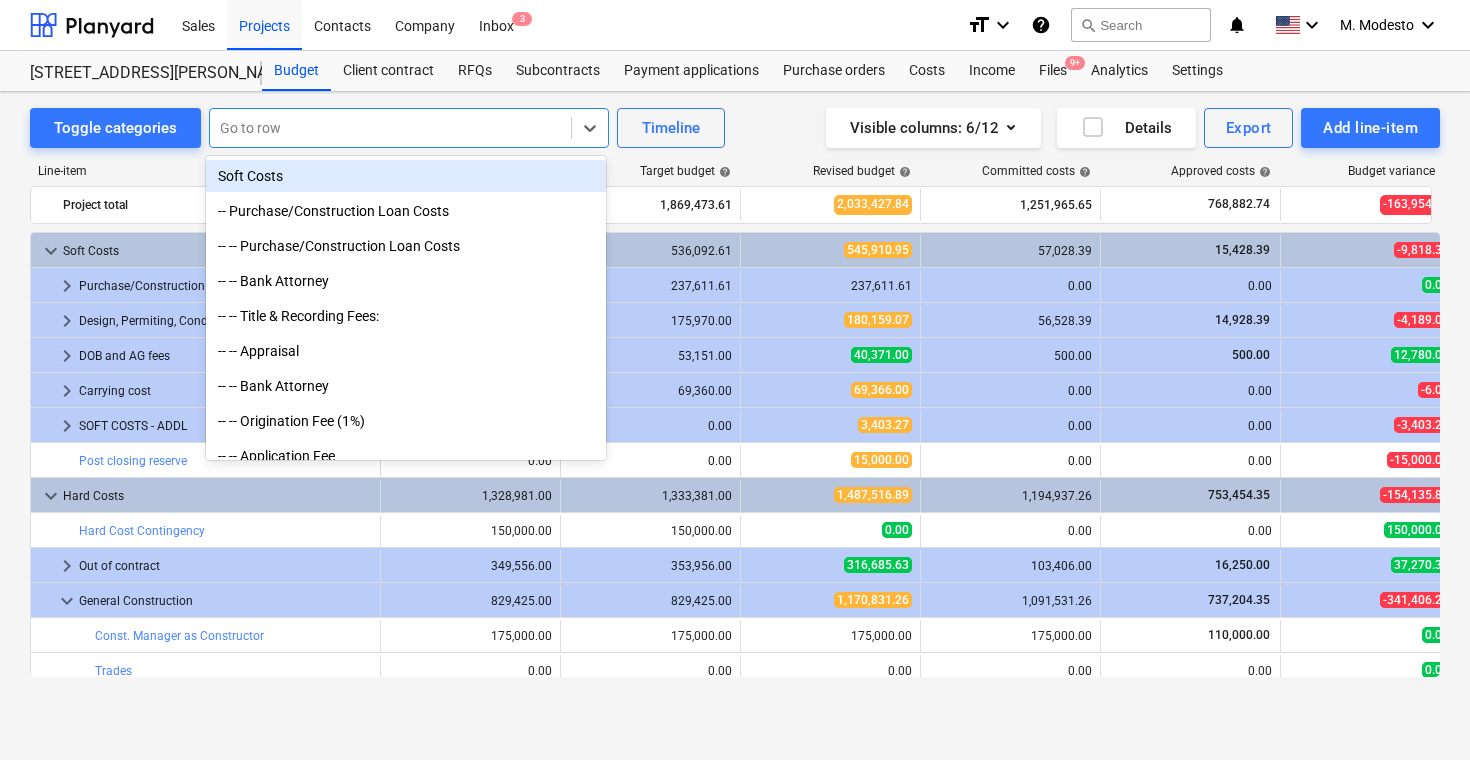 click at bounding box center (390, 128) 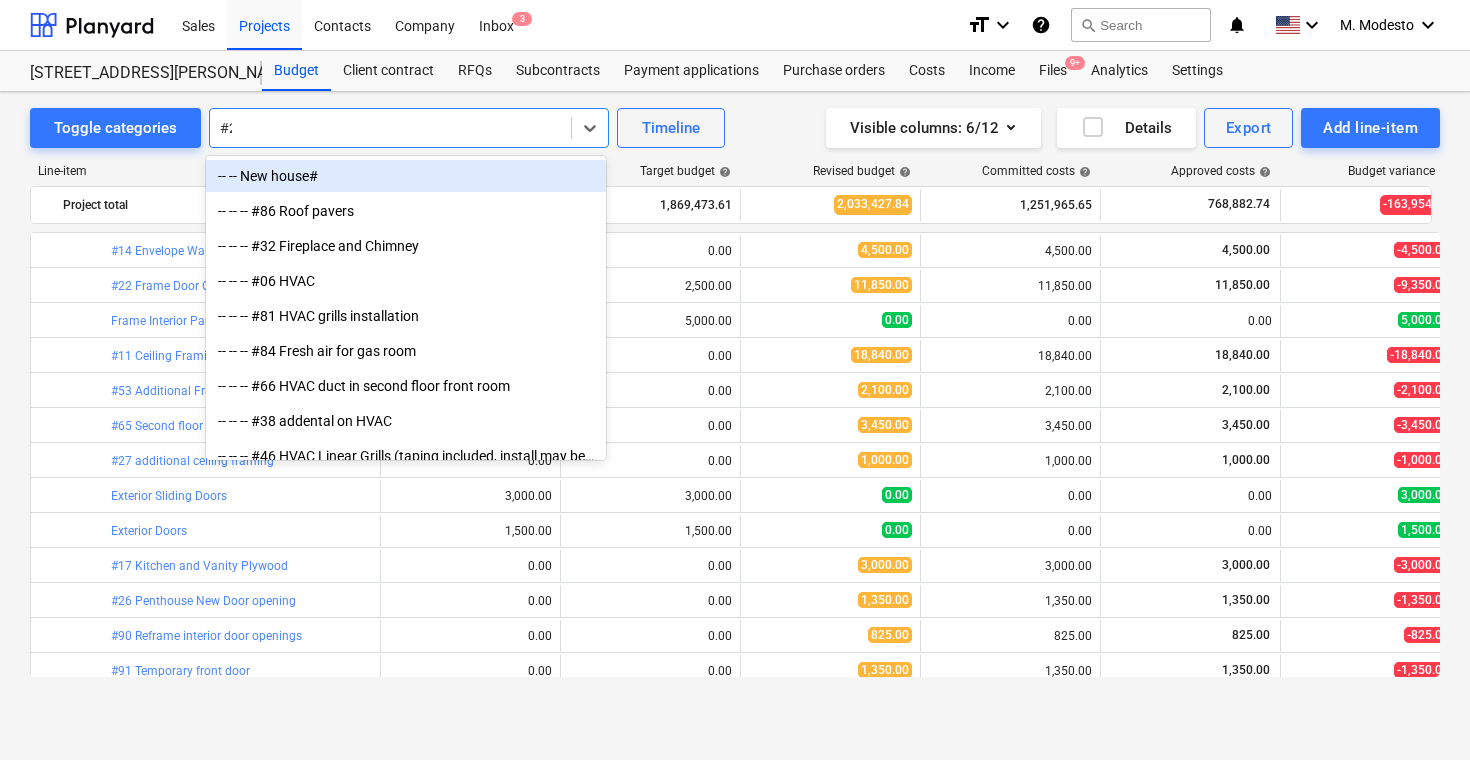 type on "#24" 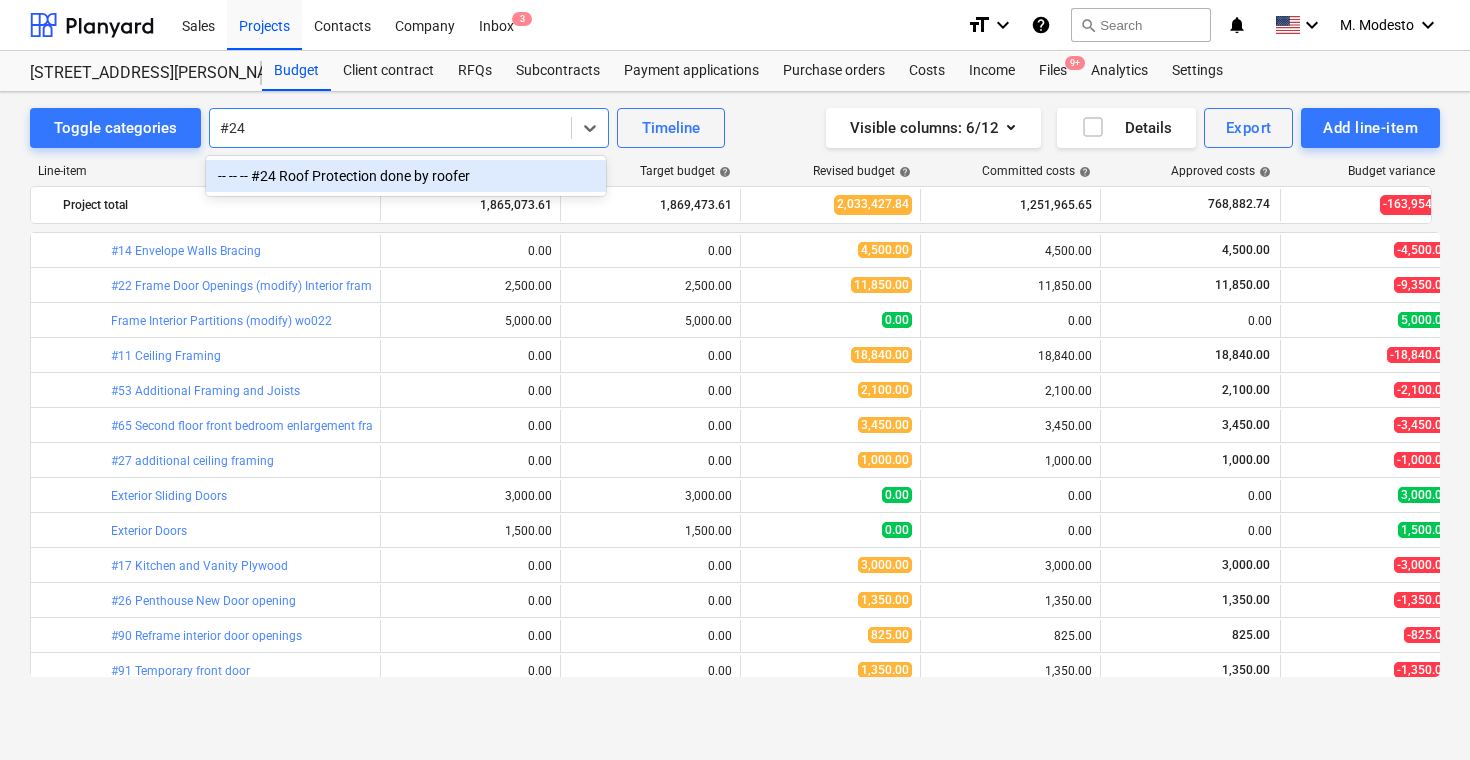 click on "-- -- --   #24 Roof Protection done by roofer" at bounding box center [406, 176] 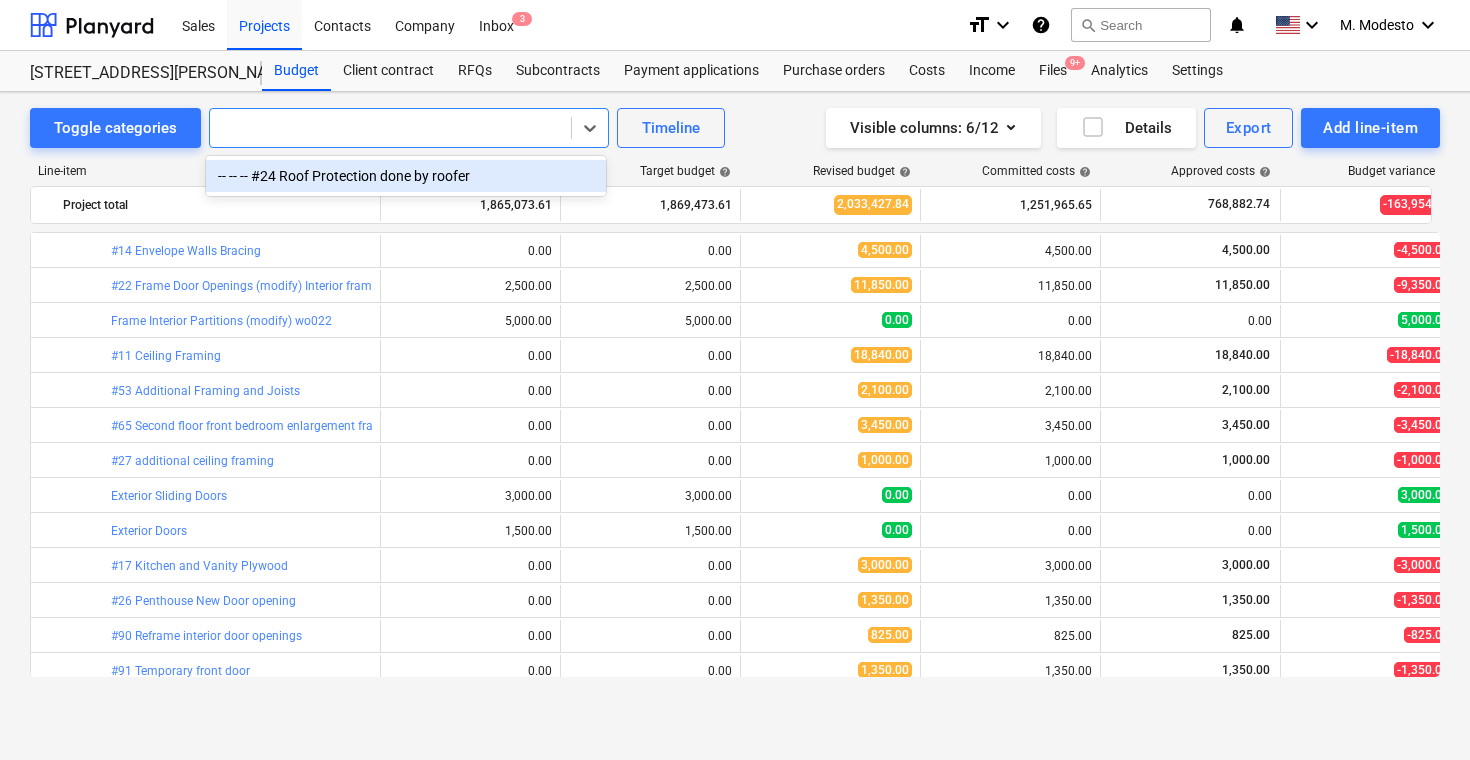 scroll, scrollTop: 1470, scrollLeft: 0, axis: vertical 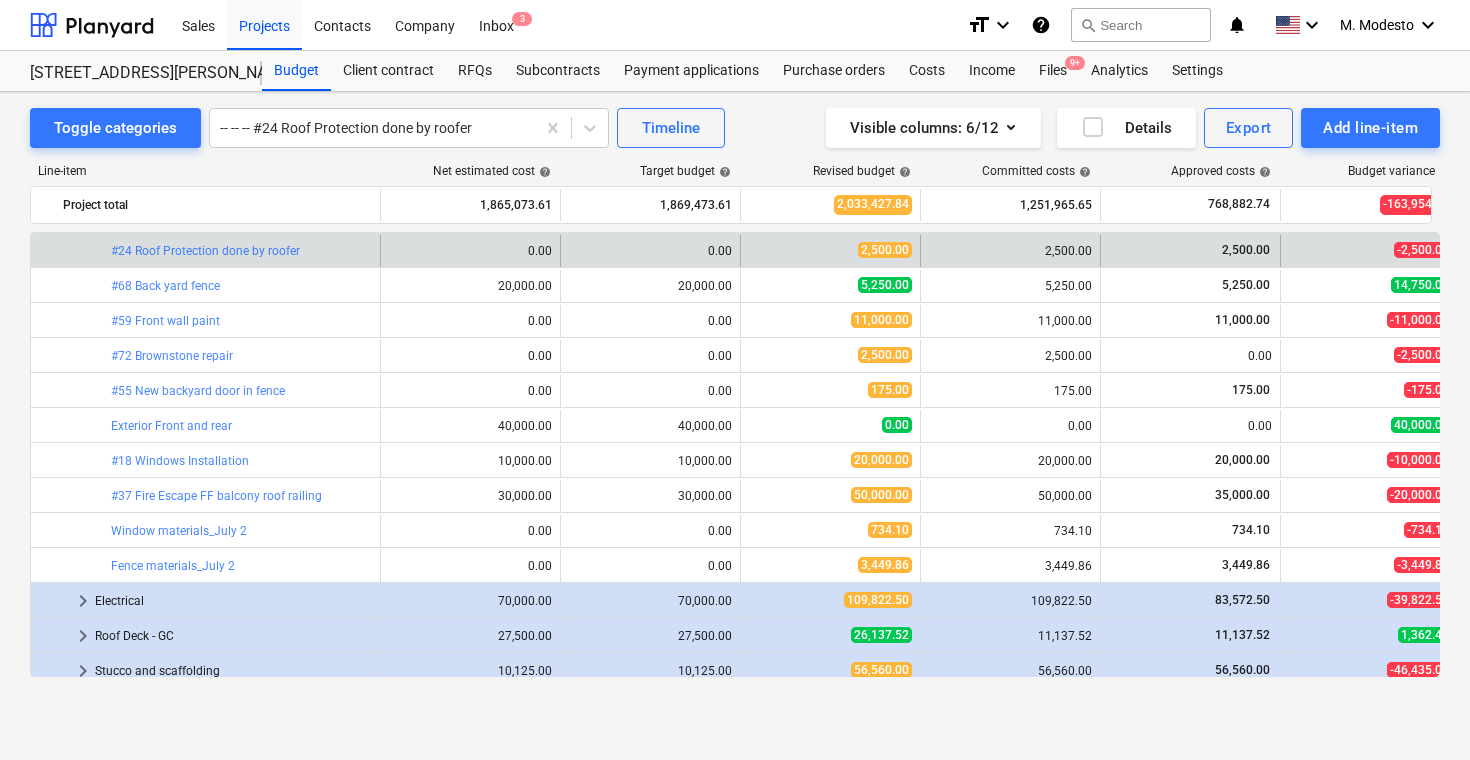 click on "bar_chart  #24 Roof Protection done by roofer" at bounding box center (241, 251) 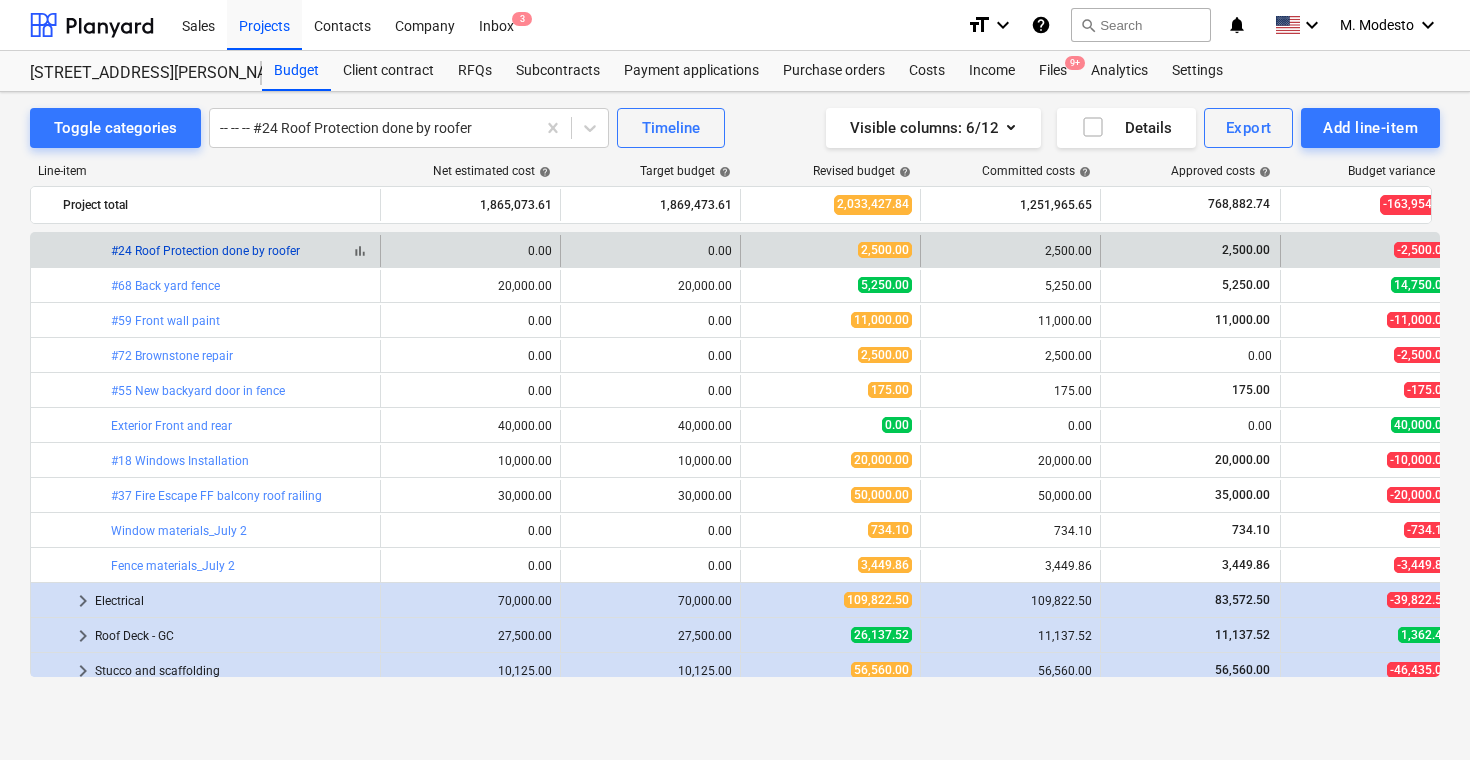 click on "#24 Roof Protection done by roofer" at bounding box center (205, 251) 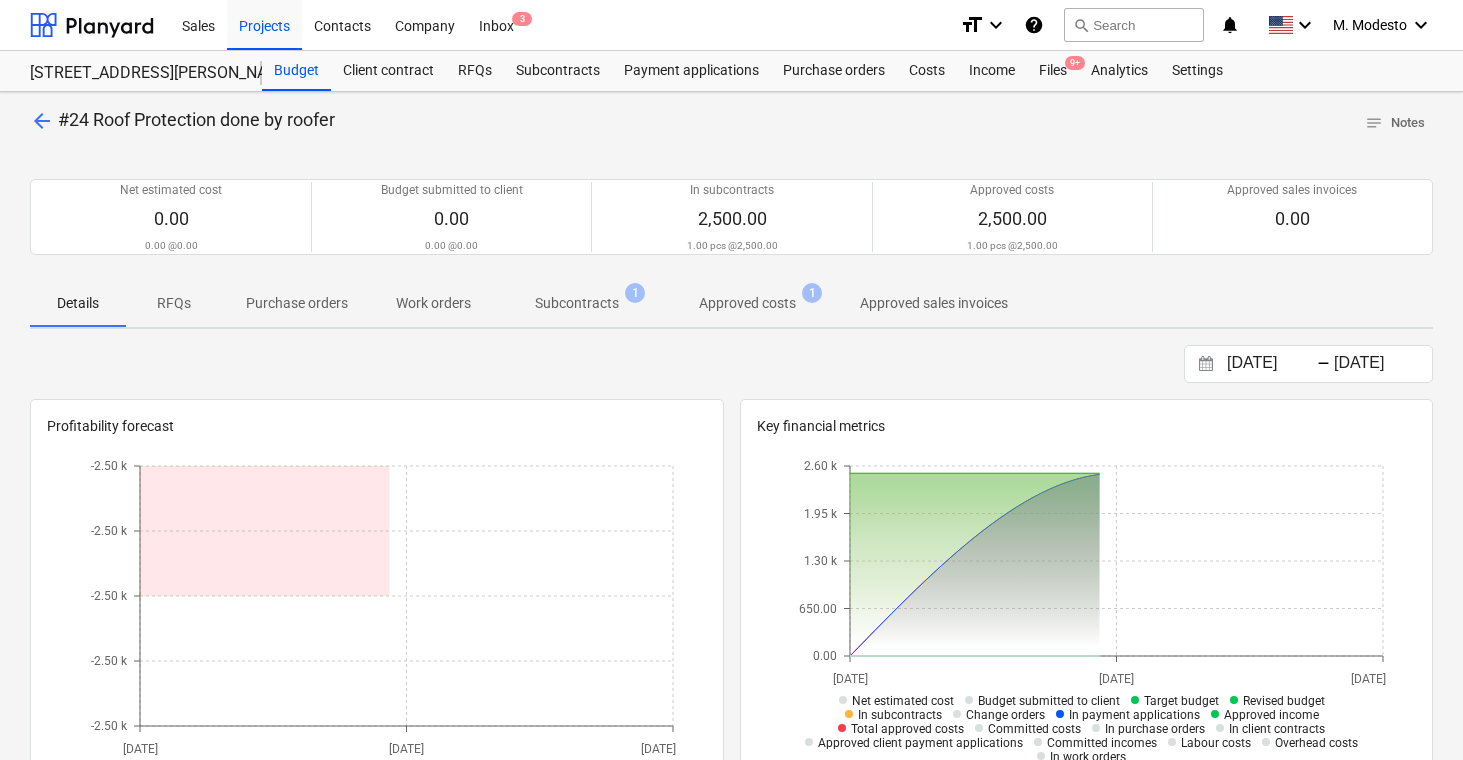 click on "Approved costs" at bounding box center [747, 303] 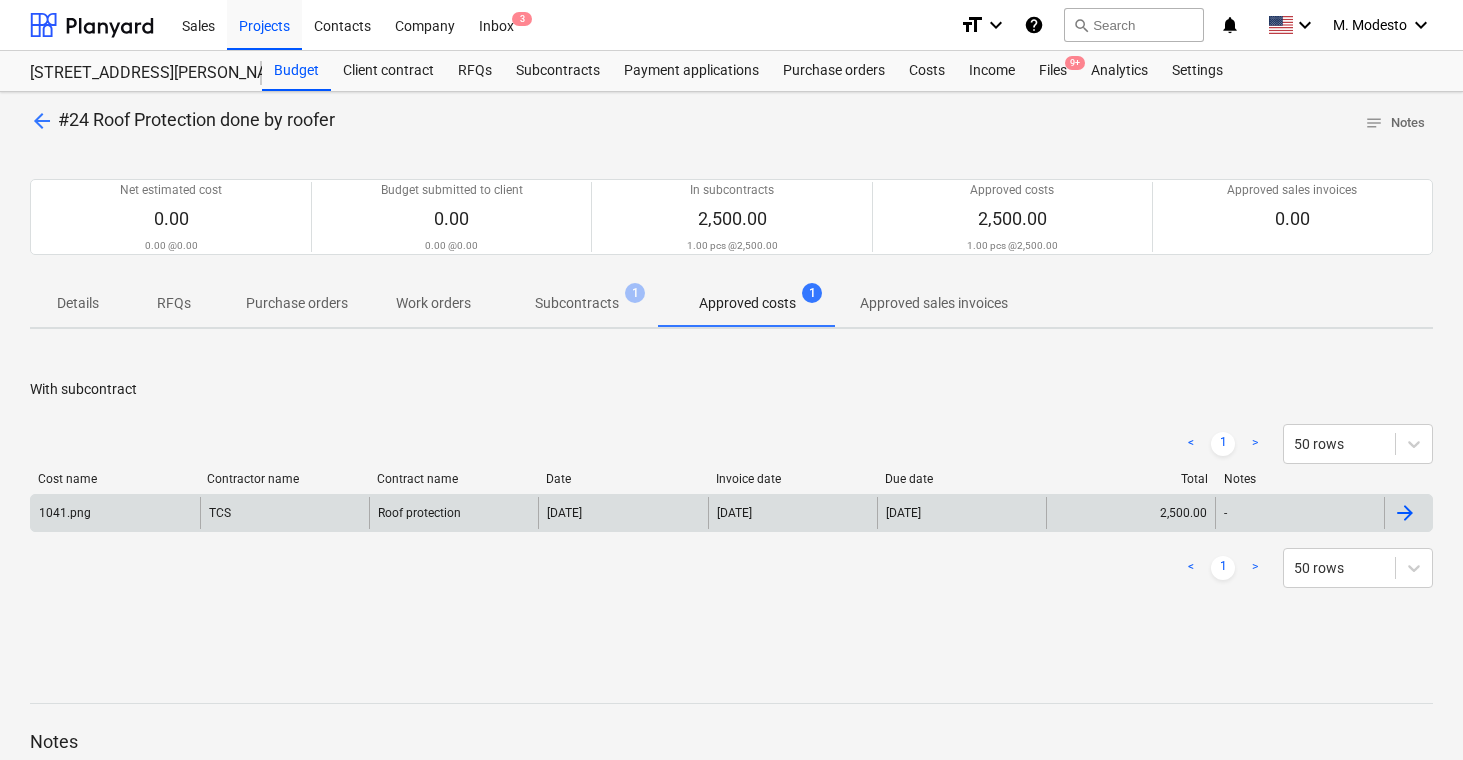 click on "[DATE]" at bounding box center (622, 513) 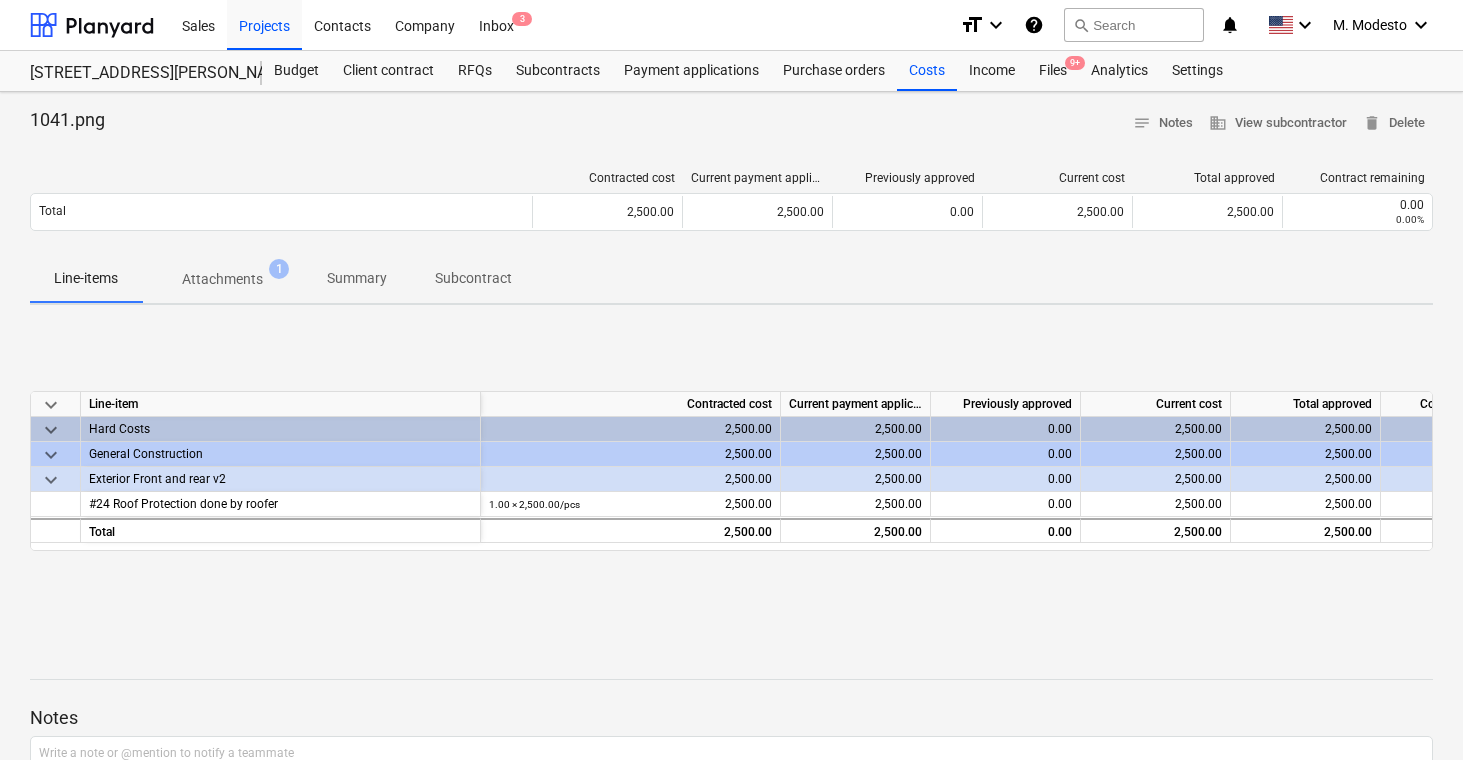 click on "Attachments" at bounding box center [222, 279] 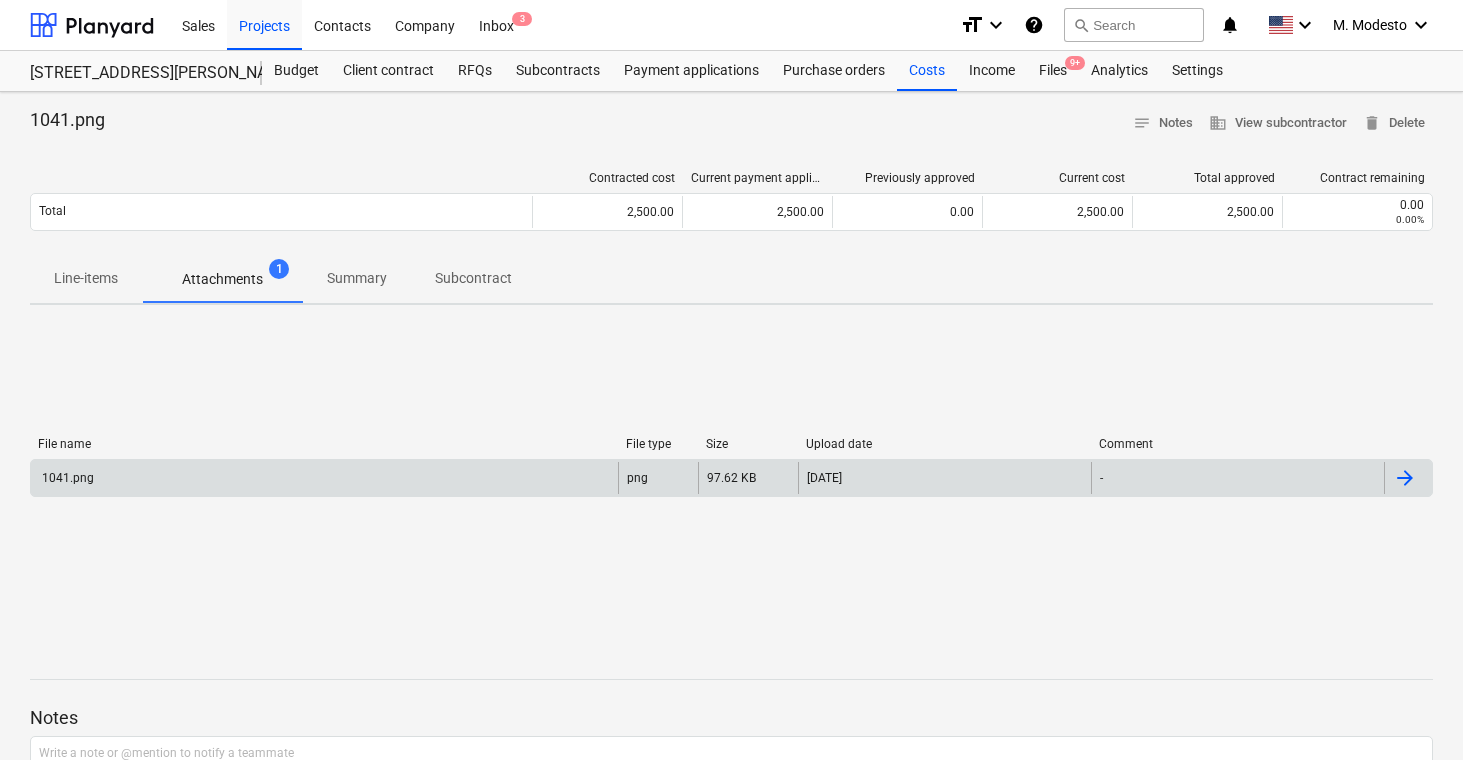 click on "1041.png" at bounding box center [324, 478] 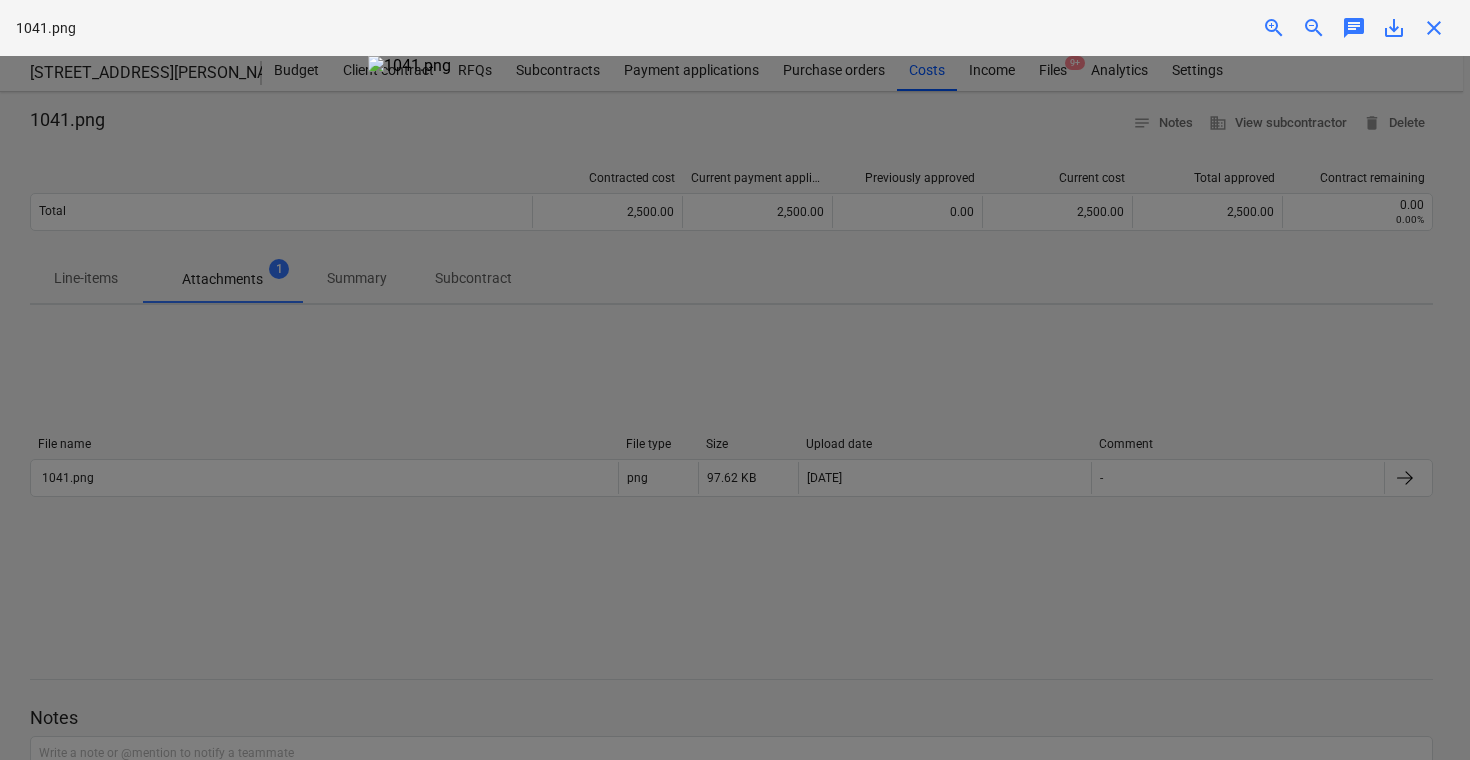 click on "close" at bounding box center [1434, 28] 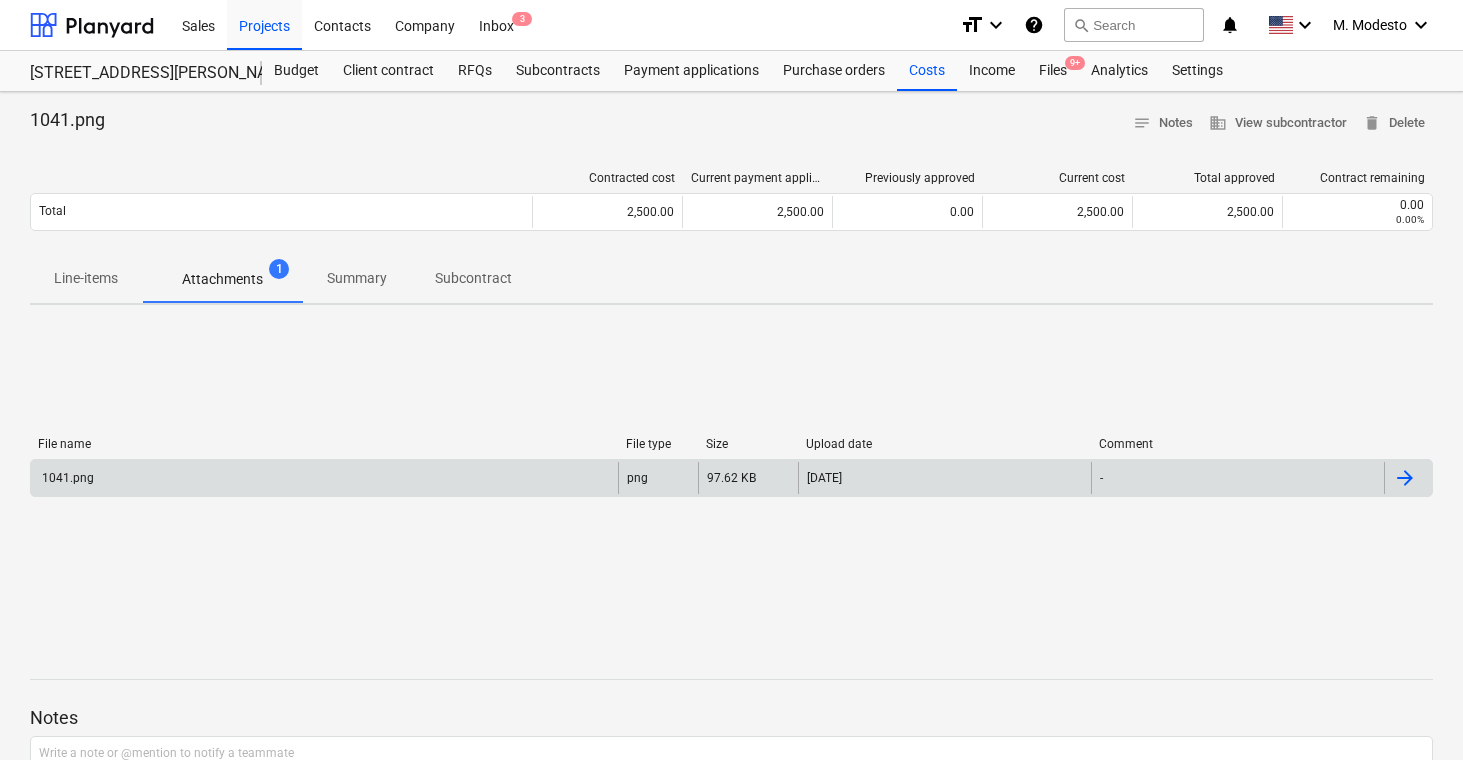 click on "1041.png" at bounding box center (324, 478) 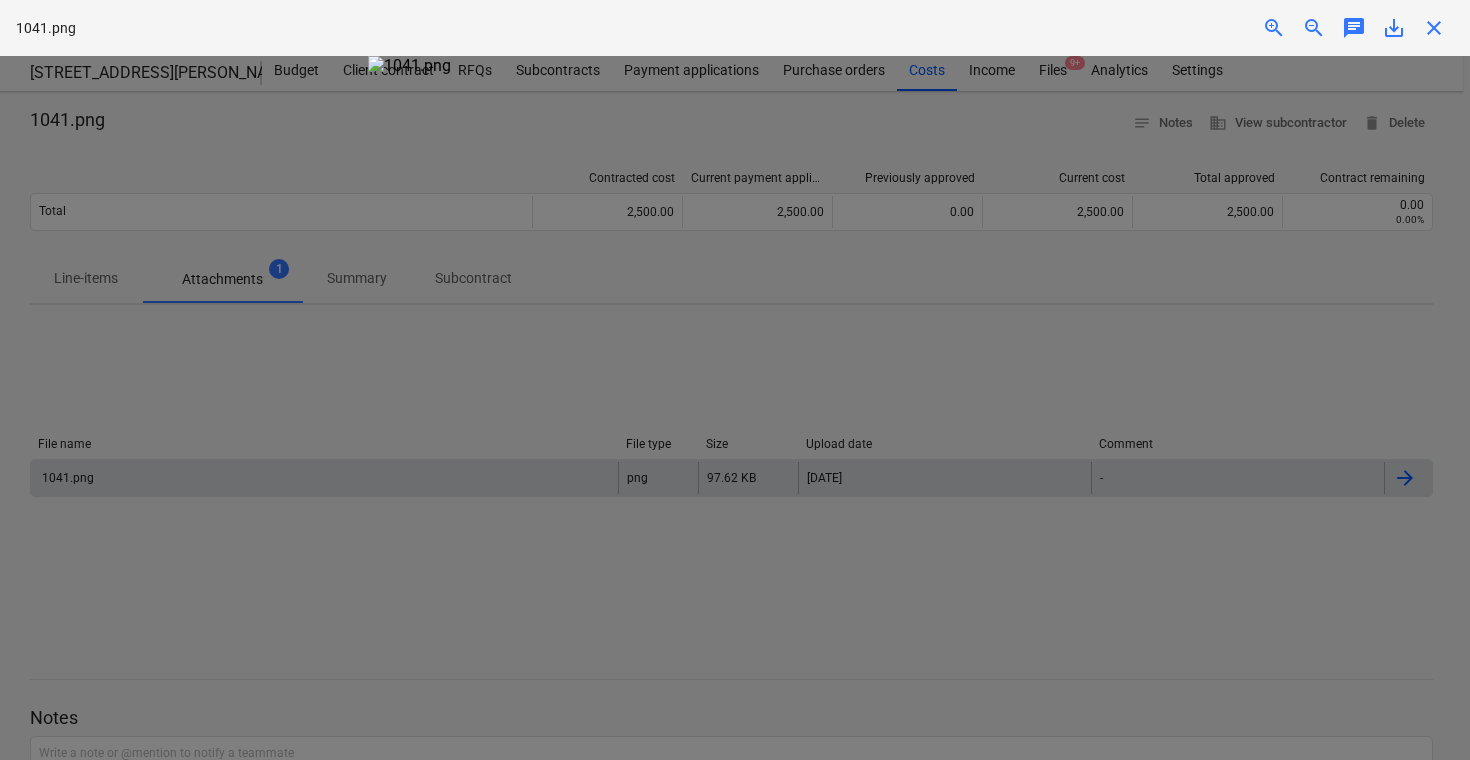 click at bounding box center (735, 408) 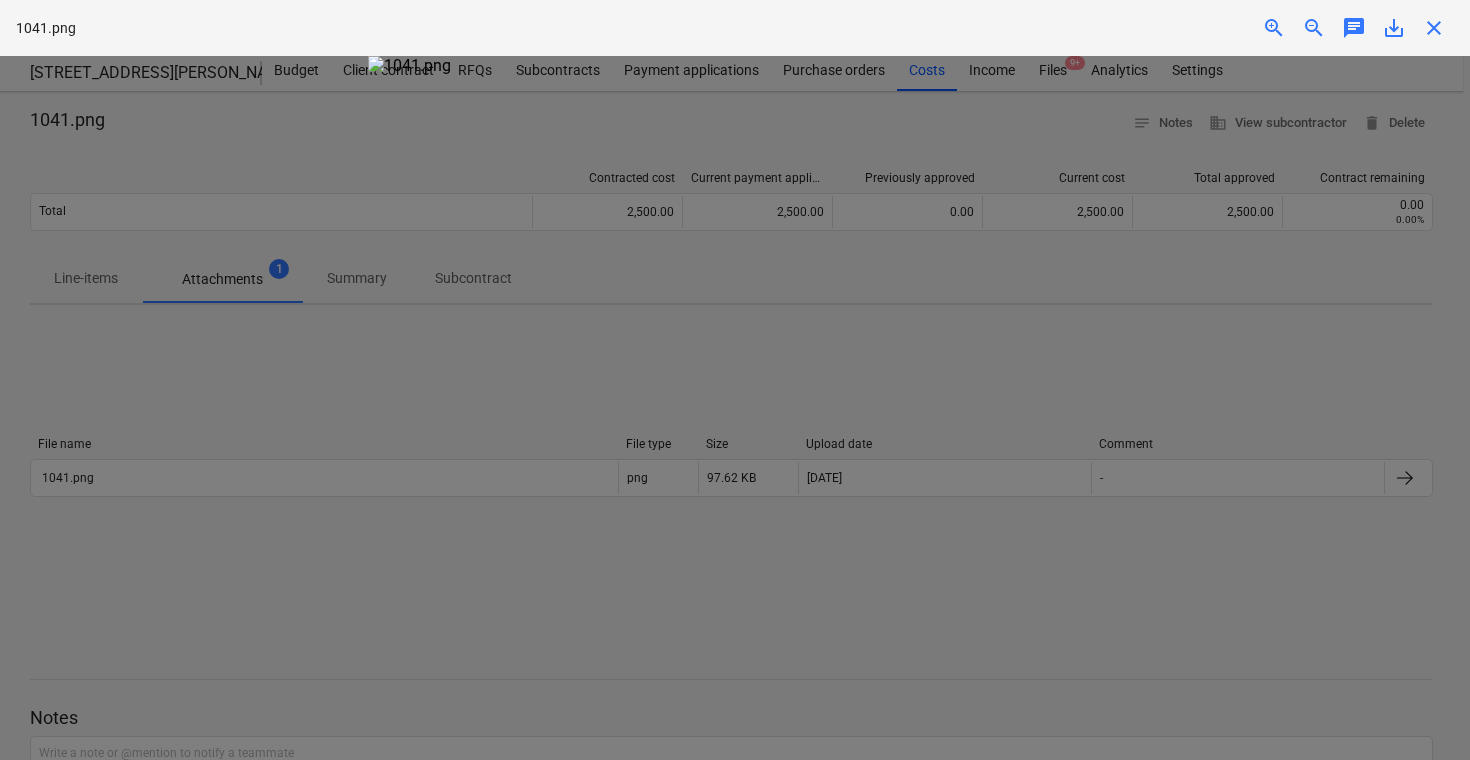 click on "close" at bounding box center (1434, 28) 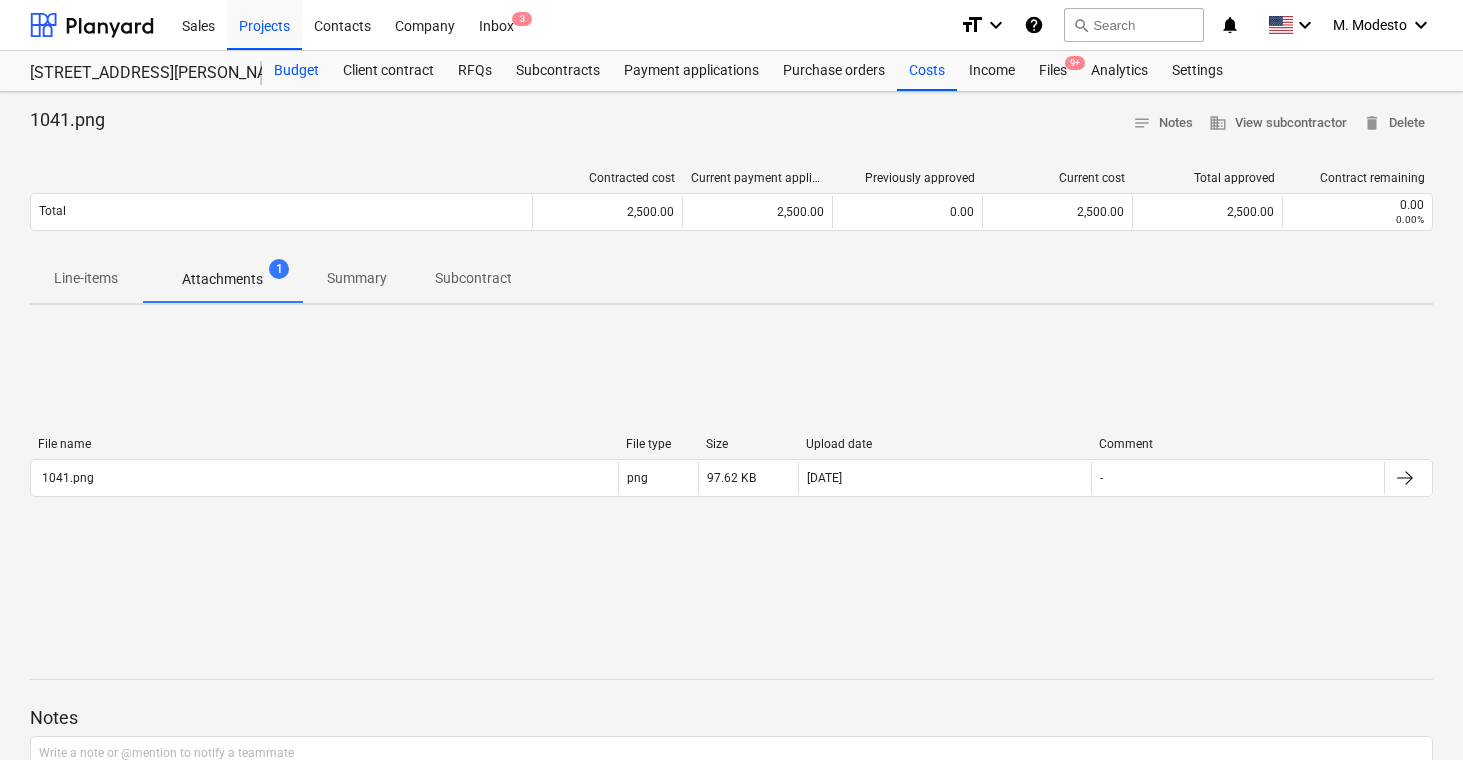 click on "Budget" at bounding box center [296, 71] 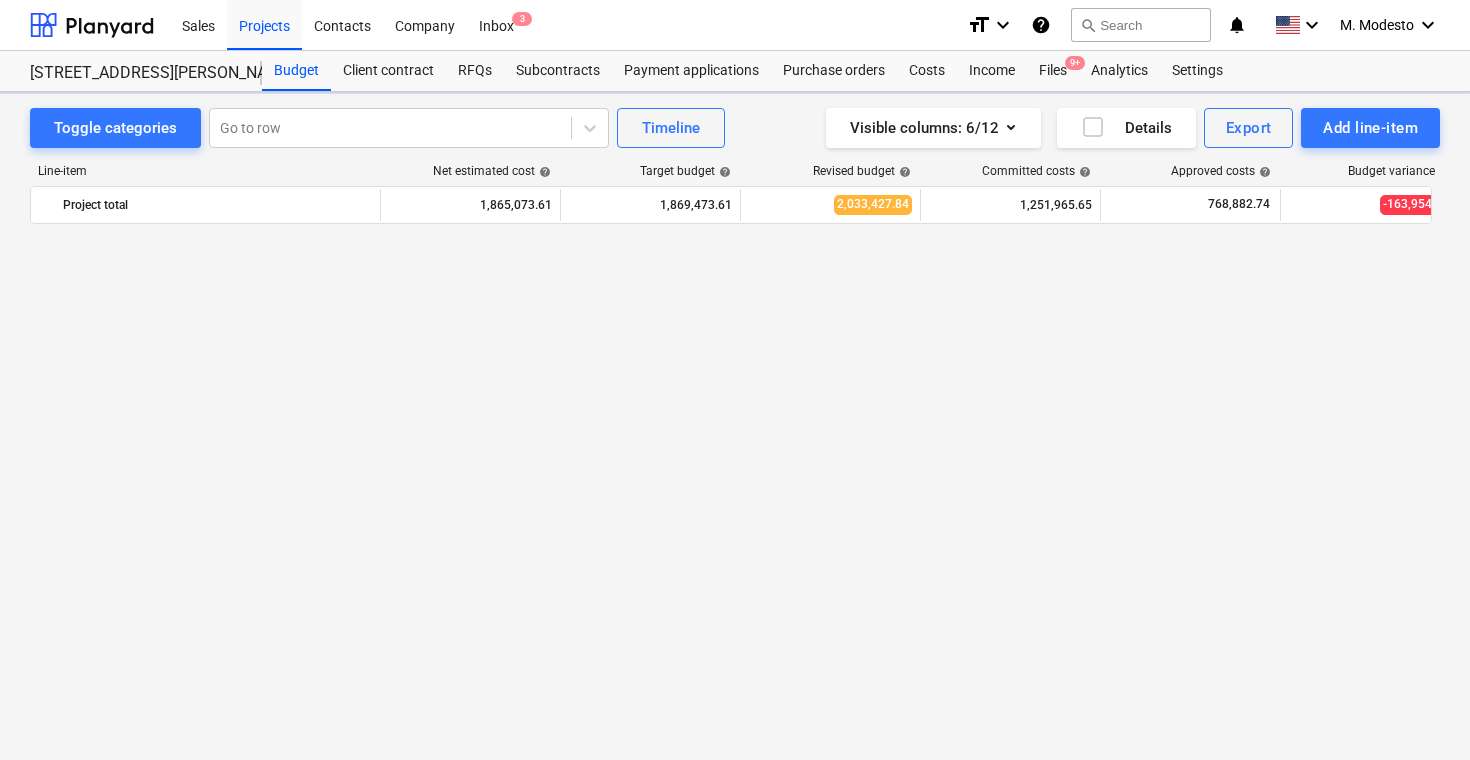 scroll, scrollTop: 1470, scrollLeft: 0, axis: vertical 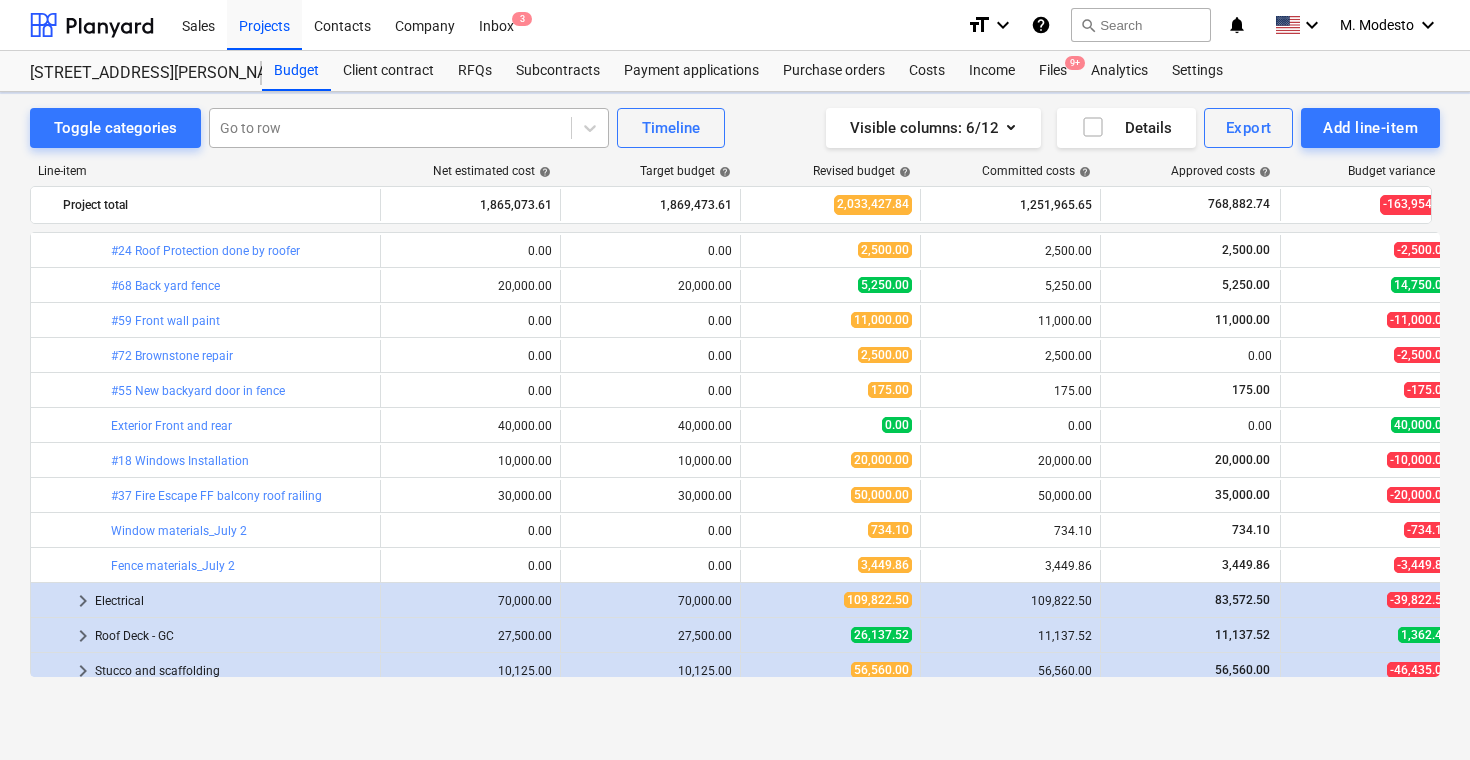 click at bounding box center (390, 128) 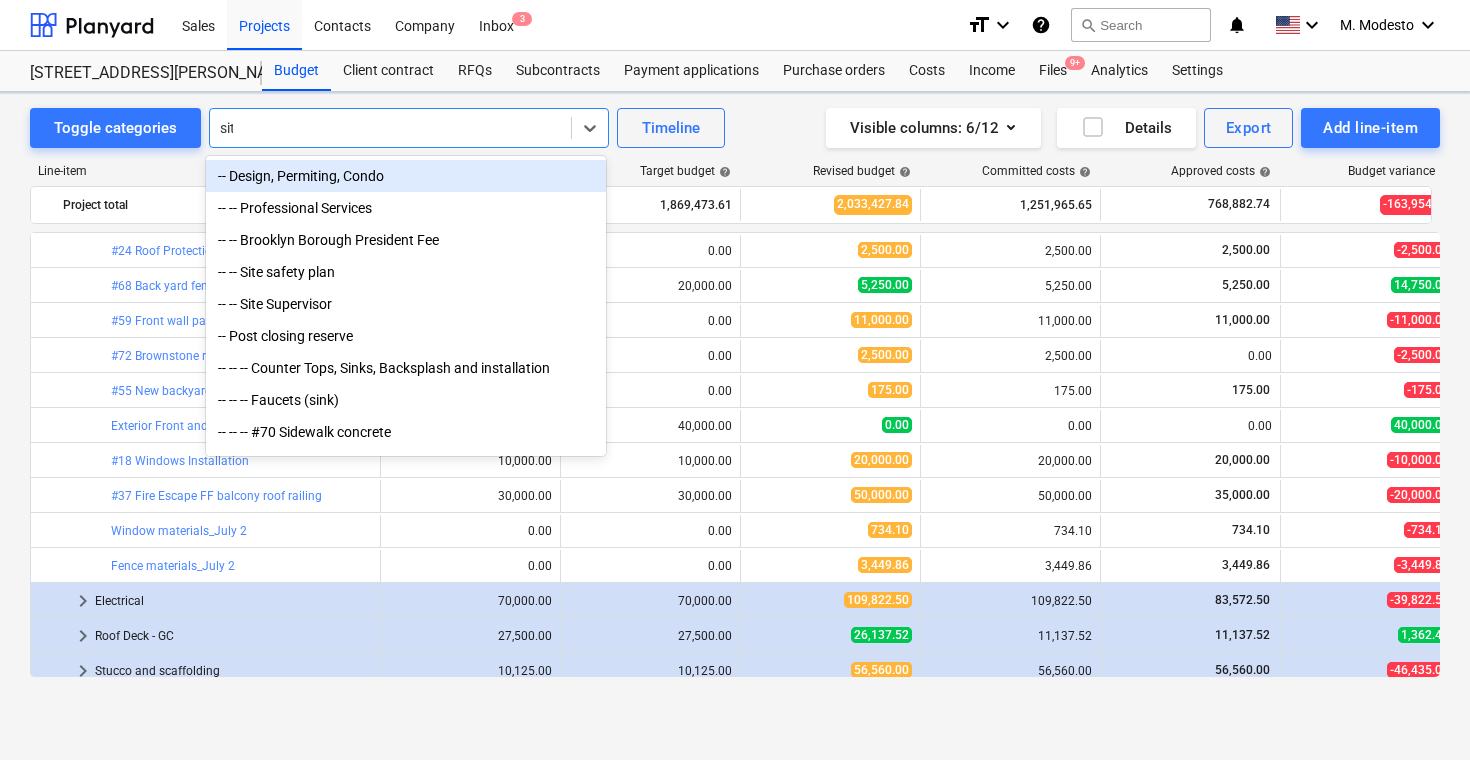 type on "site" 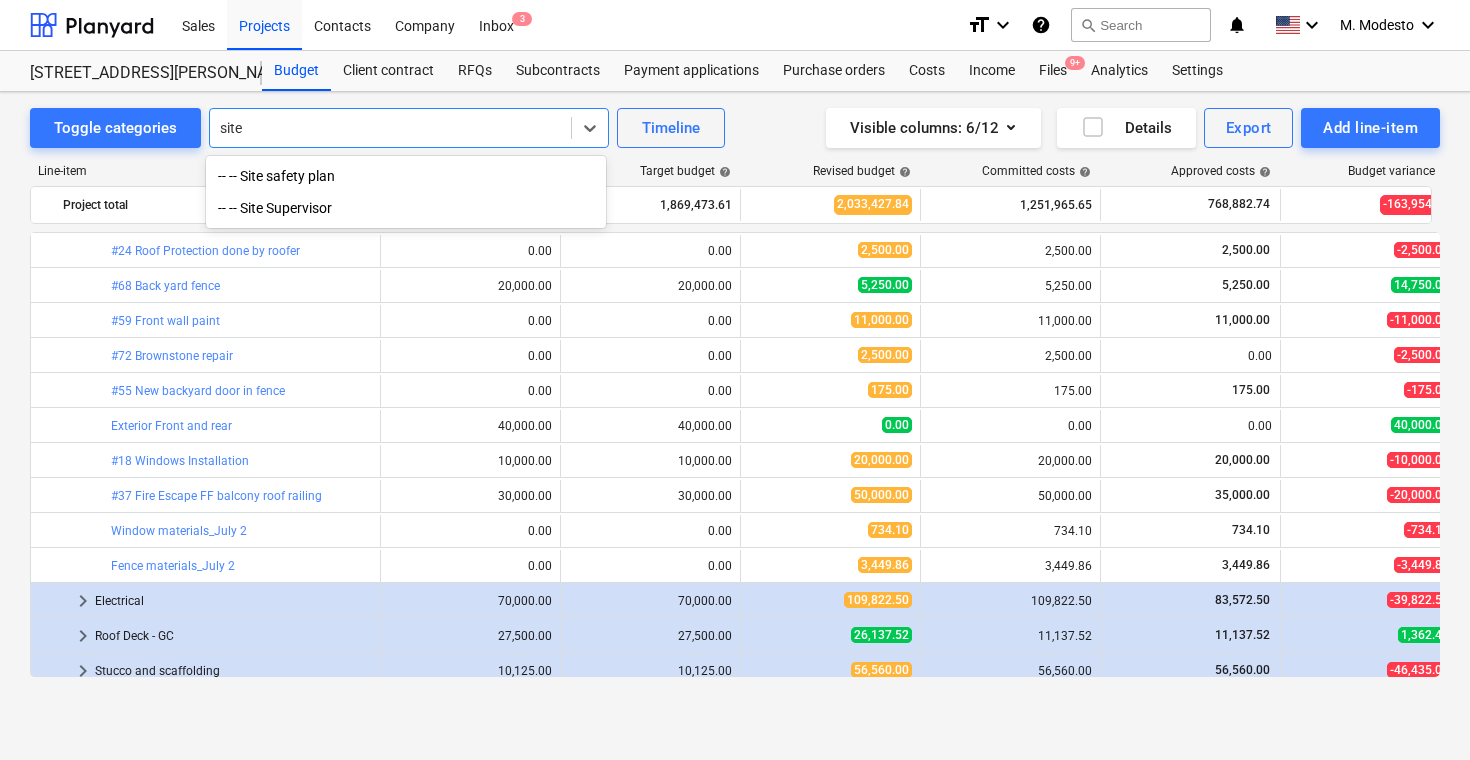 click on "-- --   Site Supervisor" at bounding box center (406, 208) 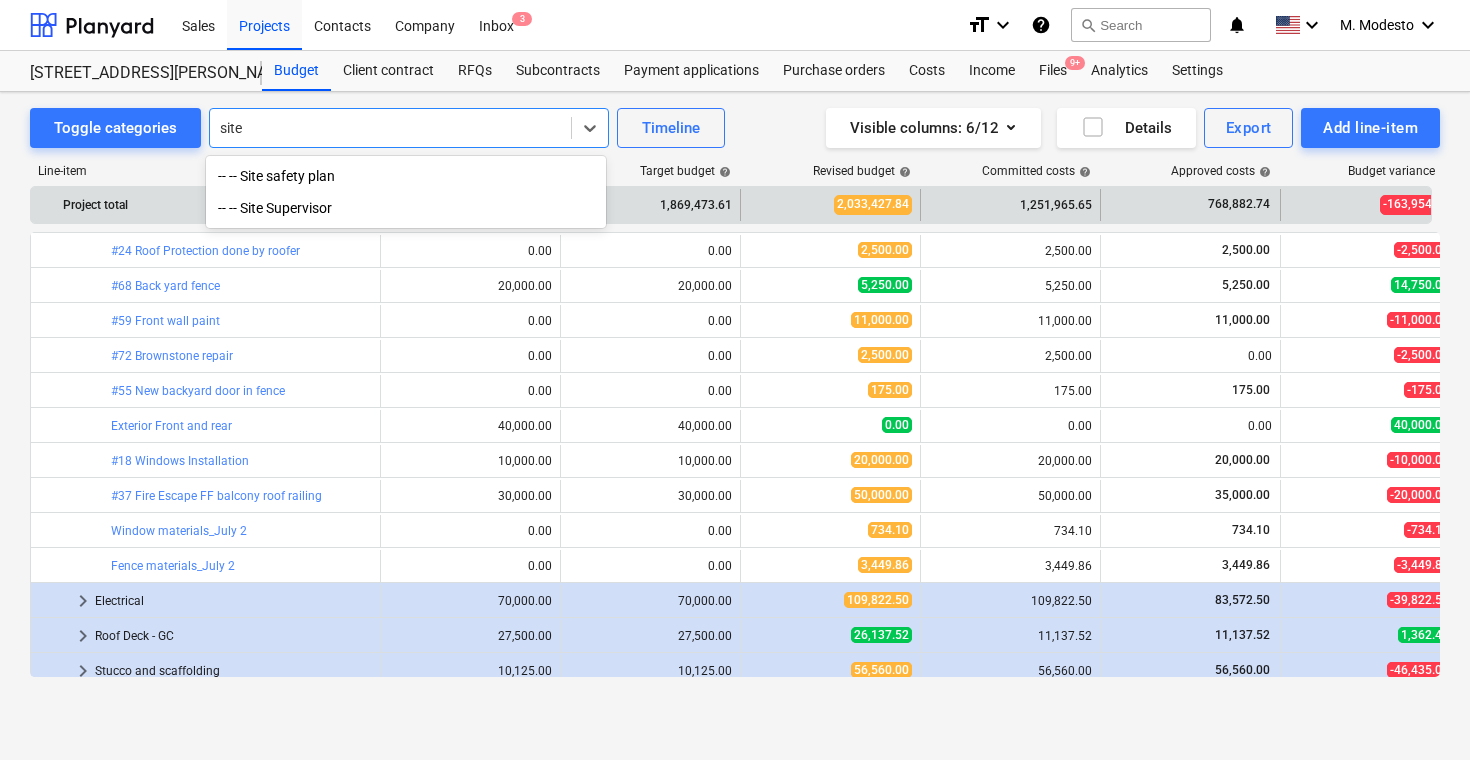 type 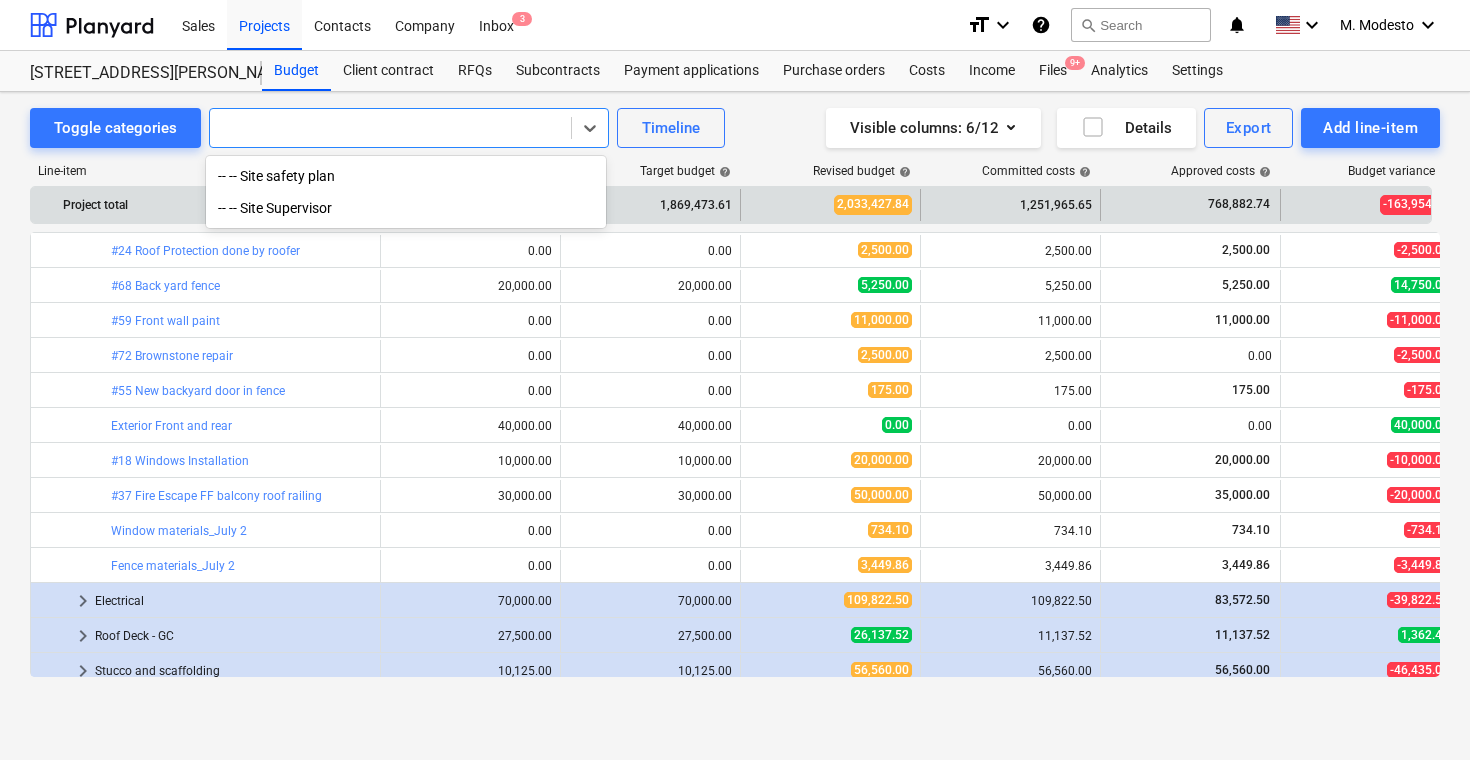 scroll, scrollTop: 595, scrollLeft: 0, axis: vertical 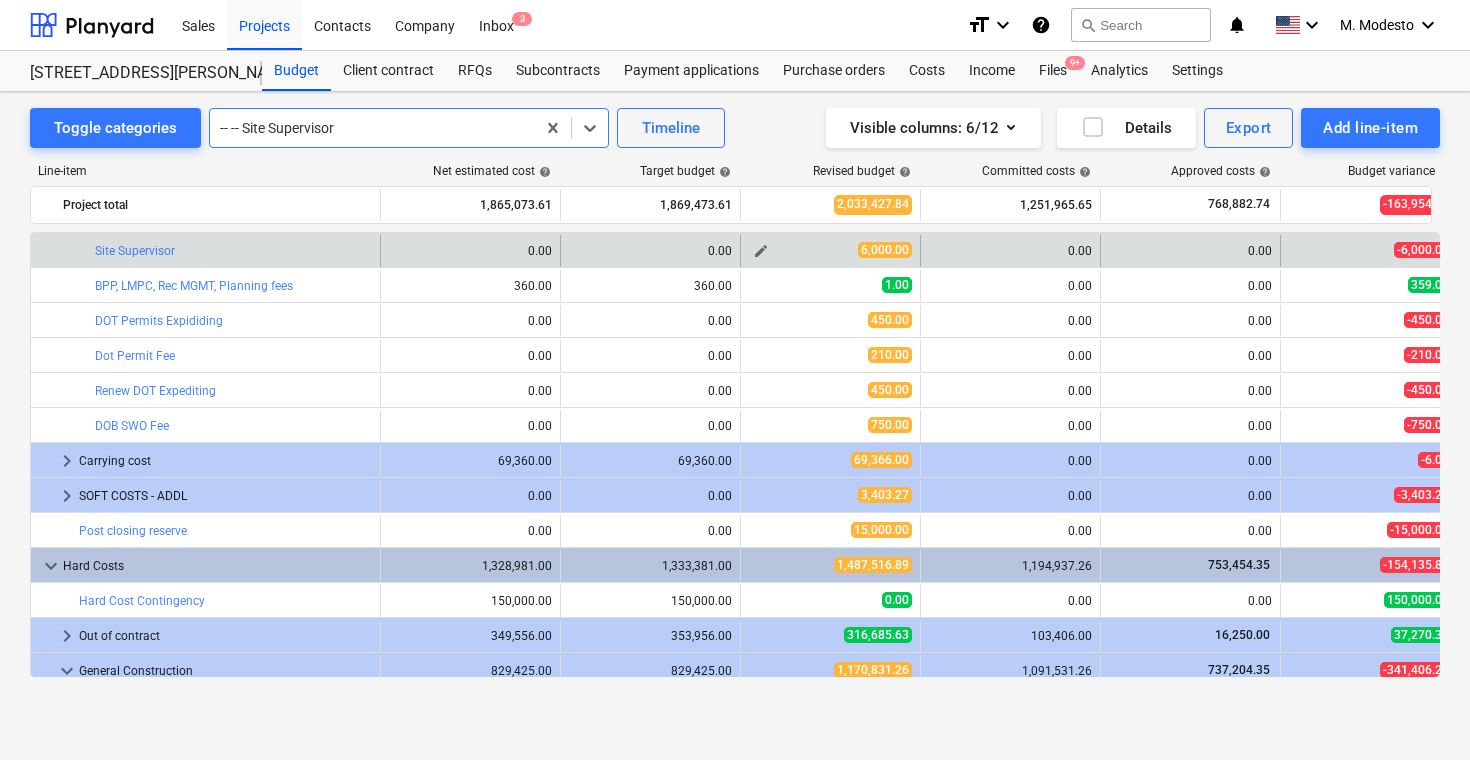 click on "edit" at bounding box center [761, 251] 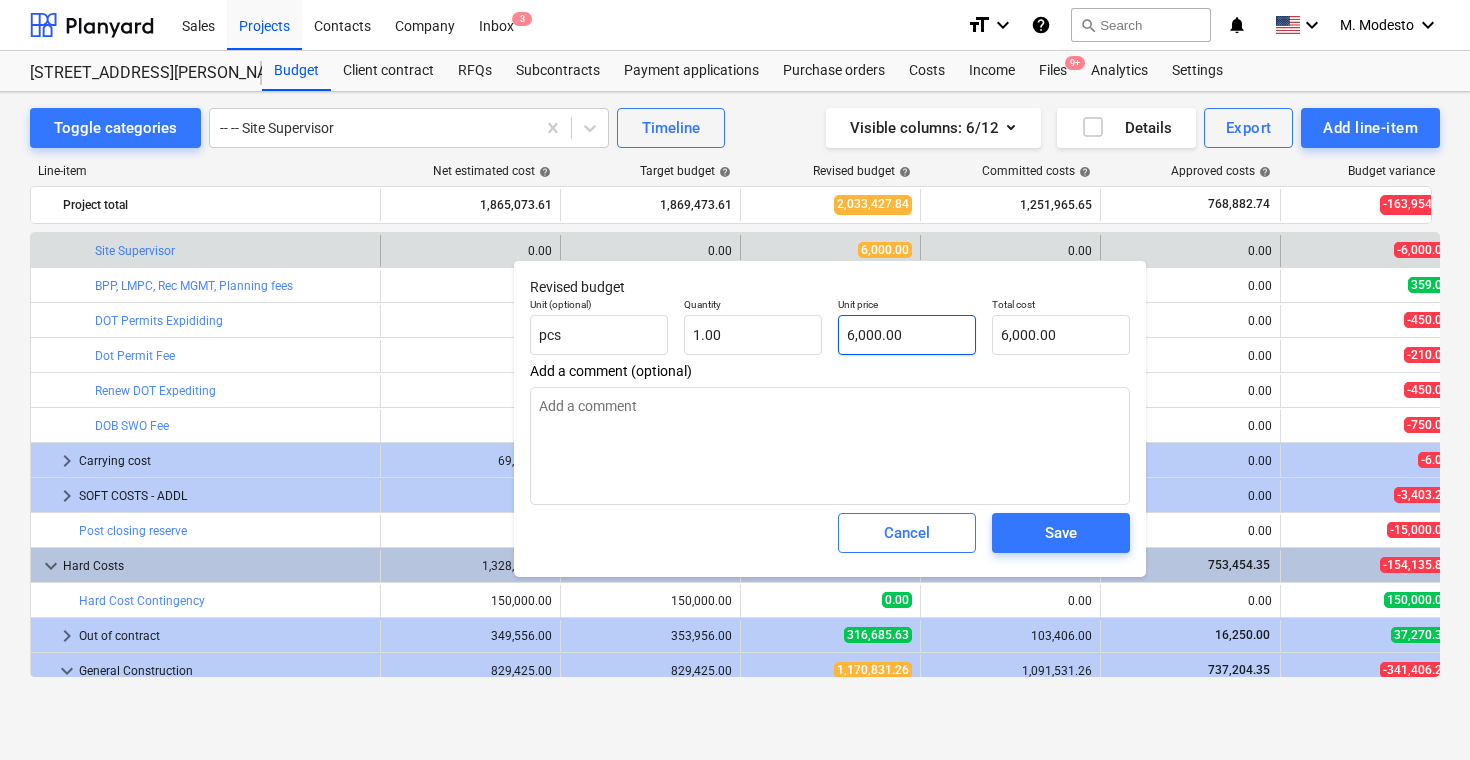 type on "6000" 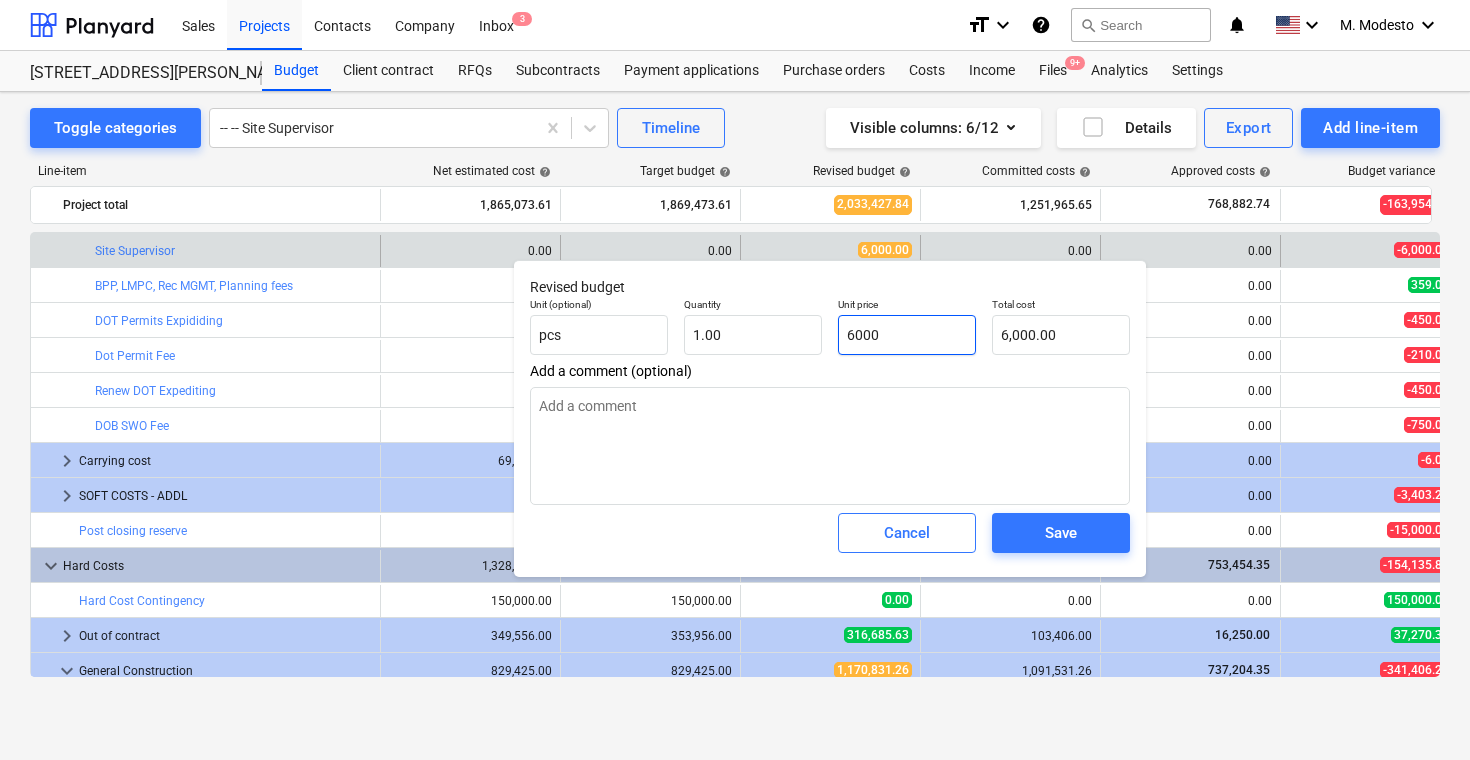 click on "6000" at bounding box center [907, 335] 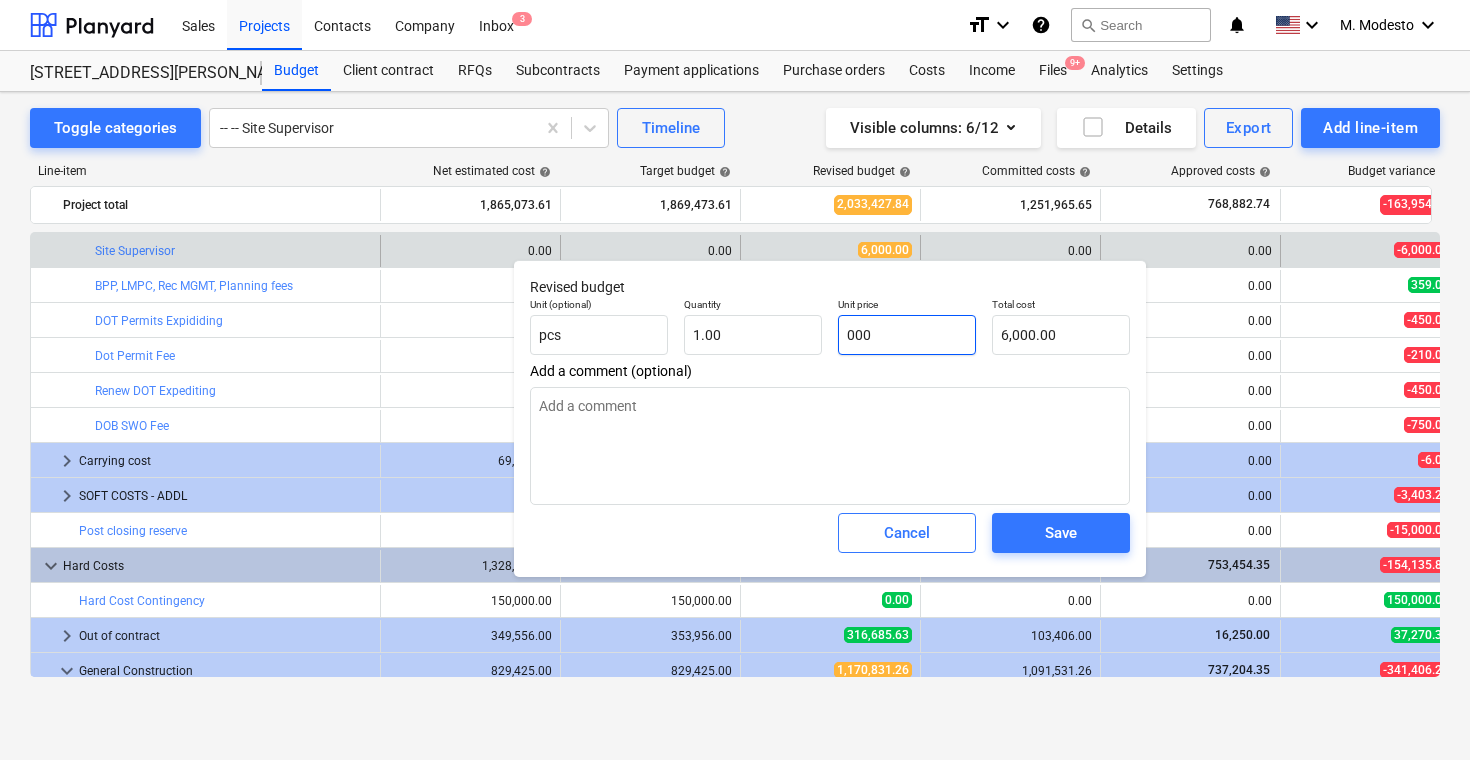 type on "0.00" 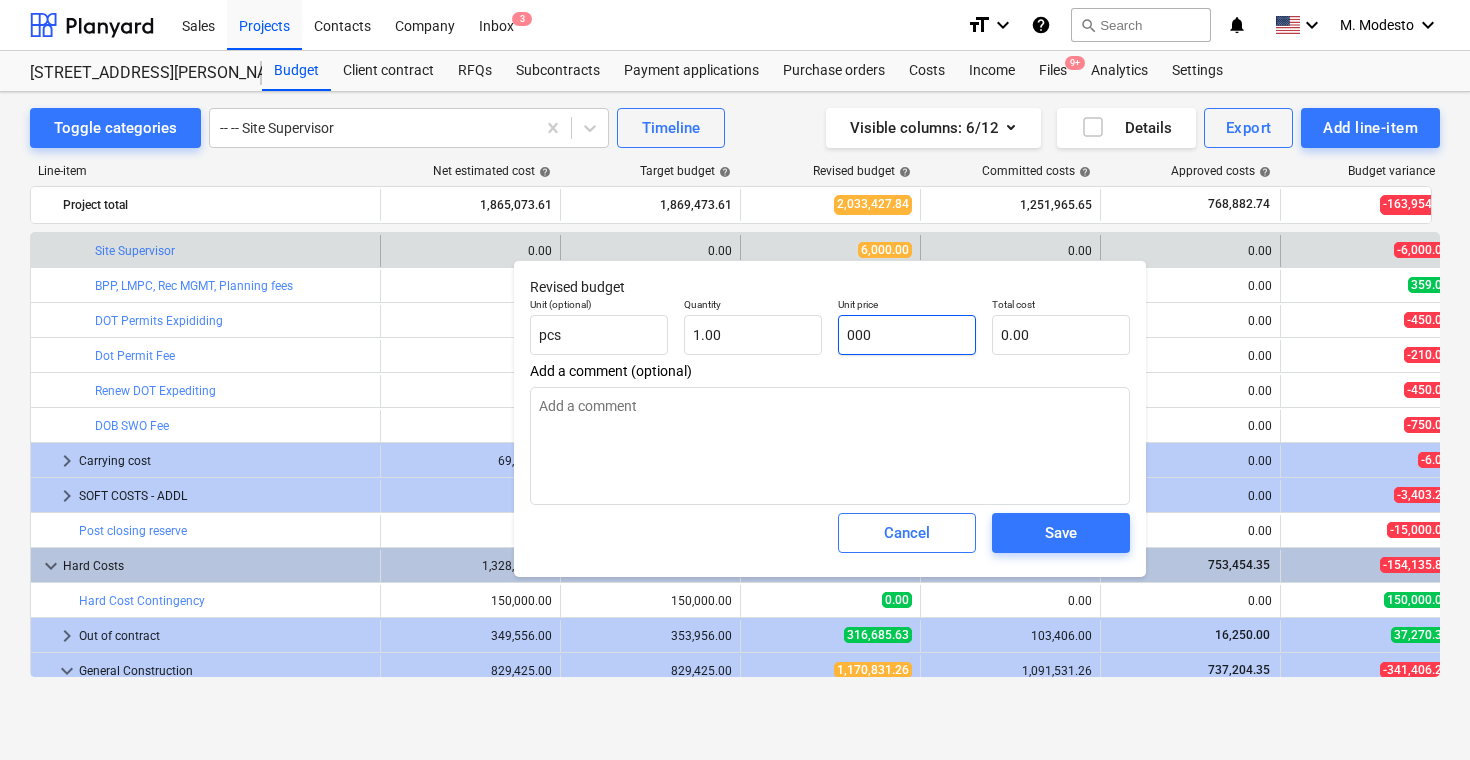 type on "x" 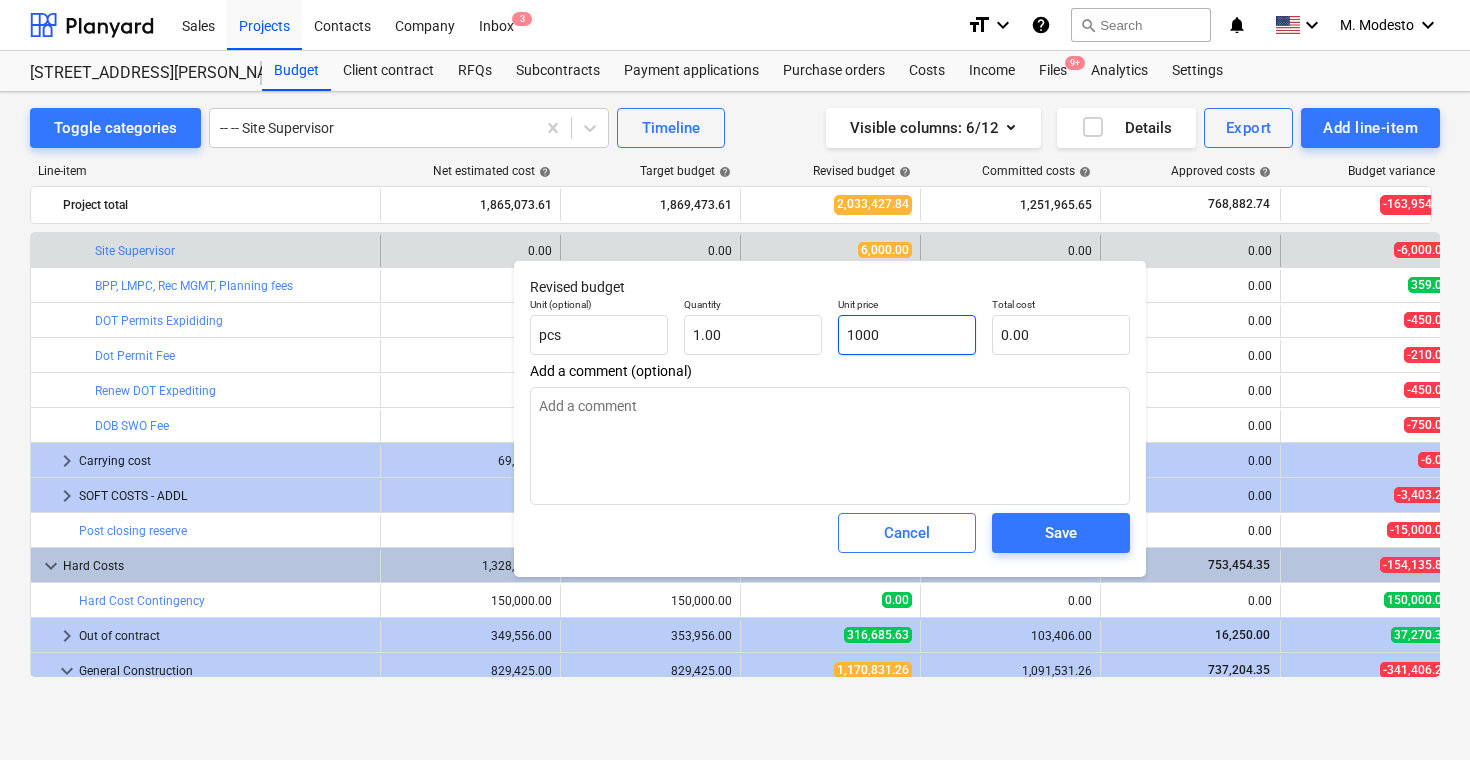 type on "1,000.00" 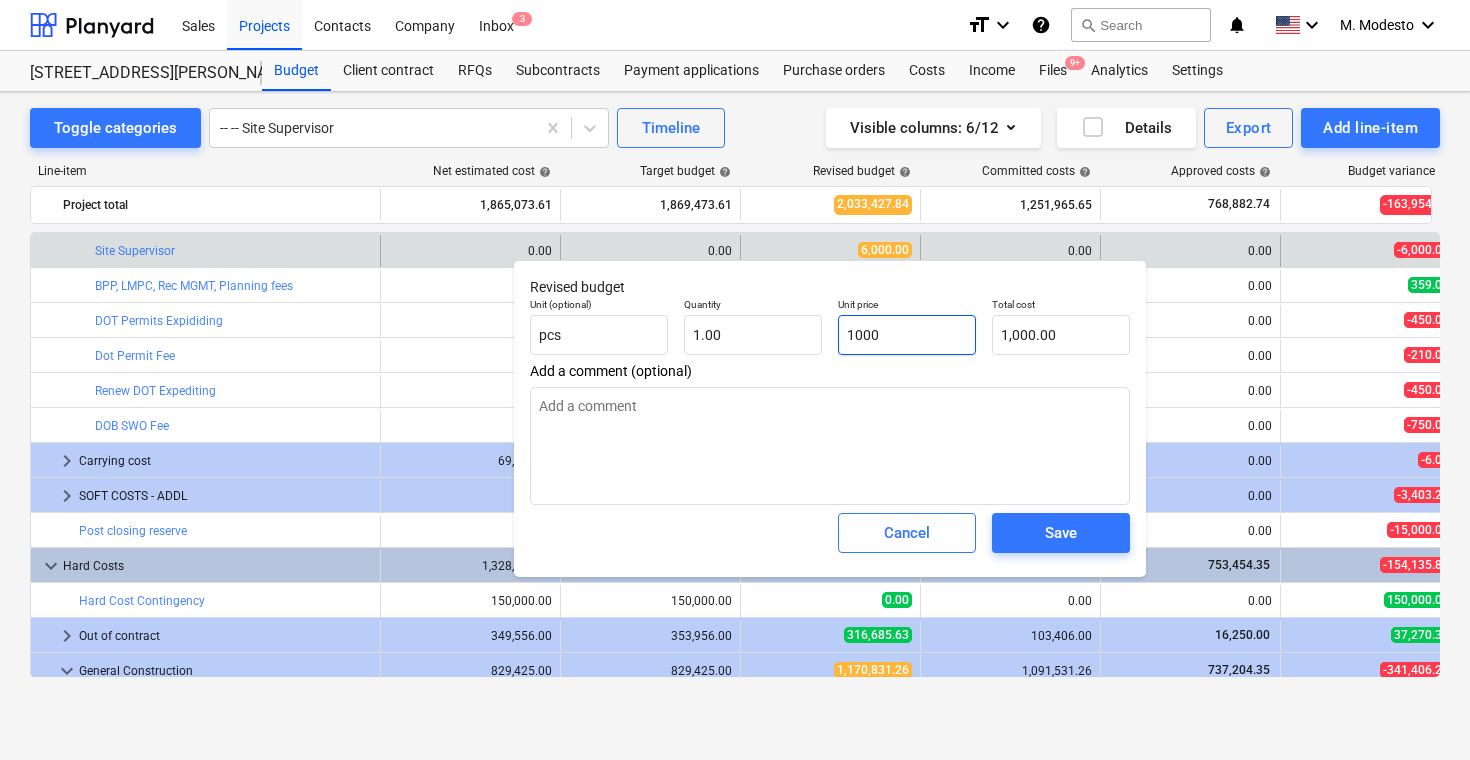 type on "10000" 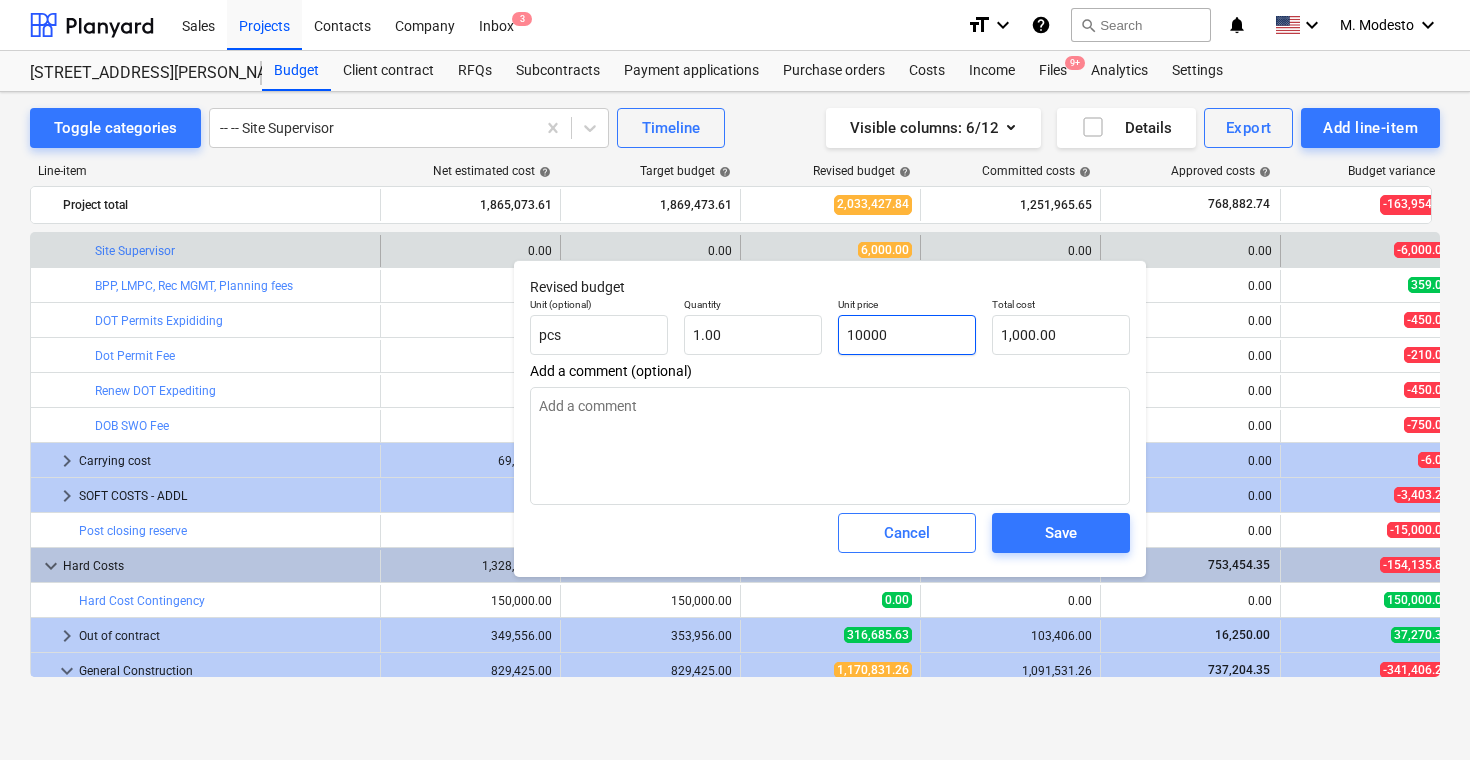 type on "x" 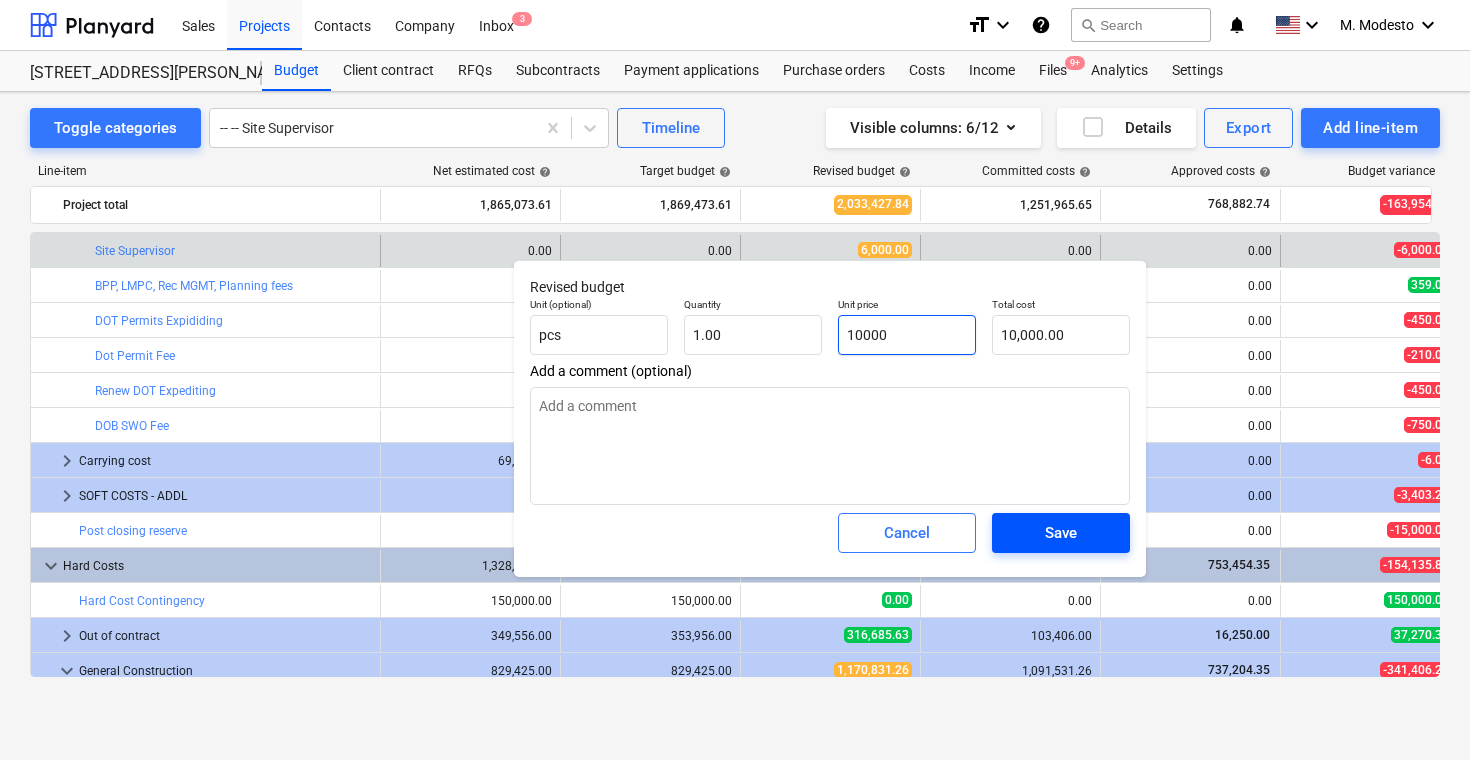 type on "10000" 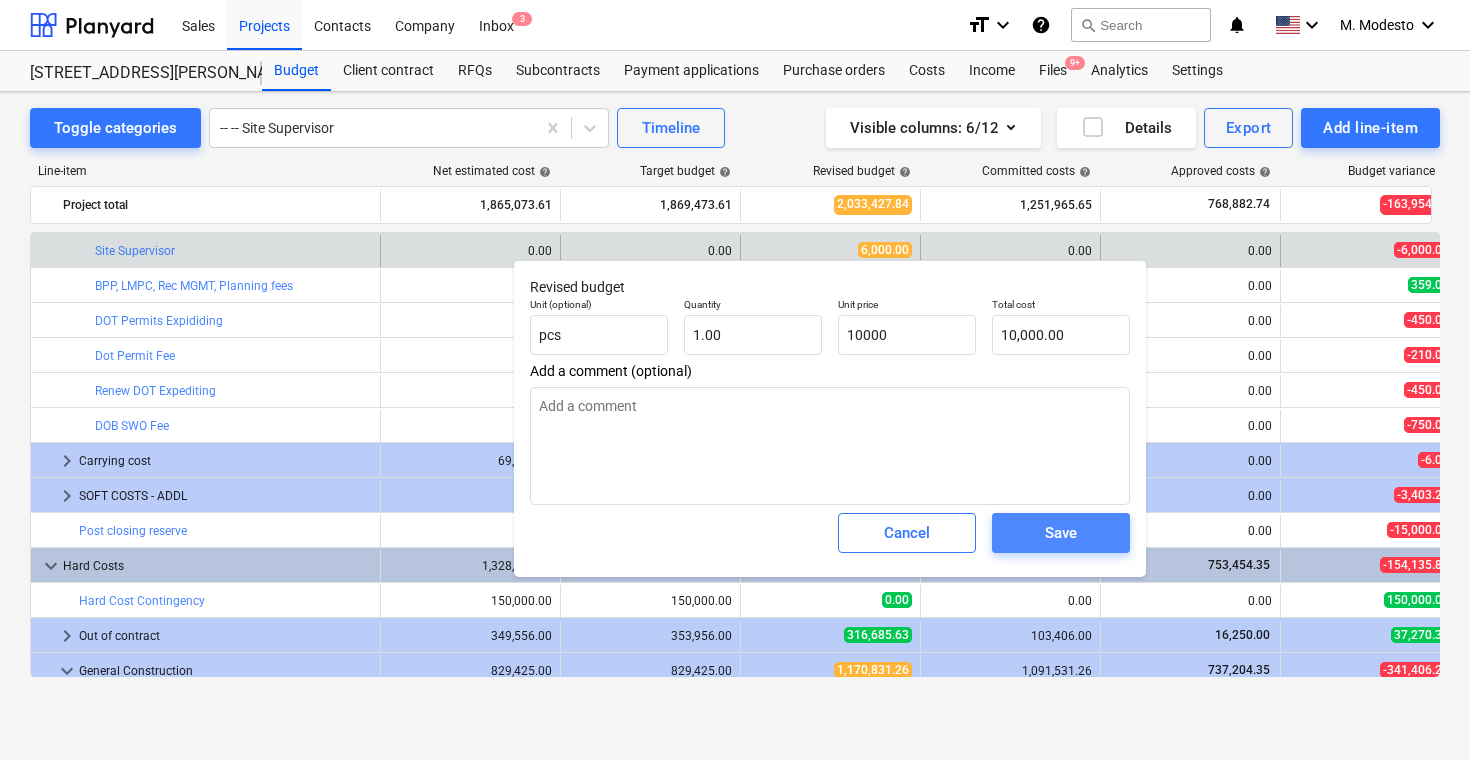 click on "Save" at bounding box center [1061, 533] 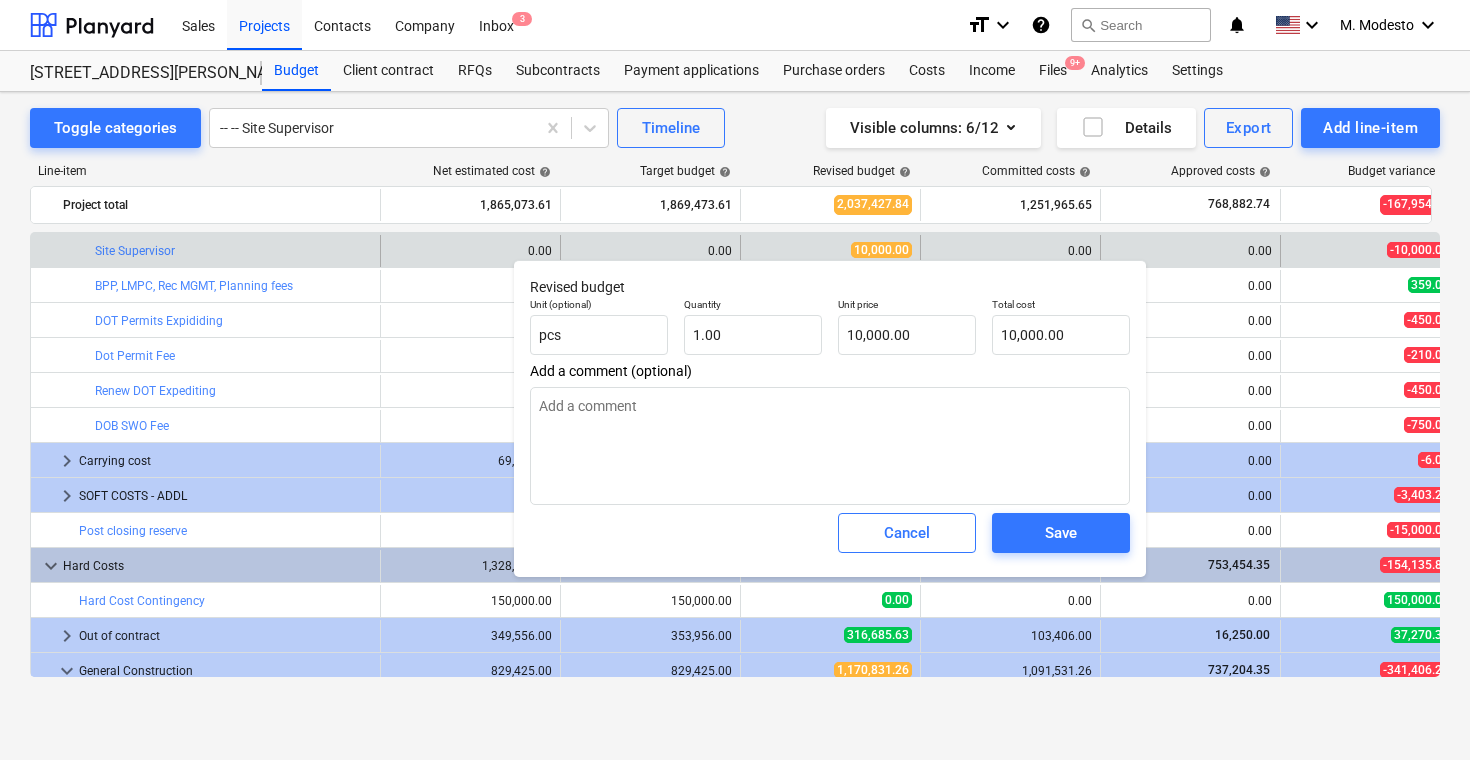 type on "x" 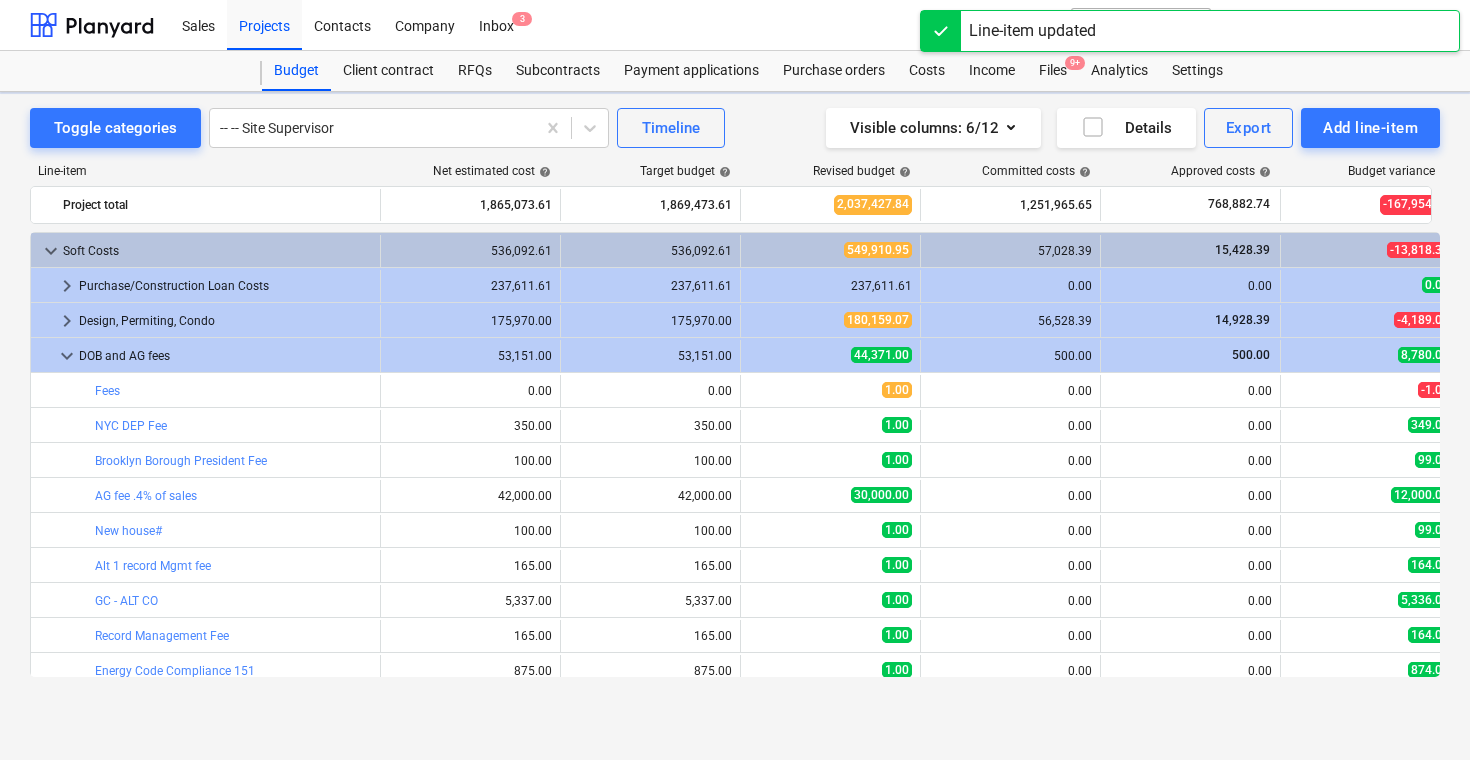 scroll, scrollTop: 595, scrollLeft: 0, axis: vertical 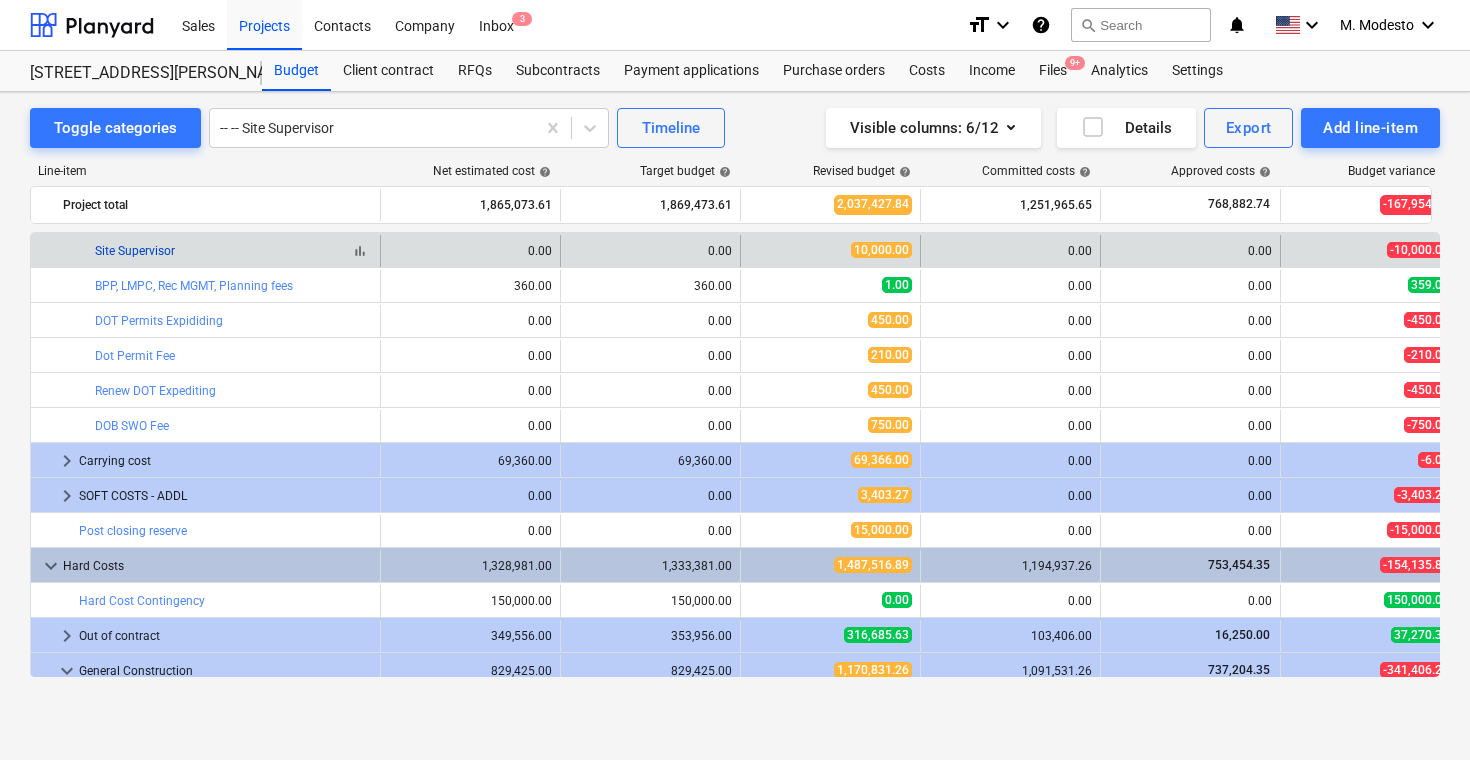 click on "Site Supervisor" at bounding box center (135, 251) 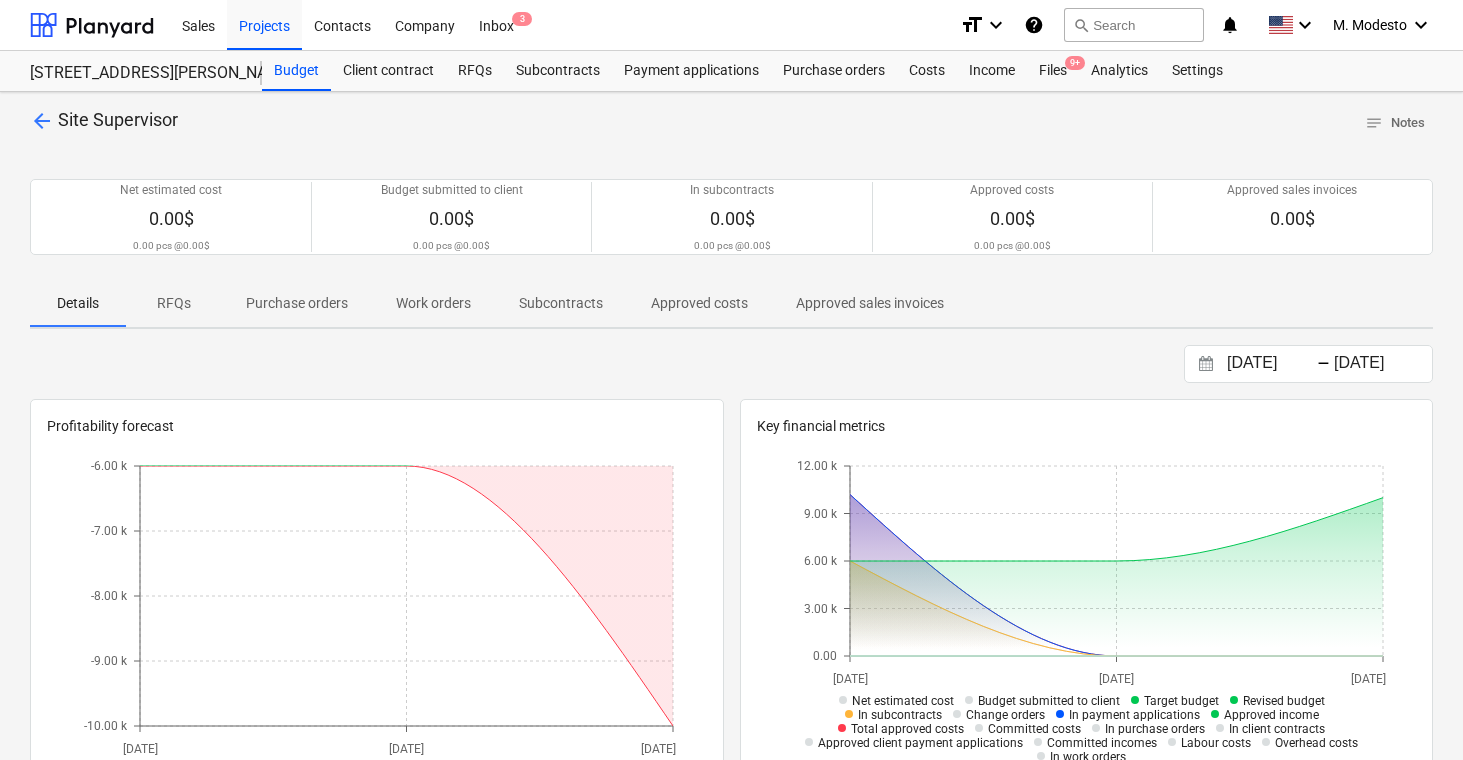 click on "Subcontracts" at bounding box center (561, 303) 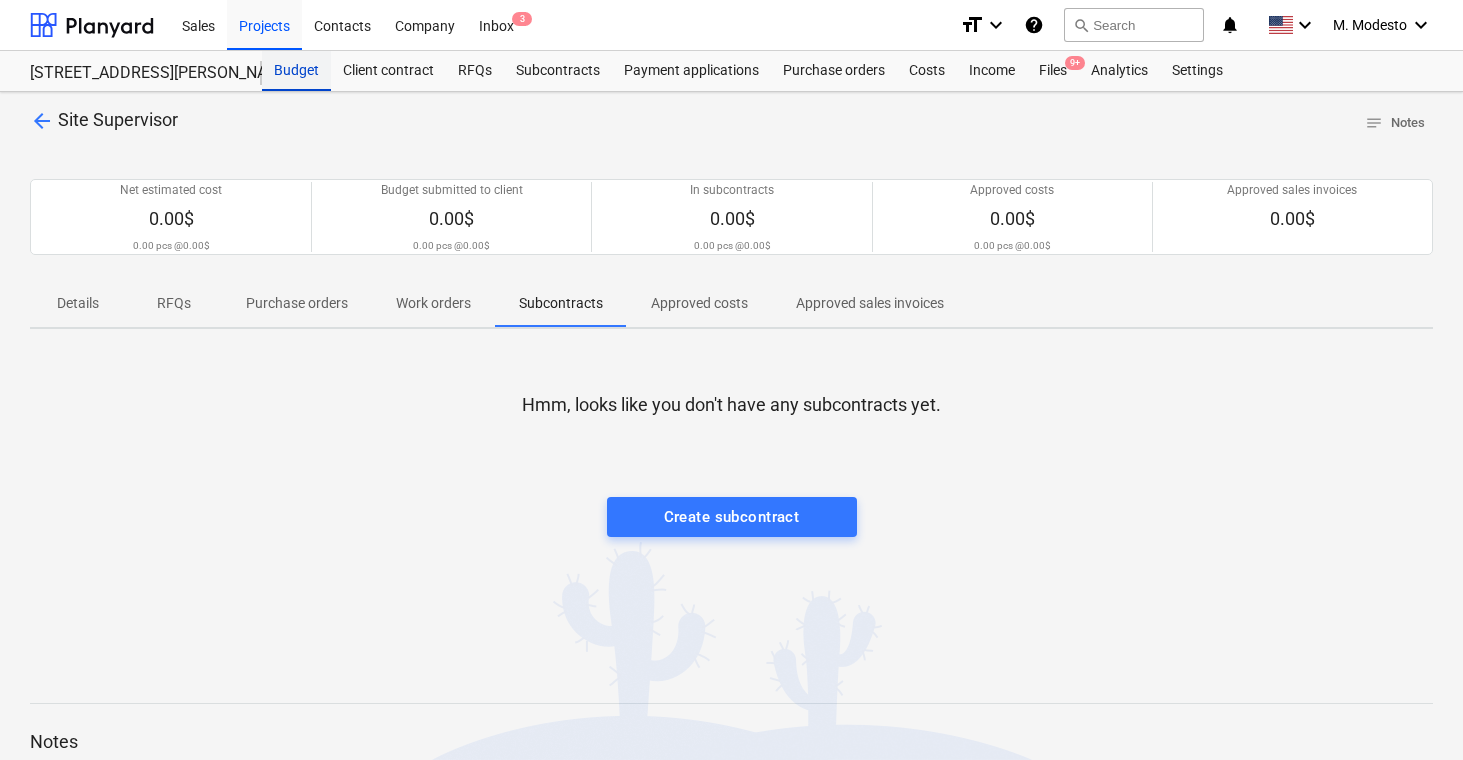 click on "Budget" at bounding box center (296, 71) 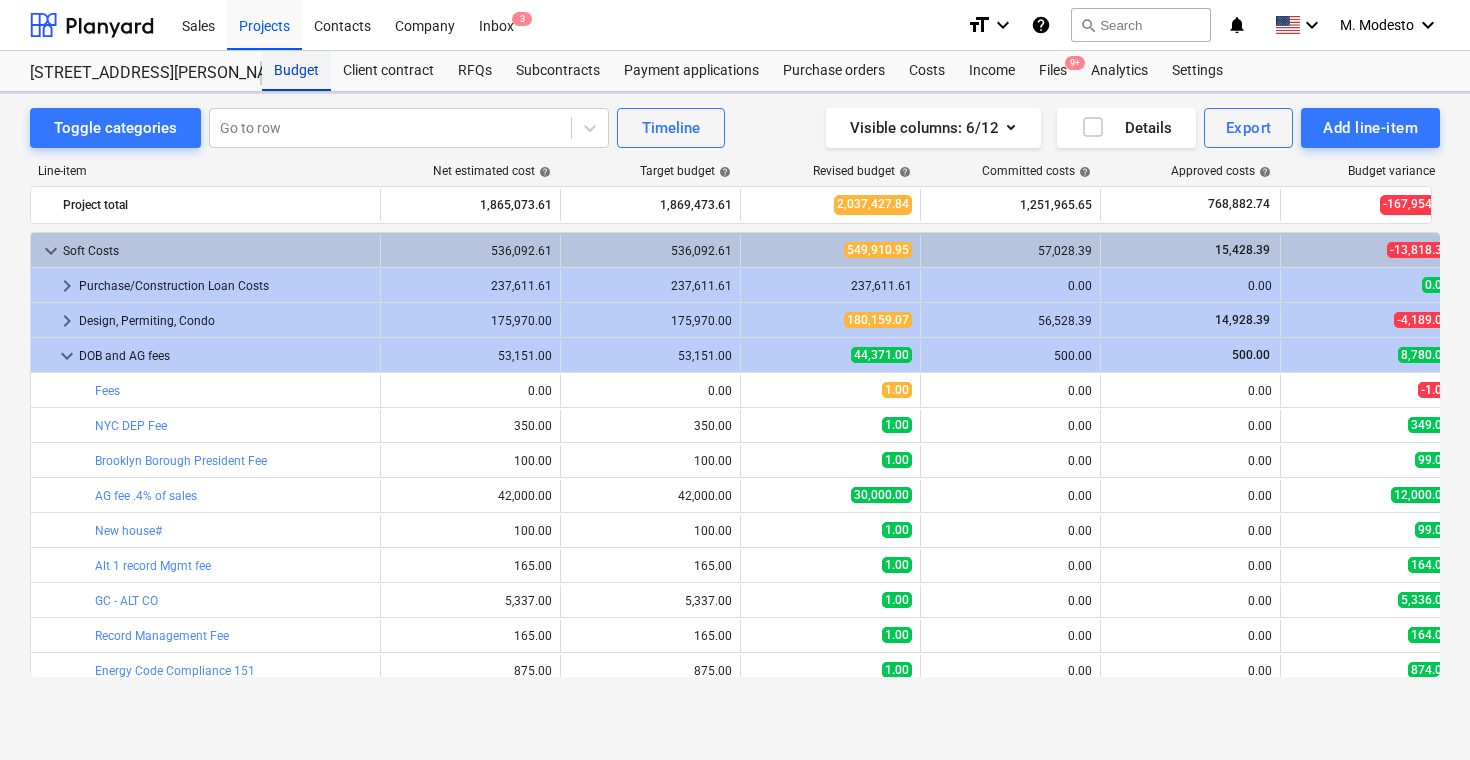 scroll, scrollTop: 595, scrollLeft: 0, axis: vertical 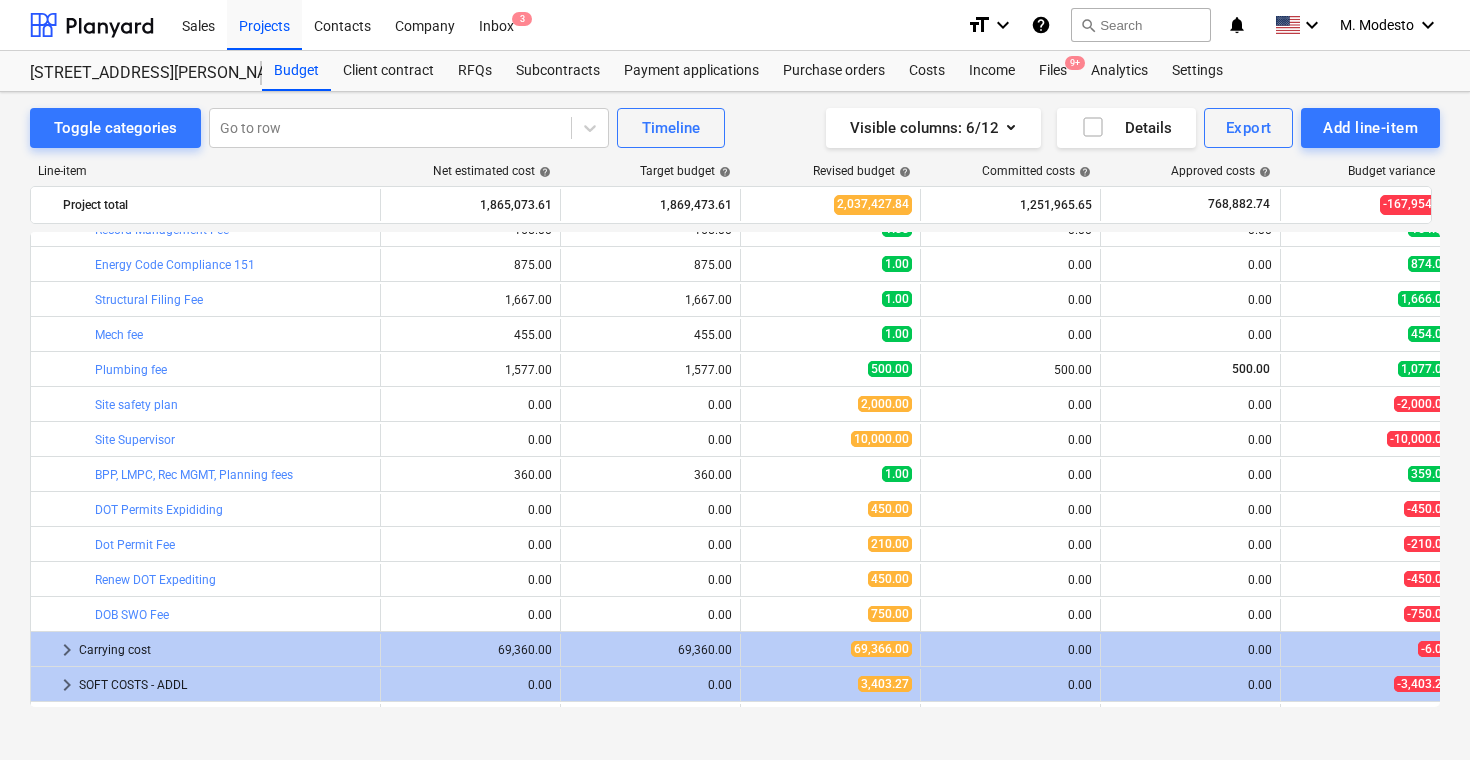 click on "Line-item Net estimated cost help Target budget help Revised budget help Committed costs help Approved costs help Budget variance help Project total 1,865,073.61 1,869,473.61 2,037,427.84 1,251,965.65 768,882.74 -167,954.23 more_vert keyboard_arrow_down  Soft Costs 536,092.61 536,092.61 549,910.95 57,028.39 15,428.39 -13,818.34 more_vert keyboard_arrow_right  Purchase/Construction Loan Costs 237,611.61 237,611.61 237,611.61 0.00 0.00 0.00 more_vert keyboard_arrow_right  Design, Permiting, Condo 175,970.00 175,970.00 180,159.07 56,528.39 14,928.39 -4,189.07 more_vert keyboard_arrow_down  DOB and AG fees 53,151.00 53,151.00 44,371.00 500.00 500.00 8,780.00 more_vert bar_chart  Fees edit 0.00 edit 0.00 edit 1.00 0.00 0.00 -1.00 more_vert bar_chart  NYC DEP Fee edit 350.00 edit 350.00 edit 1.00 0.00 0.00 349.00 more_vert bar_chart  Brooklyn Borough President Fee edit 100.00 edit 100.00 edit 1.00 0.00 0.00 99.00 more_vert bar_chart  AG fee .4% of sales edit 42,000.00 edit 42,000.00 edit 30,000.00 0.00 0.00 edit" at bounding box center (735, 439) 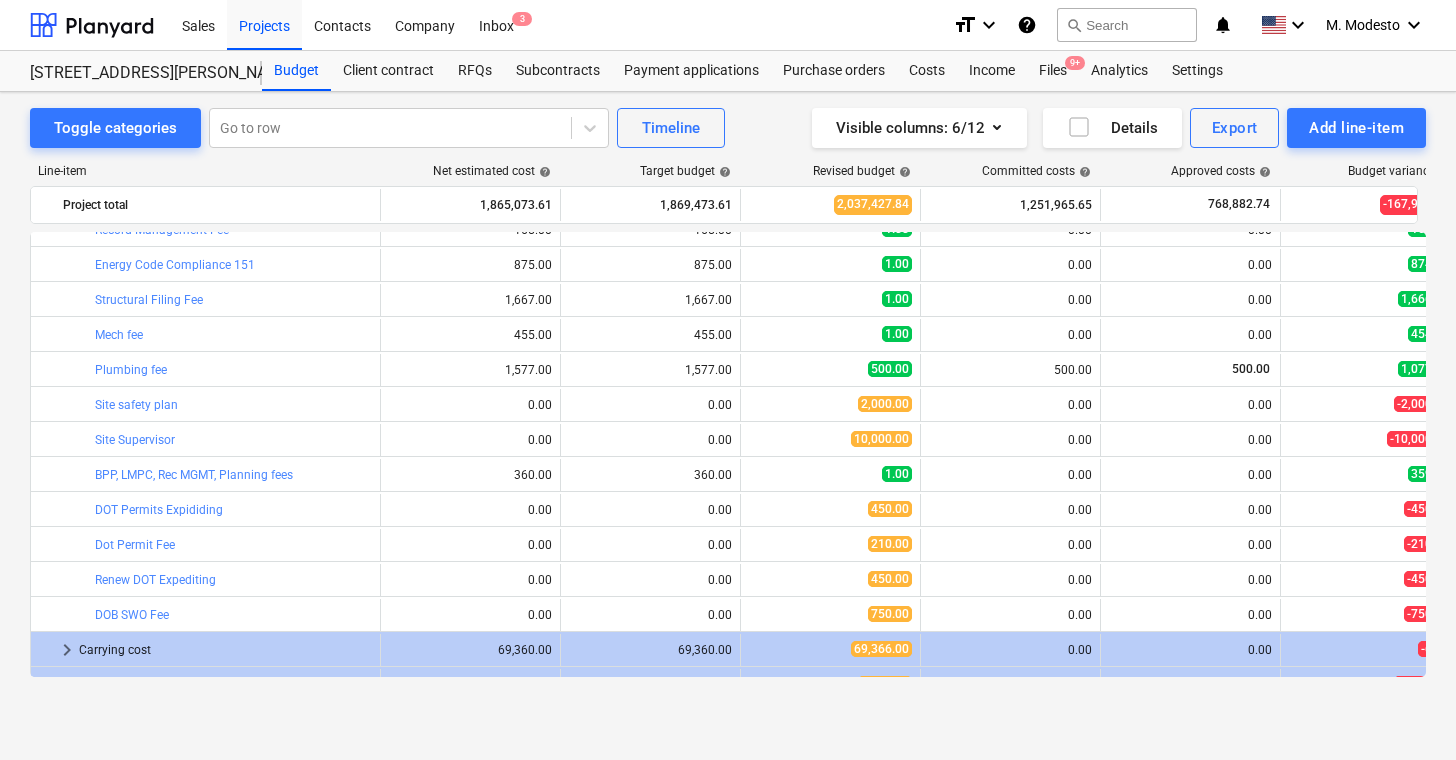 click on "Line-item Net estimated cost help Target budget help Revised budget help Committed costs help Approved costs help Budget variance help Project total 1,865,073.61 1,869,473.61 2,037,427.84 1,251,965.65 768,882.74 -167,954.23 more_vert keyboard_arrow_down  Soft Costs 536,092.61 536,092.61 549,910.95 57,028.39 15,428.39 -13,818.34 more_vert keyboard_arrow_right  Purchase/Construction Loan Costs 237,611.61 237,611.61 237,611.61 0.00 0.00 0.00 more_vert keyboard_arrow_right  Design, Permiting, Condo 175,970.00 175,970.00 180,159.07 56,528.39 14,928.39 -4,189.07 more_vert keyboard_arrow_down  DOB and AG fees 53,151.00 53,151.00 44,371.00 500.00 500.00 8,780.00 more_vert bar_chart  Fees edit 0.00 edit 0.00 edit 1.00 0.00 0.00 -1.00 more_vert bar_chart  NYC DEP Fee edit 350.00 edit 350.00 edit 1.00 0.00 0.00 349.00 more_vert bar_chart  Brooklyn Borough President Fee edit 100.00 edit 100.00 edit 1.00 0.00 0.00 99.00 more_vert bar_chart  AG fee .4% of sales edit 42,000.00 edit 42,000.00 edit 30,000.00 0.00 0.00 edit" at bounding box center (728, 424) 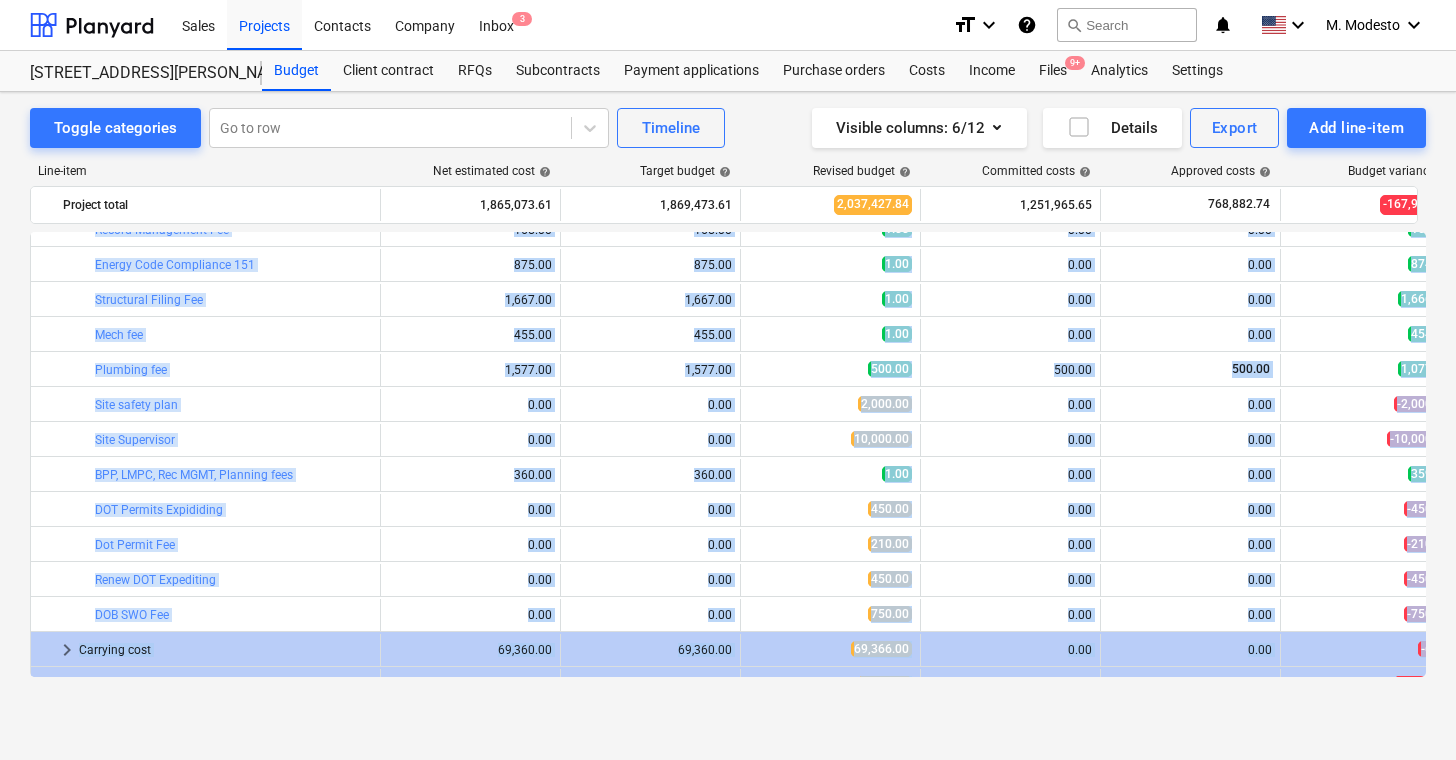 drag, startPoint x: 1237, startPoint y: 669, endPoint x: 729, endPoint y: 708, distance: 509.49484 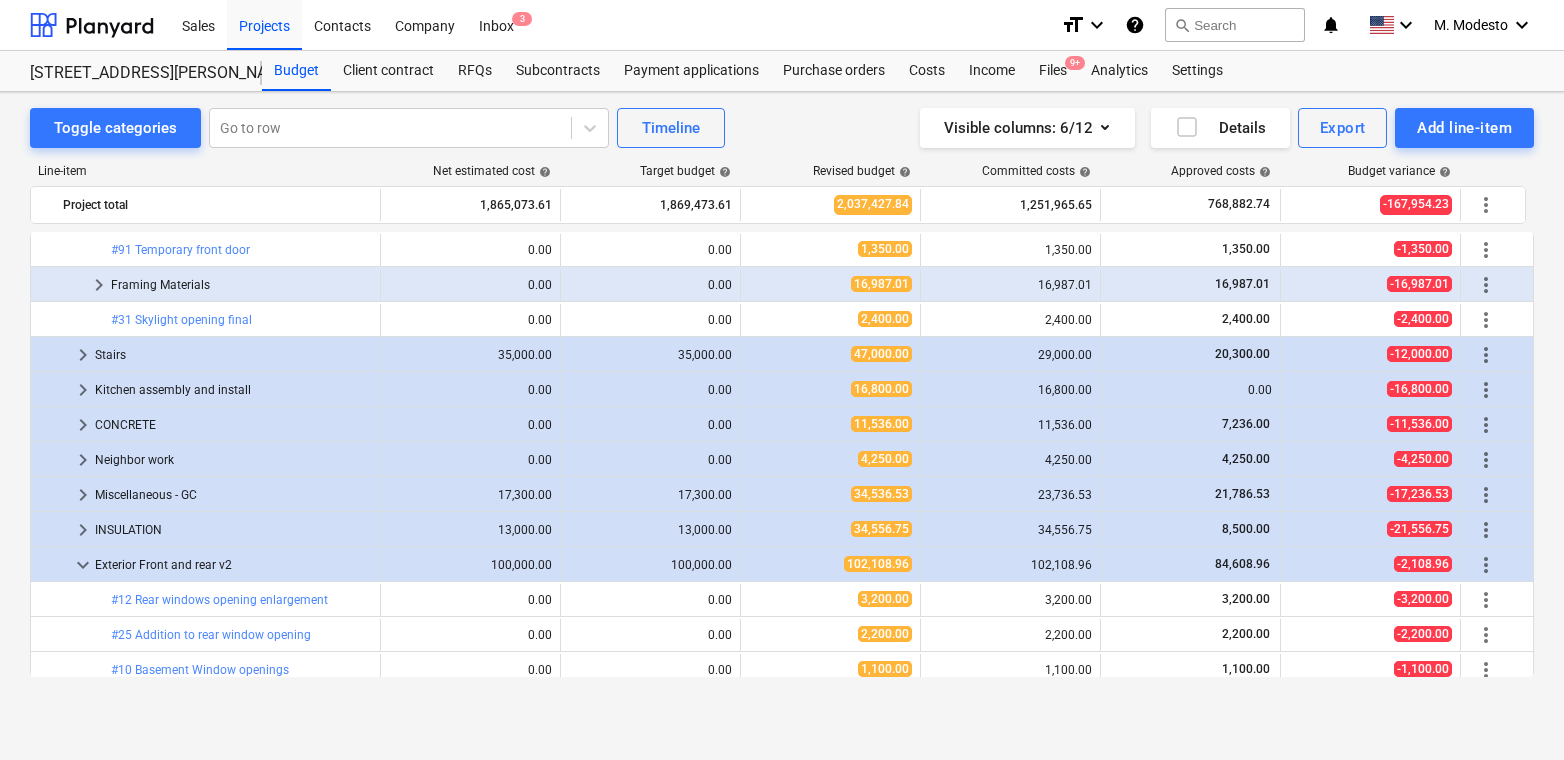 scroll, scrollTop: 1680, scrollLeft: 0, axis: vertical 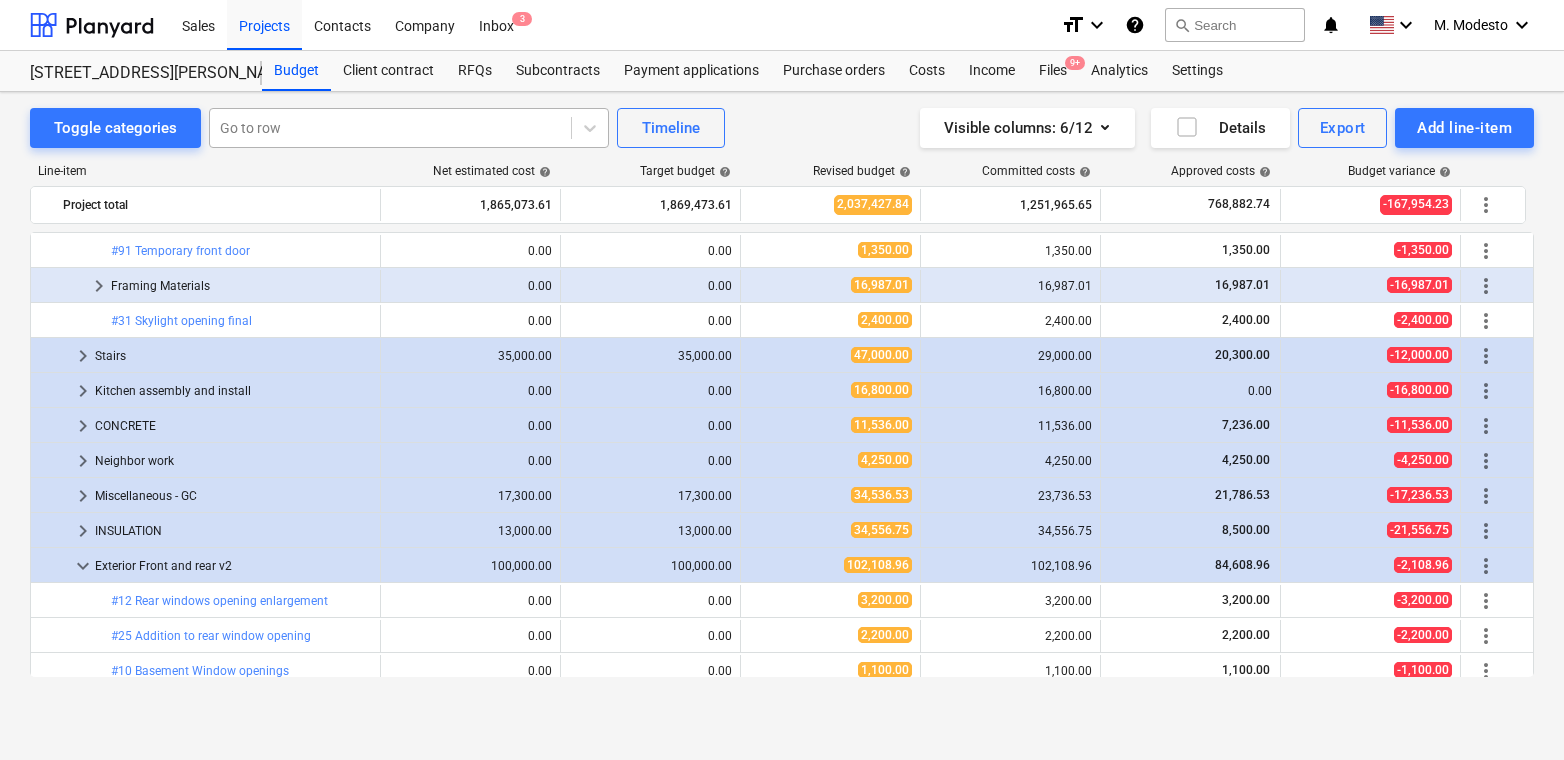 click at bounding box center [390, 128] 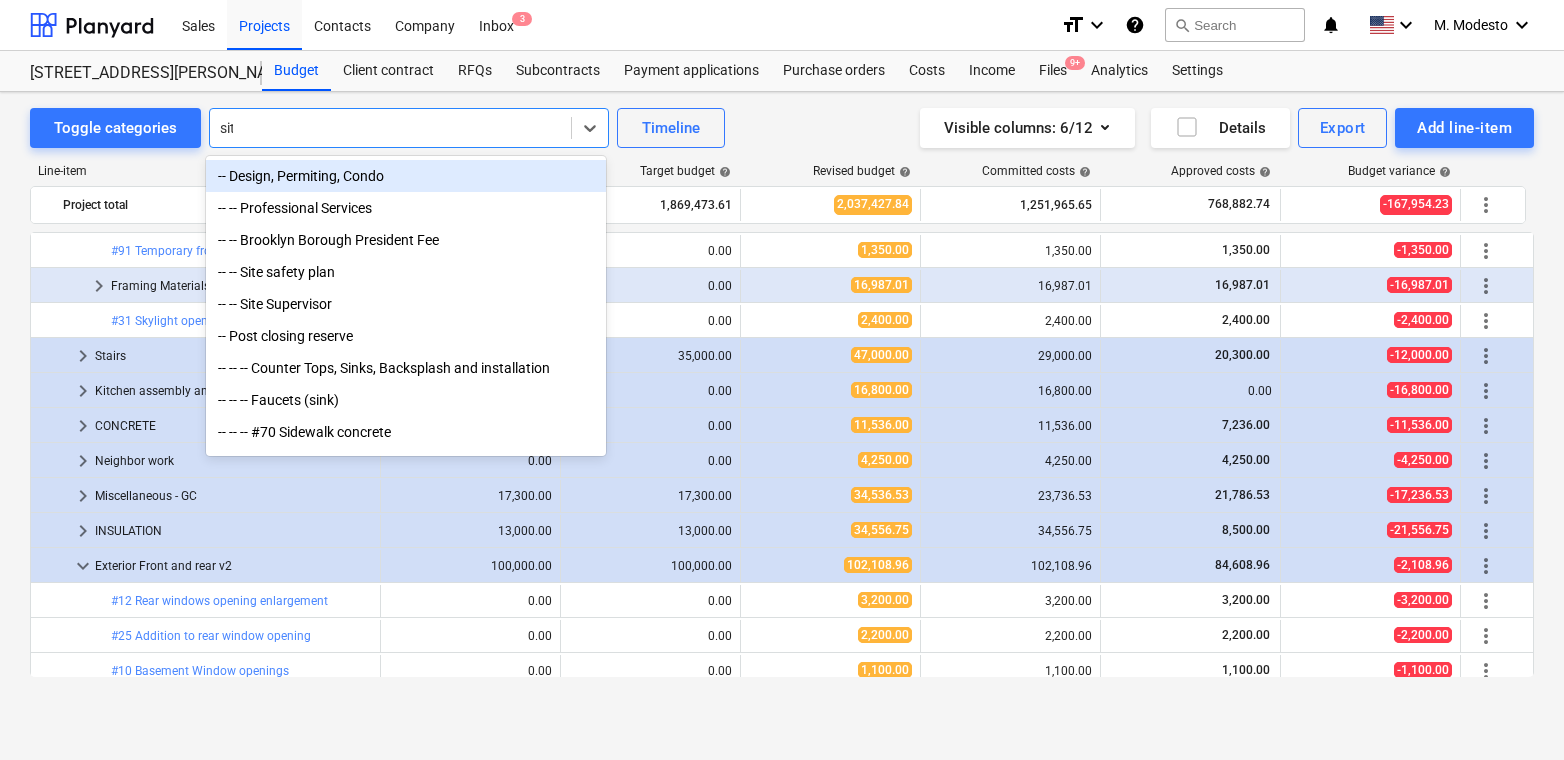 type on "site" 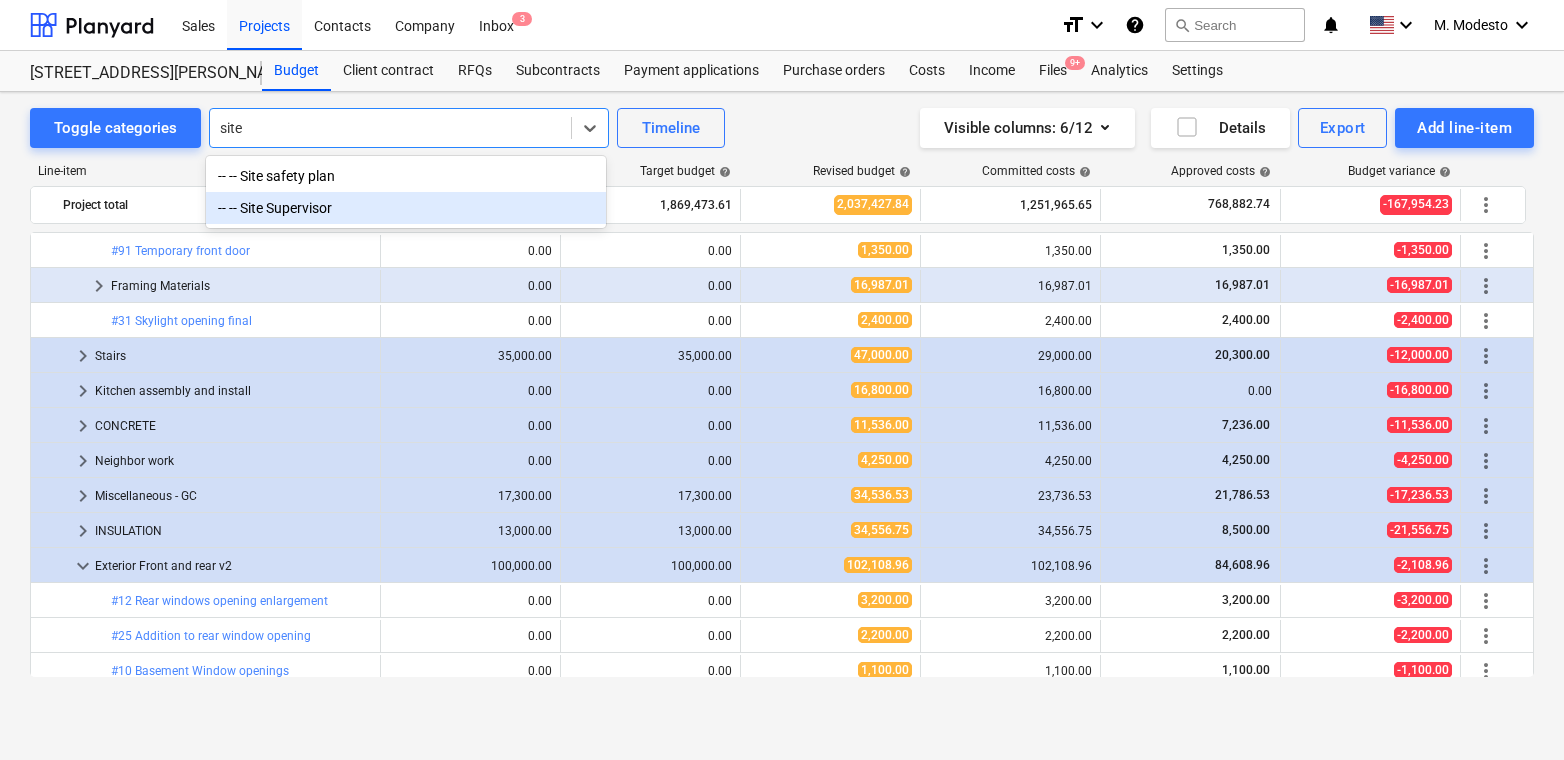 click on "-- --   Site Supervisor" at bounding box center [406, 208] 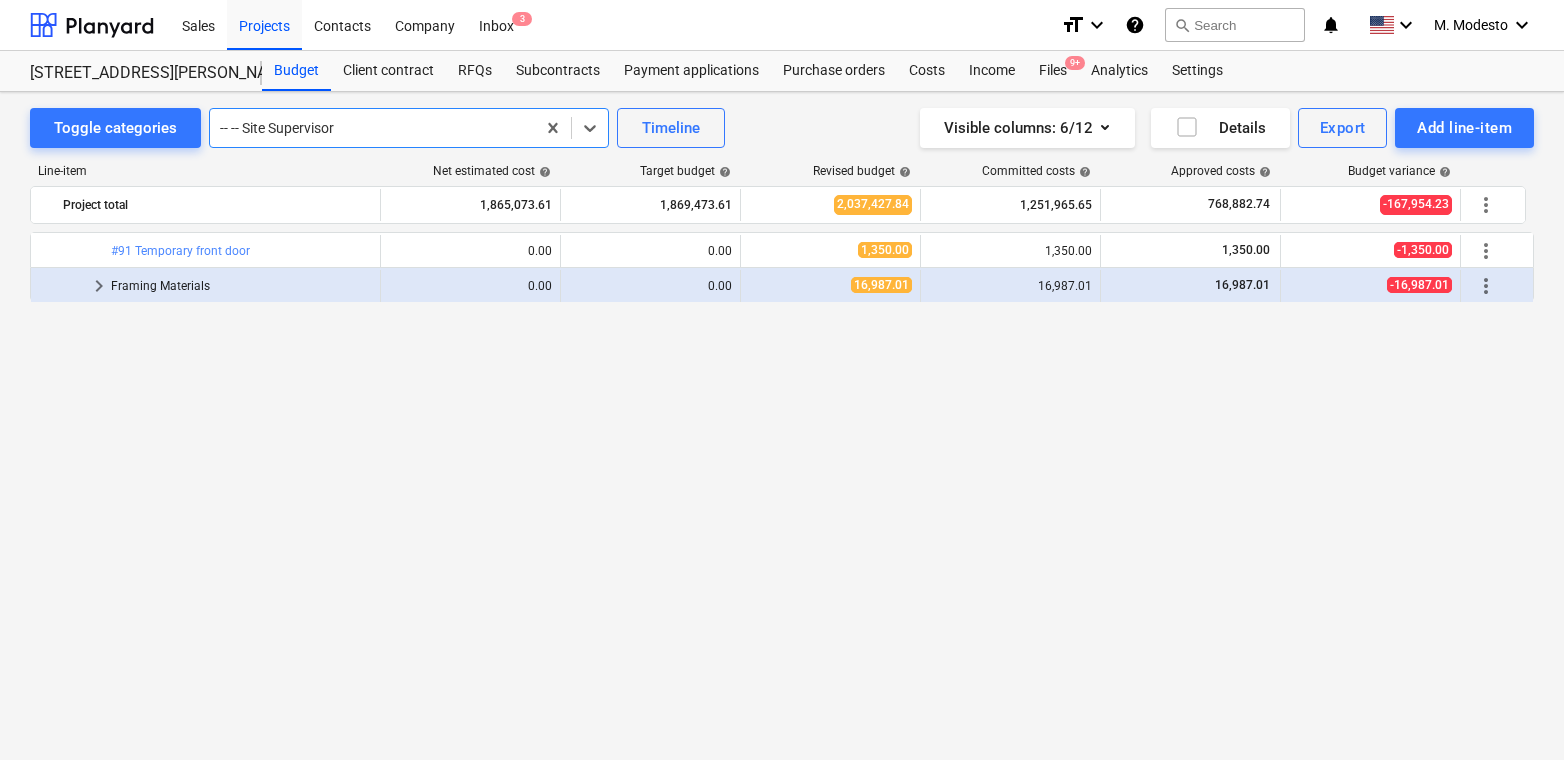 scroll, scrollTop: 595, scrollLeft: 0, axis: vertical 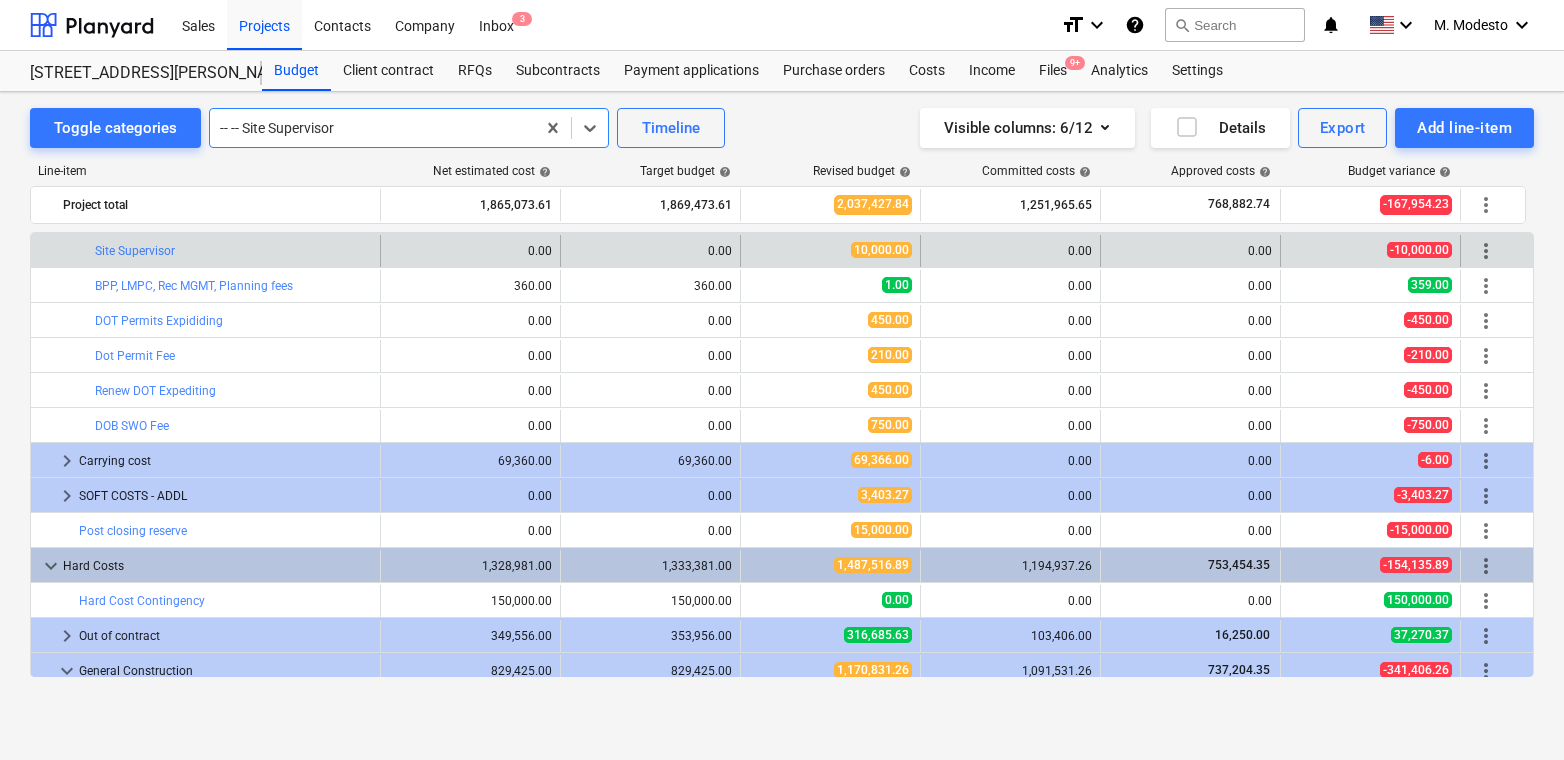 click on "more_vert" at bounding box center (1486, 251) 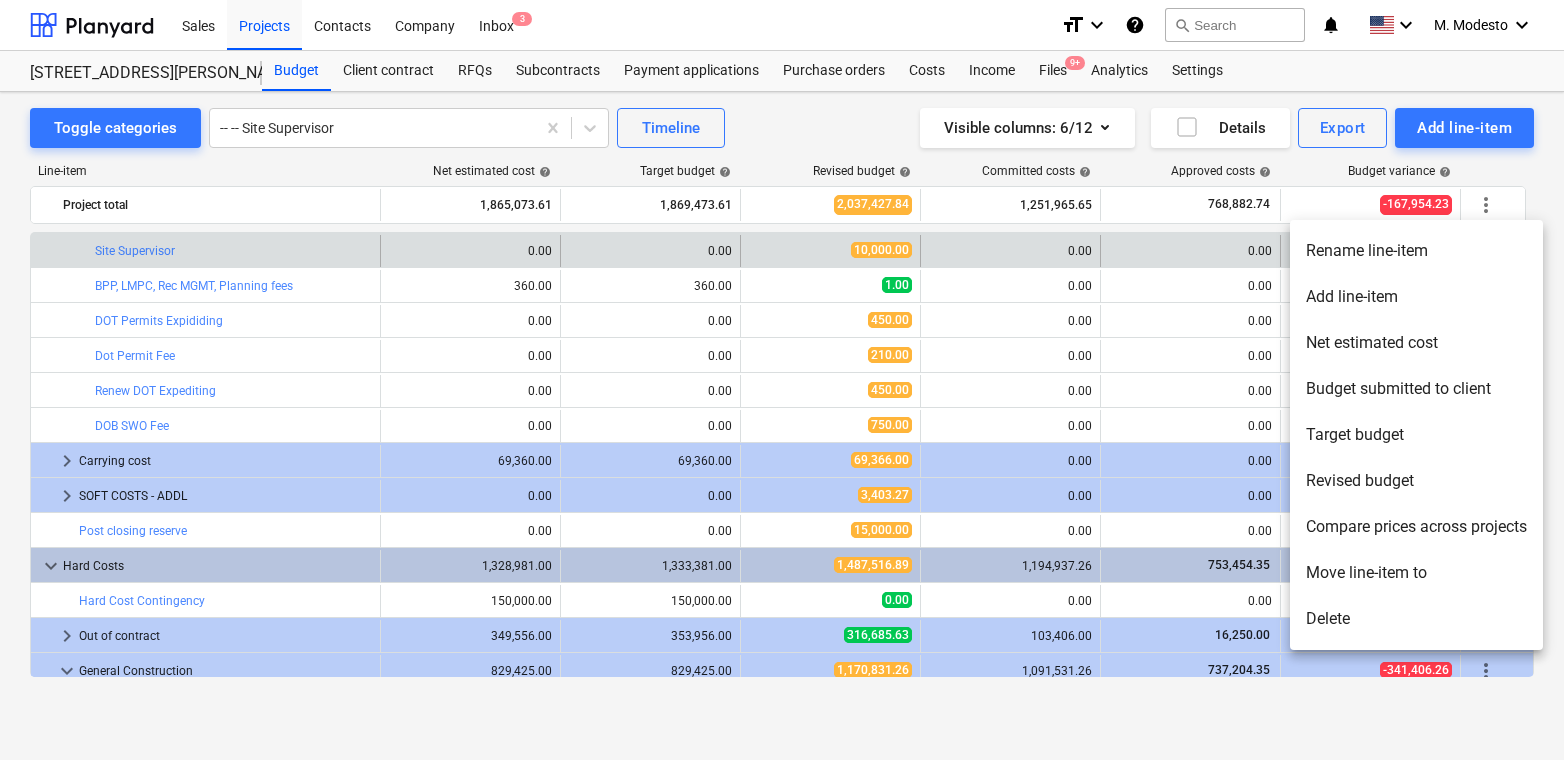 click on "Move line-item to" at bounding box center [1416, 573] 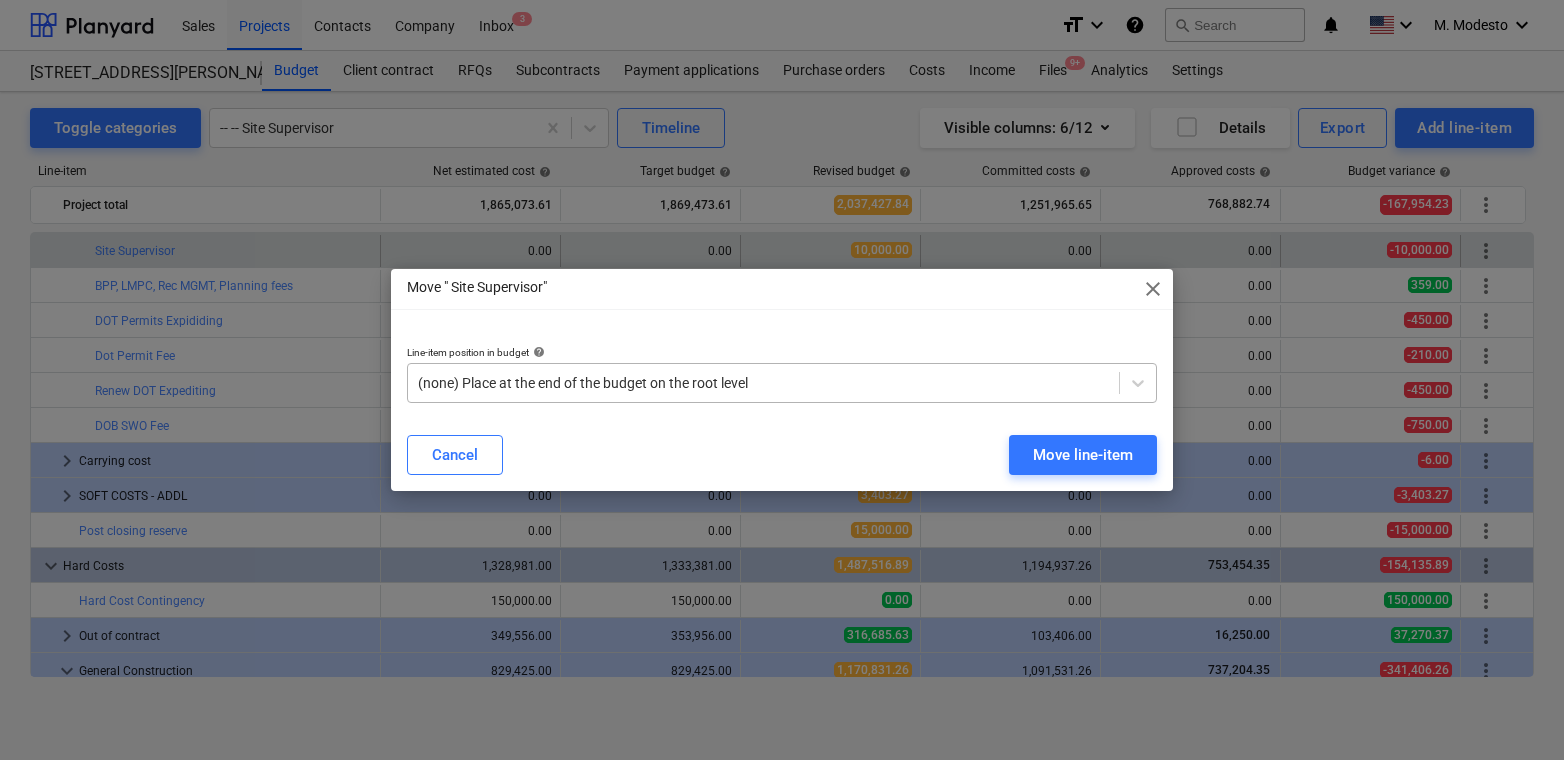 click at bounding box center (763, 383) 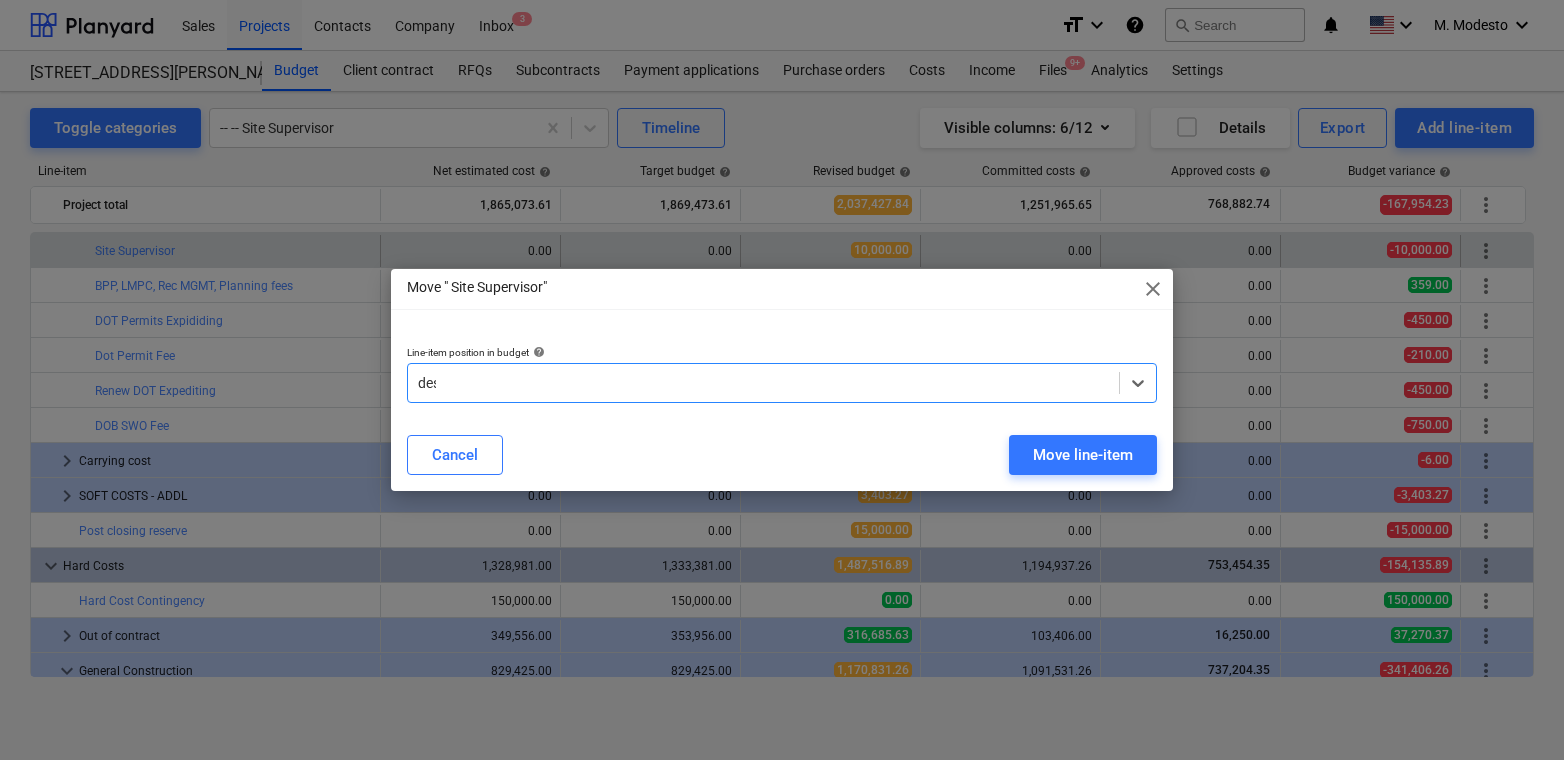 type on "desig" 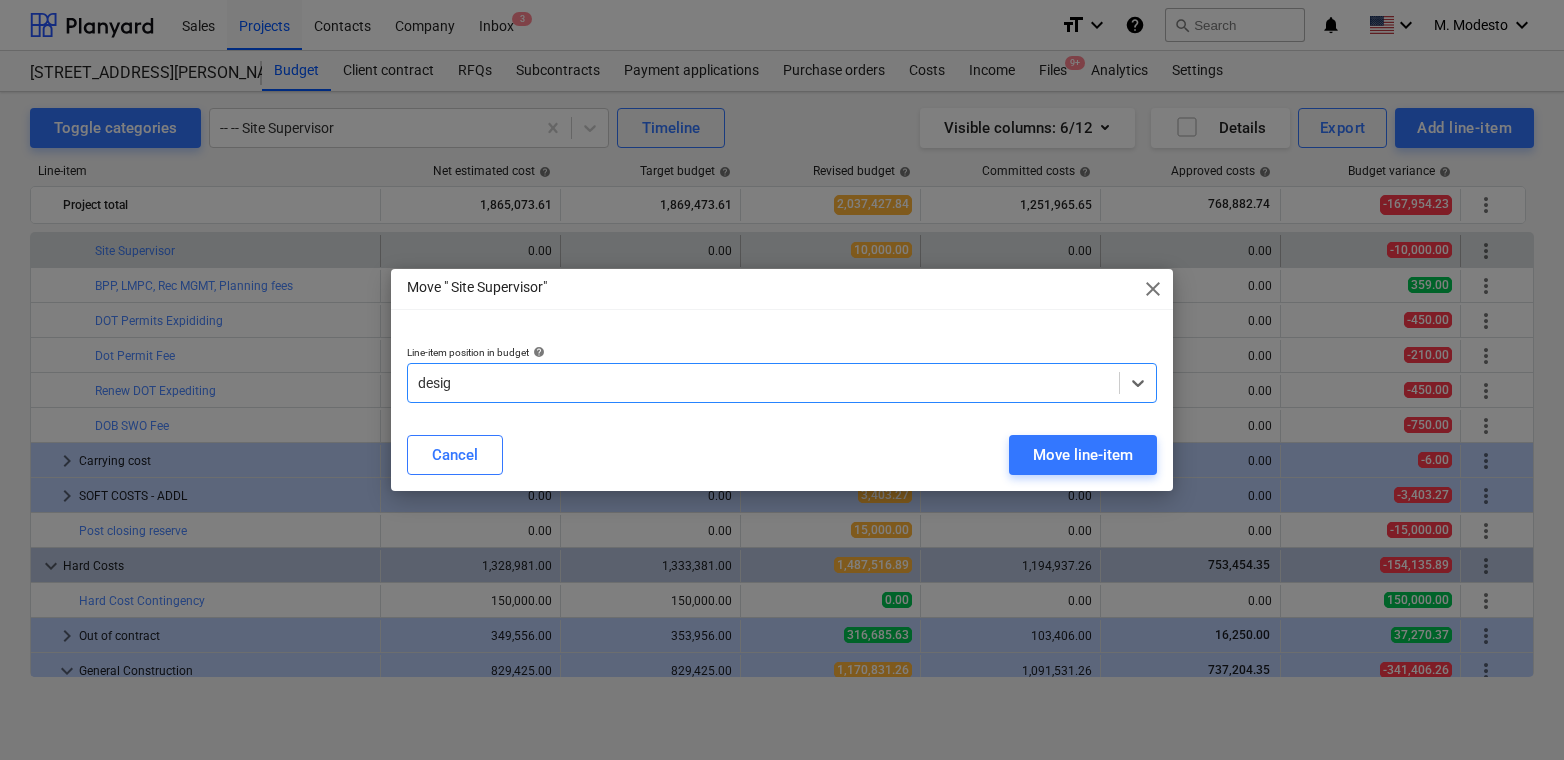 click on "--   Design, Permiting, Condo" at bounding box center [782, 788] 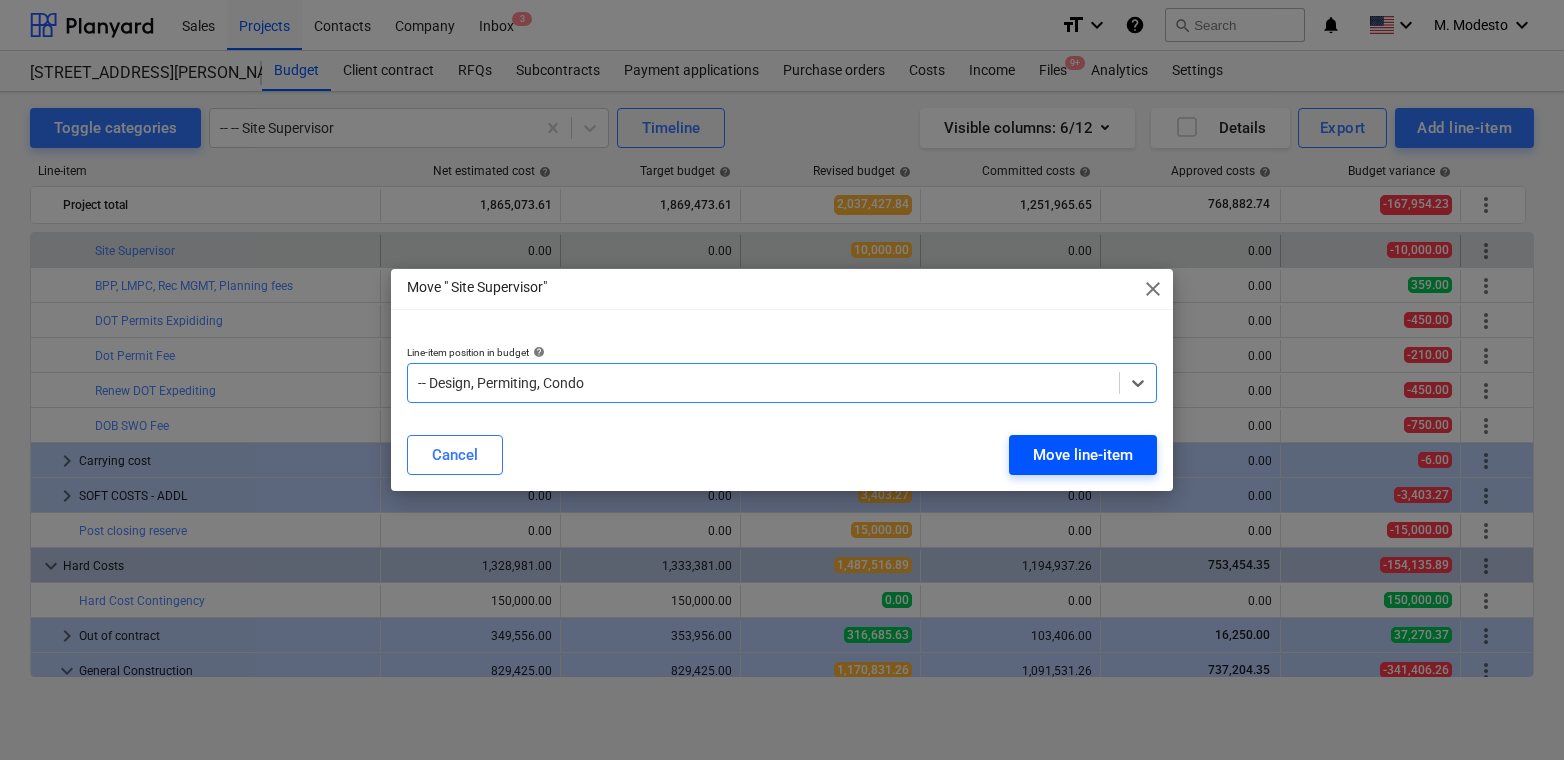 click on "Move line-item" at bounding box center [1083, 455] 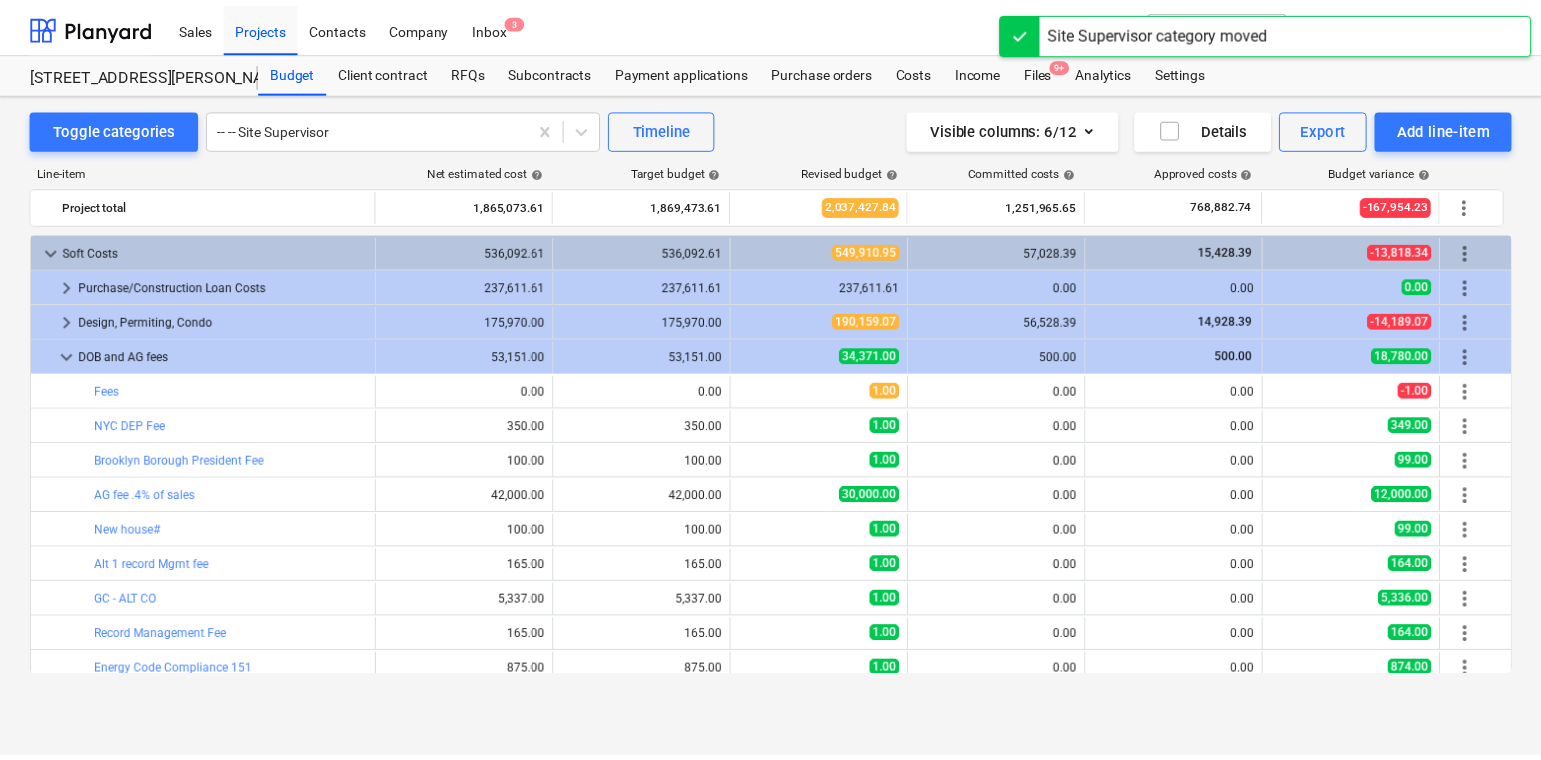 scroll, scrollTop: 595, scrollLeft: 0, axis: vertical 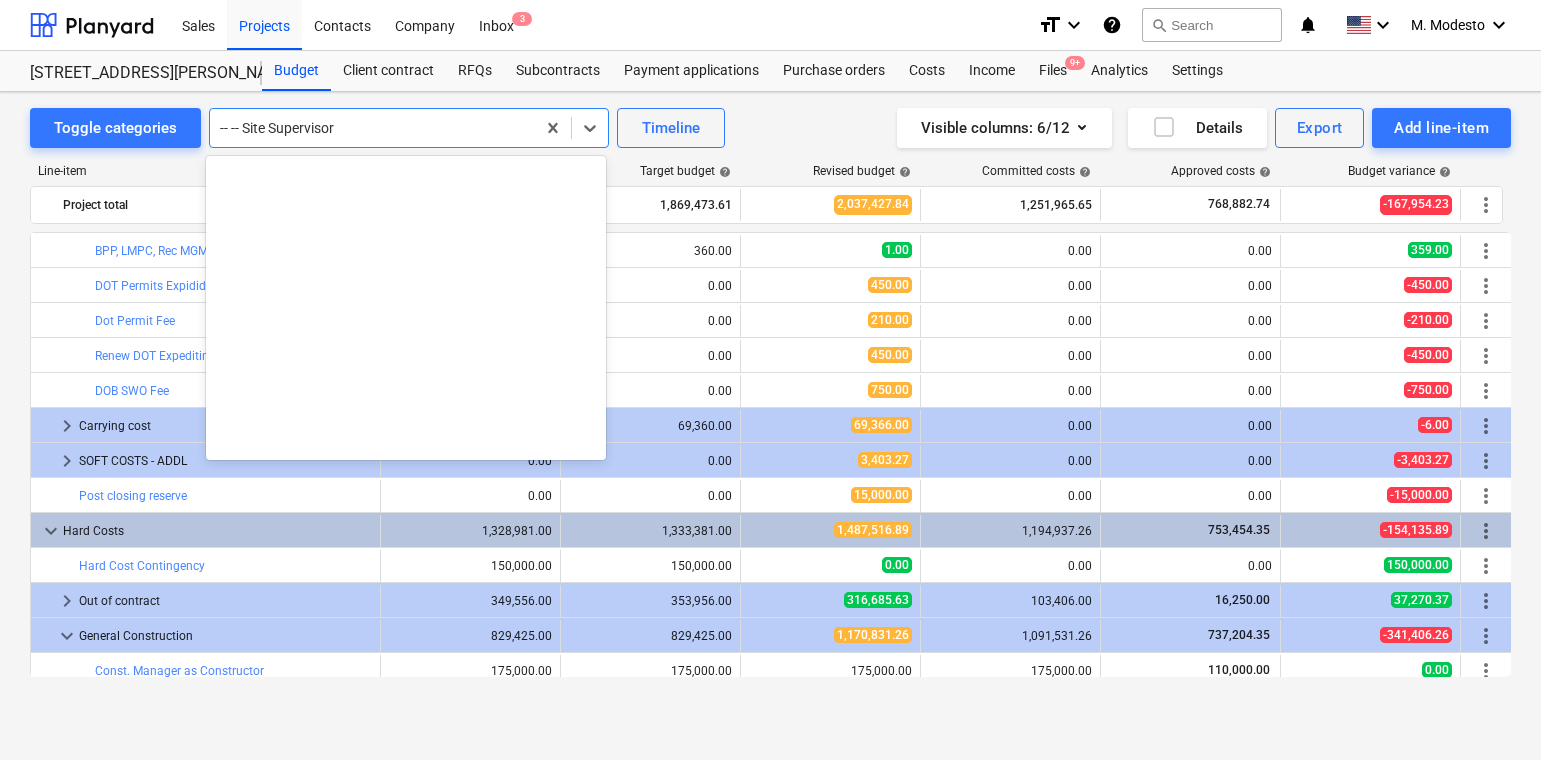 click at bounding box center [372, 128] 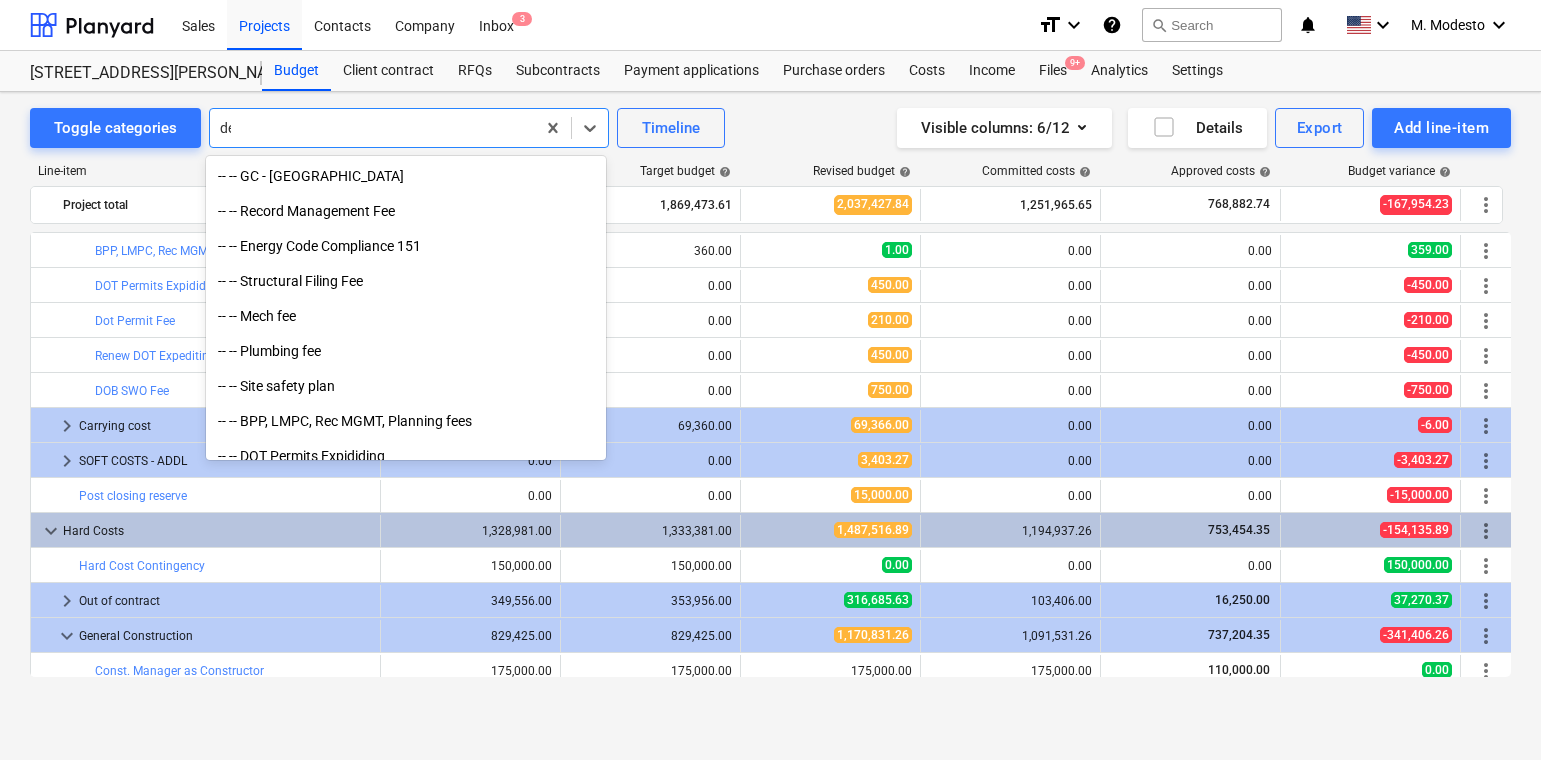 scroll, scrollTop: 1275, scrollLeft: 0, axis: vertical 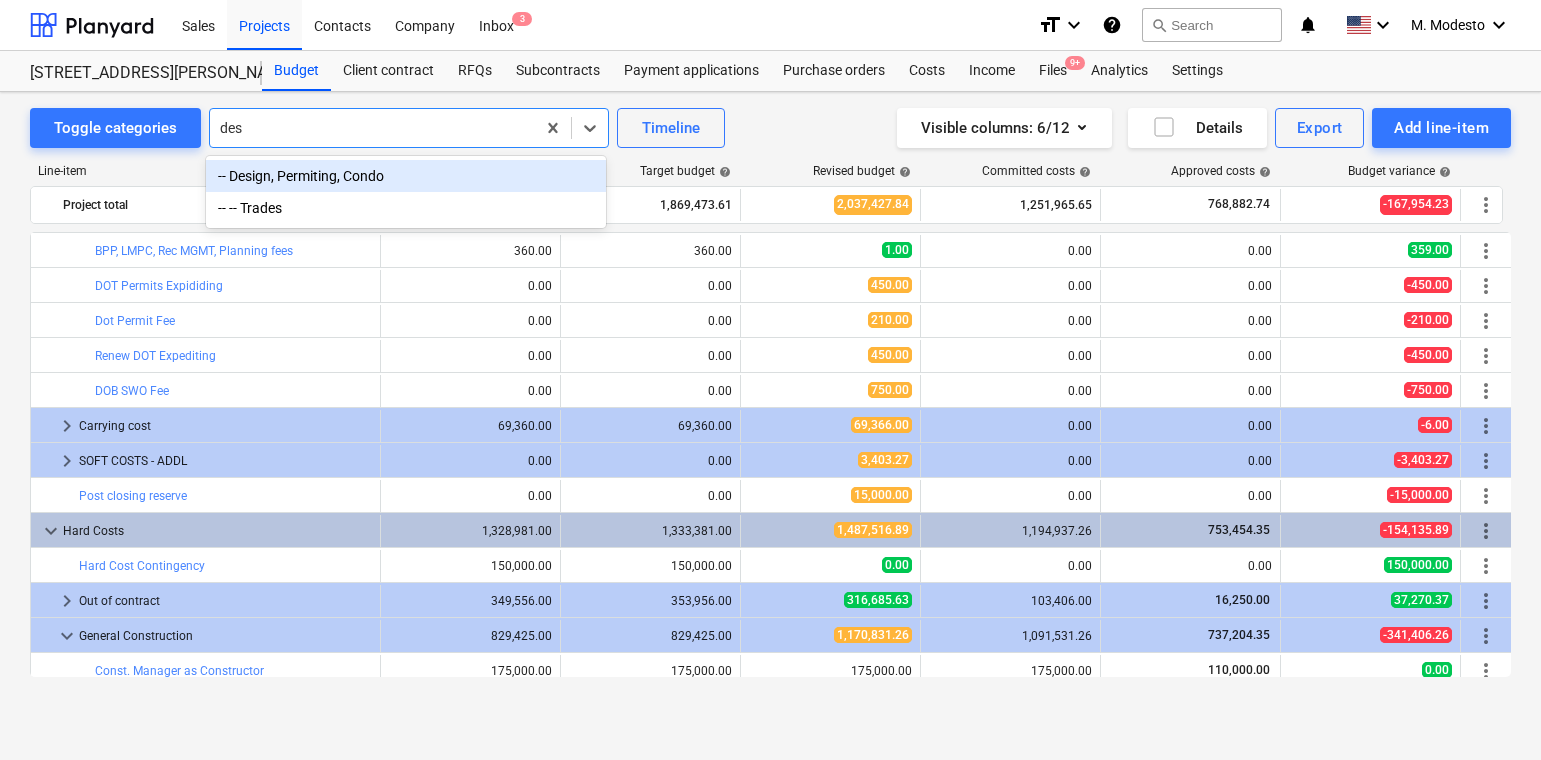 type on "desi" 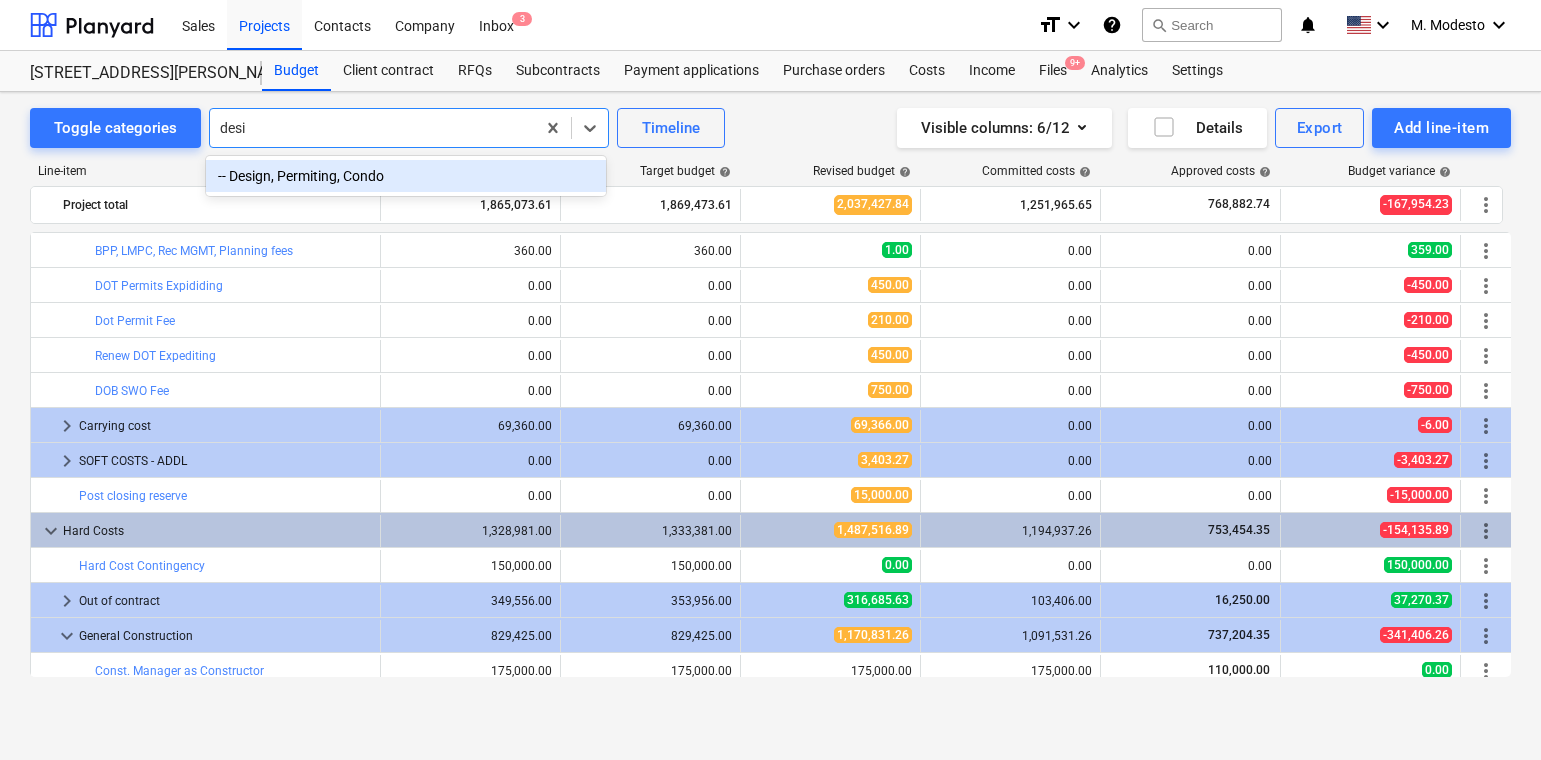 click on "--   Design, Permiting, Condo" at bounding box center (406, 176) 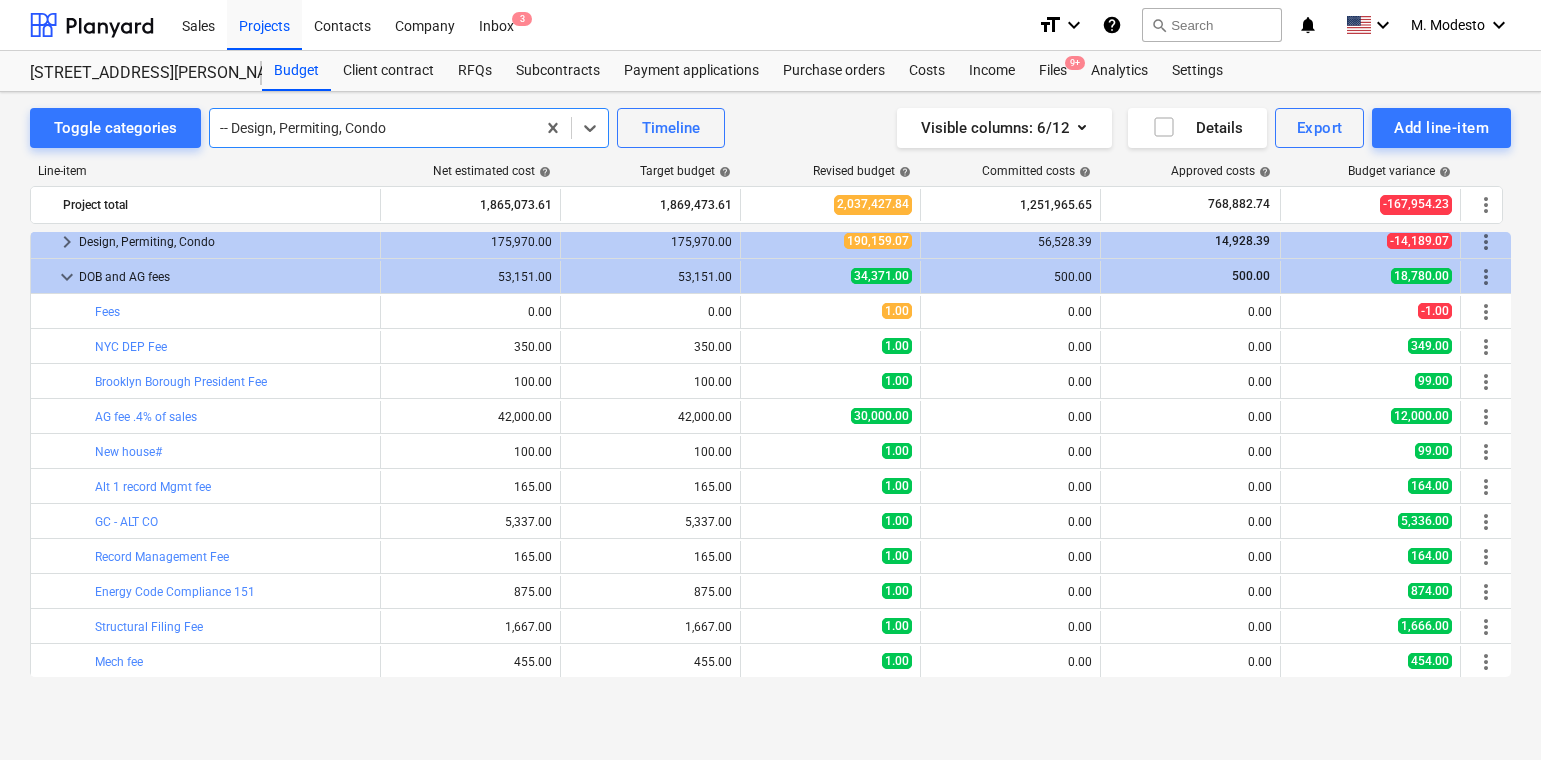 scroll, scrollTop: 79, scrollLeft: 0, axis: vertical 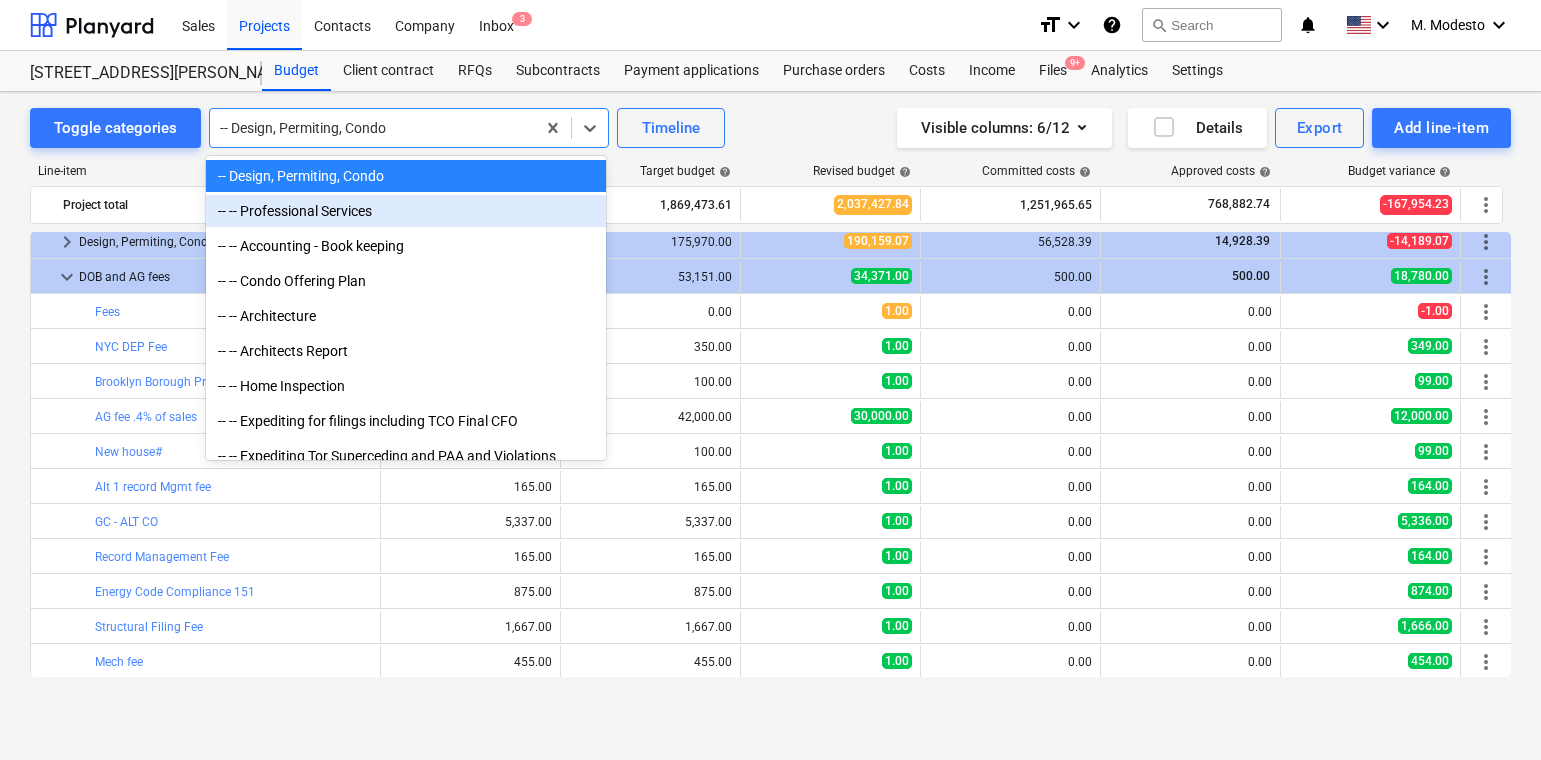 click on "-- --   Professional Services" at bounding box center [406, 211] 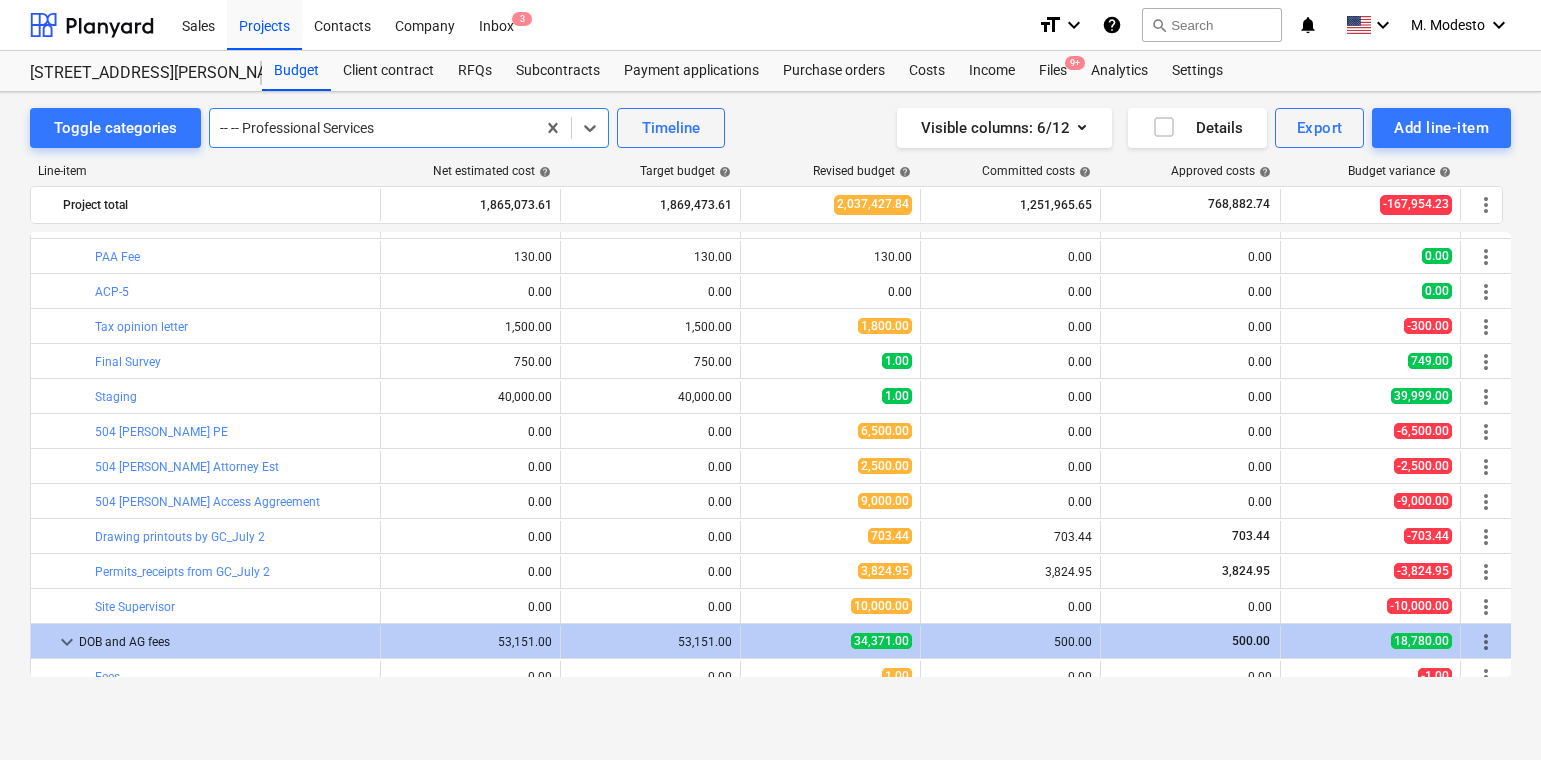 scroll, scrollTop: 702, scrollLeft: 0, axis: vertical 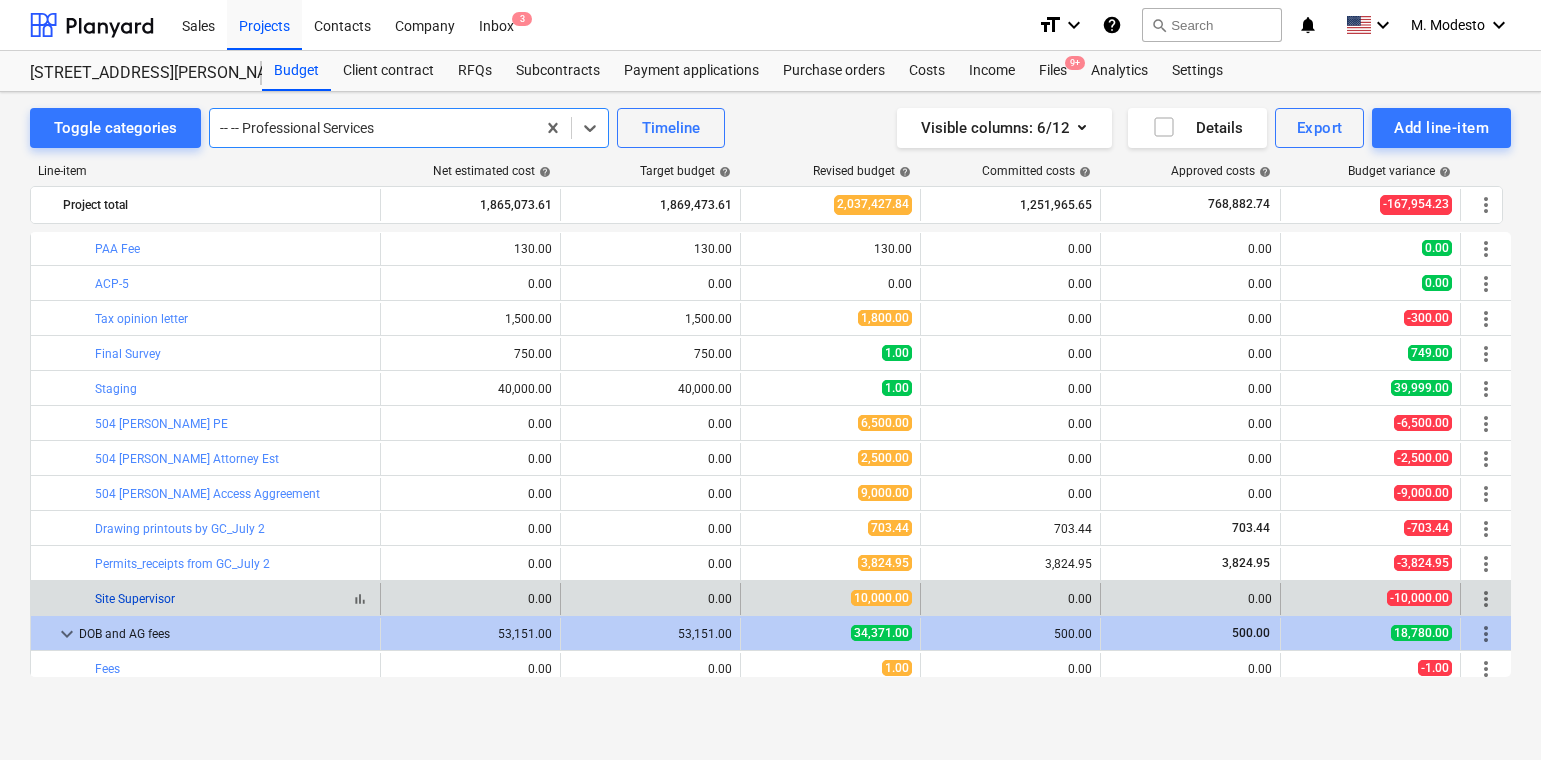 click on "Site Supervisor" at bounding box center (135, 599) 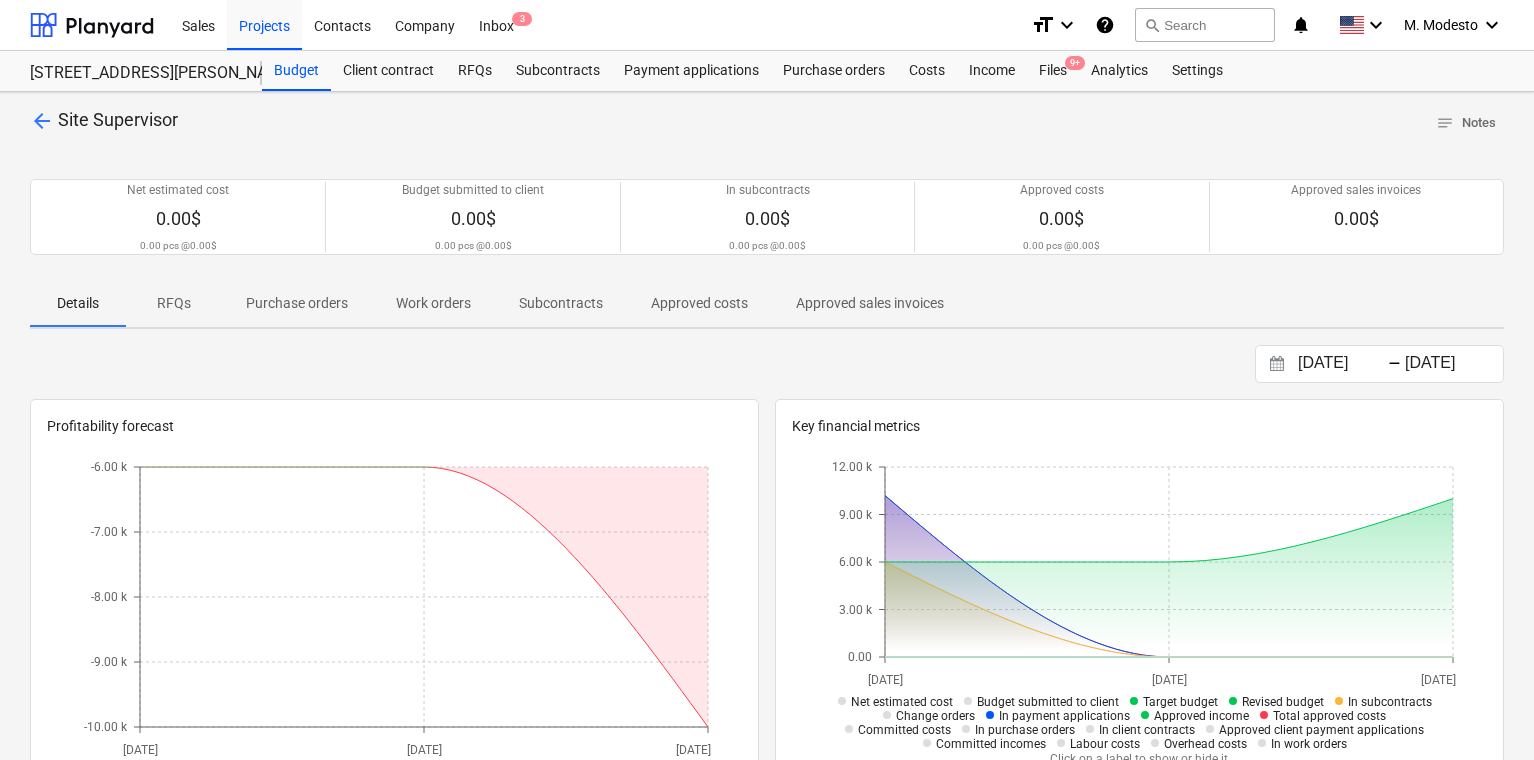 click on "Approved costs" at bounding box center (699, 303) 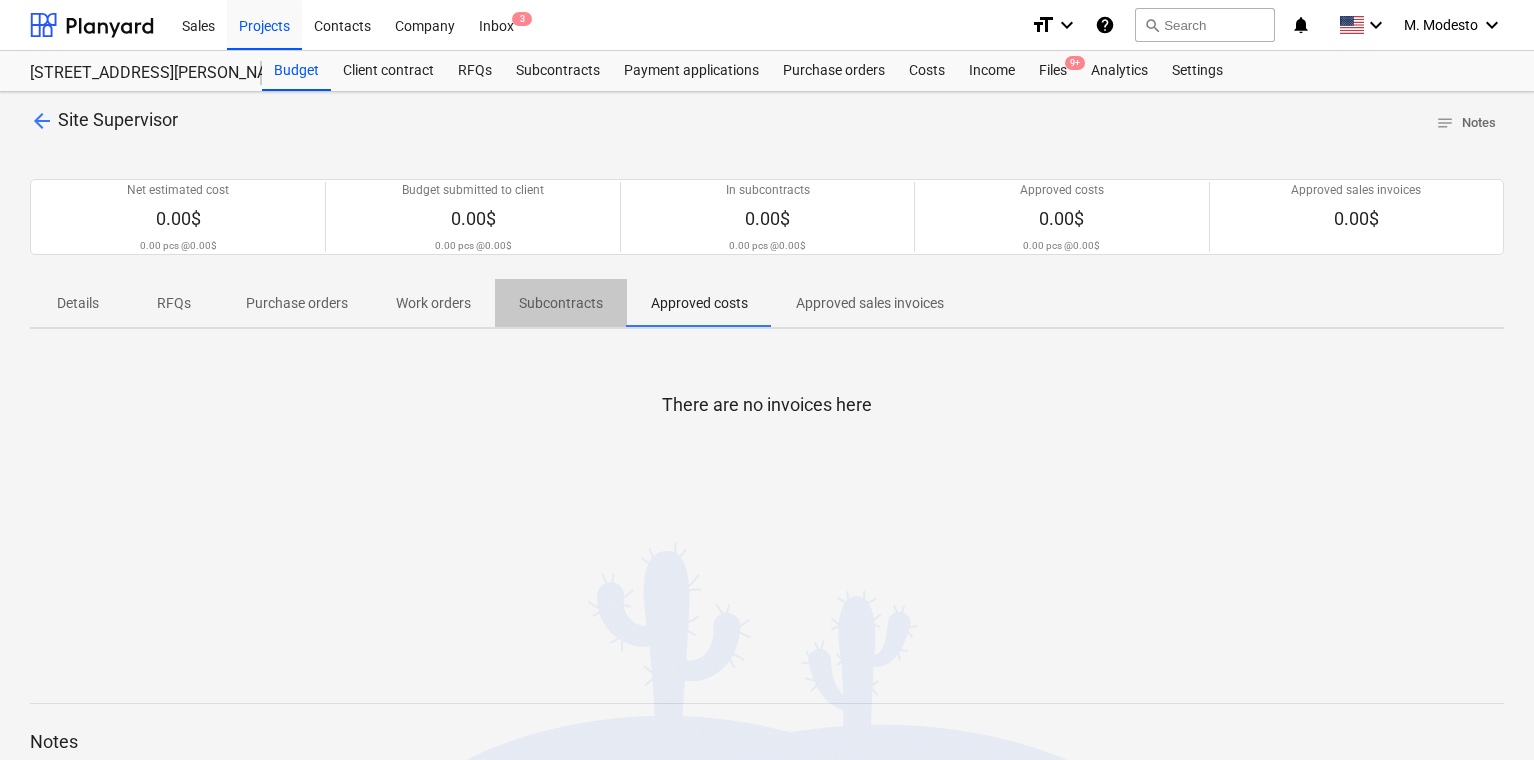 click on "Subcontracts" at bounding box center (561, 303) 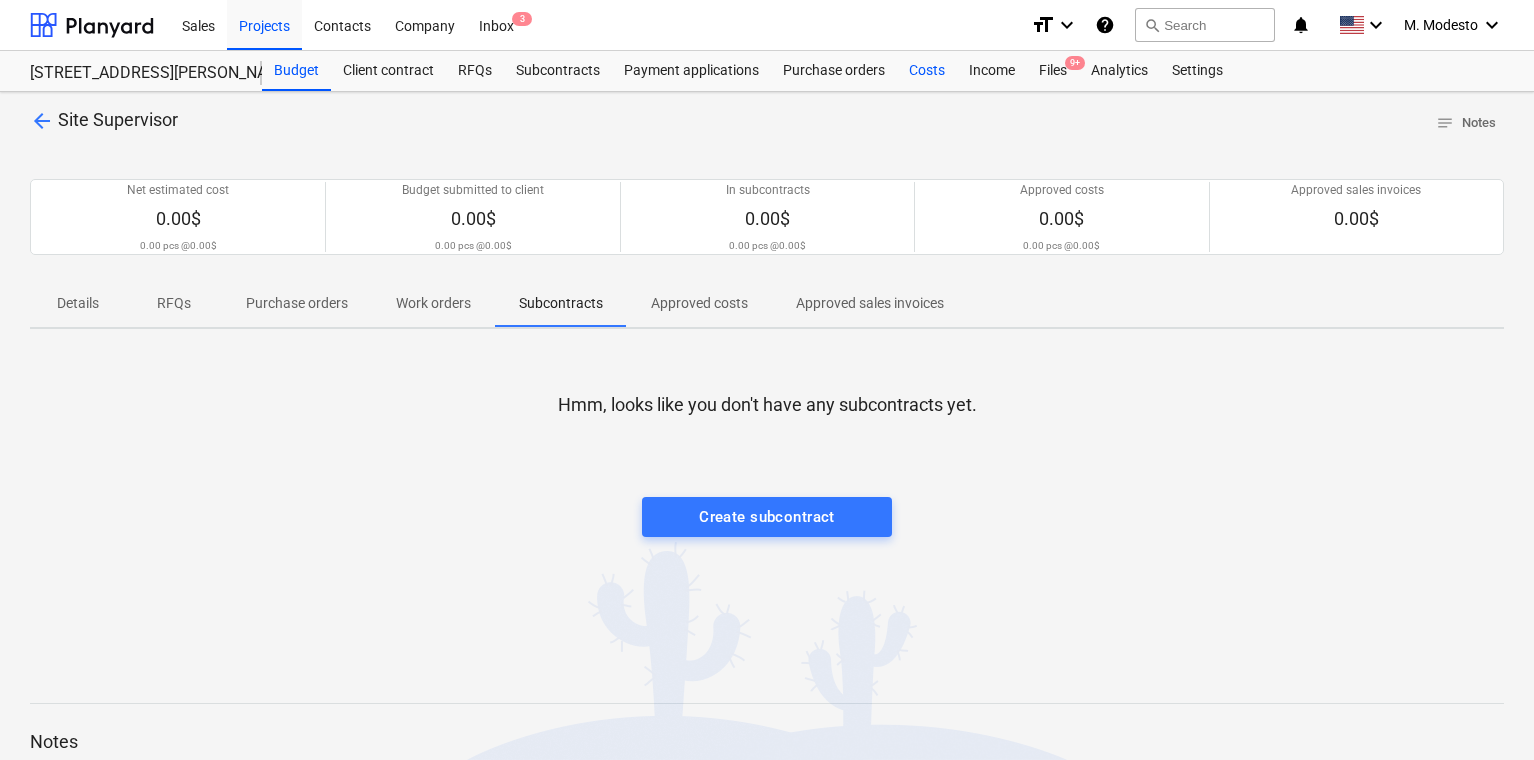 click on "Costs" at bounding box center (927, 71) 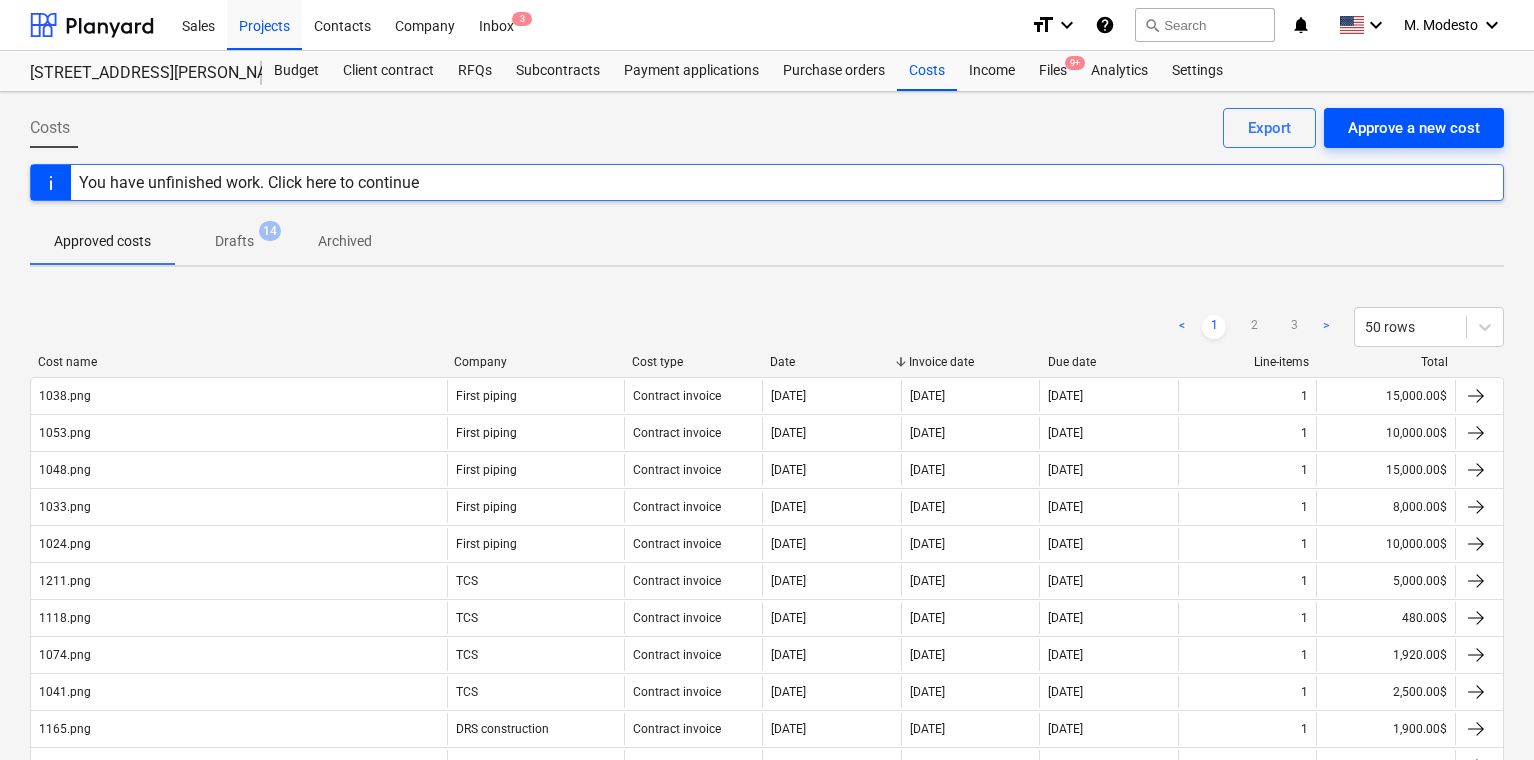 click on "Approve a new cost" at bounding box center [1414, 128] 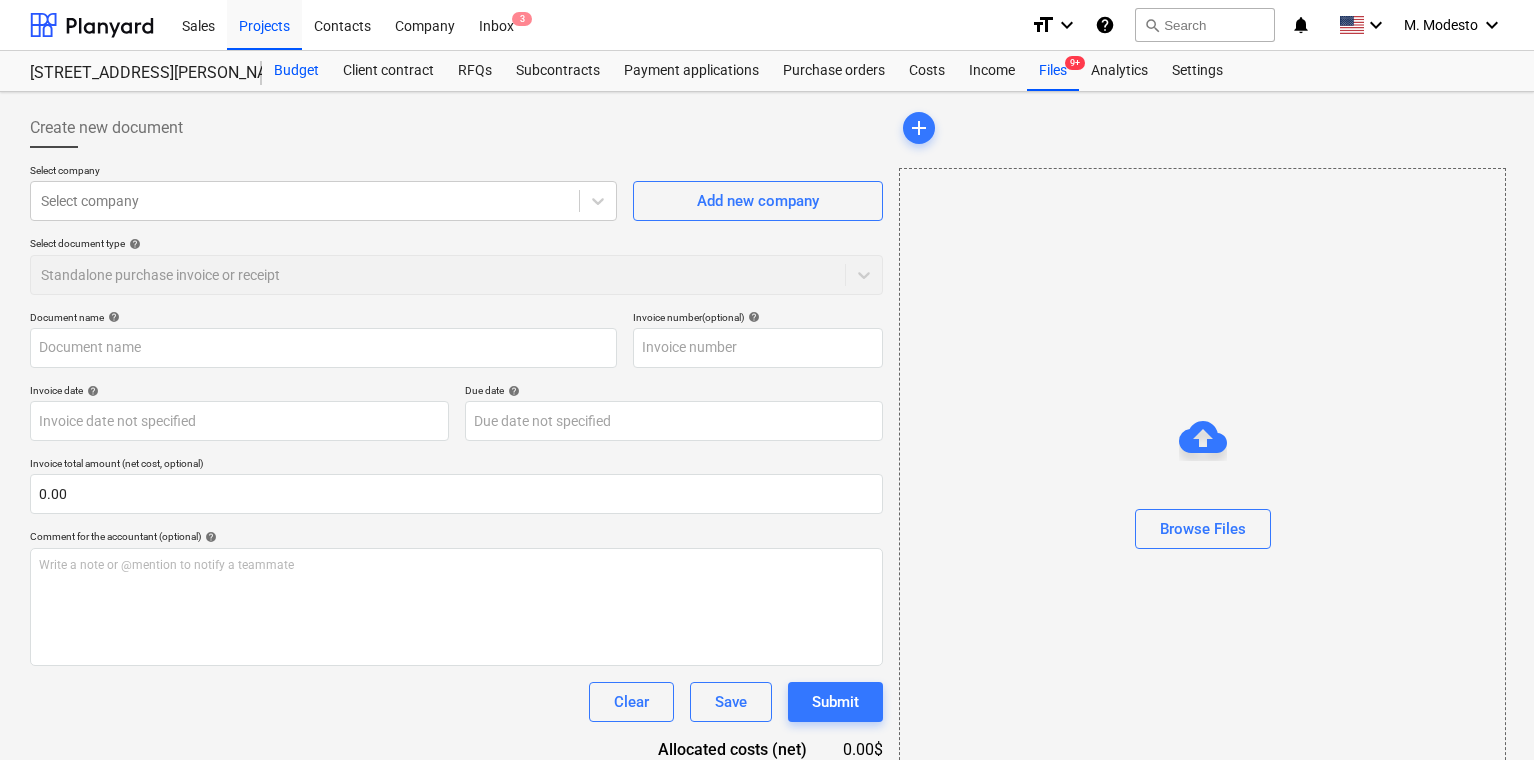 click on "Budget" at bounding box center [296, 71] 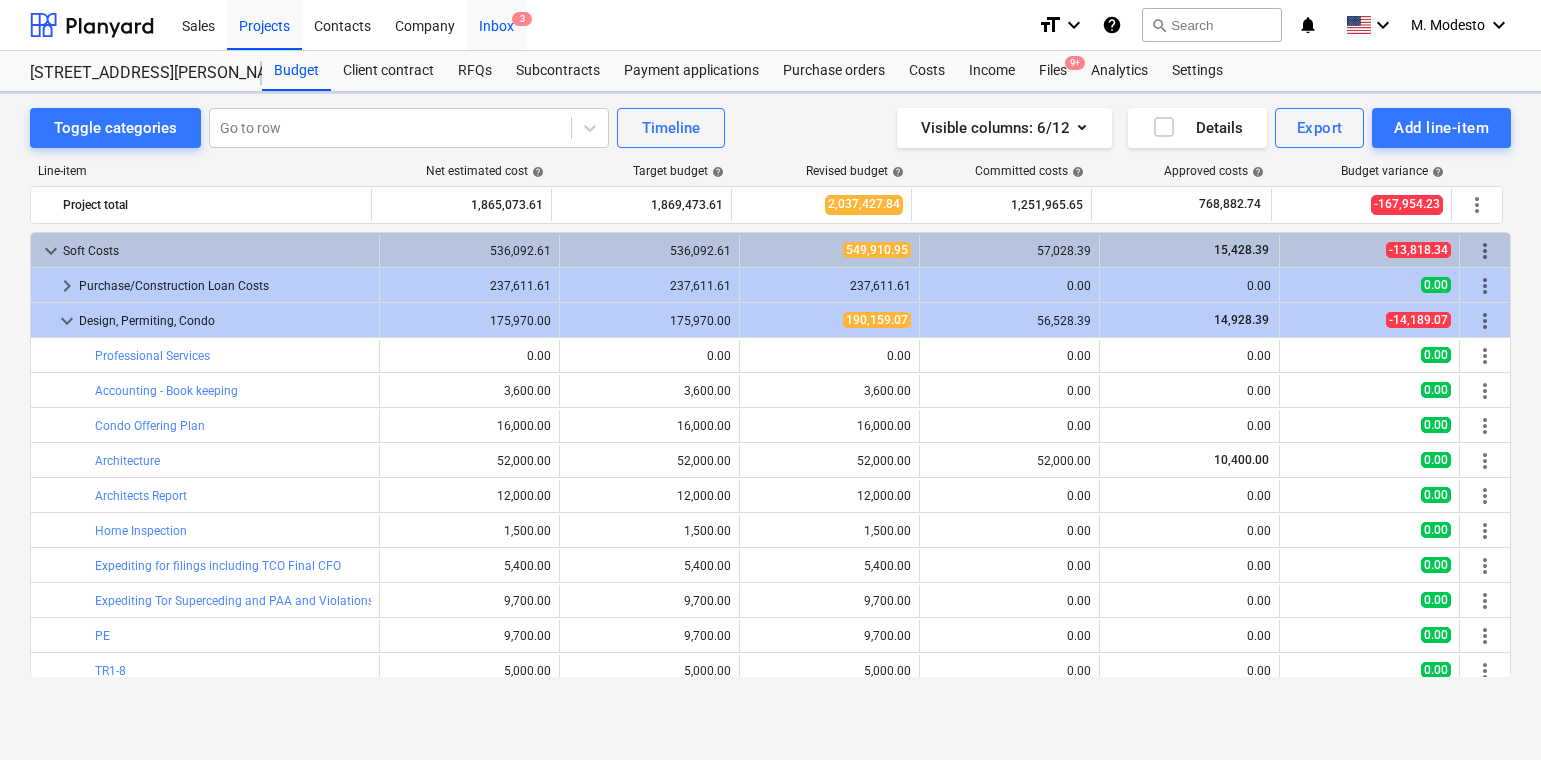 scroll, scrollTop: 702, scrollLeft: 0, axis: vertical 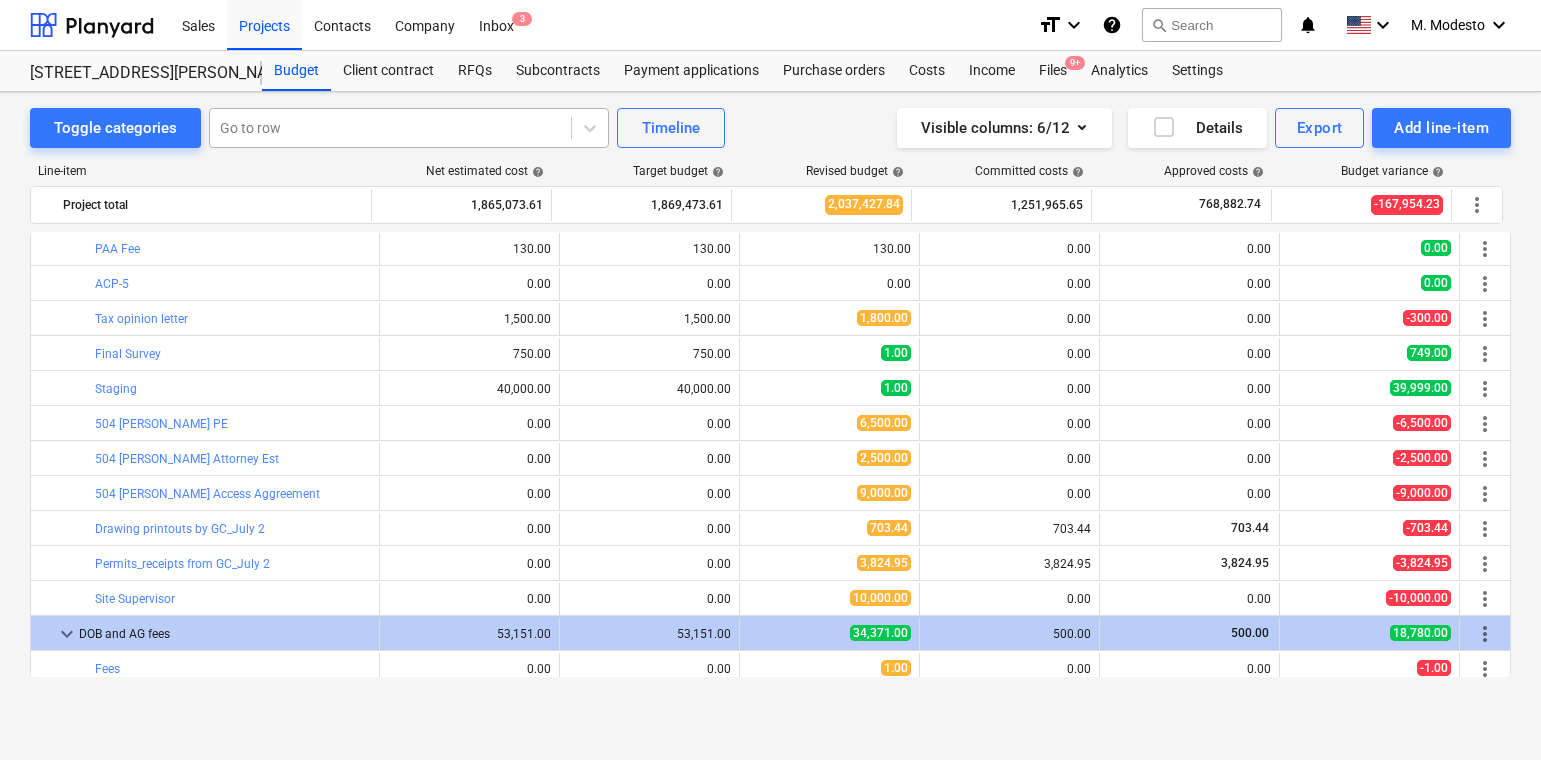 click at bounding box center (390, 128) 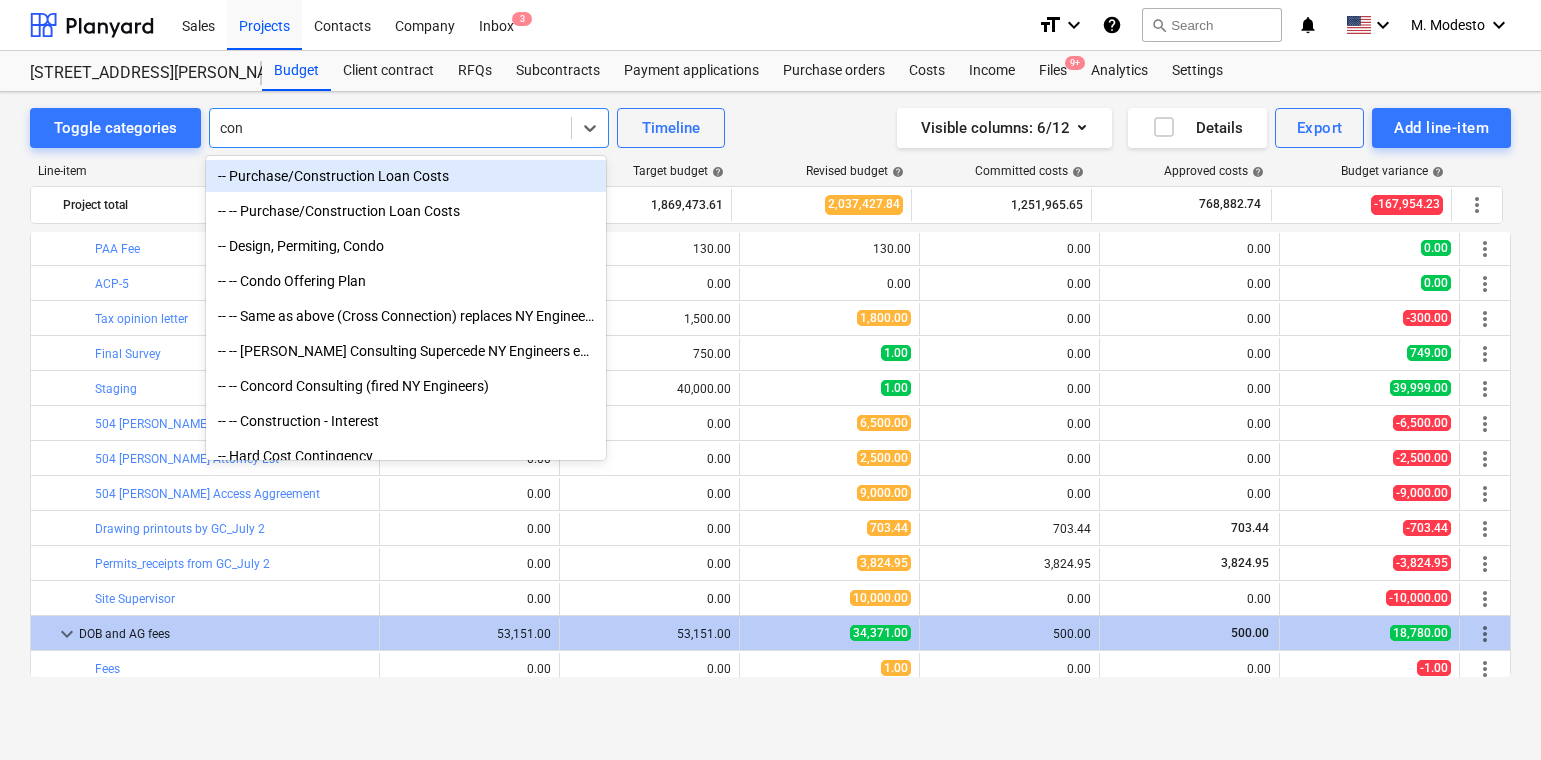 type on "conc" 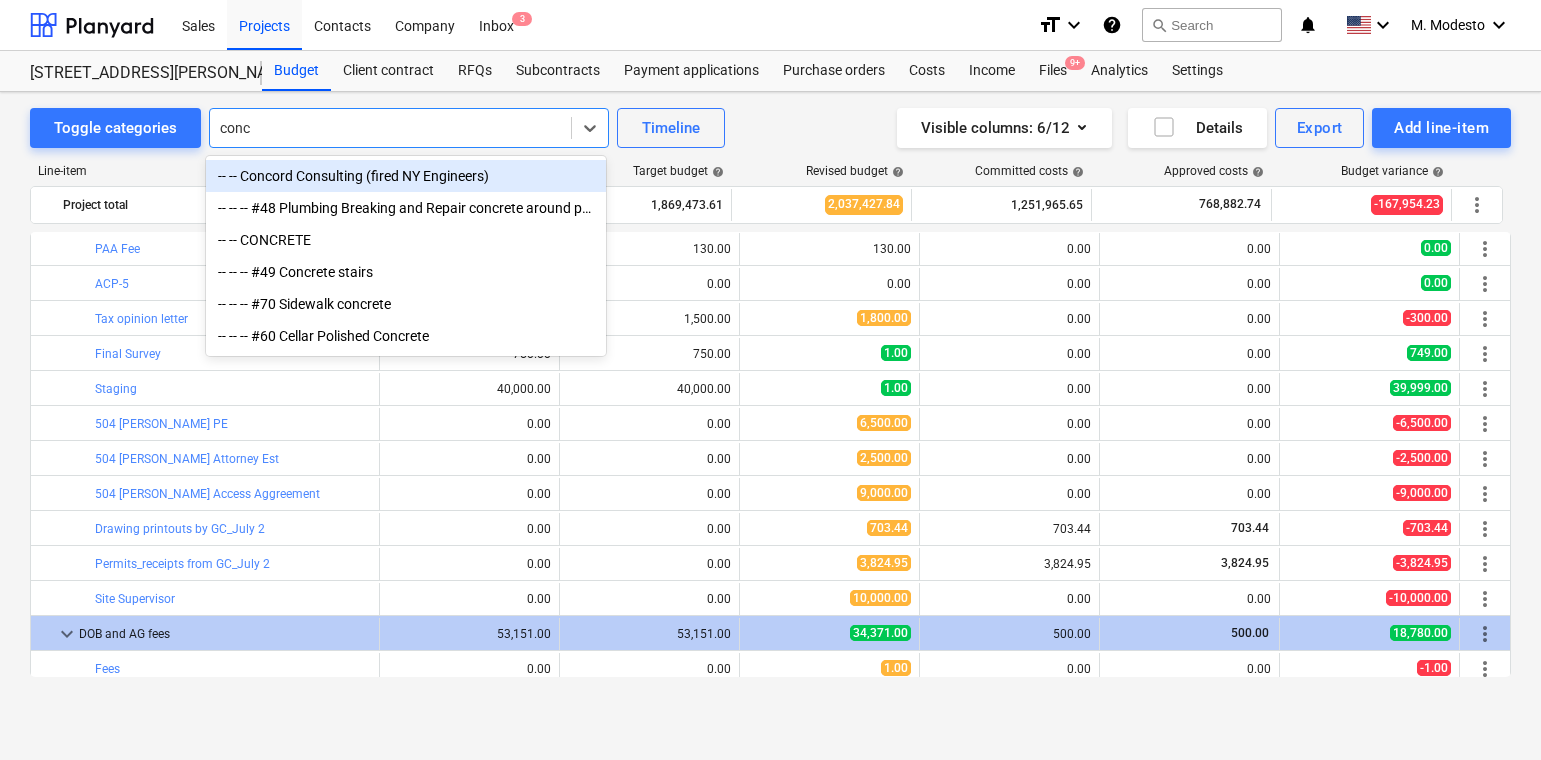 click on "-- --   Concord Consulting (fired NY Engineers)" at bounding box center (406, 176) 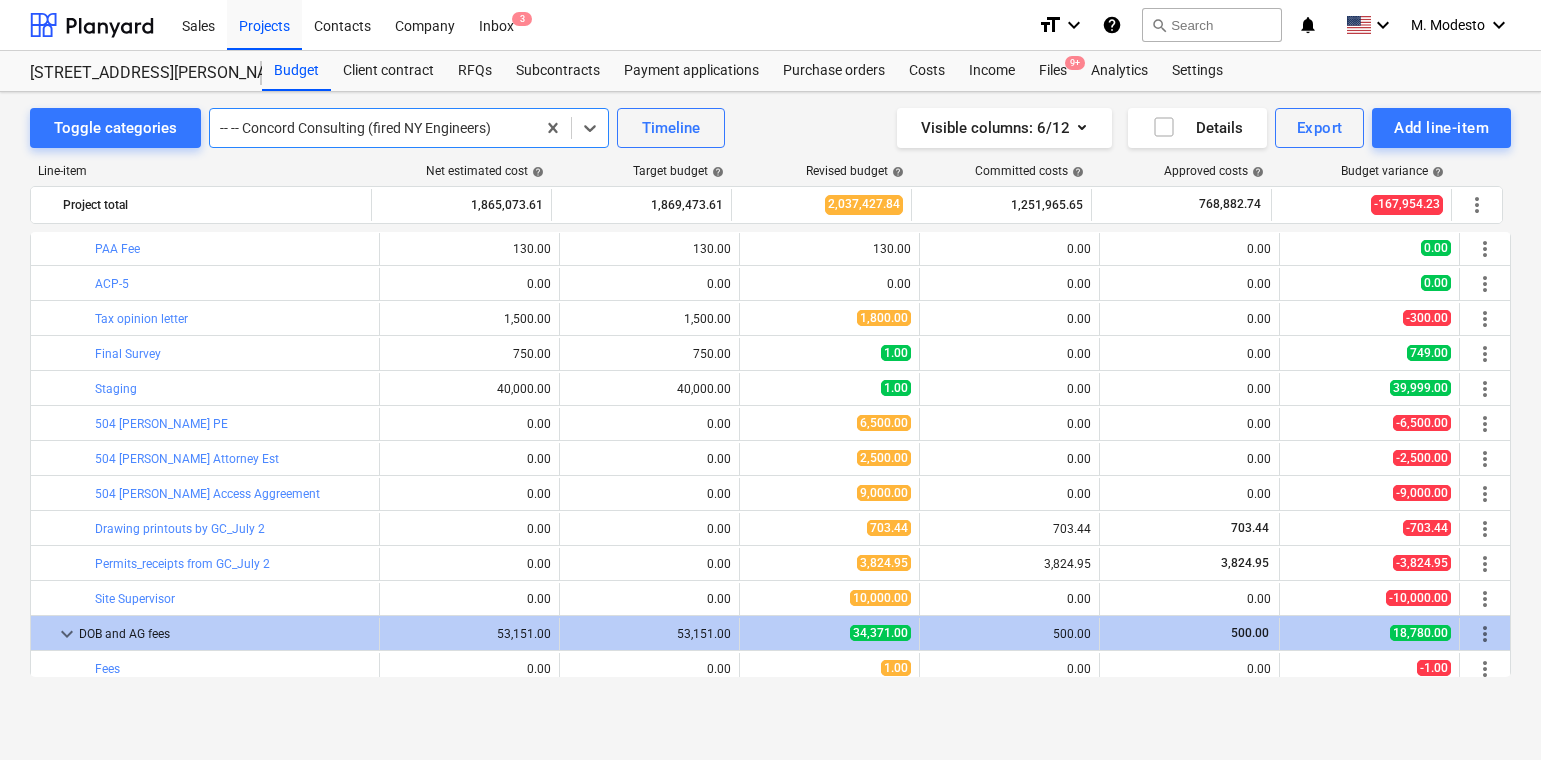 scroll, scrollTop: 560, scrollLeft: 0, axis: vertical 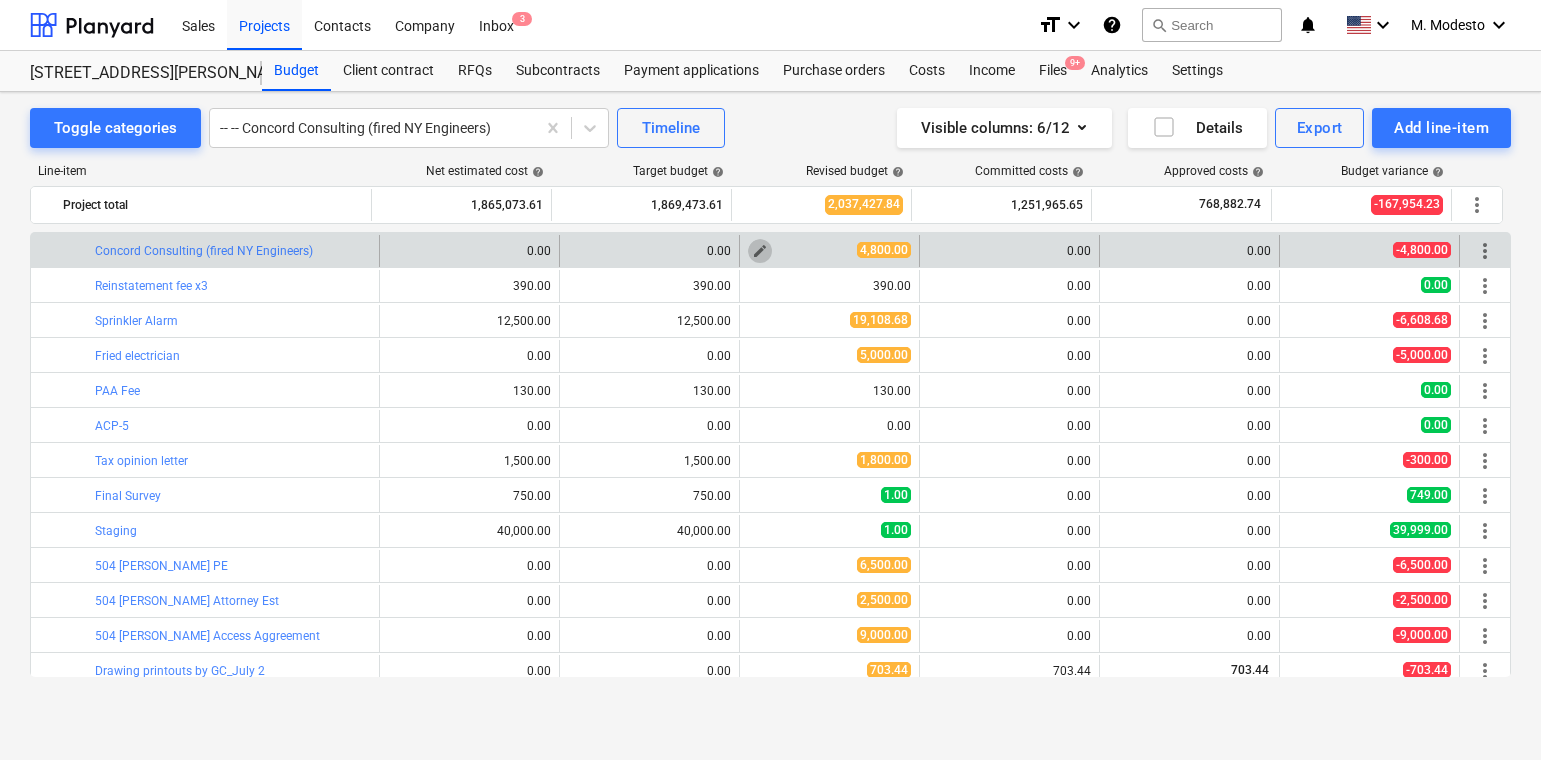 click on "edit" at bounding box center [760, 251] 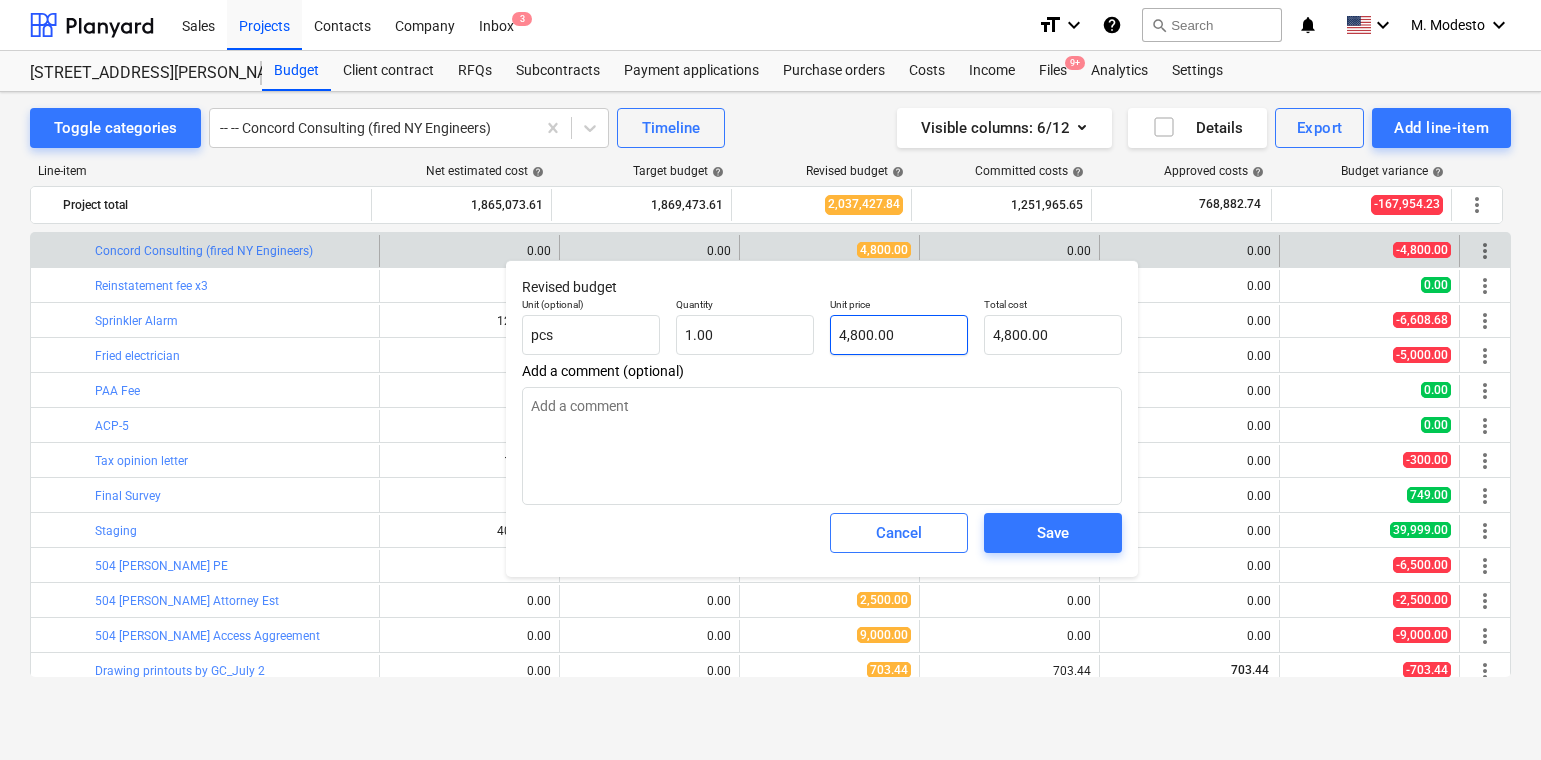 type on "4800" 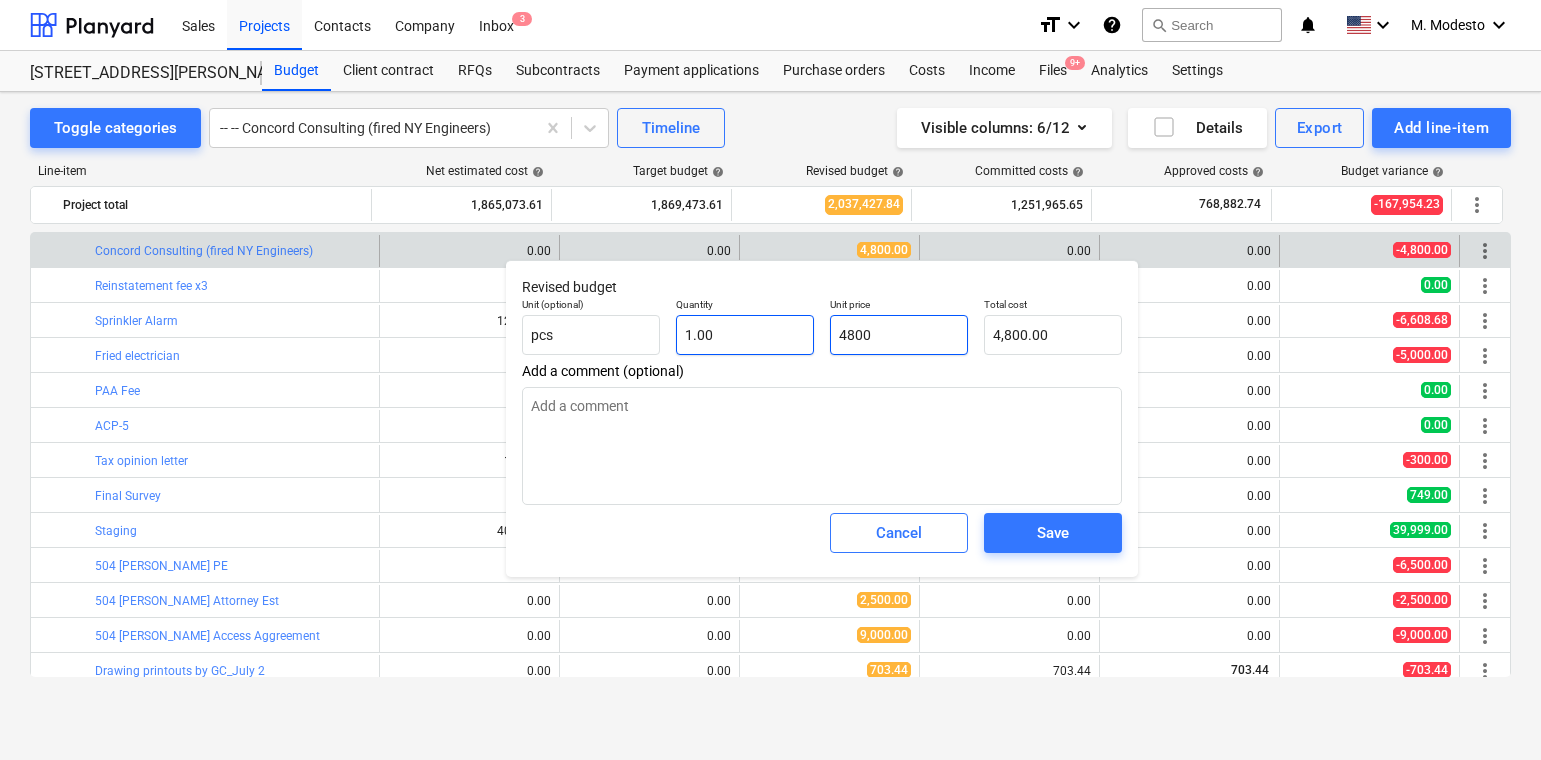 drag, startPoint x: 860, startPoint y: 332, endPoint x: 802, endPoint y: 326, distance: 58.30952 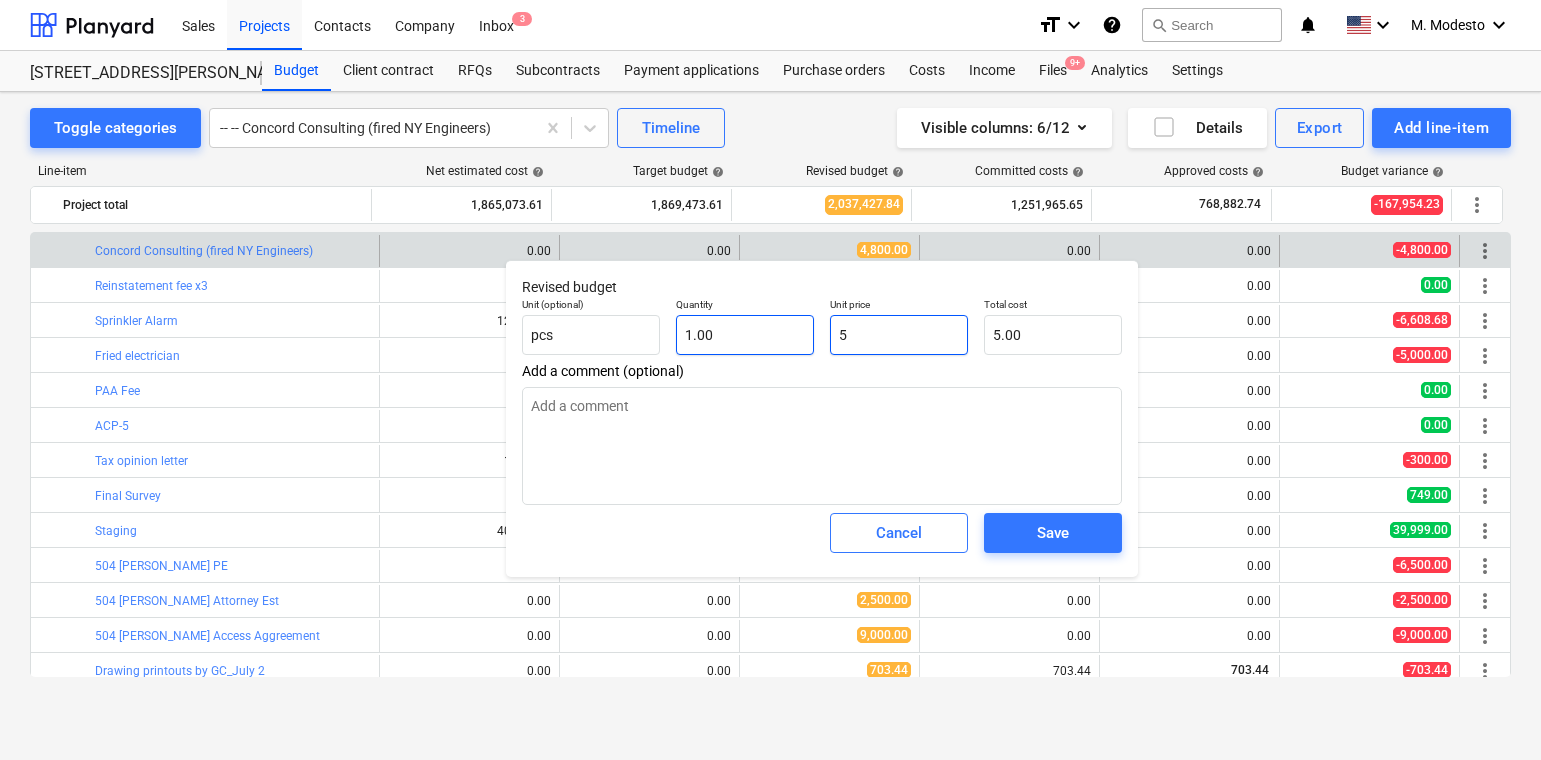 type on "x" 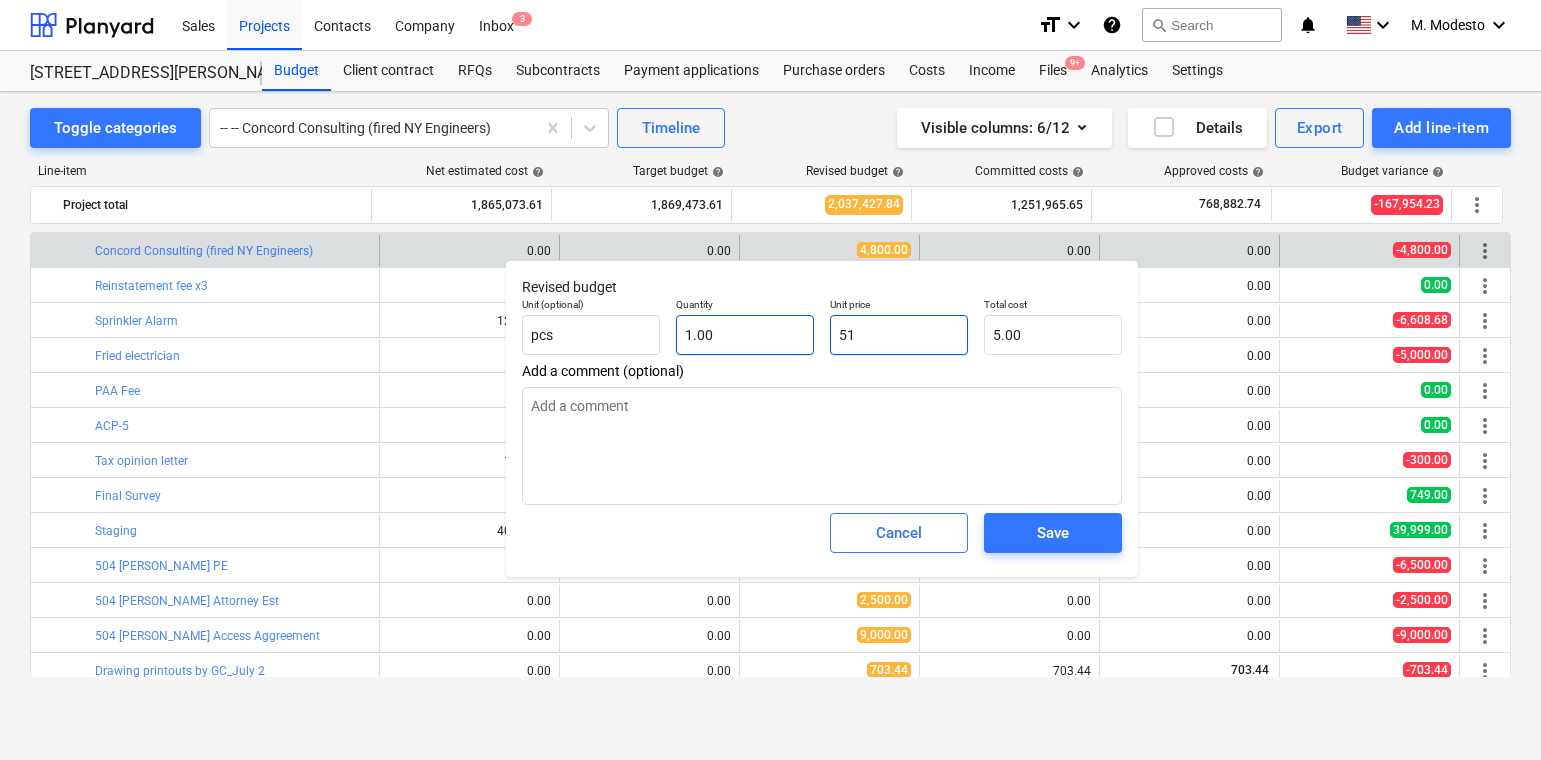 type on "51.00" 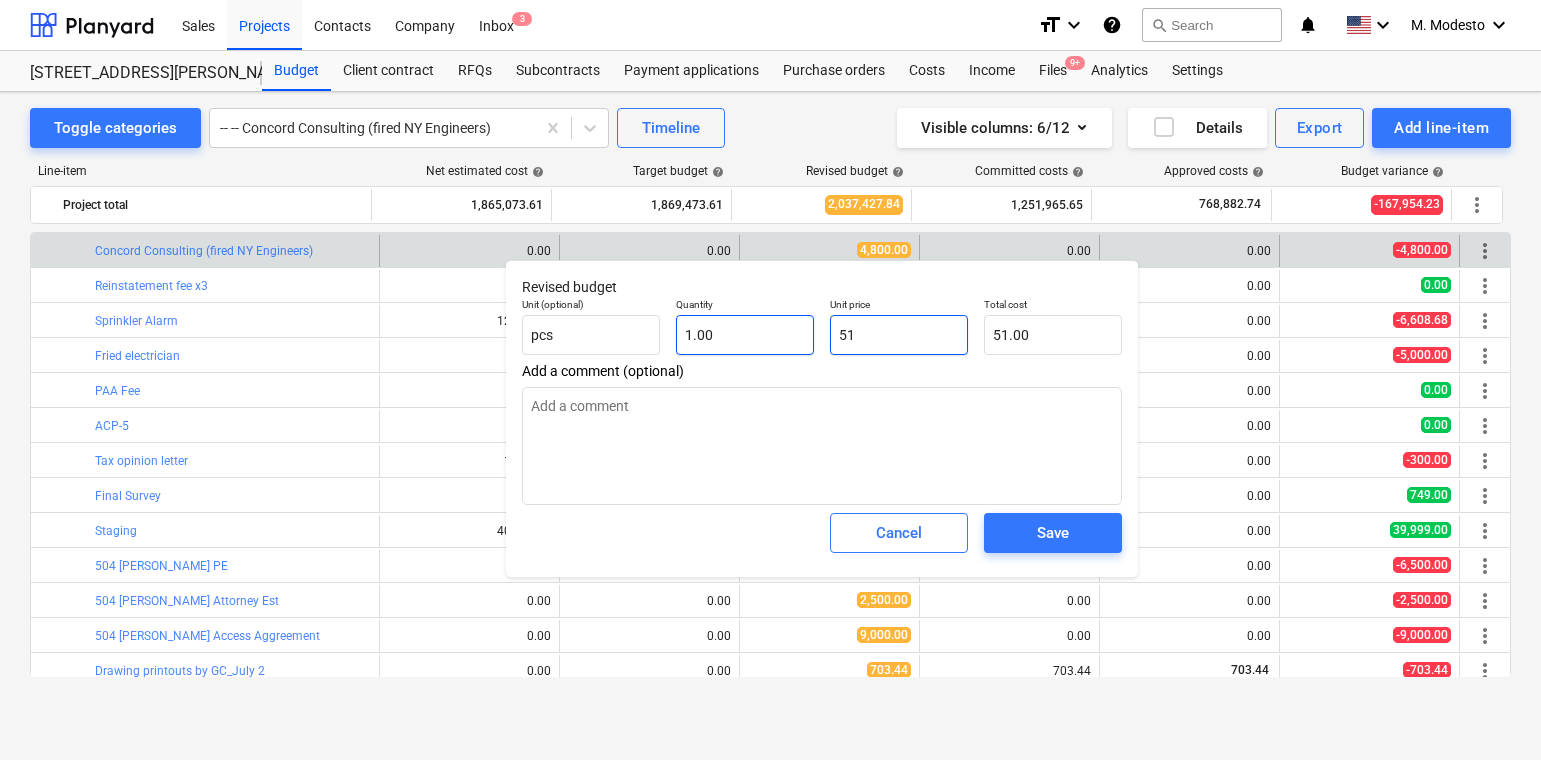 type on "x" 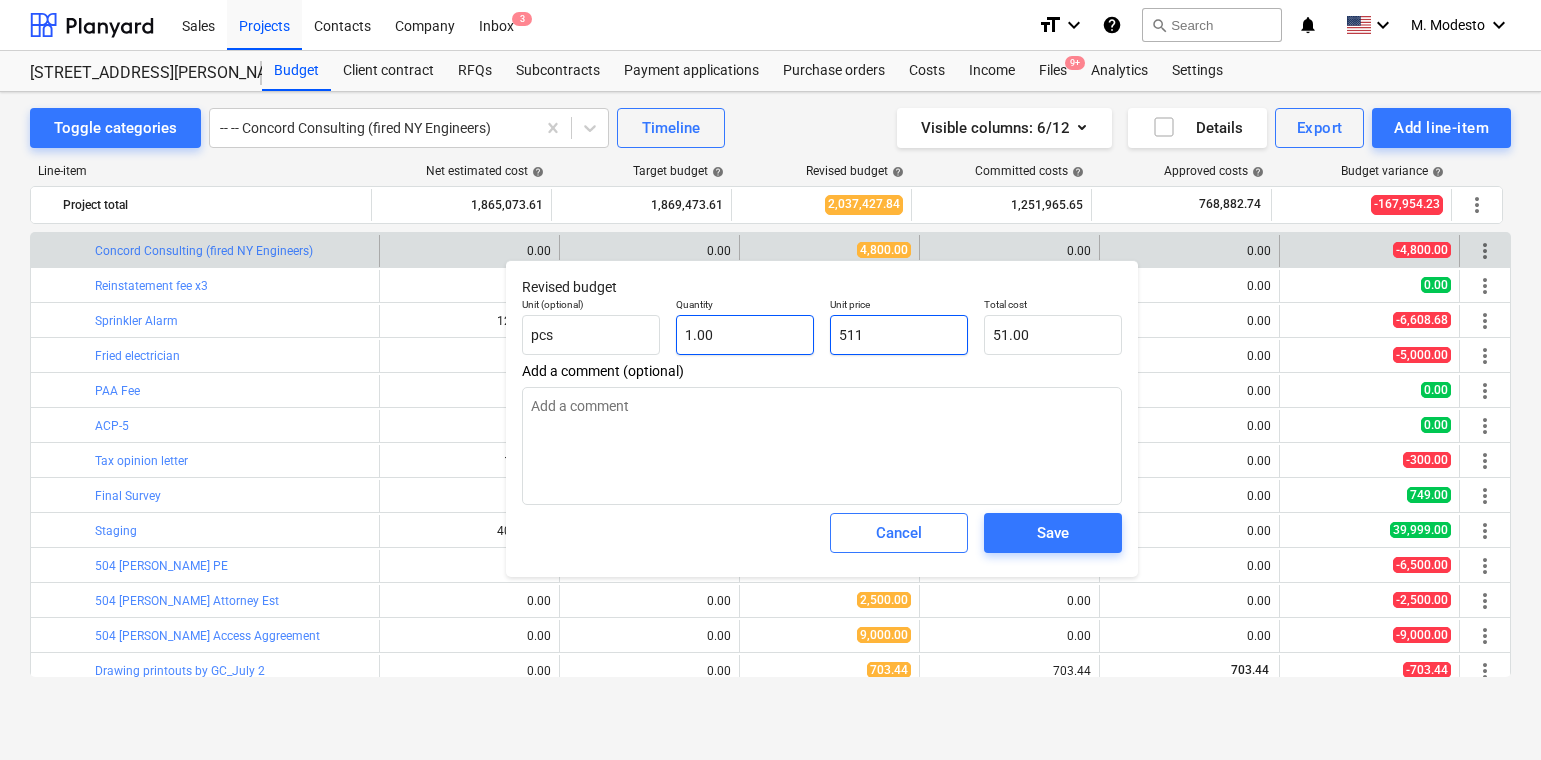 type on "511.00" 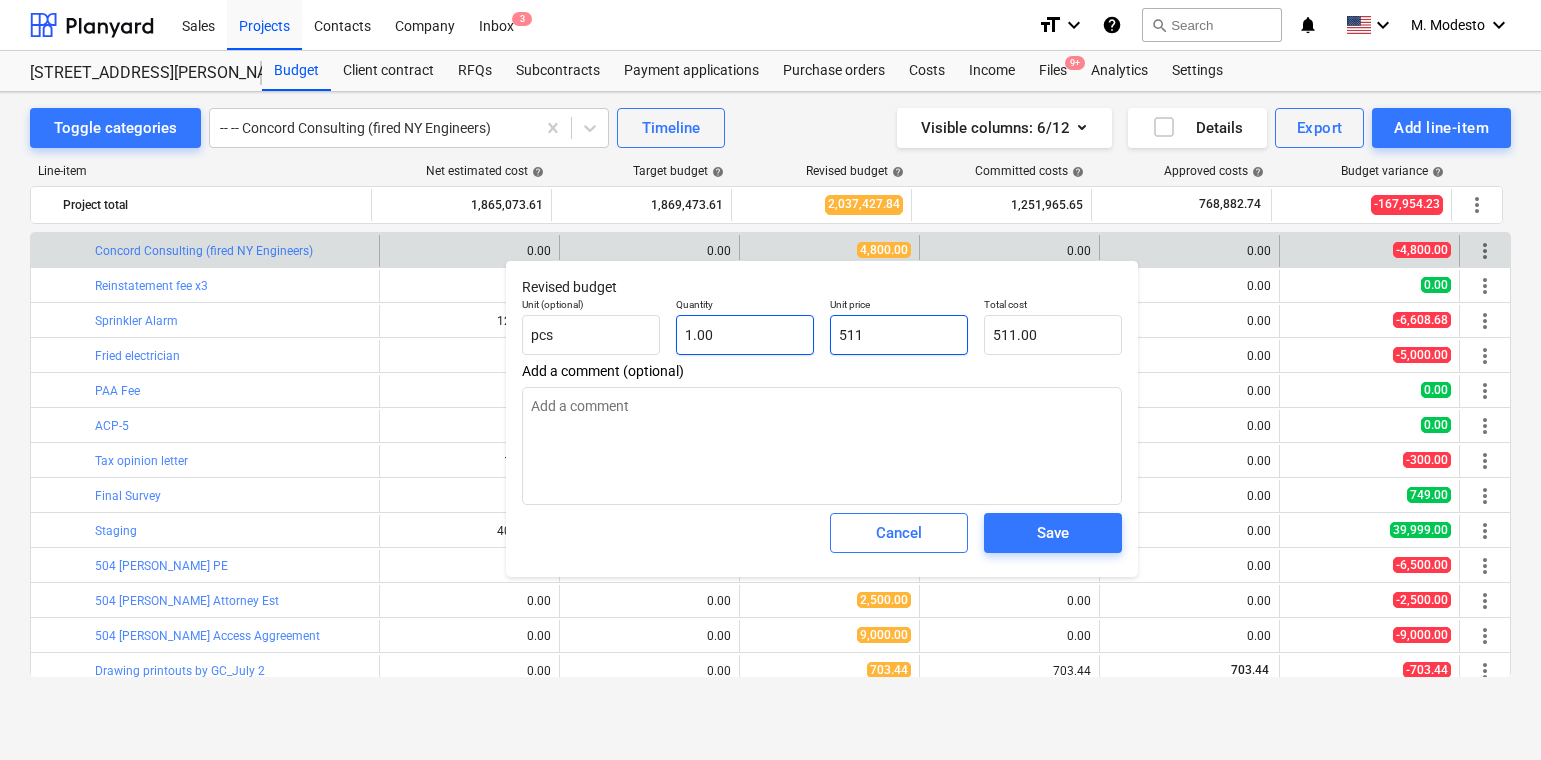 type on "5110" 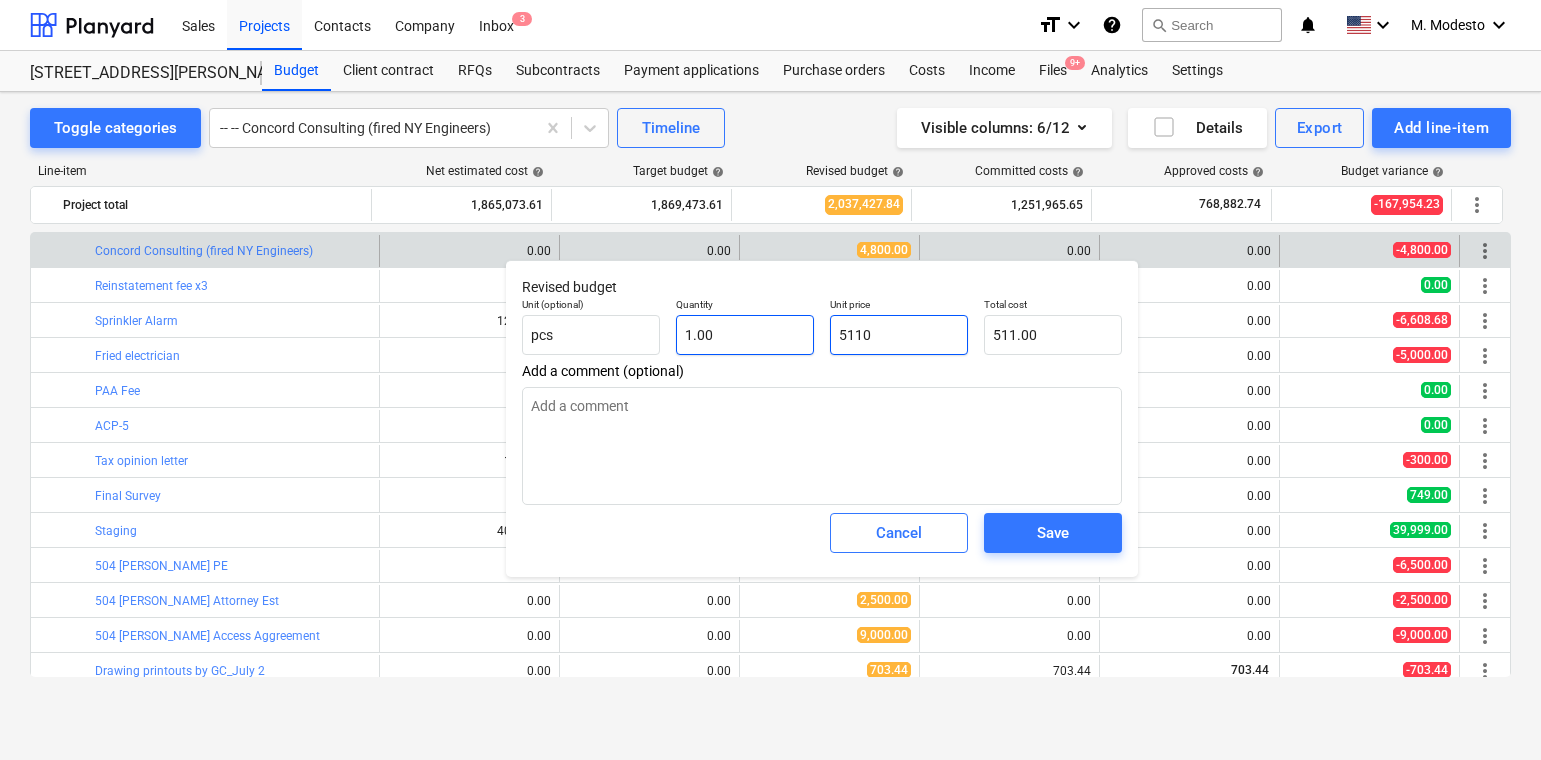 type on "x" 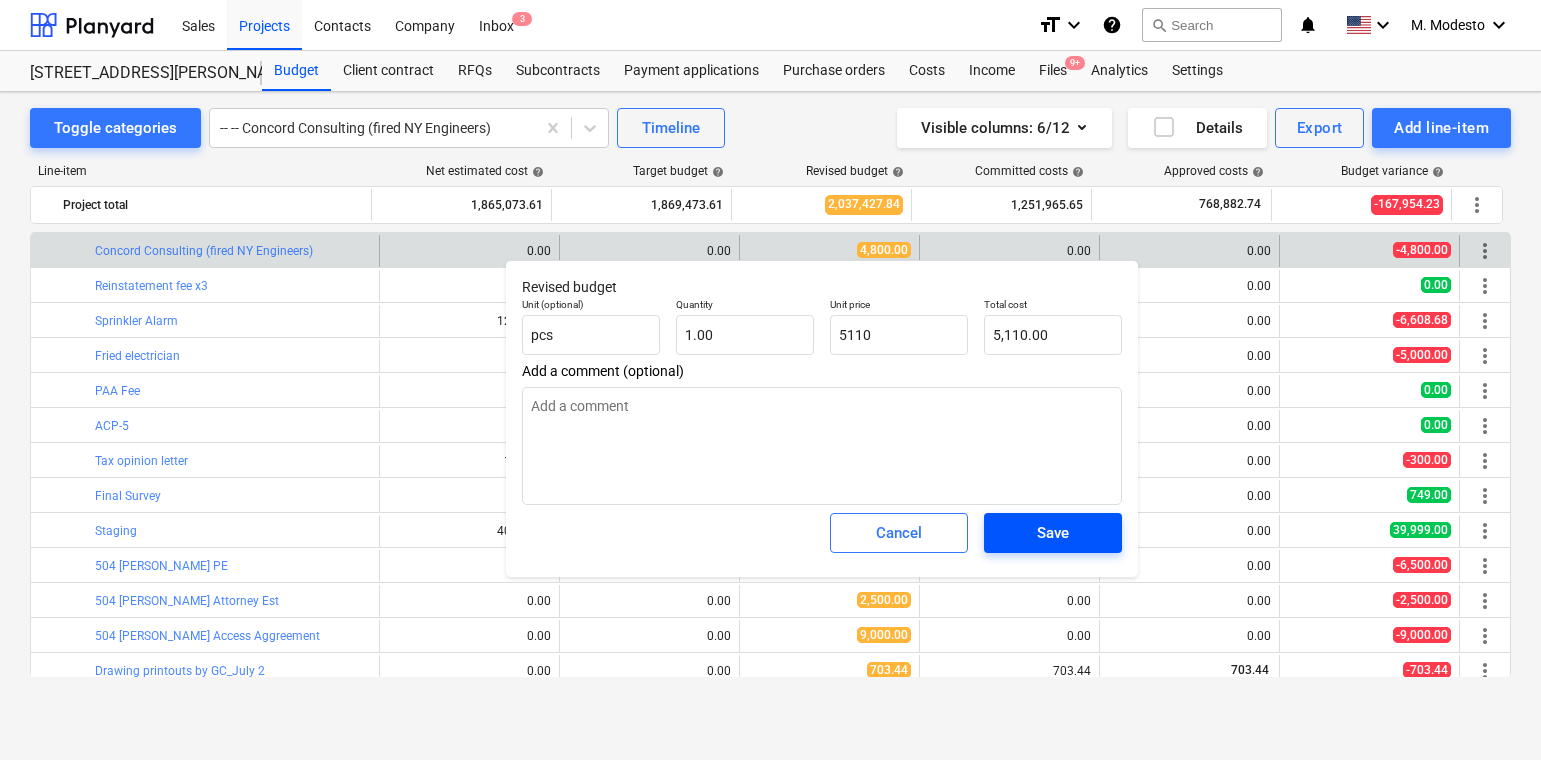 click on "Save" at bounding box center [1053, 533] 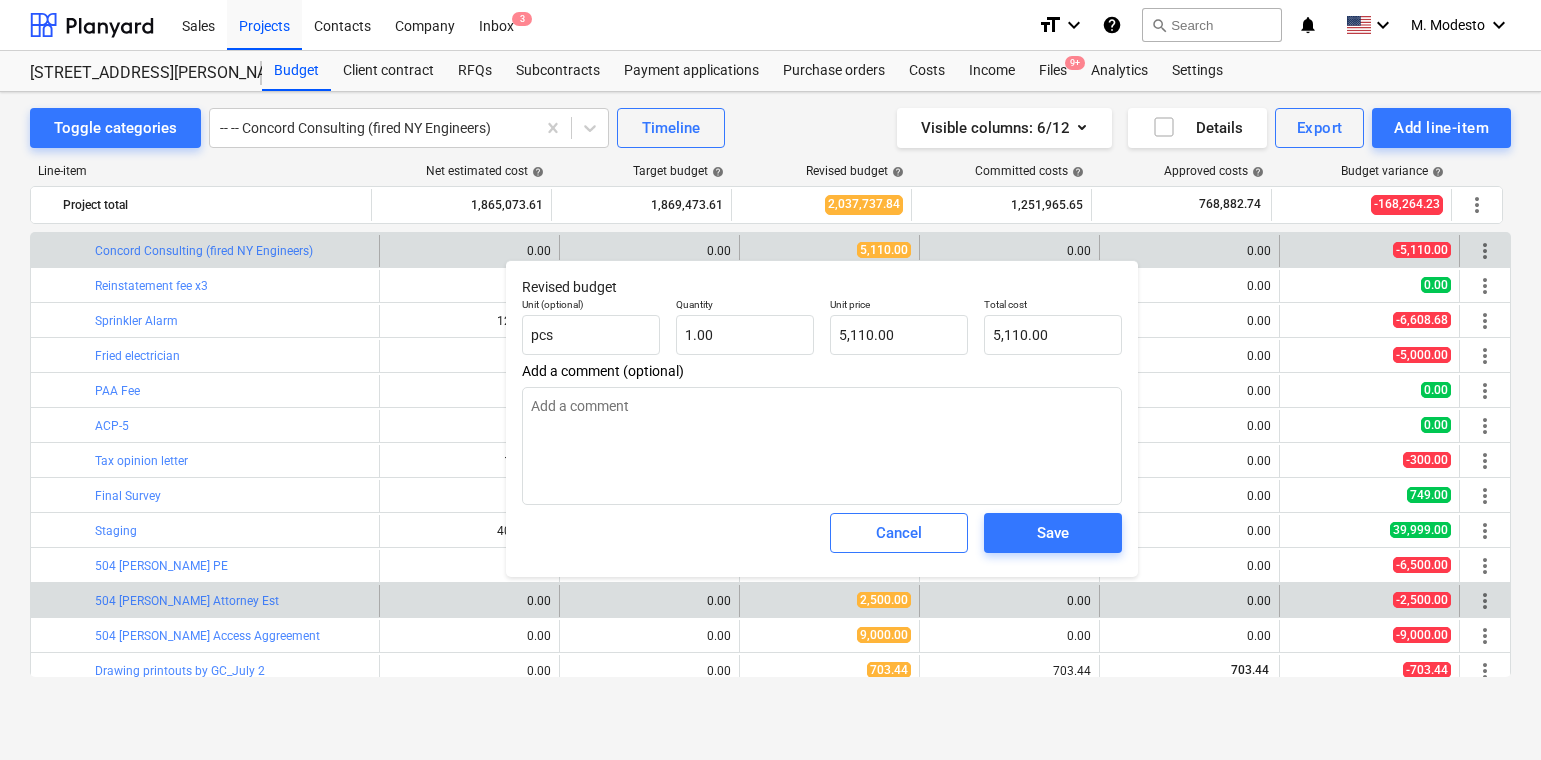 type on "x" 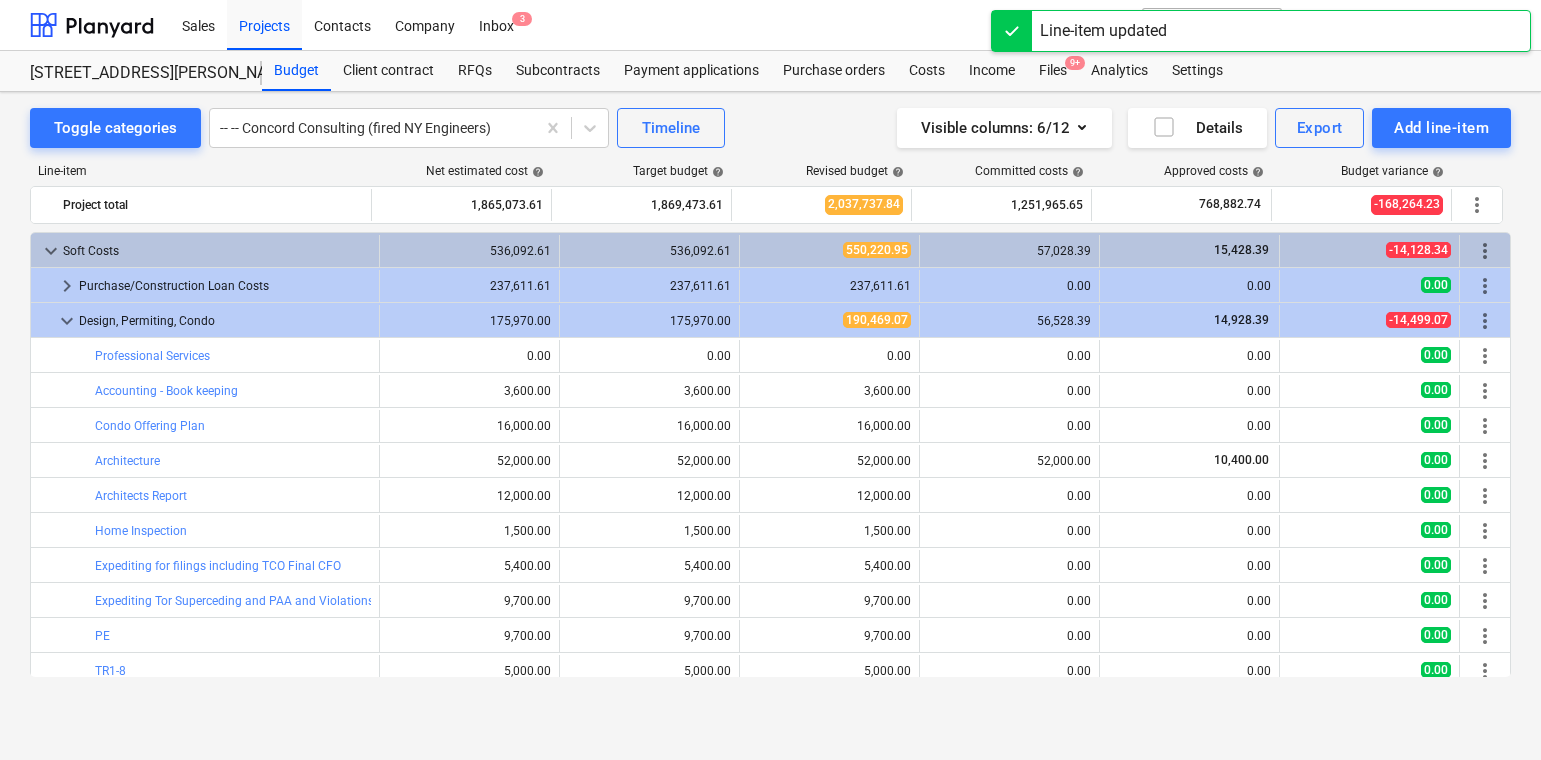 scroll, scrollTop: 560, scrollLeft: 0, axis: vertical 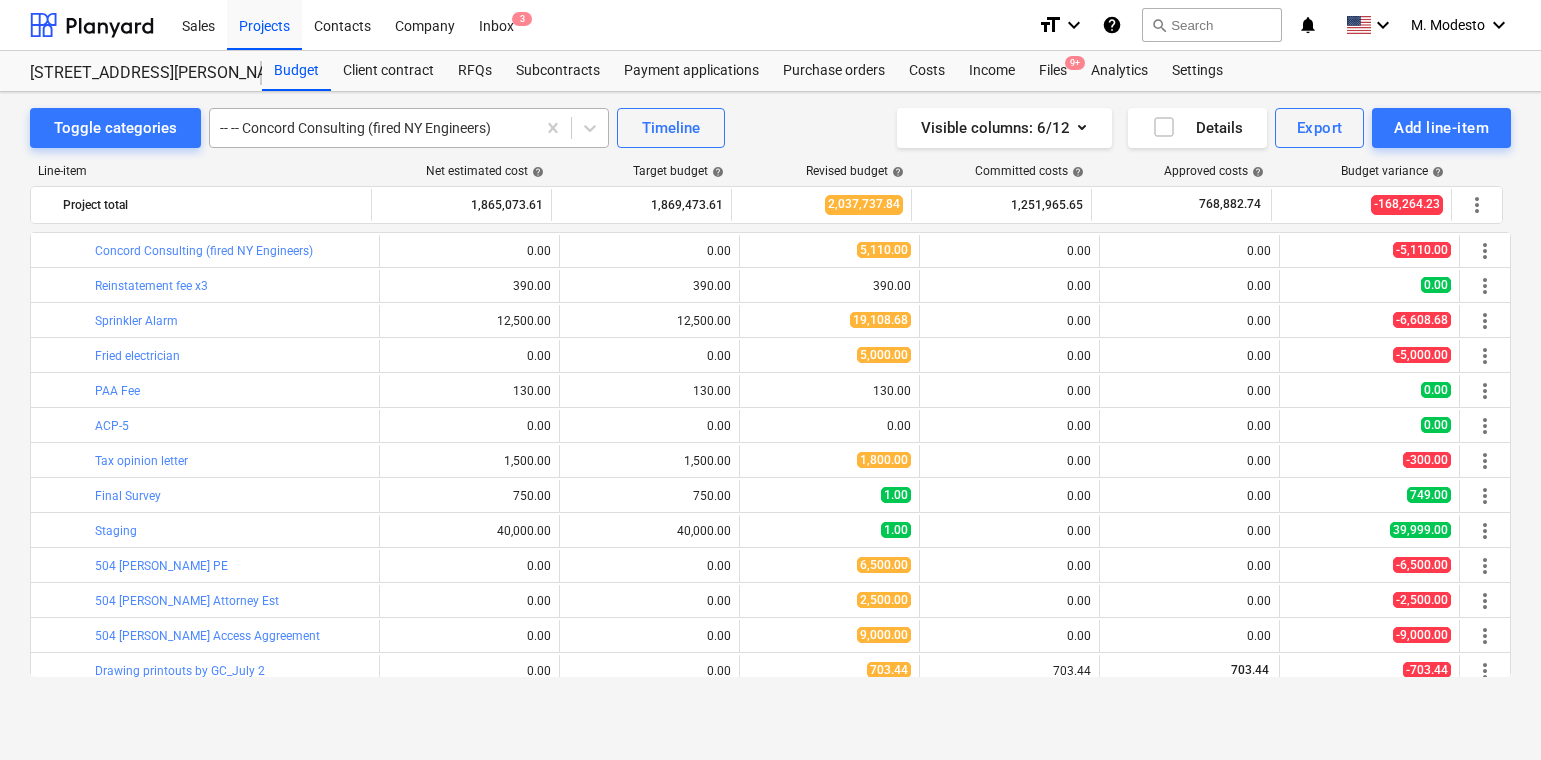 click at bounding box center [372, 128] 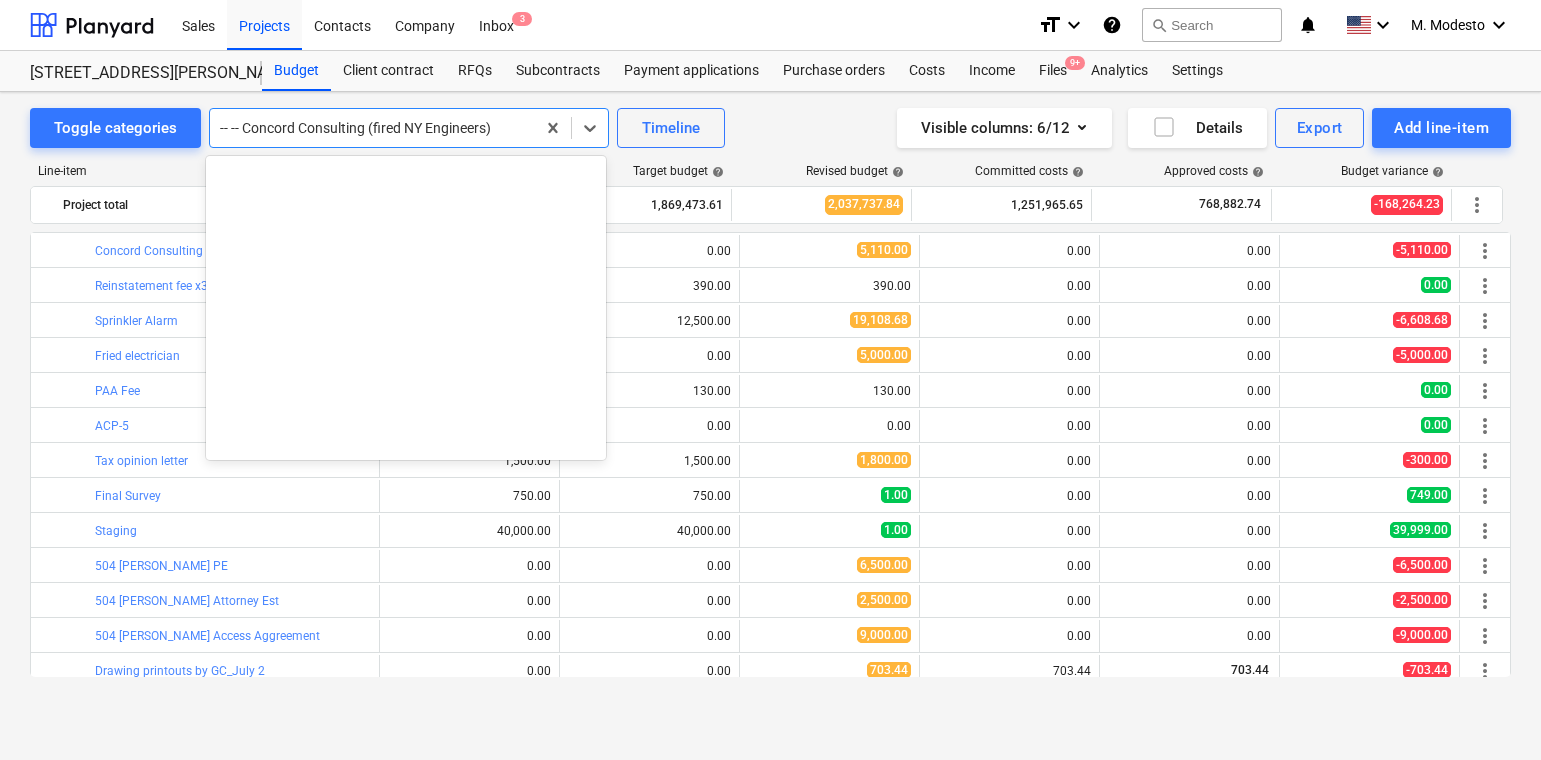 scroll, scrollTop: 980, scrollLeft: 0, axis: vertical 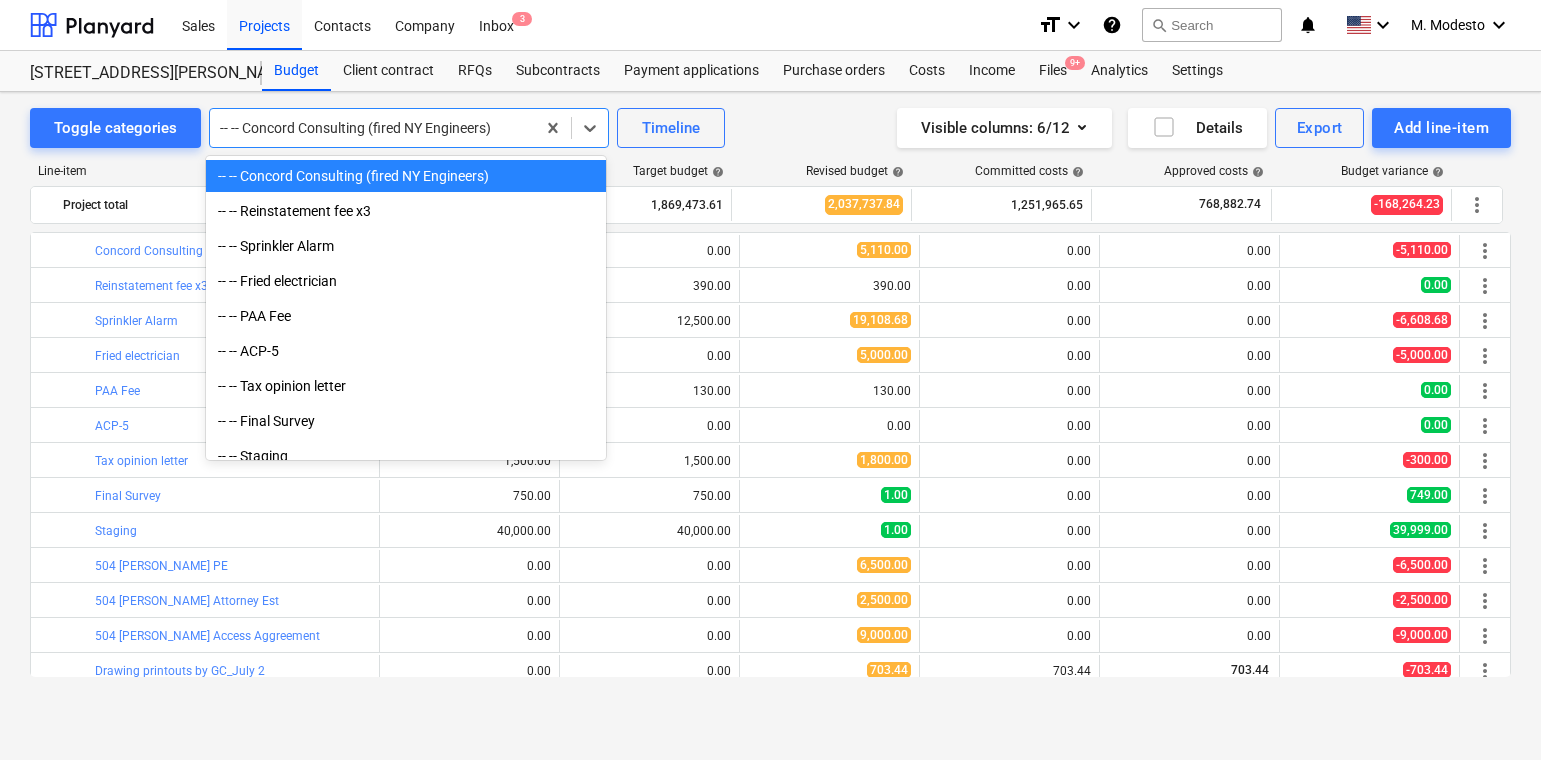paste on "Const. Manager as Constructor" 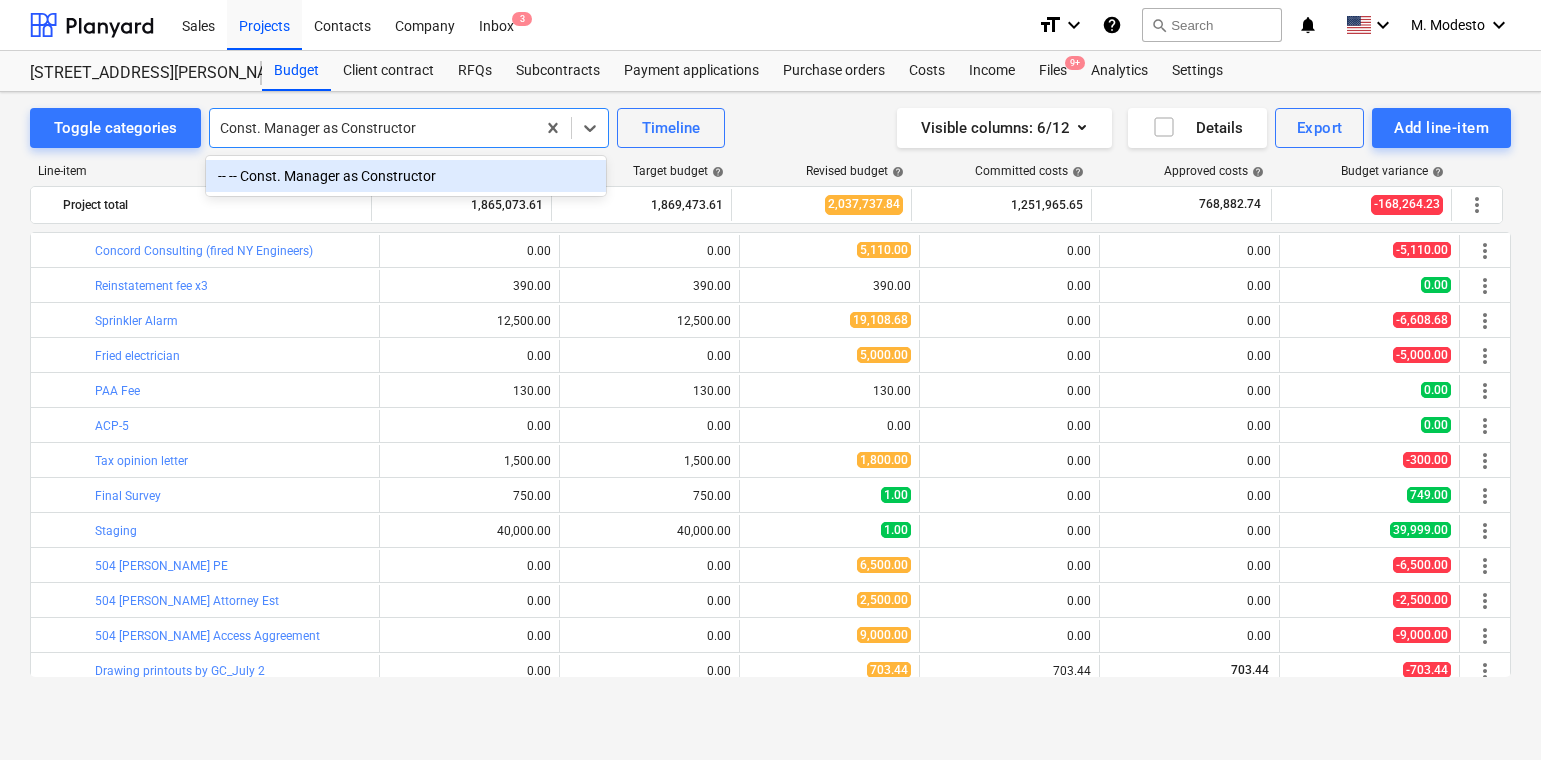 click on "-- --   Const. Manager as Constructor" at bounding box center (406, 176) 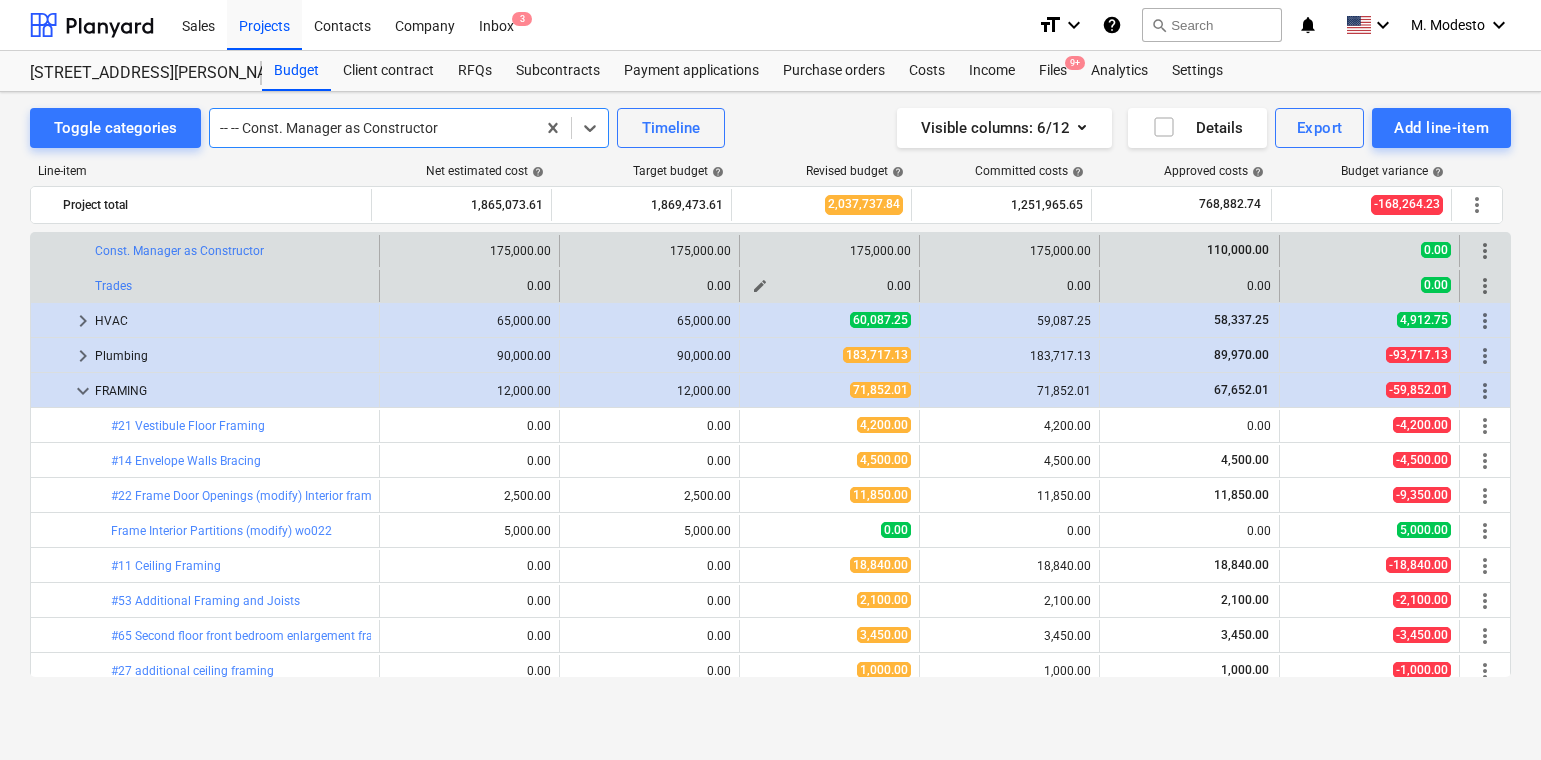 scroll, scrollTop: 1999, scrollLeft: 0, axis: vertical 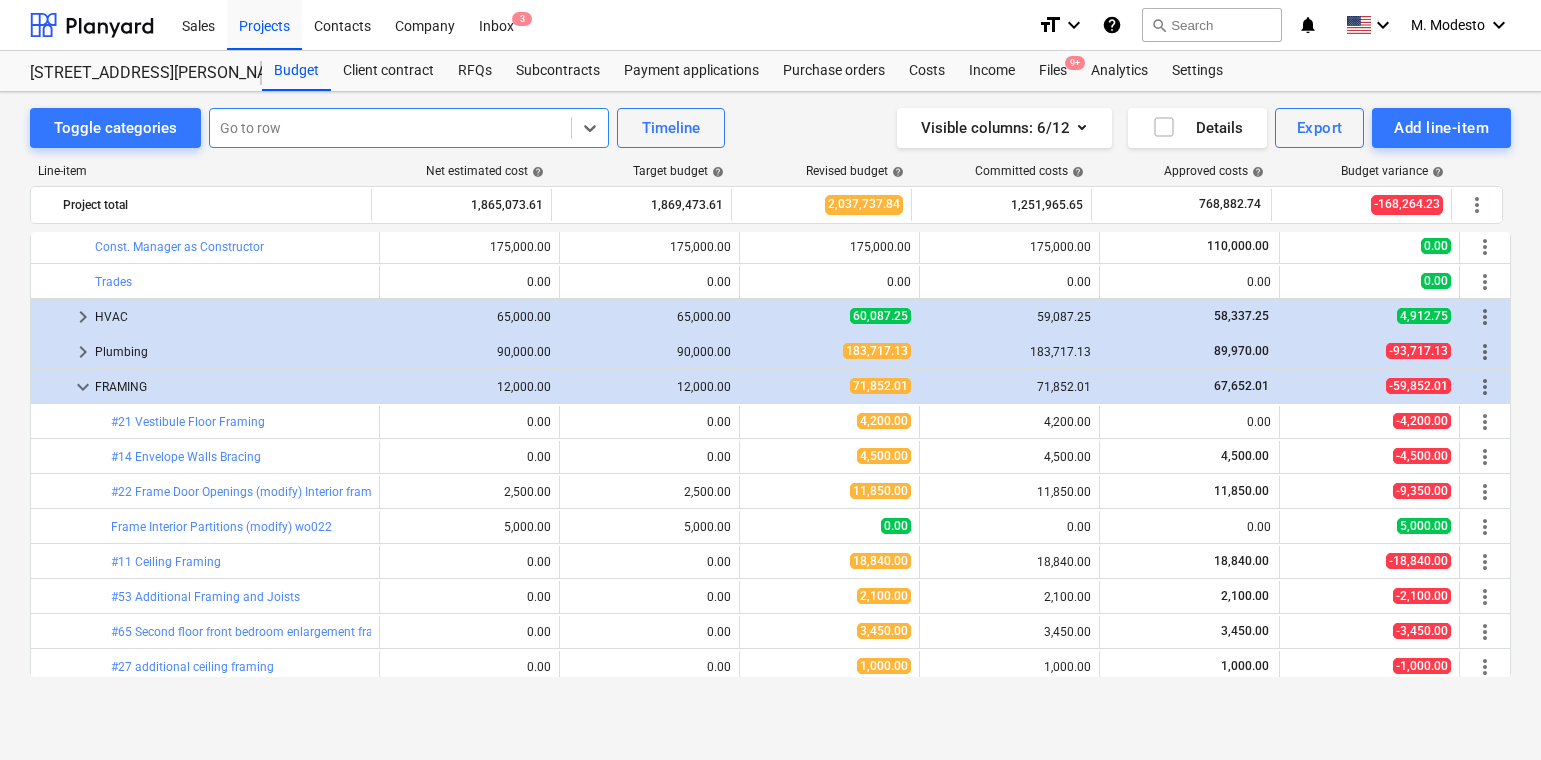 click at bounding box center (390, 128) 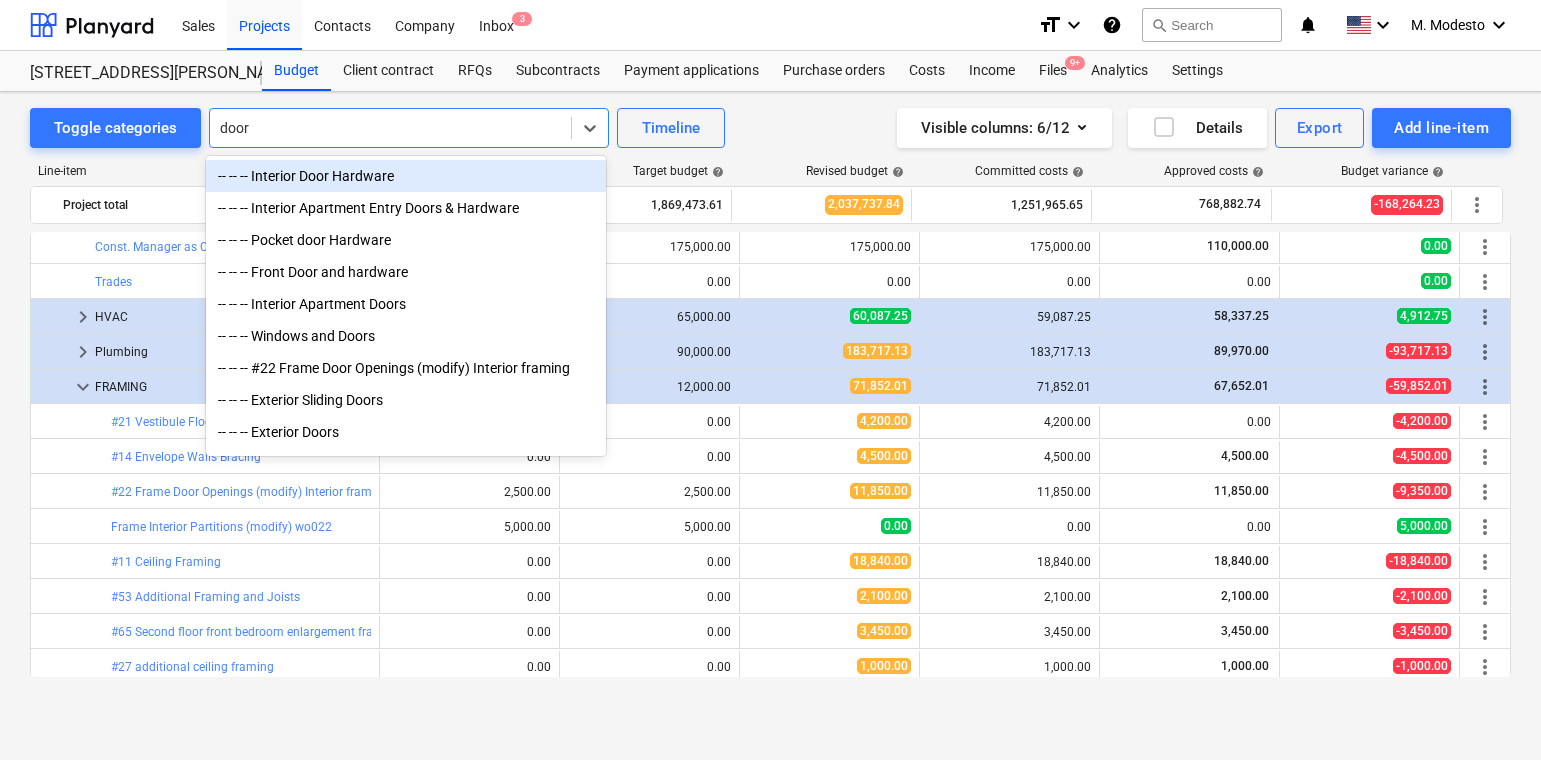 type on "doors" 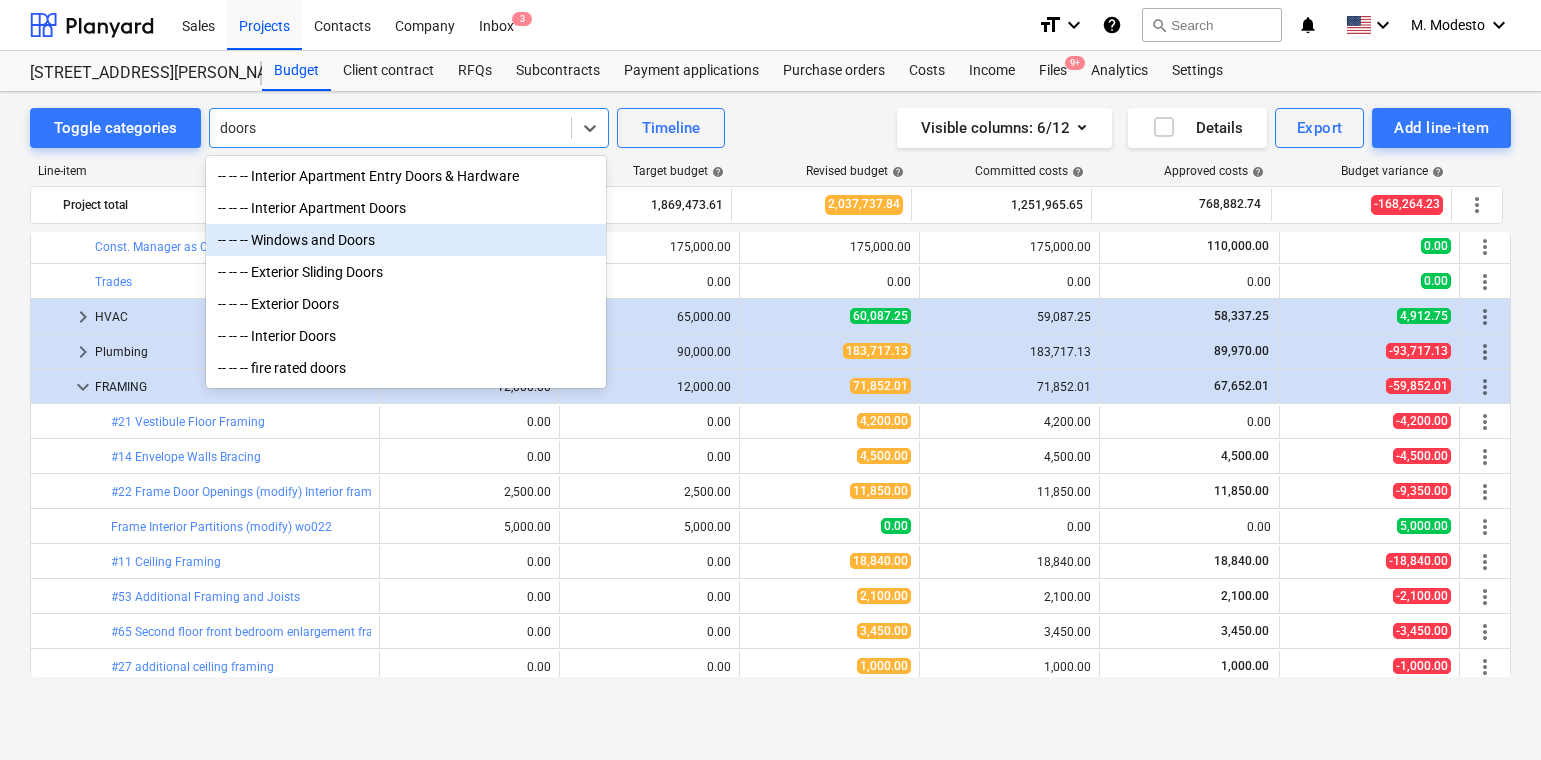 click on "-- -- --   Windows and Doors" at bounding box center (406, 240) 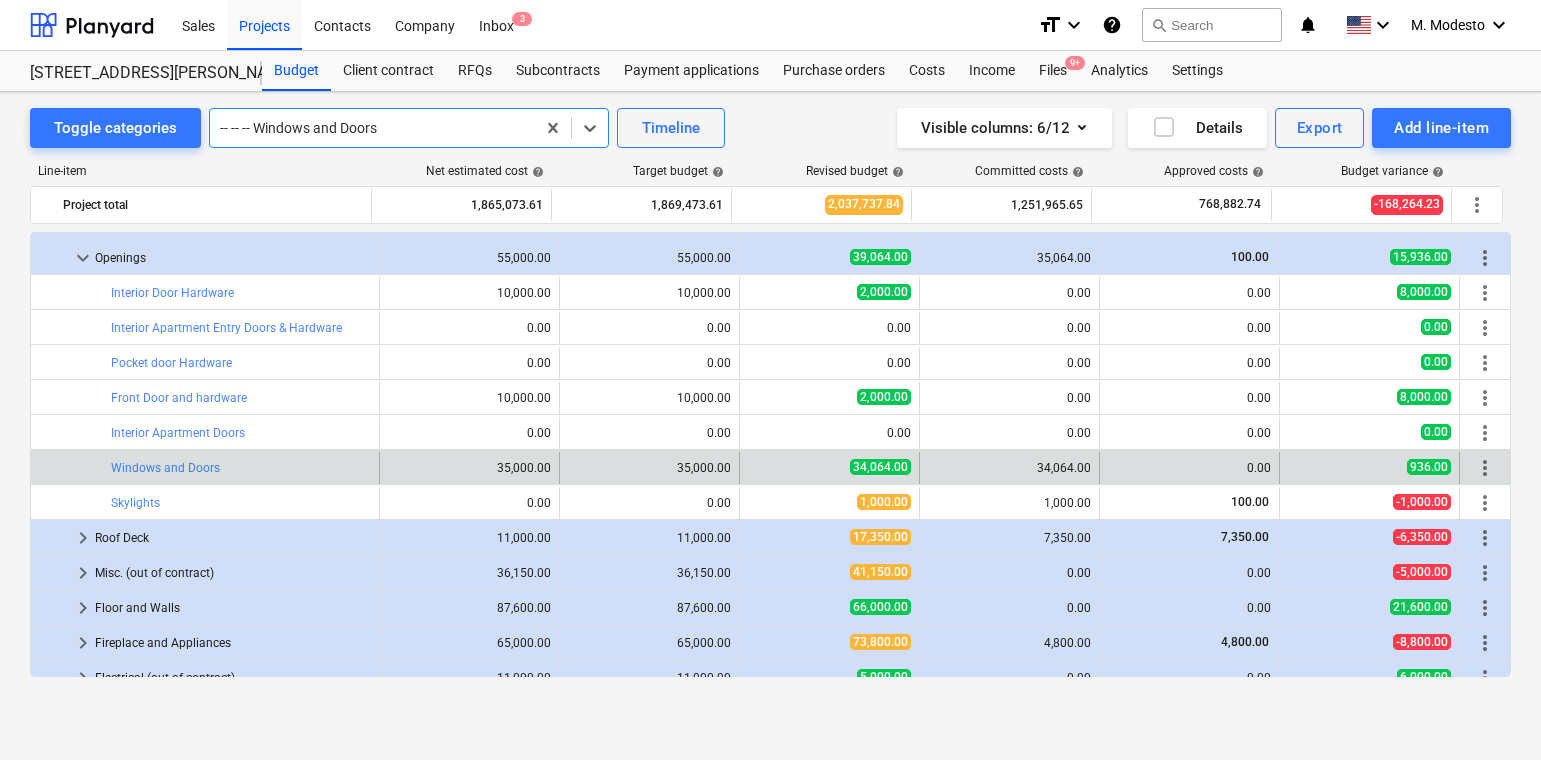 scroll, scrollTop: 1966, scrollLeft: 0, axis: vertical 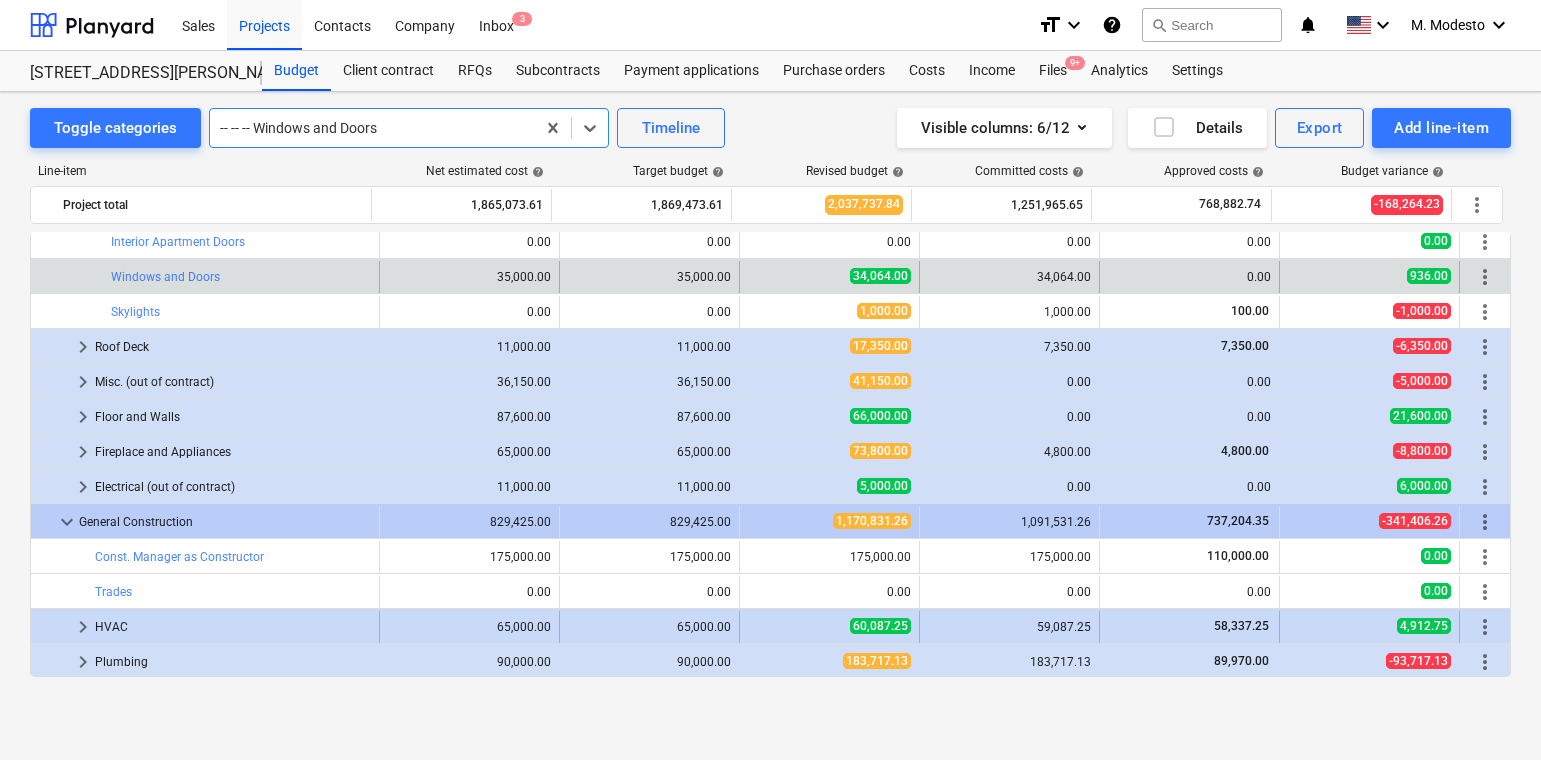 click on "keyboard_arrow_right" at bounding box center (83, 627) 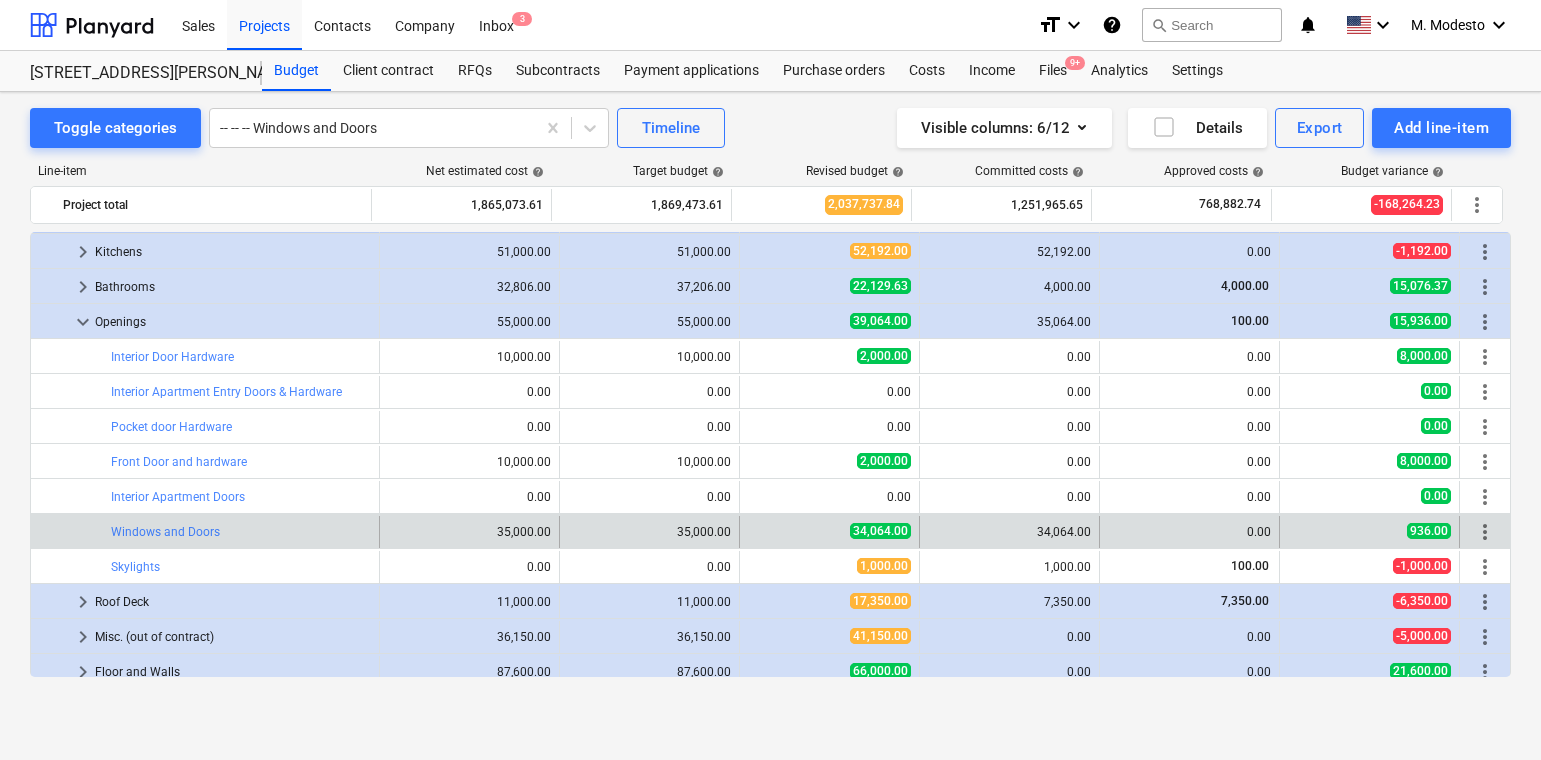 scroll, scrollTop: 1958, scrollLeft: 0, axis: vertical 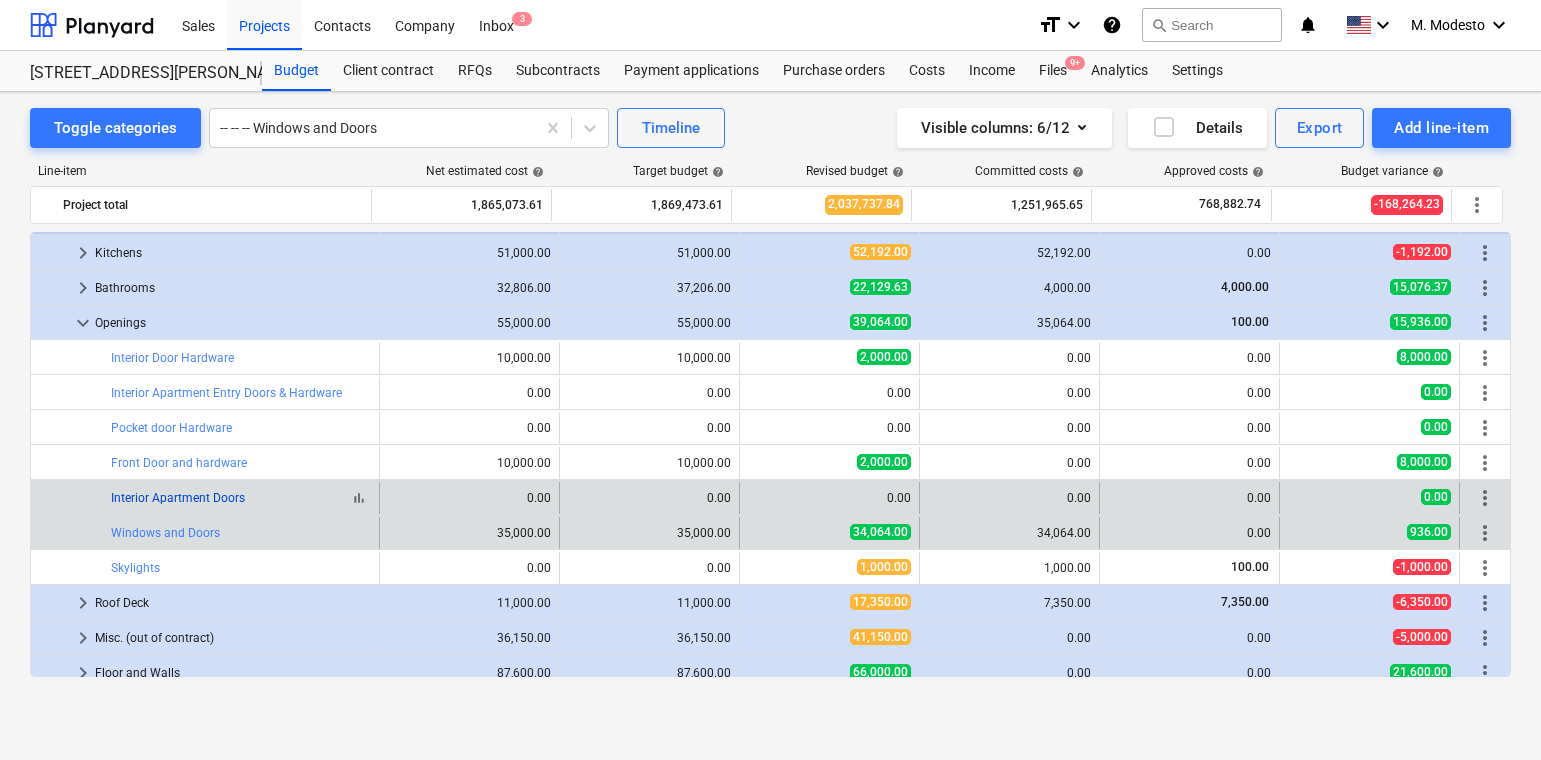 copy on "bar_chart  Interior Apartment Doors" 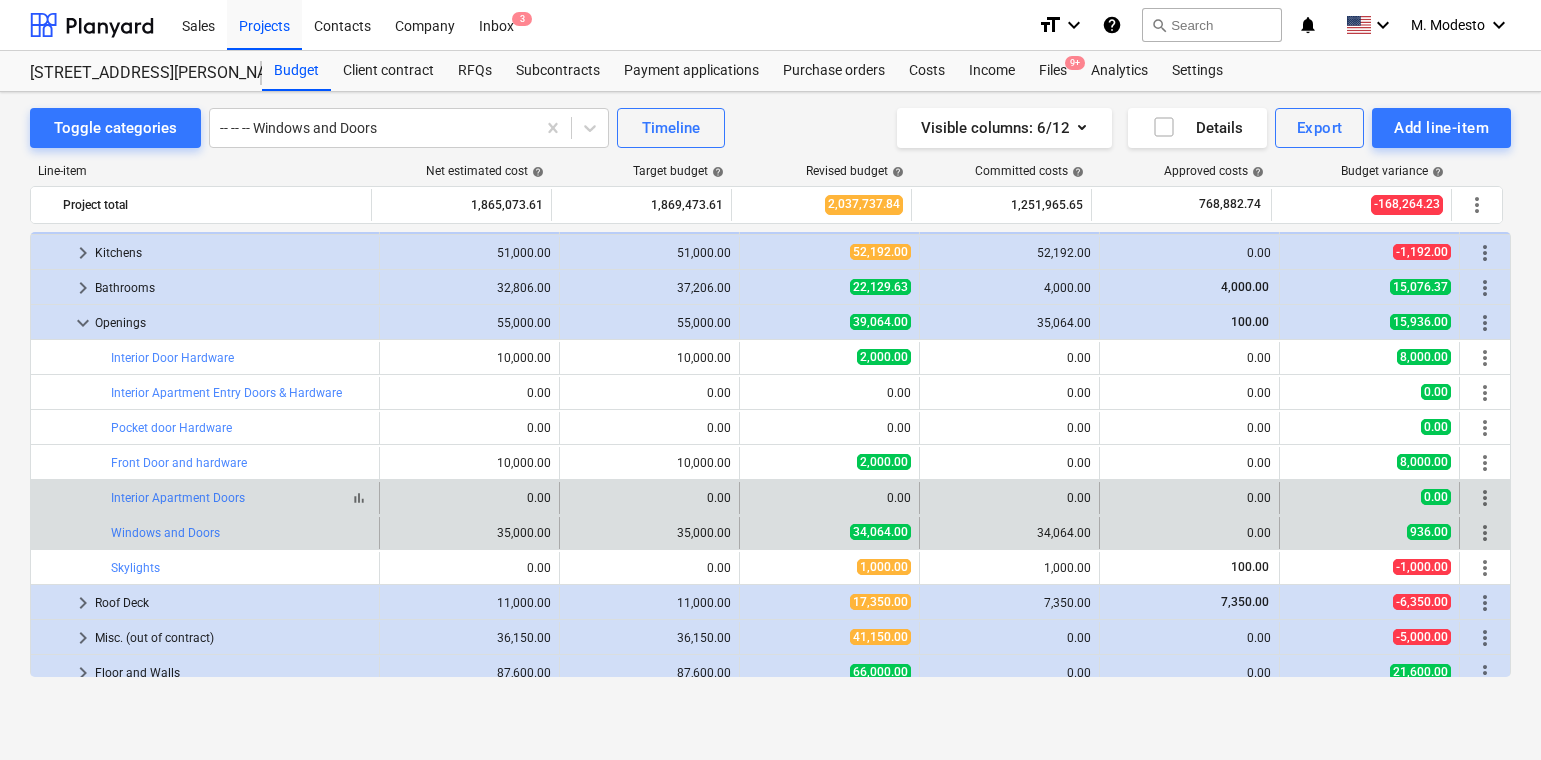 drag, startPoint x: 108, startPoint y: 499, endPoint x: 318, endPoint y: 501, distance: 210.00952 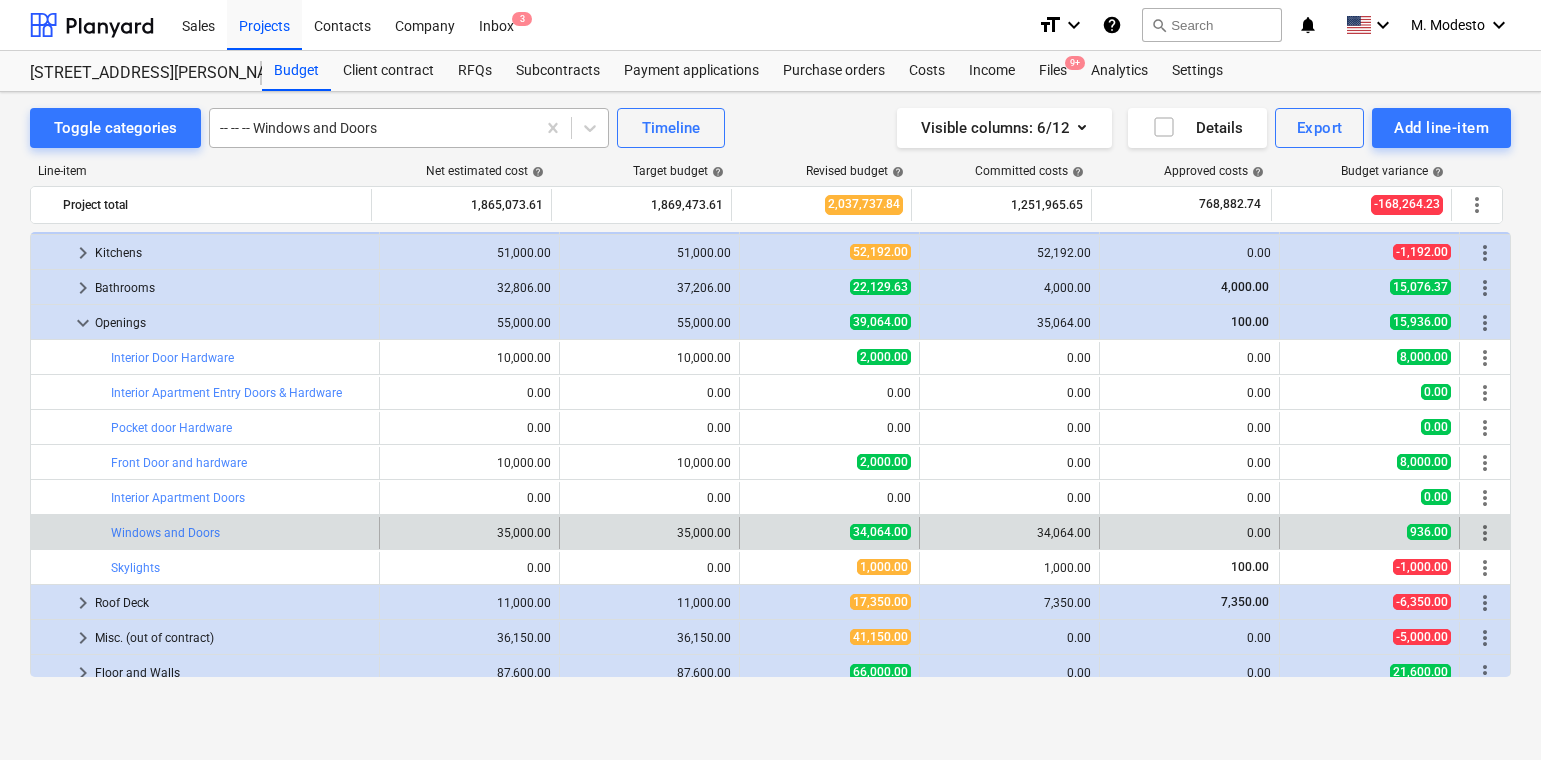 click on "-- -- --   Windows and Doors" at bounding box center [372, 128] 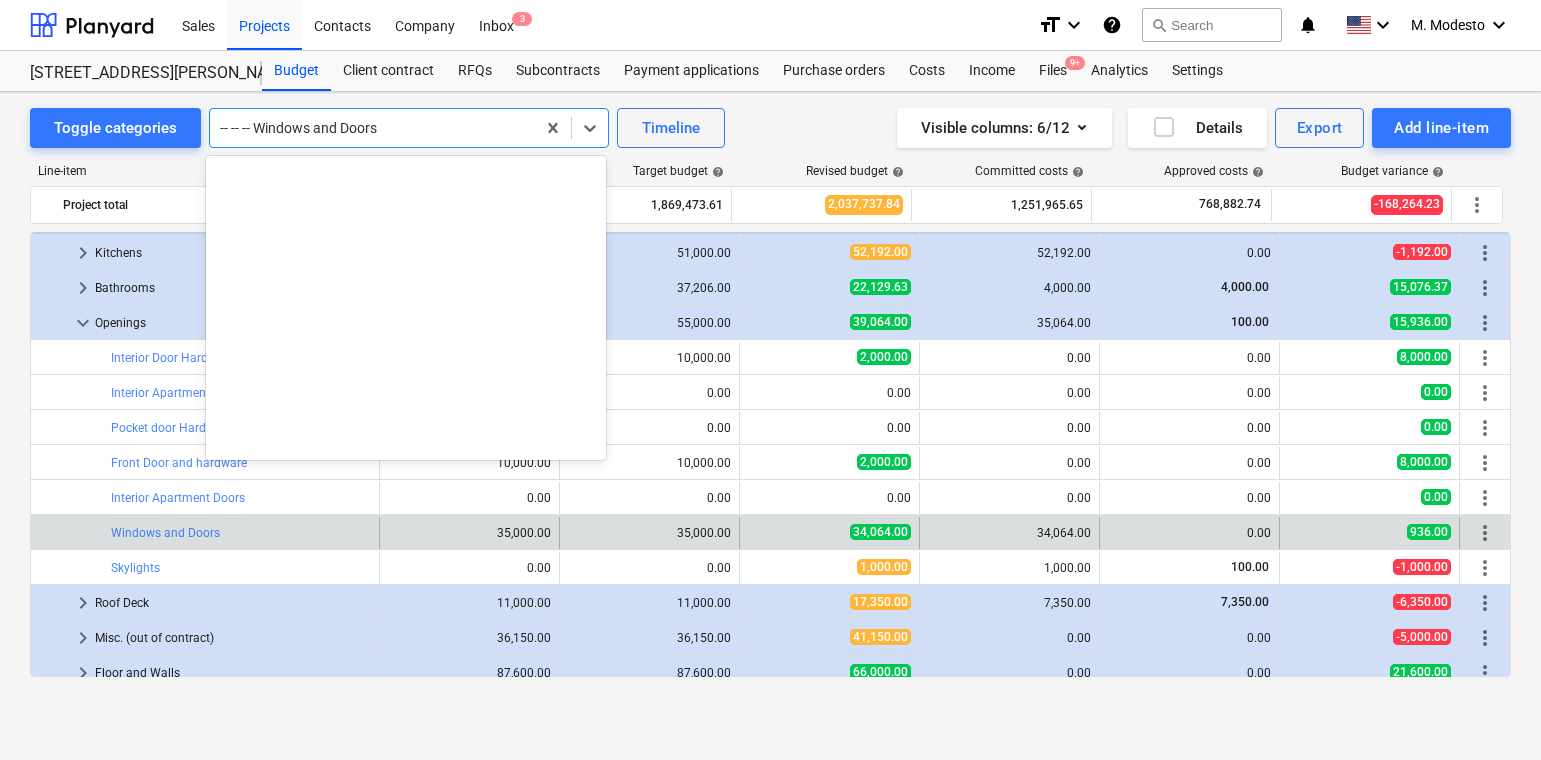 scroll, scrollTop: 3535, scrollLeft: 0, axis: vertical 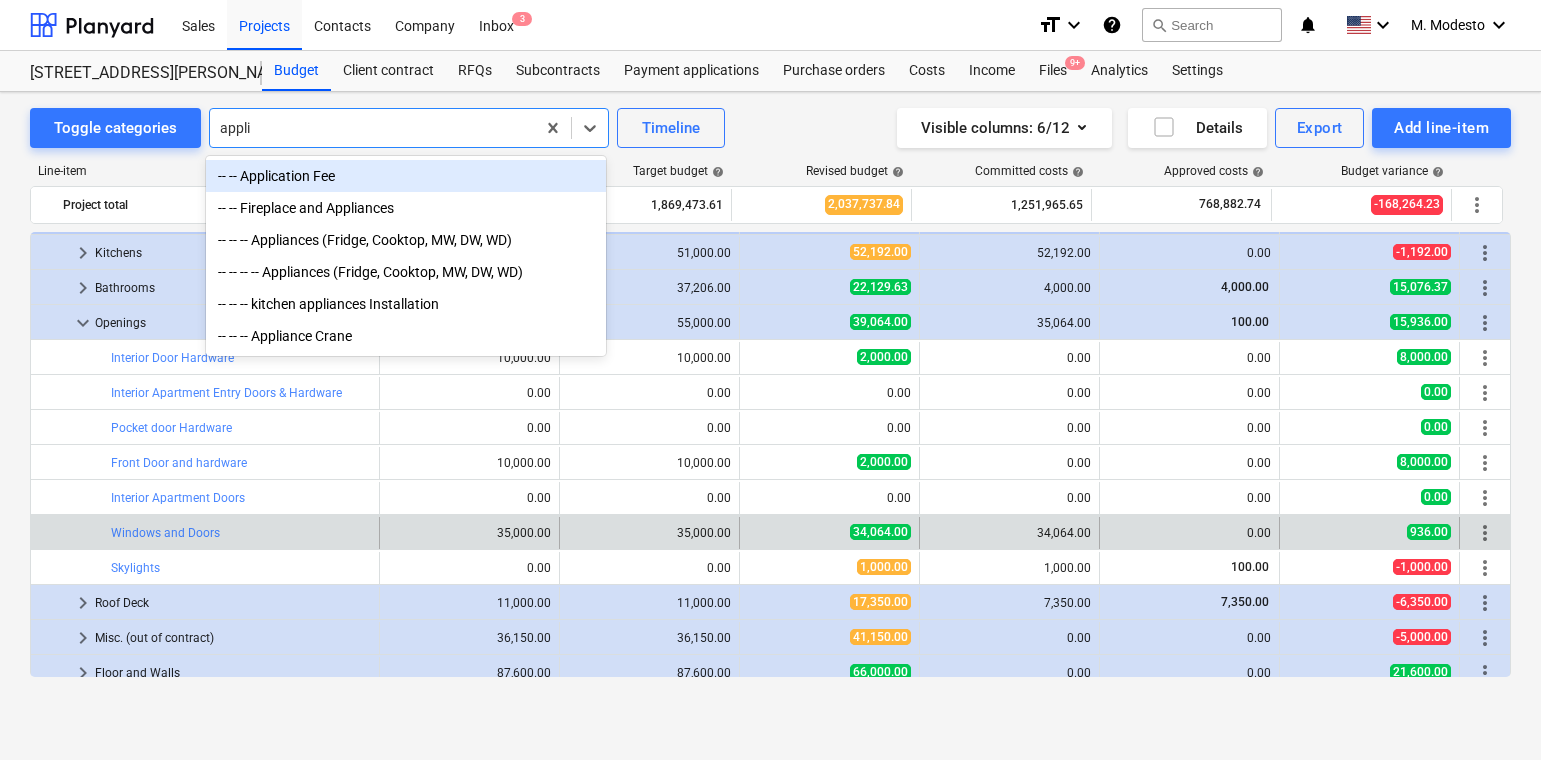 type on "applia" 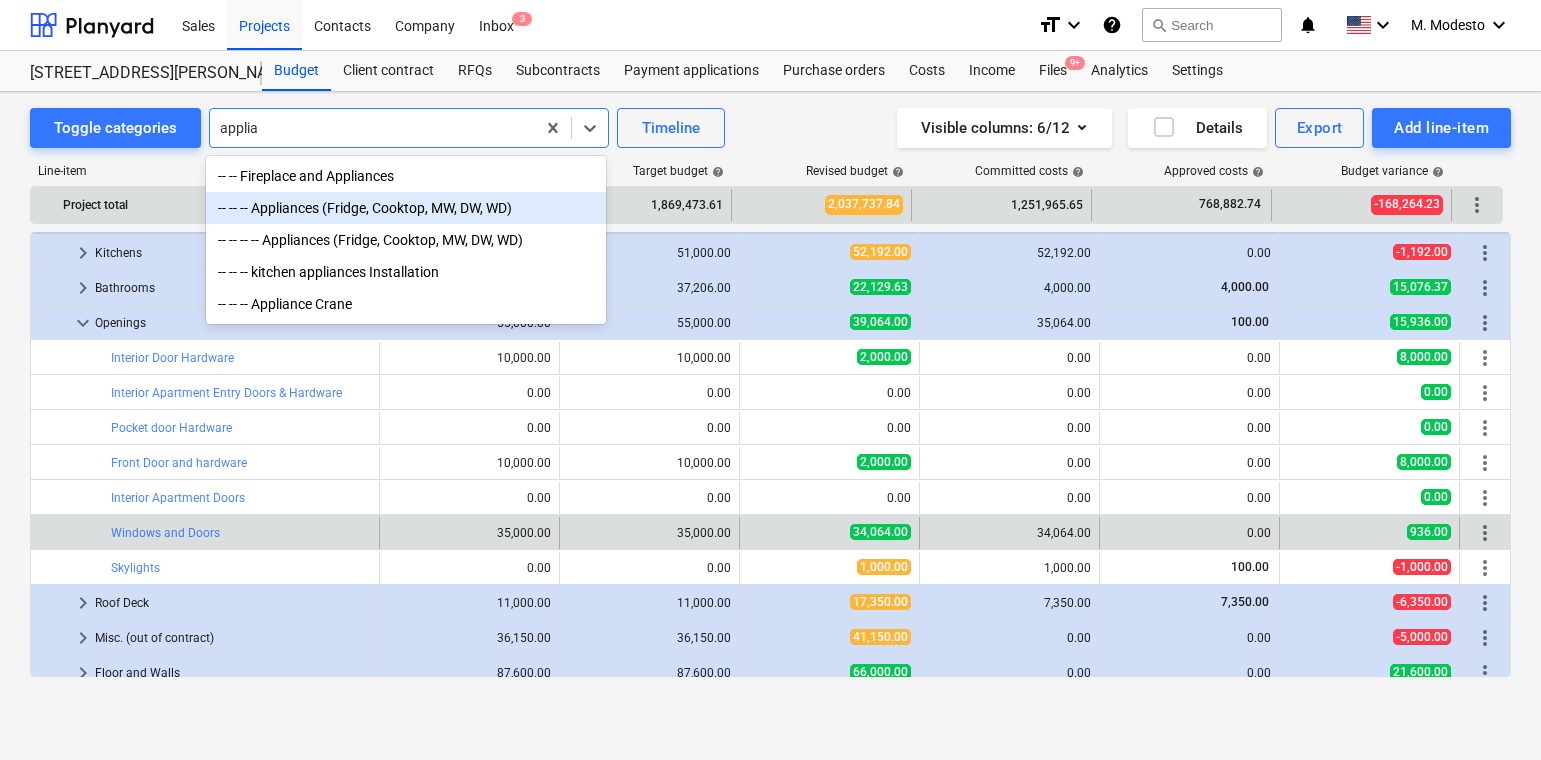 click on "-- -- --   Appliances (Fridge, Cooktop, MW, DW, WD)" at bounding box center [406, 208] 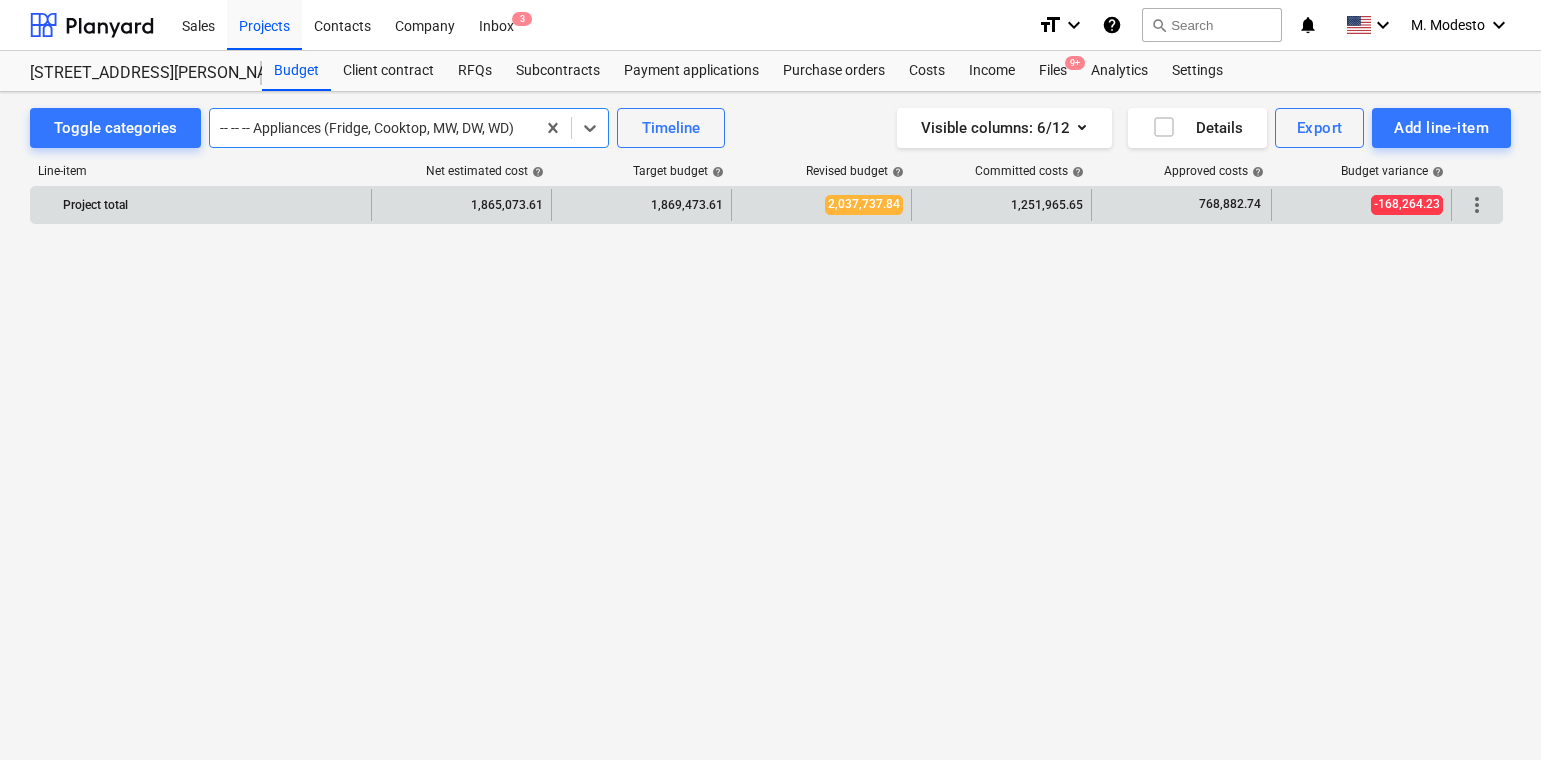 scroll, scrollTop: 0, scrollLeft: 0, axis: both 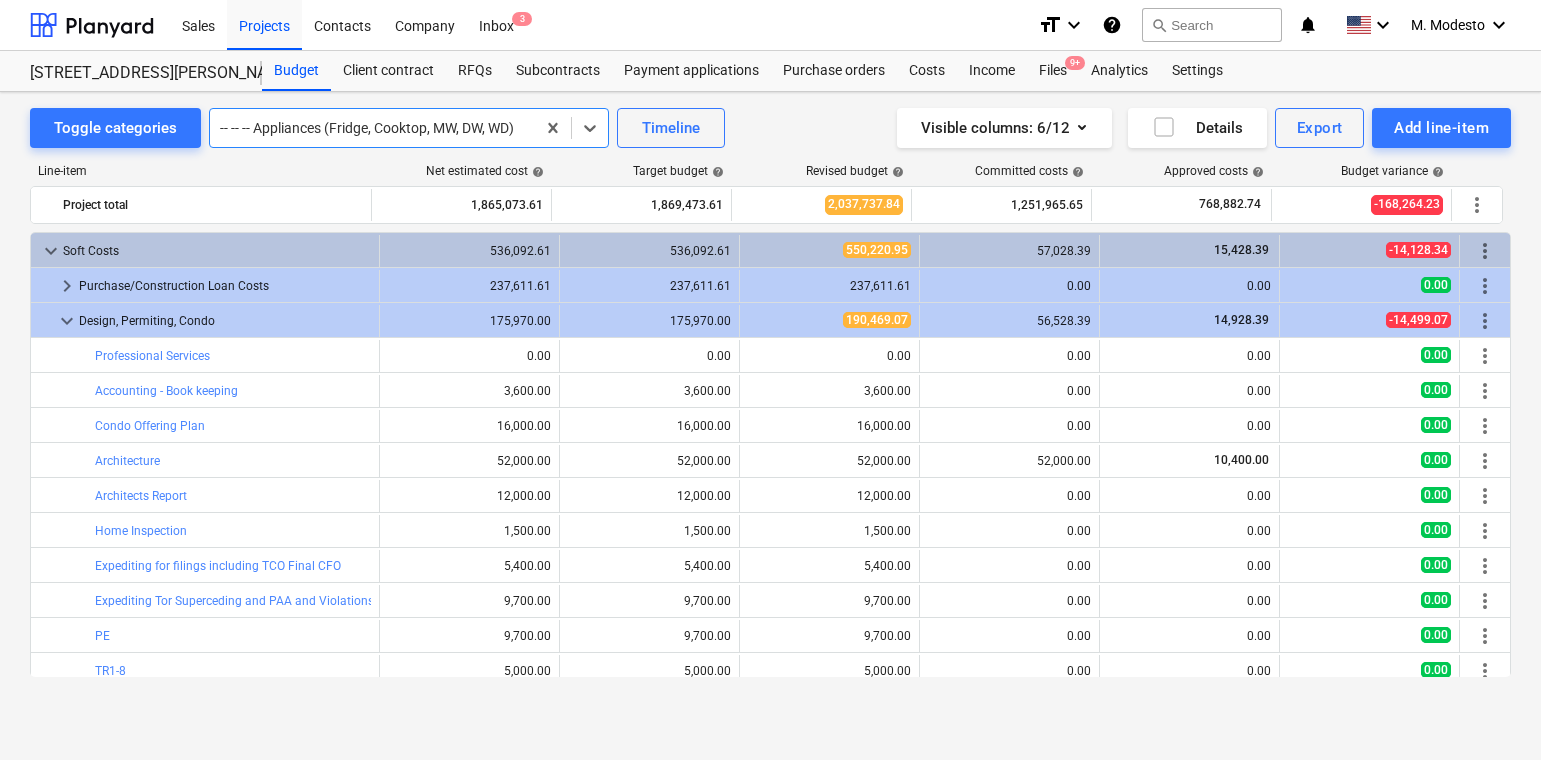 click at bounding box center [372, 128] 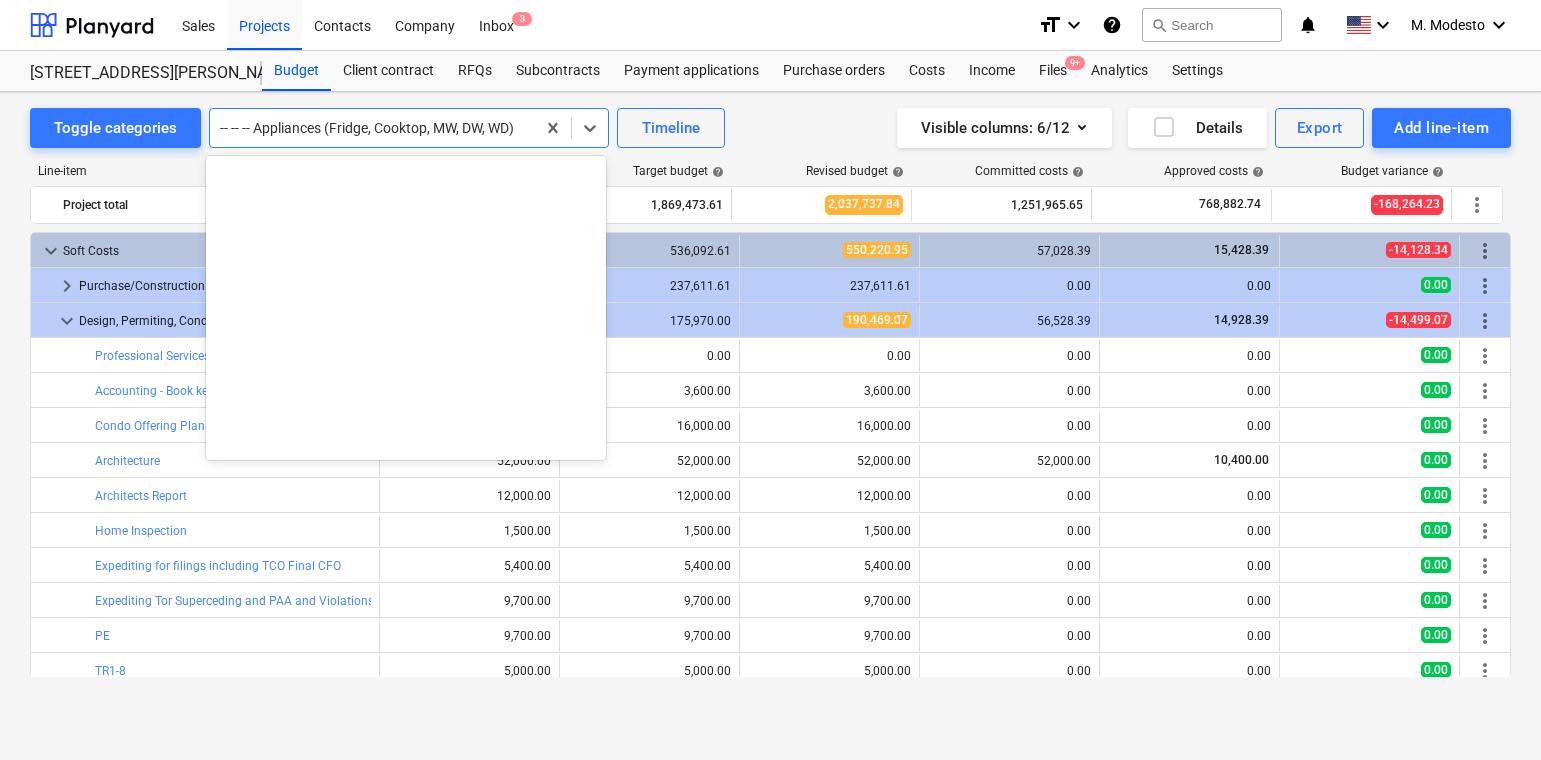 scroll, scrollTop: 4200, scrollLeft: 0, axis: vertical 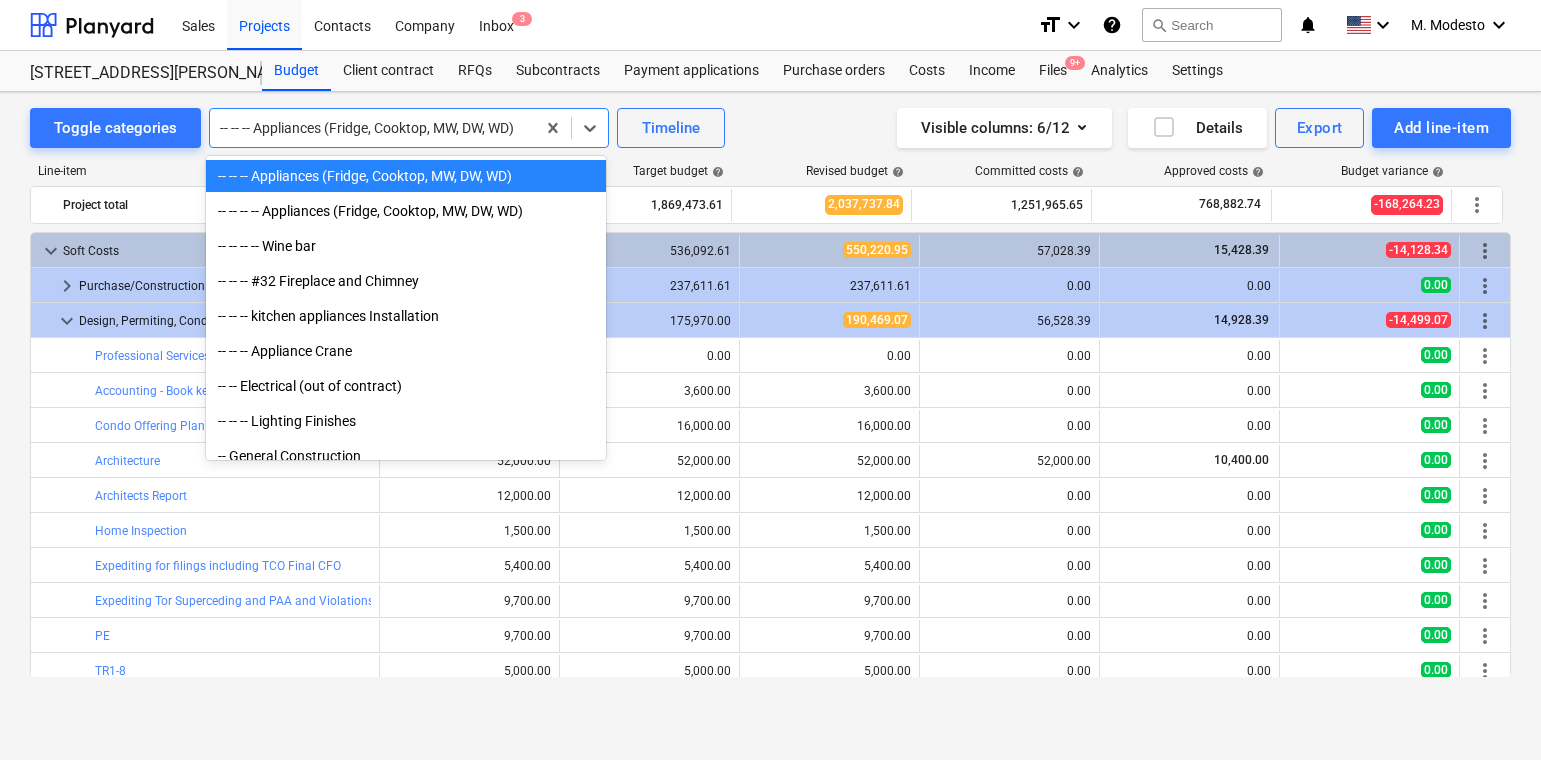 click on "-- -- --   Appliances (Fridge, Cooktop, MW, DW, WD)" at bounding box center [406, 176] 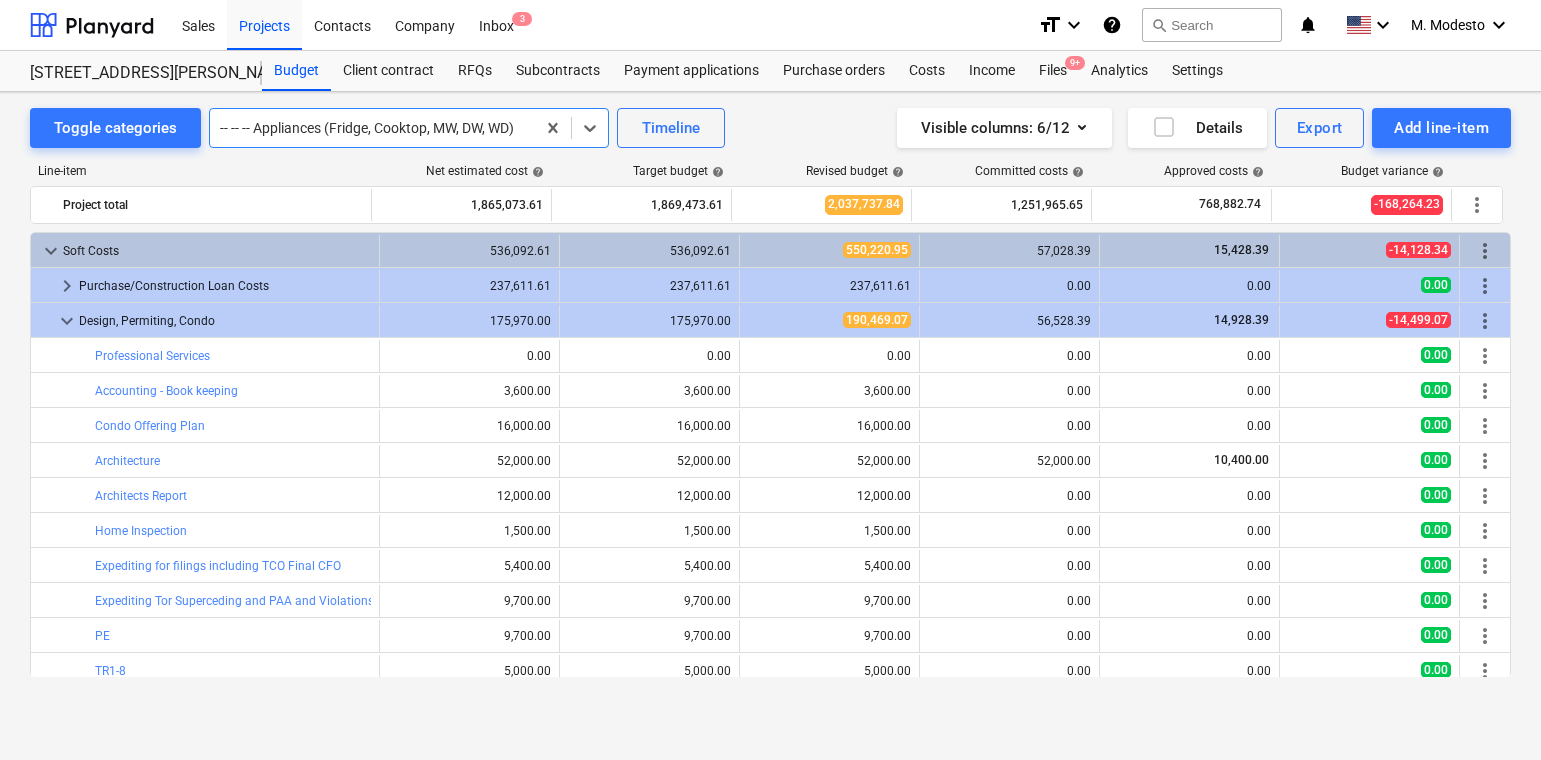 click at bounding box center (372, 128) 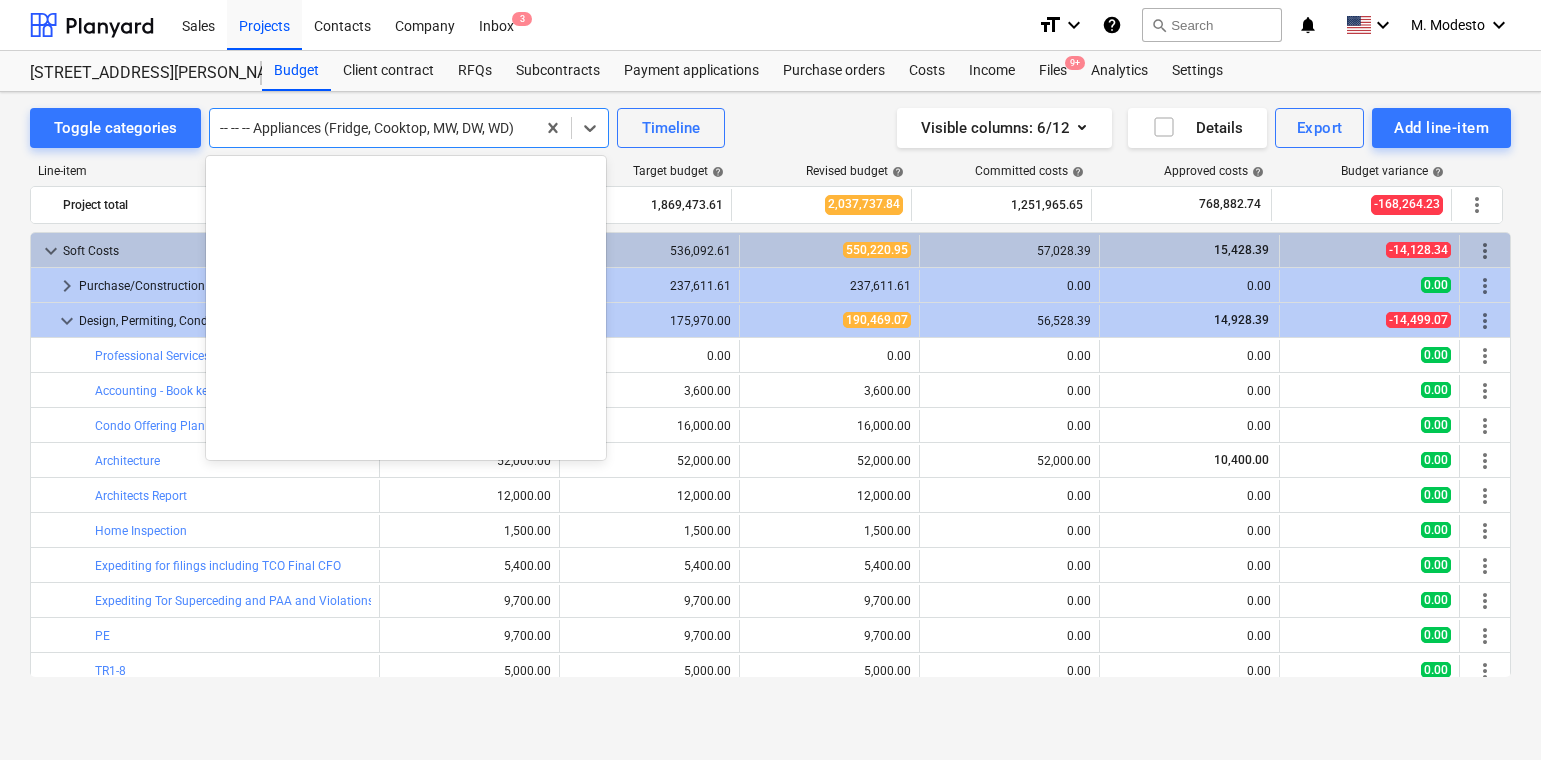 scroll, scrollTop: 4200, scrollLeft: 0, axis: vertical 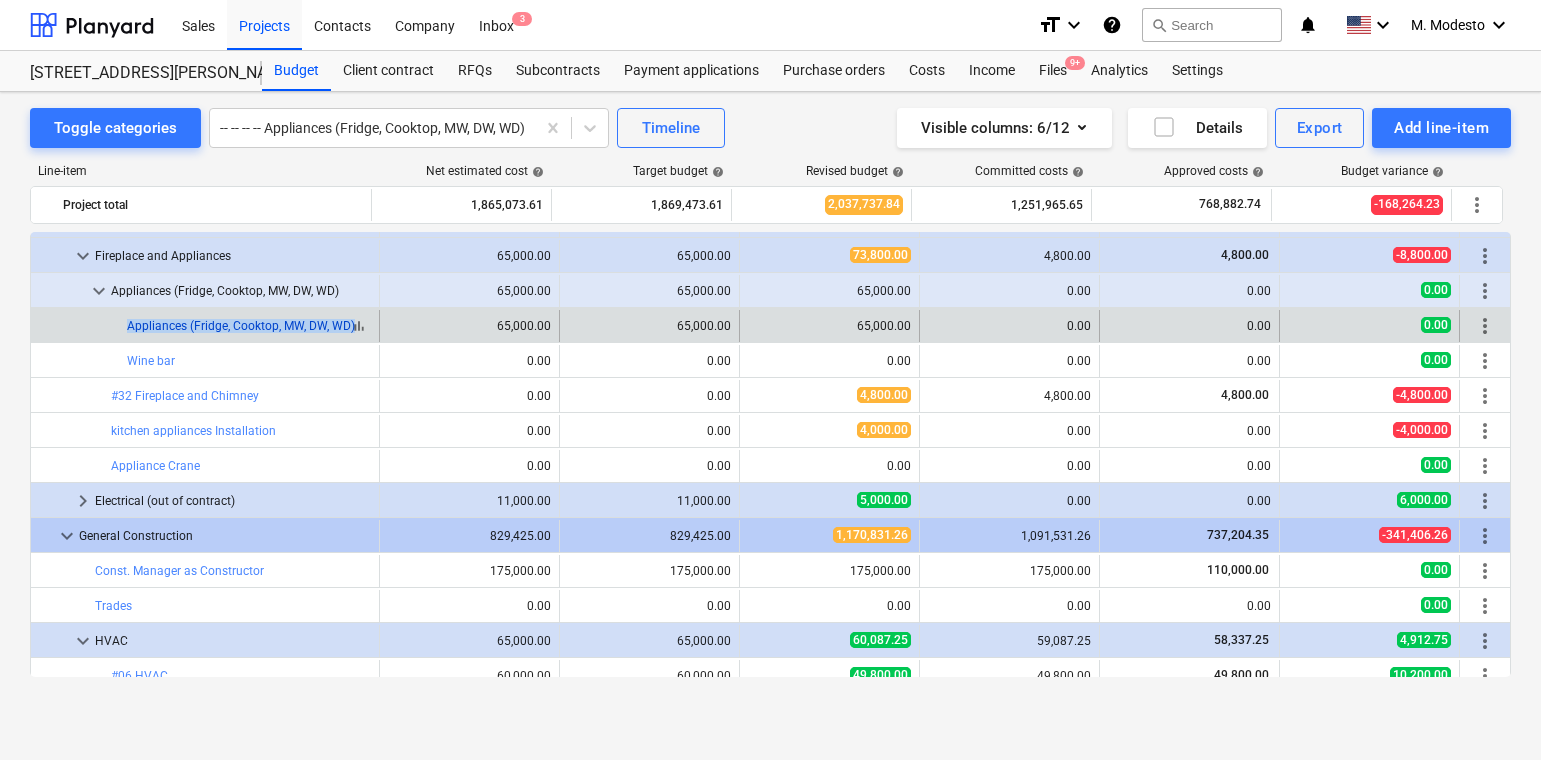 copy on "bar_chart  Appliances (Fridge, Cooktop, MW, DW, WD" 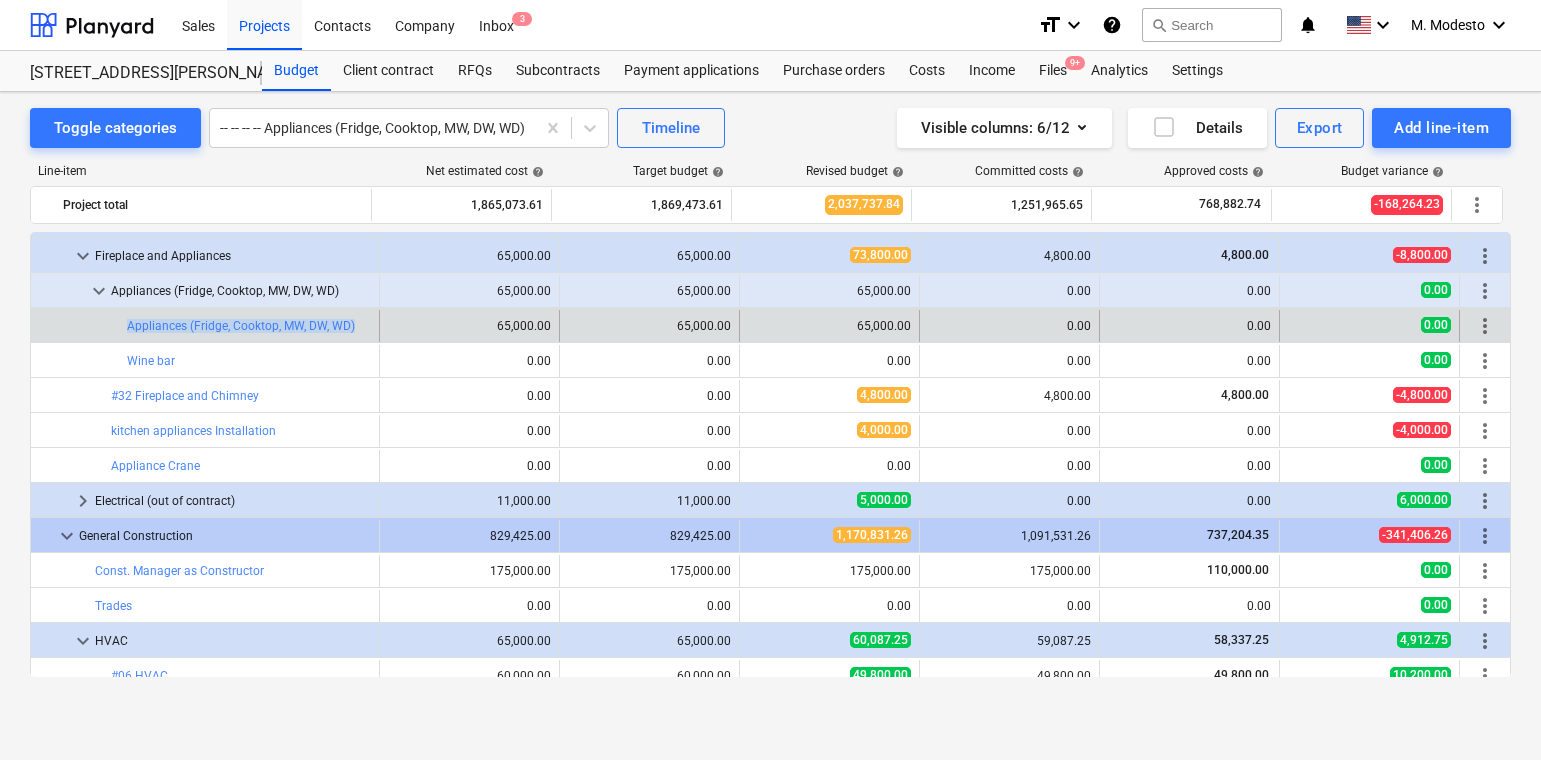 drag, startPoint x: 124, startPoint y: 327, endPoint x: 499, endPoint y: 309, distance: 375.43176 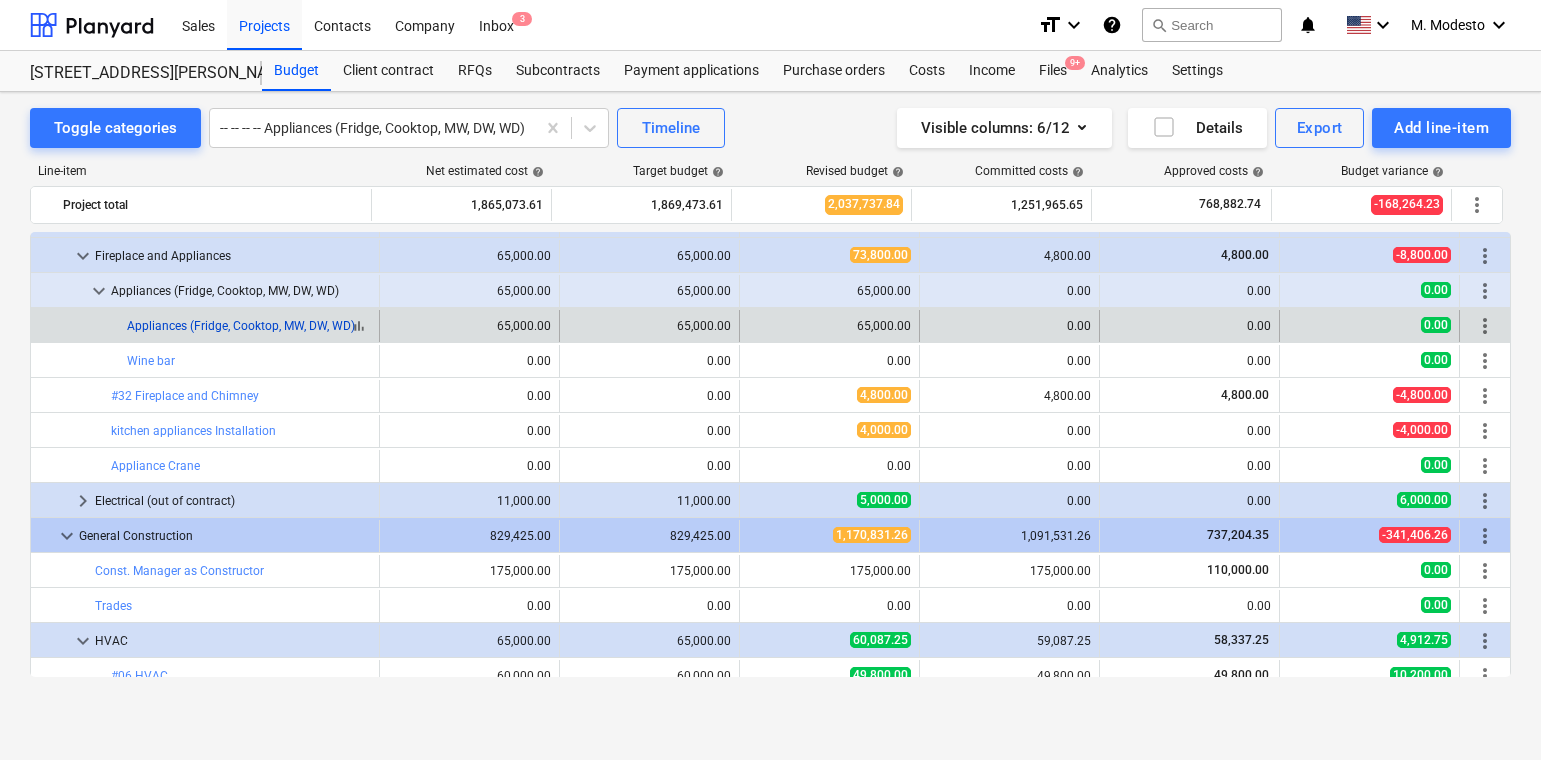 click on "Appliances (Fridge, Cooktop, MW, DW, WD)" at bounding box center (241, 326) 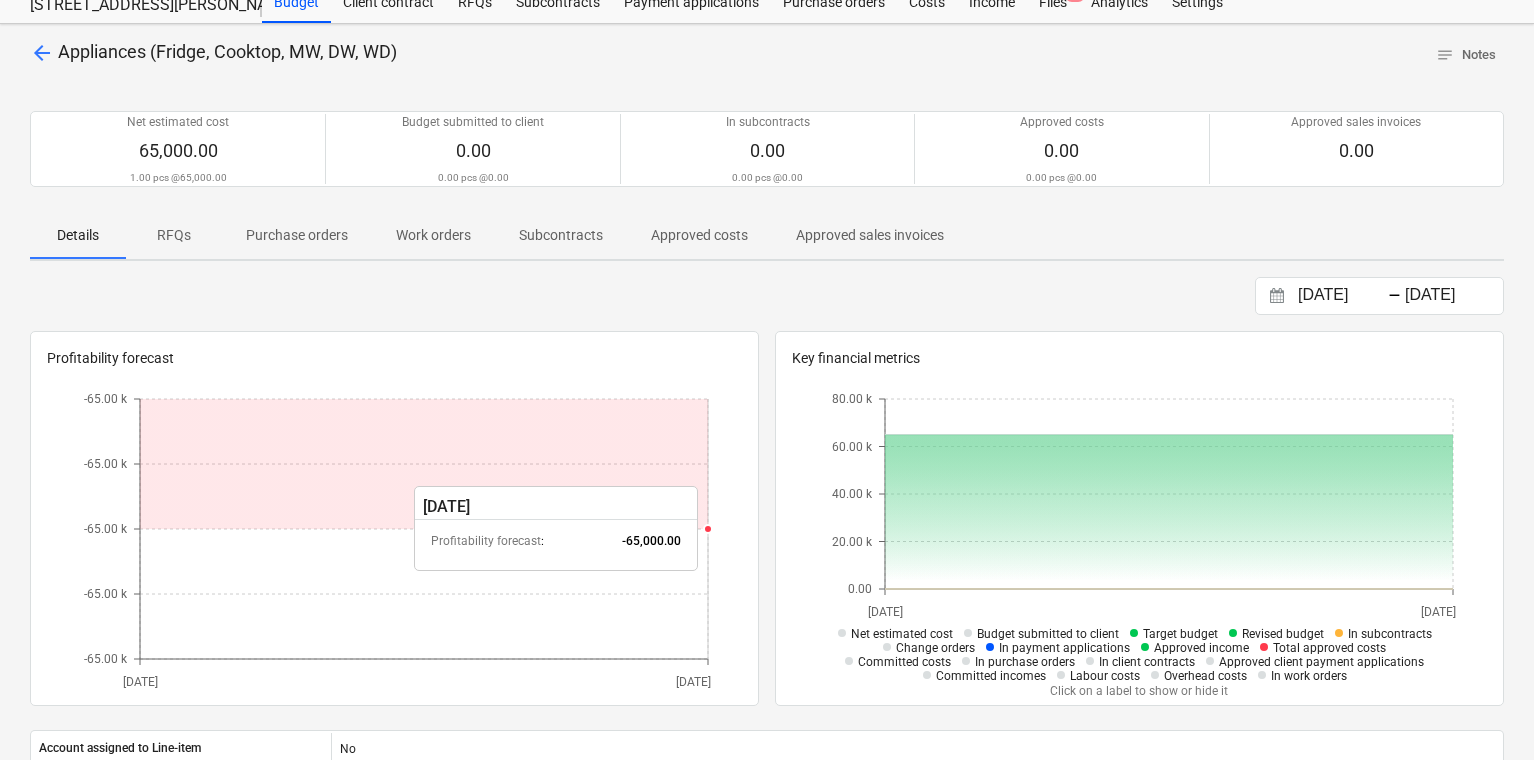 scroll, scrollTop: 60, scrollLeft: 0, axis: vertical 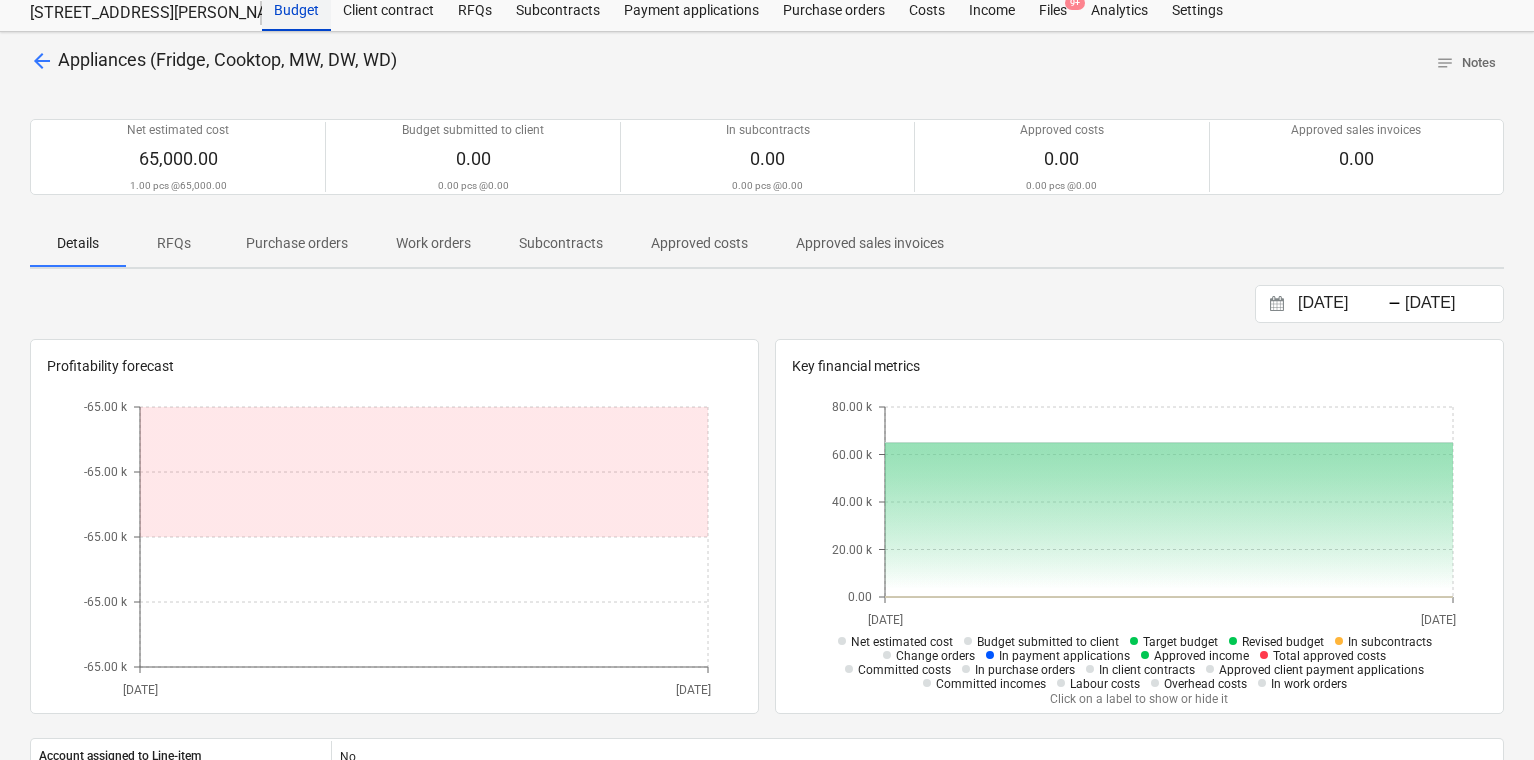 click on "Budget" at bounding box center [296, 11] 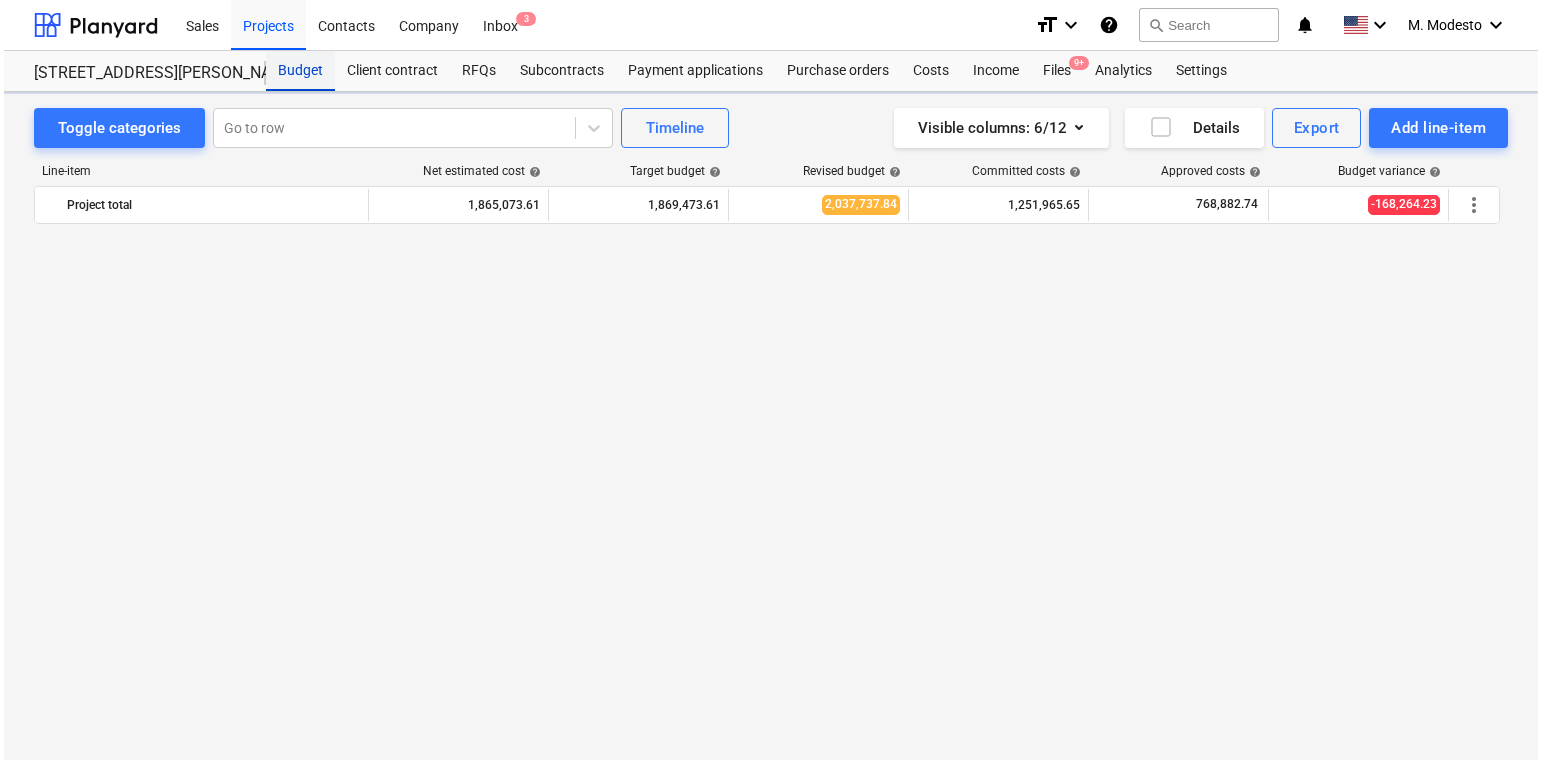 scroll, scrollTop: 0, scrollLeft: 0, axis: both 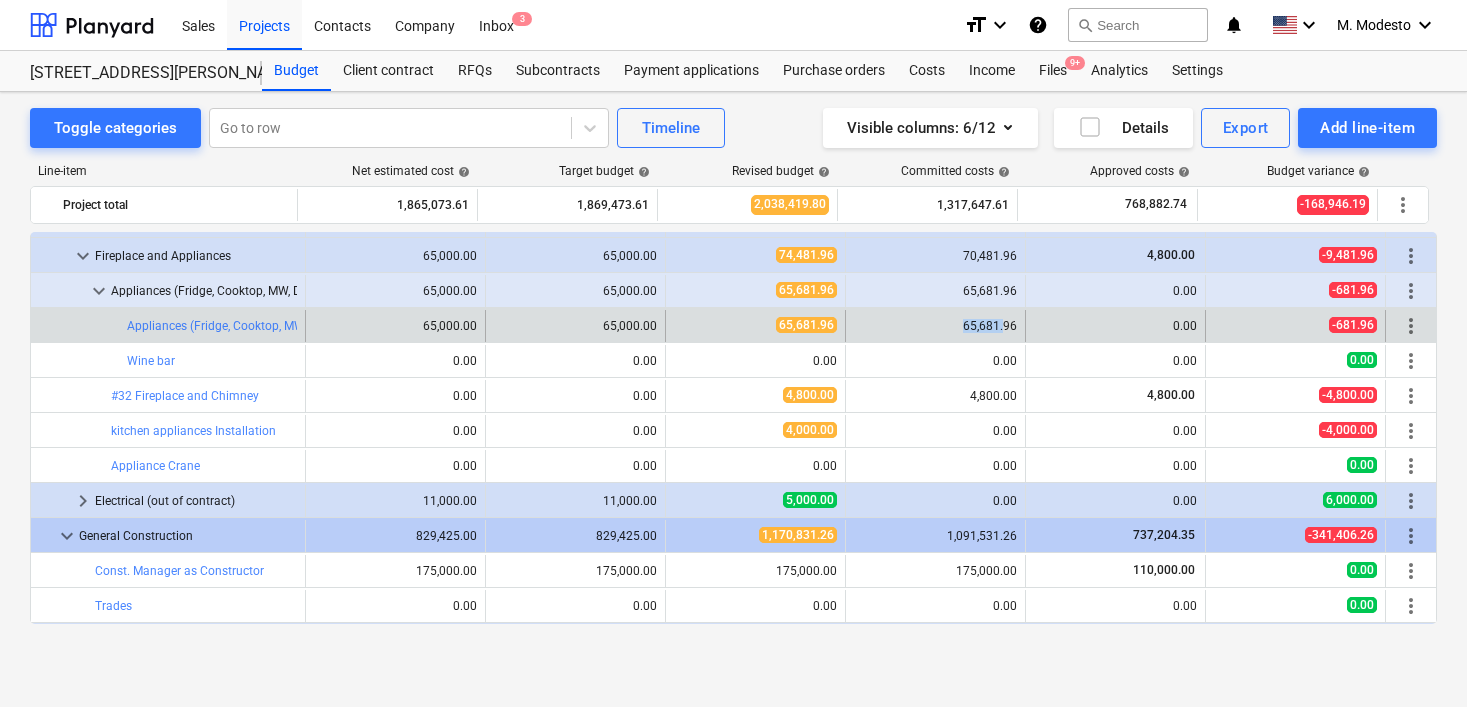 drag, startPoint x: 954, startPoint y: 325, endPoint x: 997, endPoint y: 327, distance: 43.046486 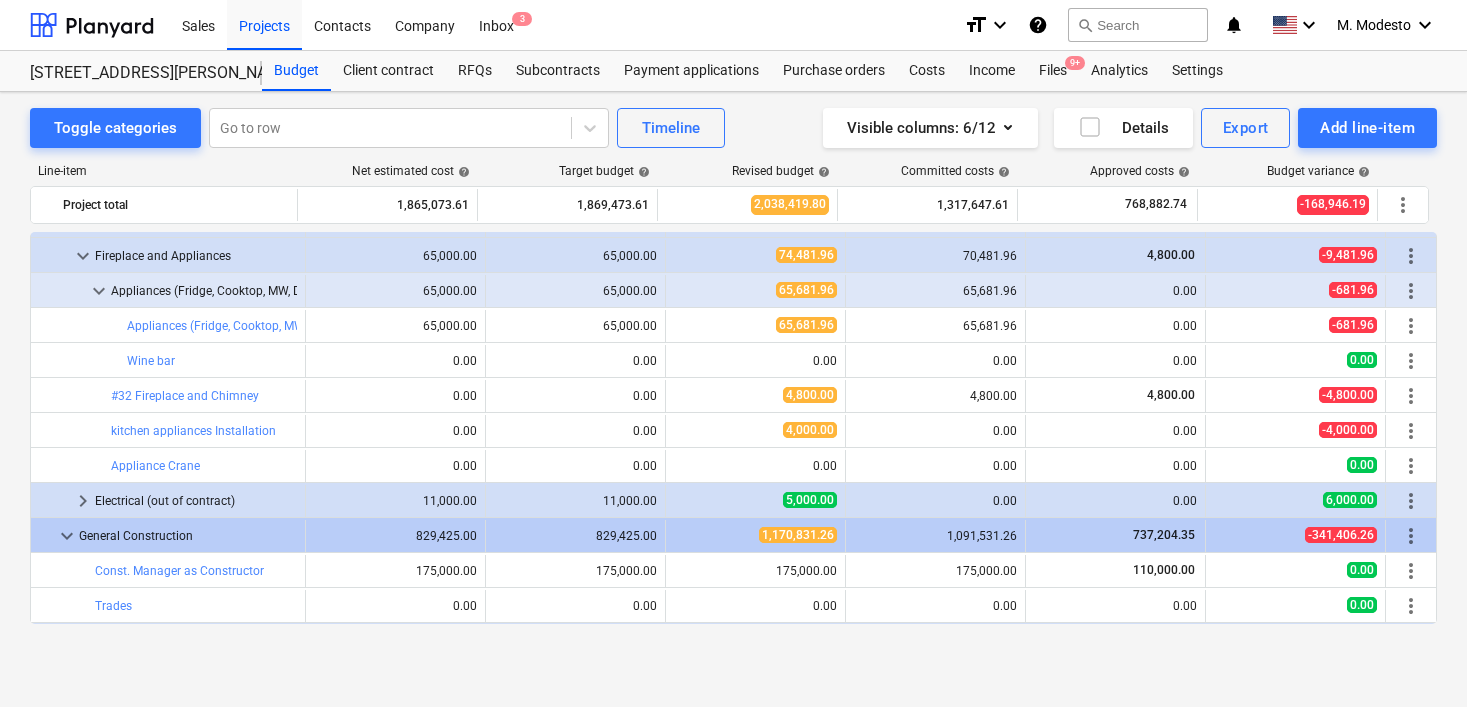 click on "Toggle categories Go to row Timeline Visible columns :   6/12 Details Export Add line-item Line-item Net estimated cost help Target budget help Revised budget help Committed costs help Approved costs help Budget variance help Project total 1,865,073.61 1,869,473.61 2,038,419.80 1,317,647.61 768,882.74 -168,946.19 more_vert bar_chart  Renew DOT Expediting edit 0.00 edit 0.00 edit 450.00 0.00 0.00 -450.00 more_vert bar_chart  DOB SWO Fee edit 0.00 edit 0.00 edit 750.00 0.00 0.00 -750.00 more_vert keyboard_arrow_right  Carrying cost 69,360.00 69,360.00 69,366.00 0.00 0.00 -6.00 more_vert keyboard_arrow_right  SOFT COSTS - ADDL 0.00 0.00 3,403.27 0.00 0.00 -3,403.27 more_vert bar_chart  Post closing reserve edit 0.00 edit 0.00 edit 15,000.00 0.00 0.00 -15,000.00 more_vert keyboard_arrow_down  Hard Costs 1,328,981.00 1,333,381.00 1,488,198.85 1,260,619.22 753,454.35 -154,817.85 more_vert bar_chart  Hard Cost Contingency edit 150,000.00 edit 150,000.00 edit 0.00 0.00 0.00 150,000.00 more_vert keyboard_arrow_down" at bounding box center [733, 399] 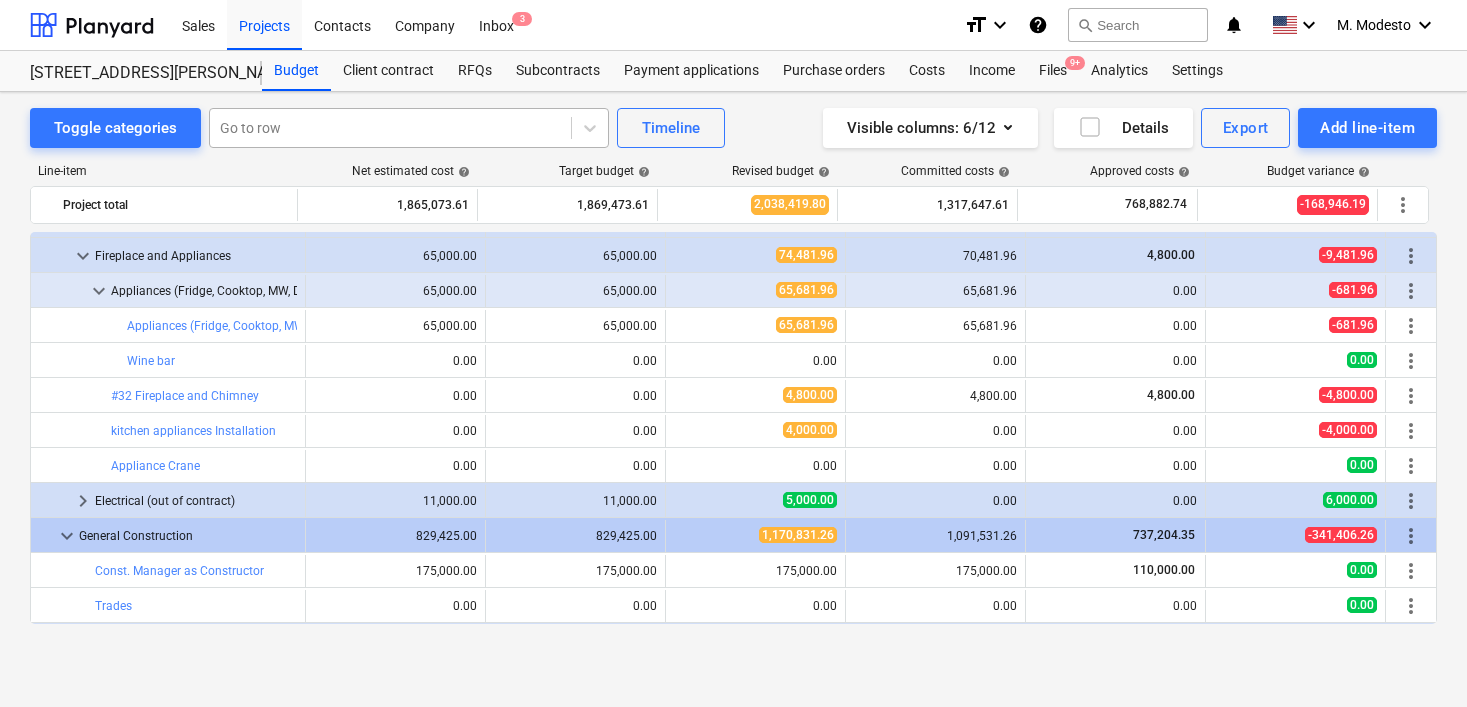 click at bounding box center [390, 128] 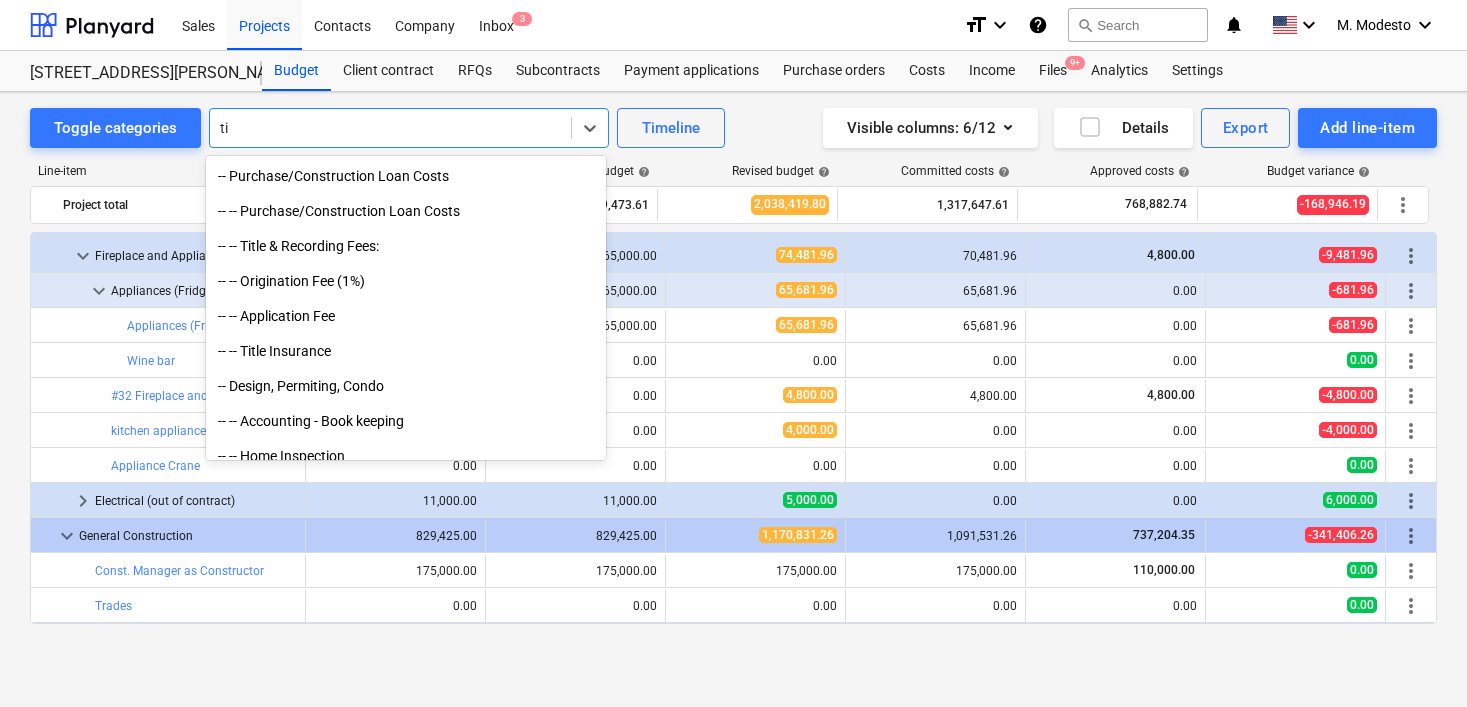 type on "t" 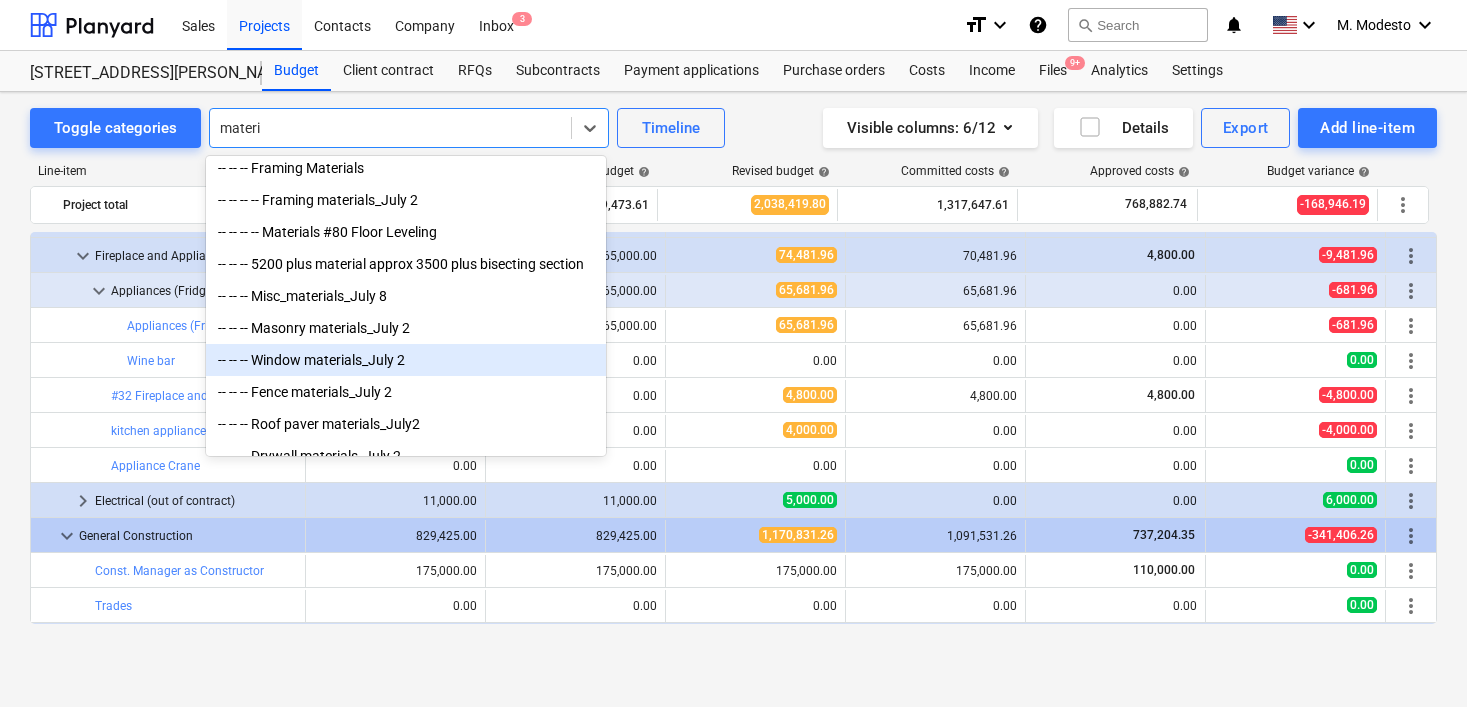 scroll, scrollTop: 0, scrollLeft: 0, axis: both 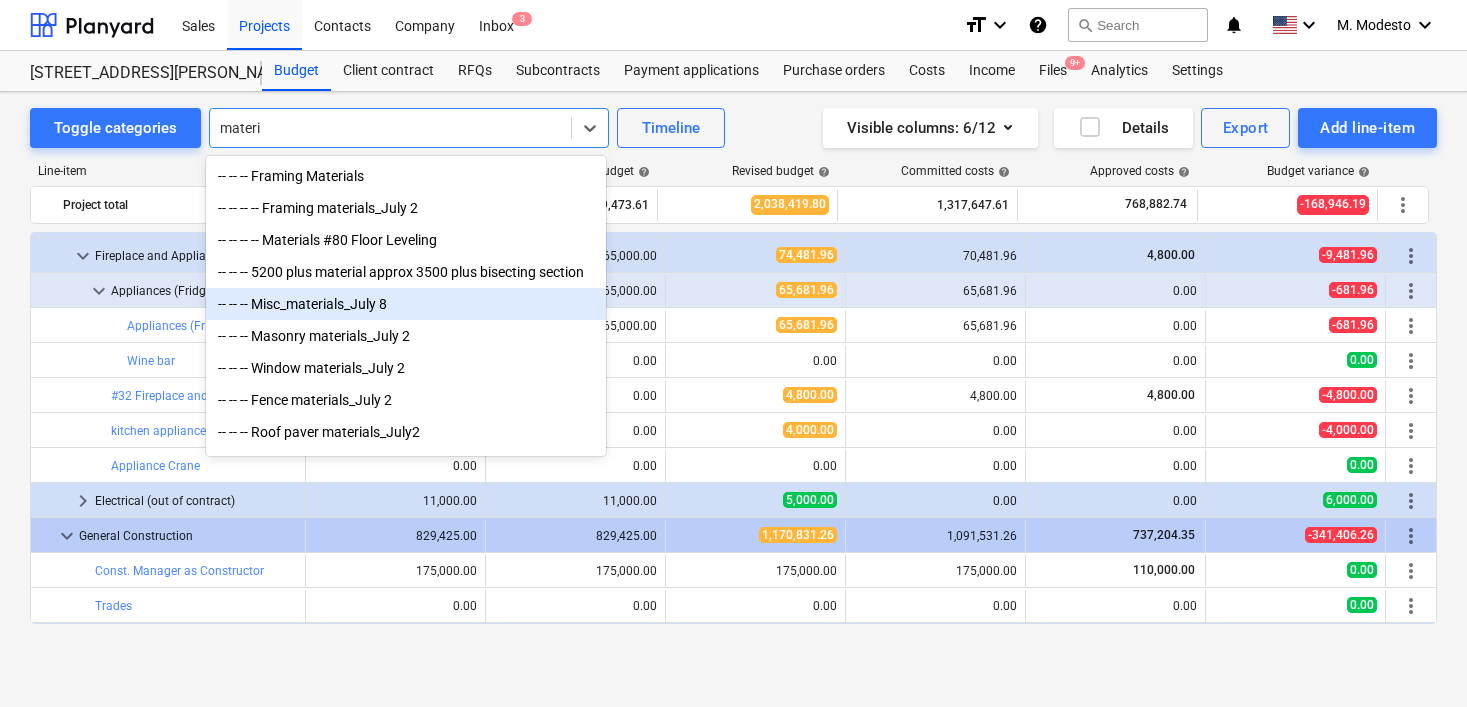 type on "materi" 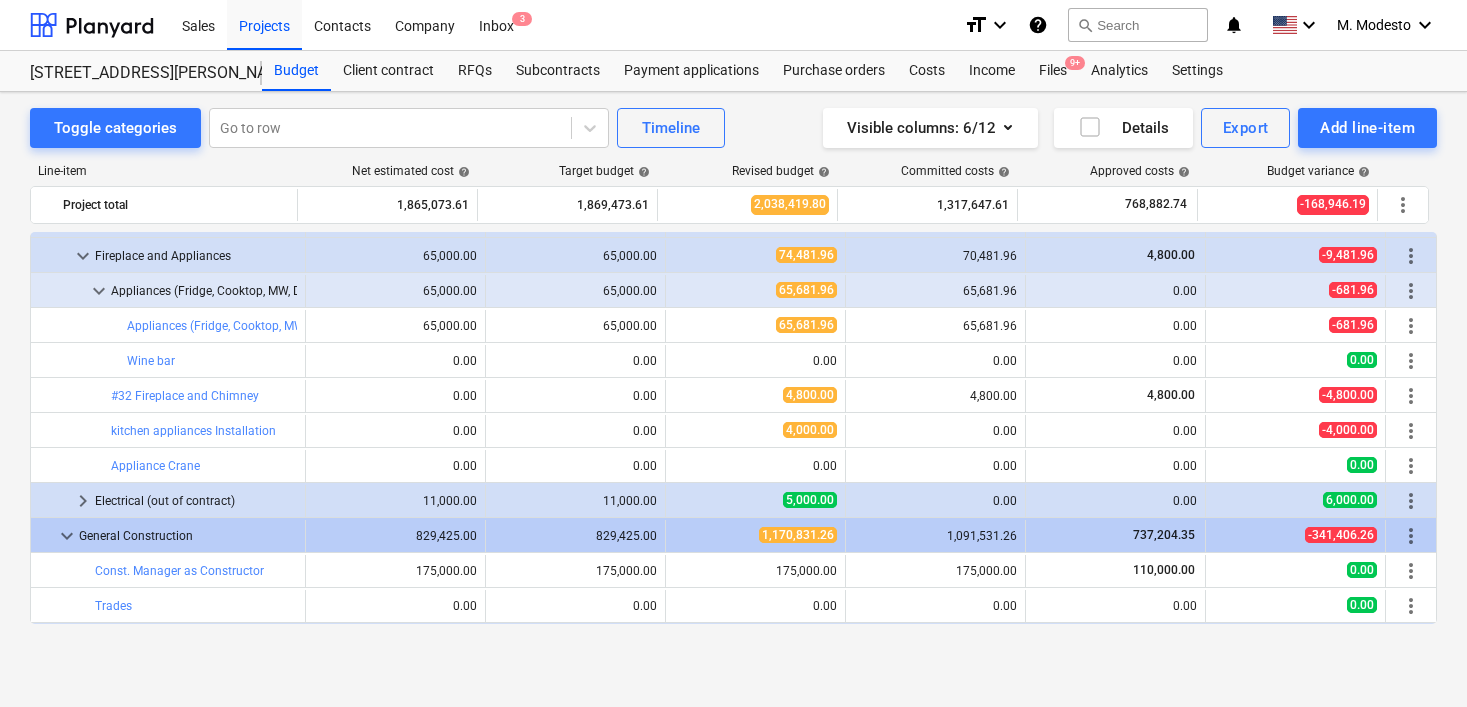 click on "Visible columns :   6/12 Details Export Add line-item" at bounding box center (1107, 128) 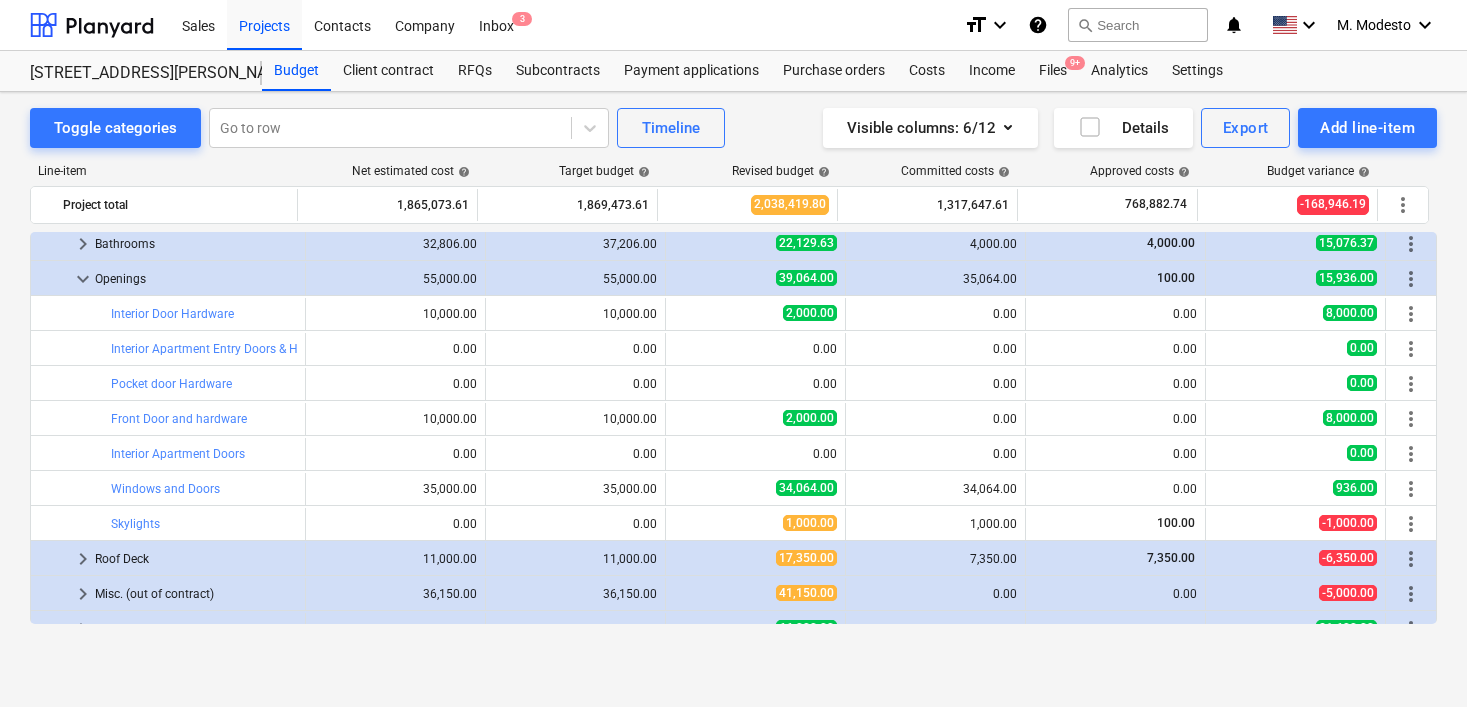 scroll, scrollTop: 2056, scrollLeft: 0, axis: vertical 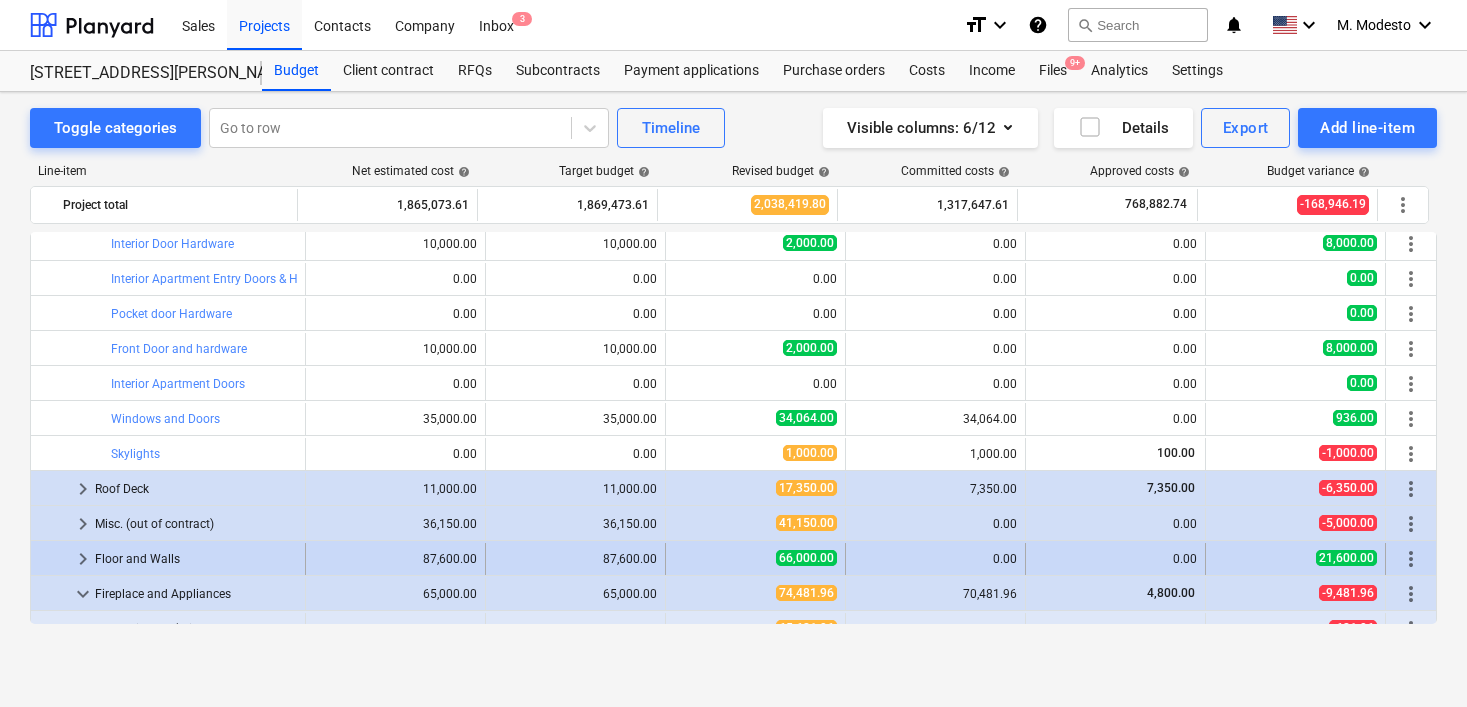 click on "keyboard_arrow_right" at bounding box center [83, 559] 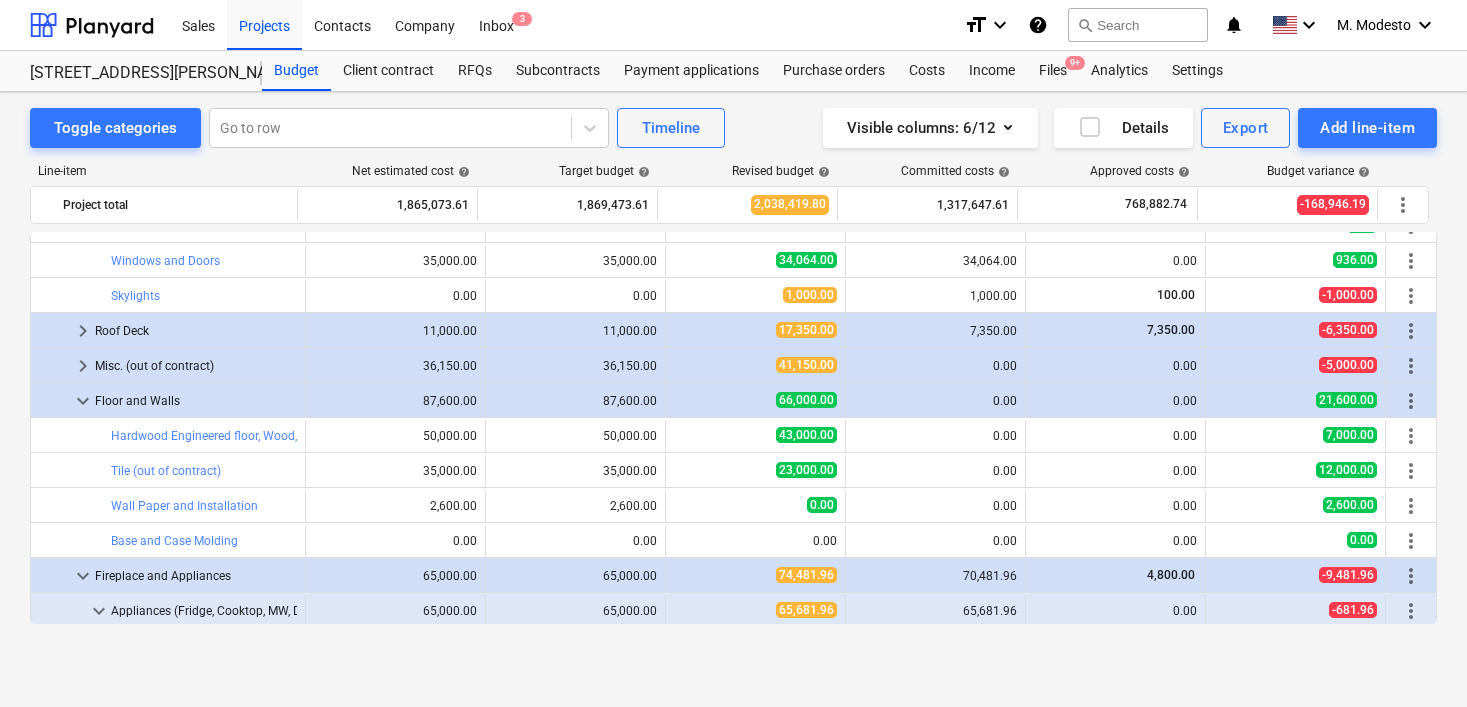 scroll, scrollTop: 2231, scrollLeft: 0, axis: vertical 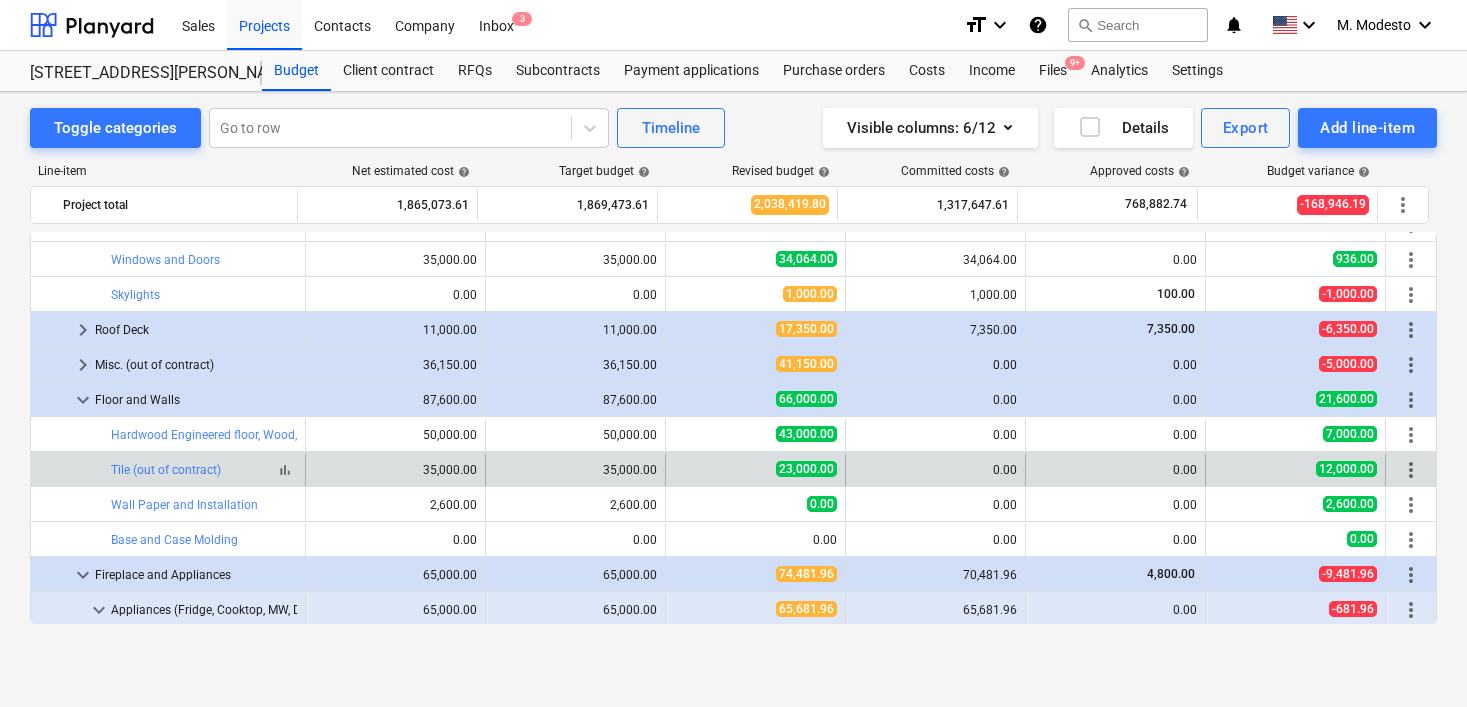 copy on "bar_chart  Tile (out of contract)" 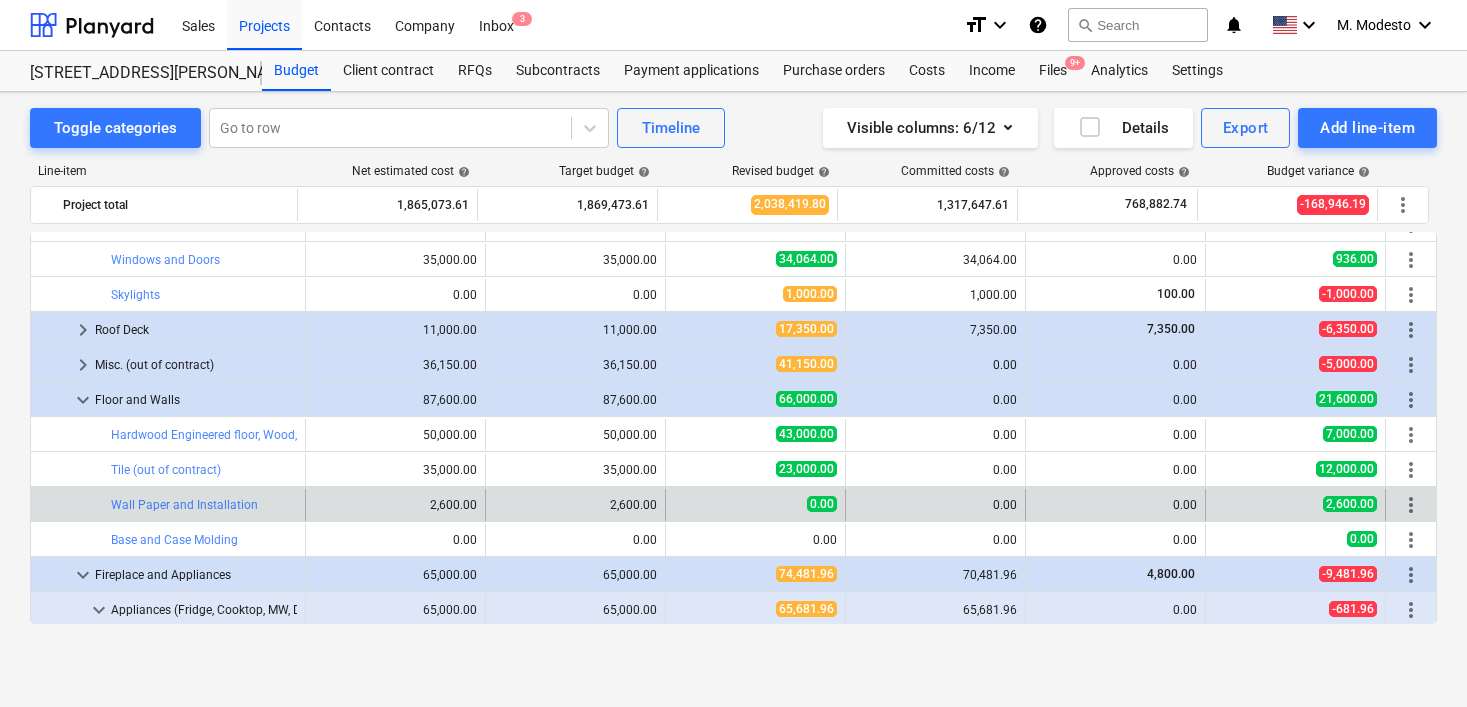 drag, startPoint x: 109, startPoint y: 472, endPoint x: 216, endPoint y: 519, distance: 116.86745 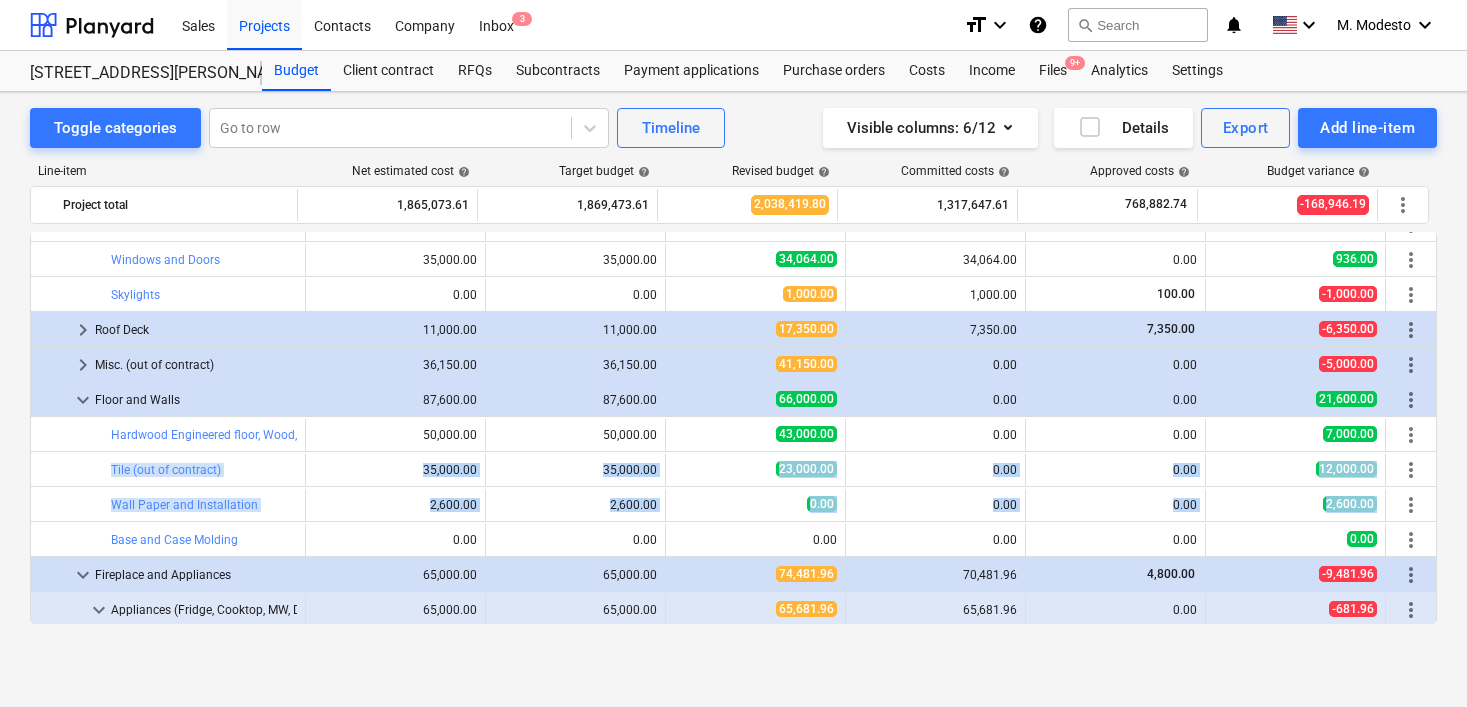click on "Toggle categories Go to row Timeline Visible columns :   6/12 Details Export Add line-item Line-item Net estimated cost help Target budget help Revised budget help Committed costs help Approved costs help Budget variance help Project total 1,865,073.61 1,869,473.61 2,038,419.80 1,317,647.61 768,882.74 -168,946.19 more_vert bar_chart  Plumbing fee edit 1,577.00 edit 1,577.00 edit 500.00 500.00 500.00 1,077.00 more_vert bar_chart  Site safety plan edit 0.00 edit 0.00 edit 2,000.00 0.00 0.00 -2,000.00 more_vert bar_chart  BPP, LMPC, Rec MGMT, Planning fees edit 360.00 edit 360.00 edit 1.00 0.00 0.00 359.00 more_vert bar_chart  DOT Permits Expididing edit 0.00 edit 0.00 edit 450.00 0.00 0.00 -450.00 more_vert bar_chart  Dot Permit Fee edit 0.00 edit 0.00 edit 210.00 0.00 0.00 -210.00 more_vert bar_chart  Renew DOT Expediting edit 0.00 edit 0.00 edit 450.00 0.00 0.00 -450.00 more_vert bar_chart  DOB SWO Fee edit 0.00 edit 0.00 edit 750.00 0.00 0.00 -750.00 more_vert keyboard_arrow_right  Carrying cost 69,360.00" at bounding box center [733, 378] 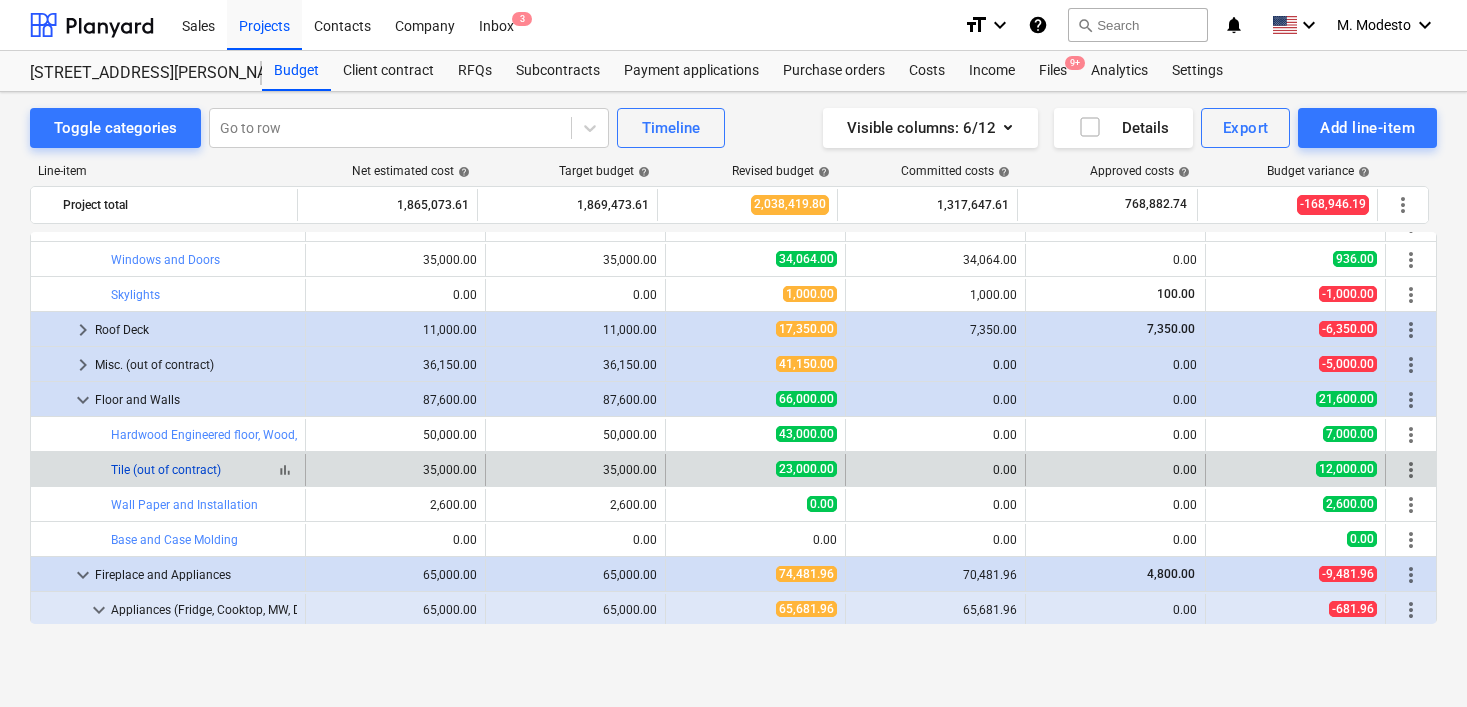 click on "Tile (out of contract)" at bounding box center (166, 470) 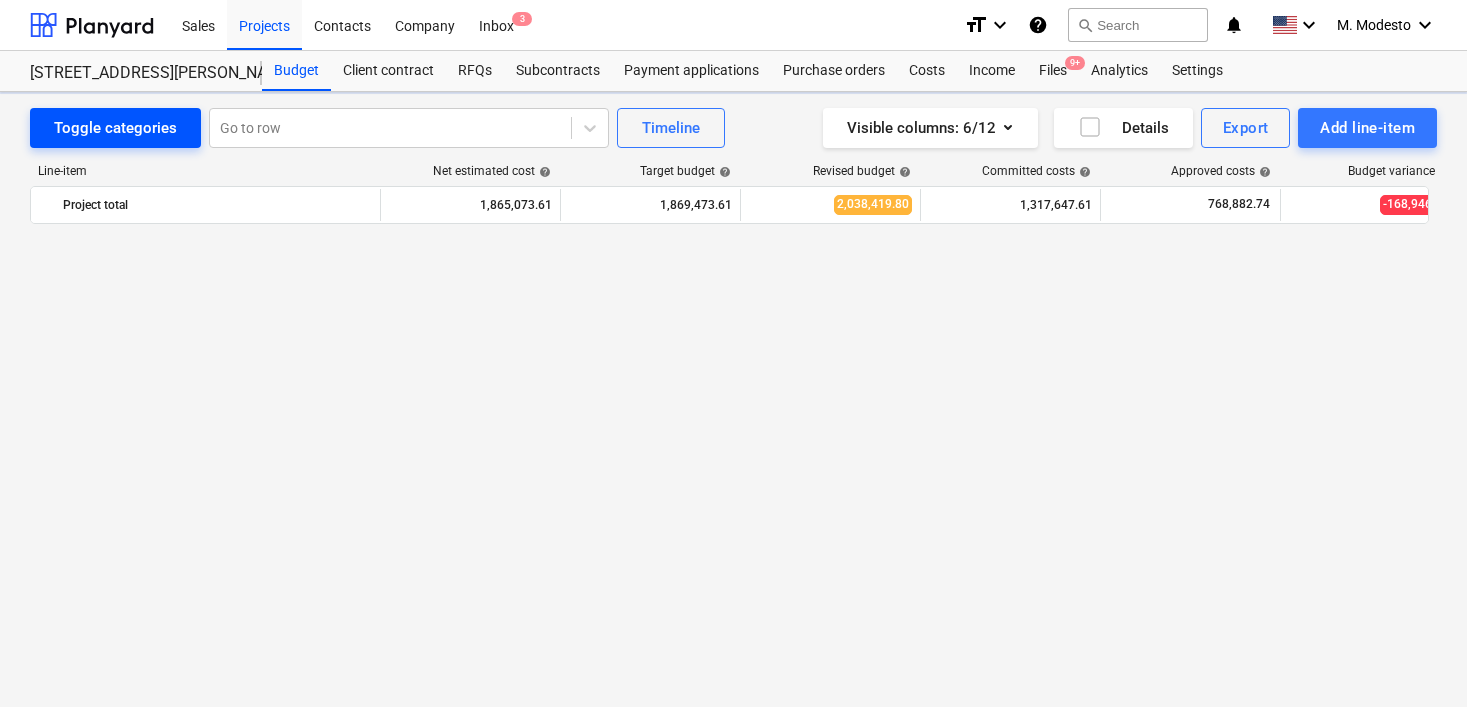 scroll, scrollTop: 2231, scrollLeft: 0, axis: vertical 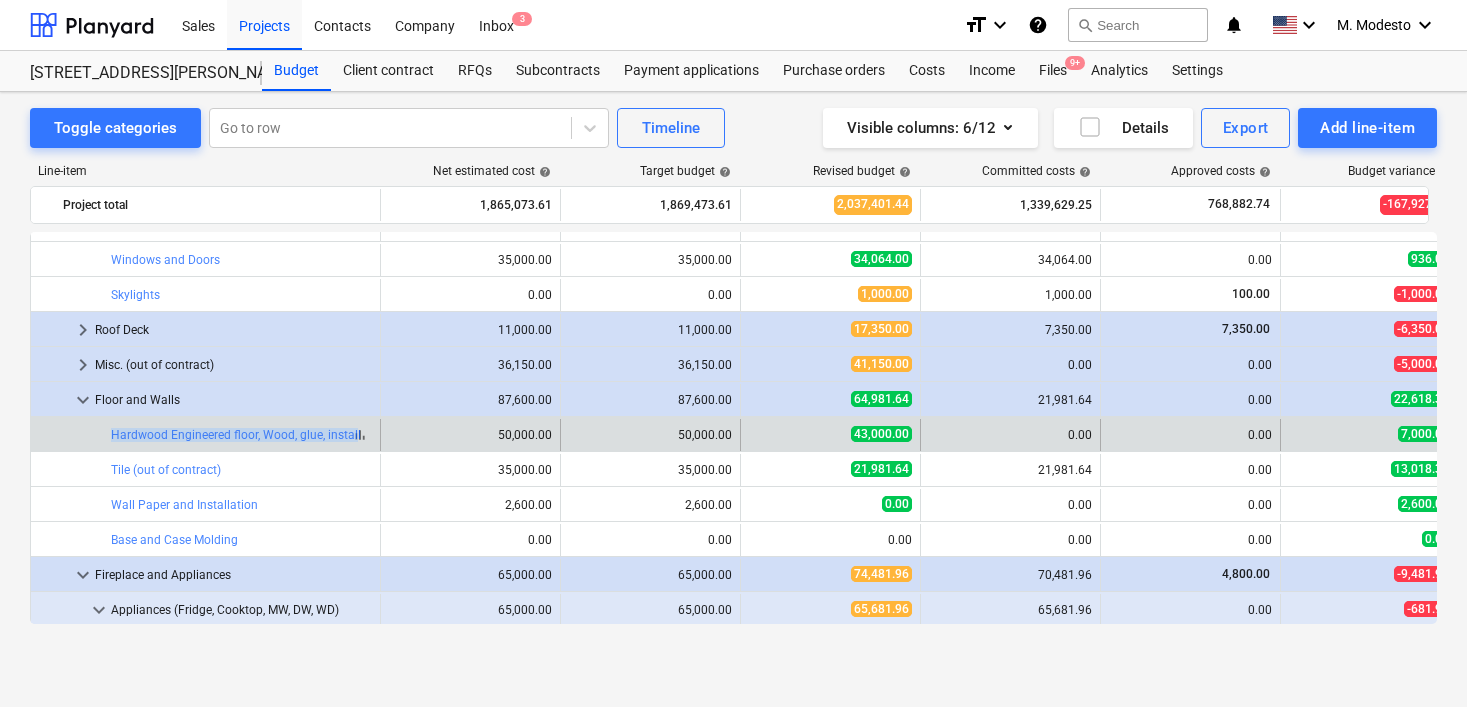 copy on "bar_chart  Hardwood Engineered floor, Wood, glue, insta" 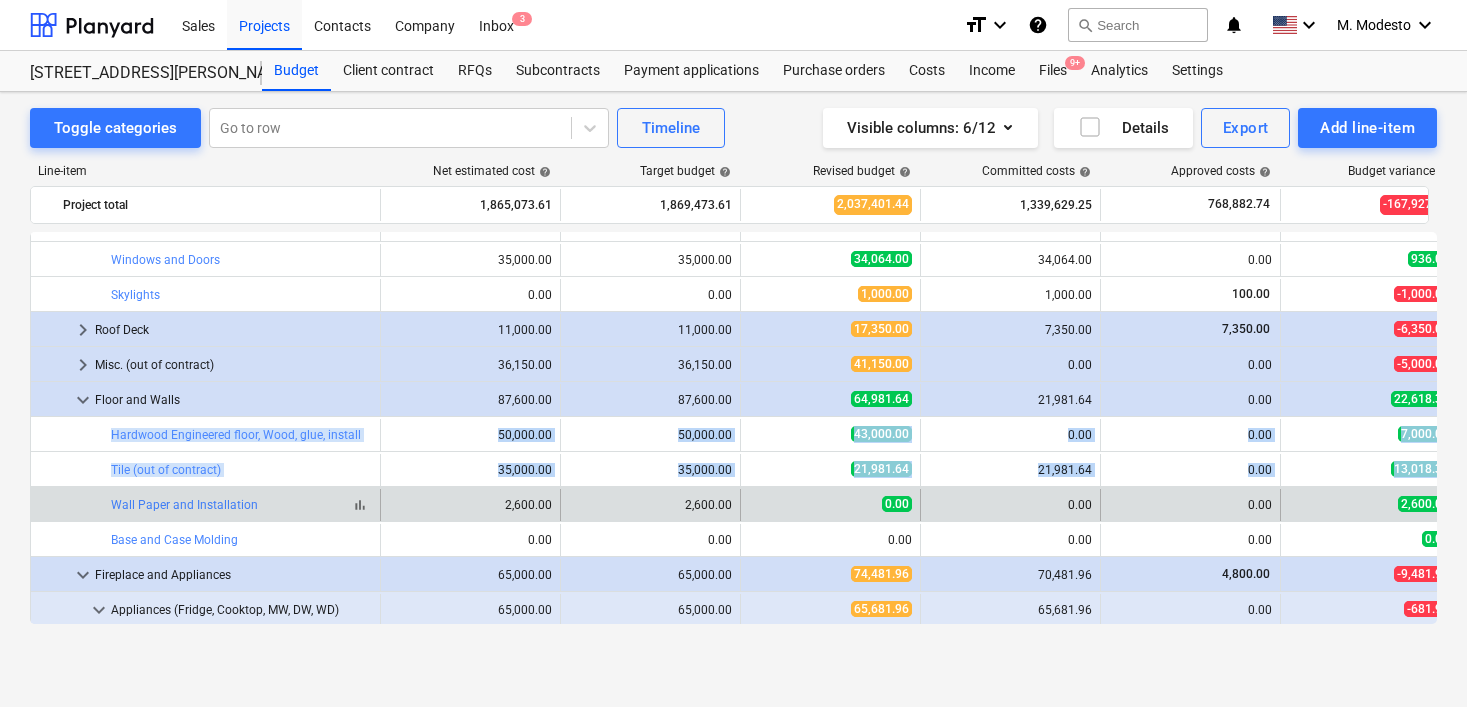 drag, startPoint x: 107, startPoint y: 433, endPoint x: 356, endPoint y: 502, distance: 258.38342 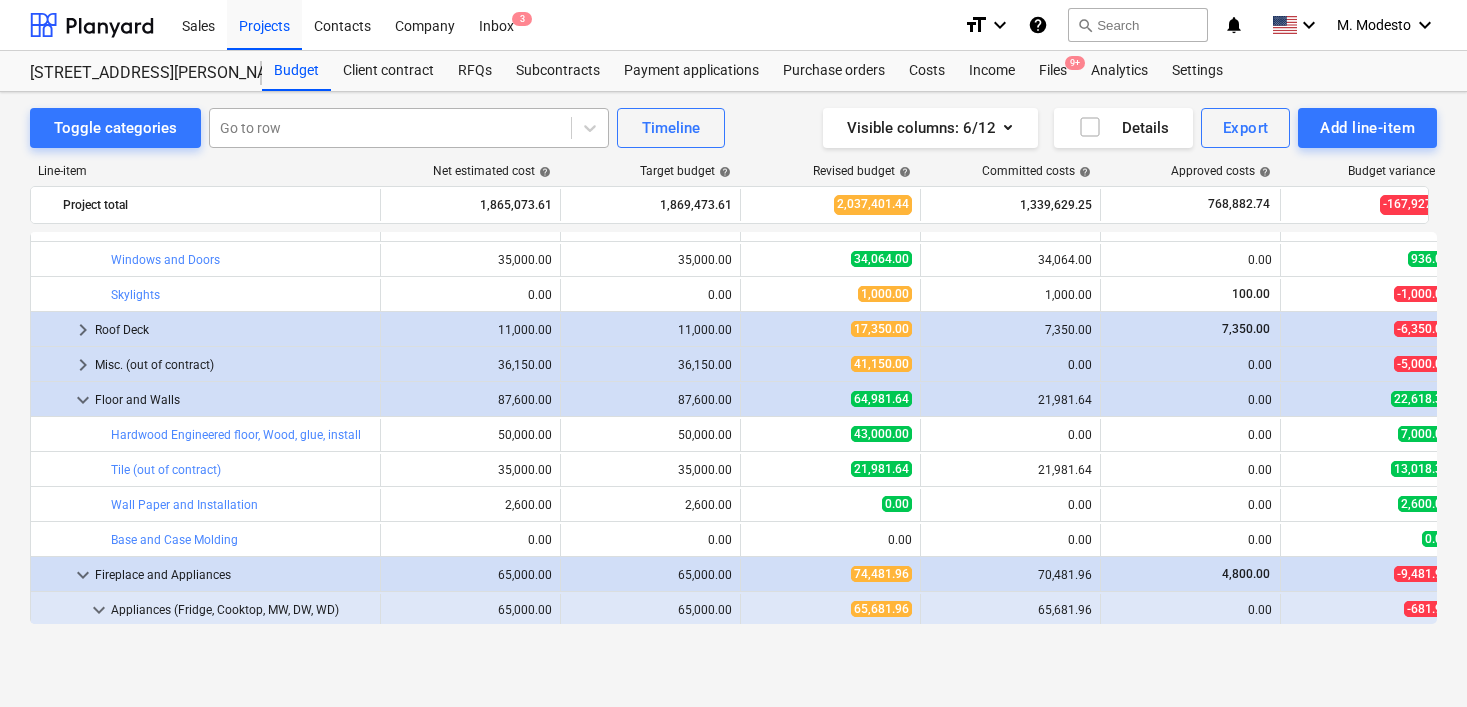 click at bounding box center [390, 128] 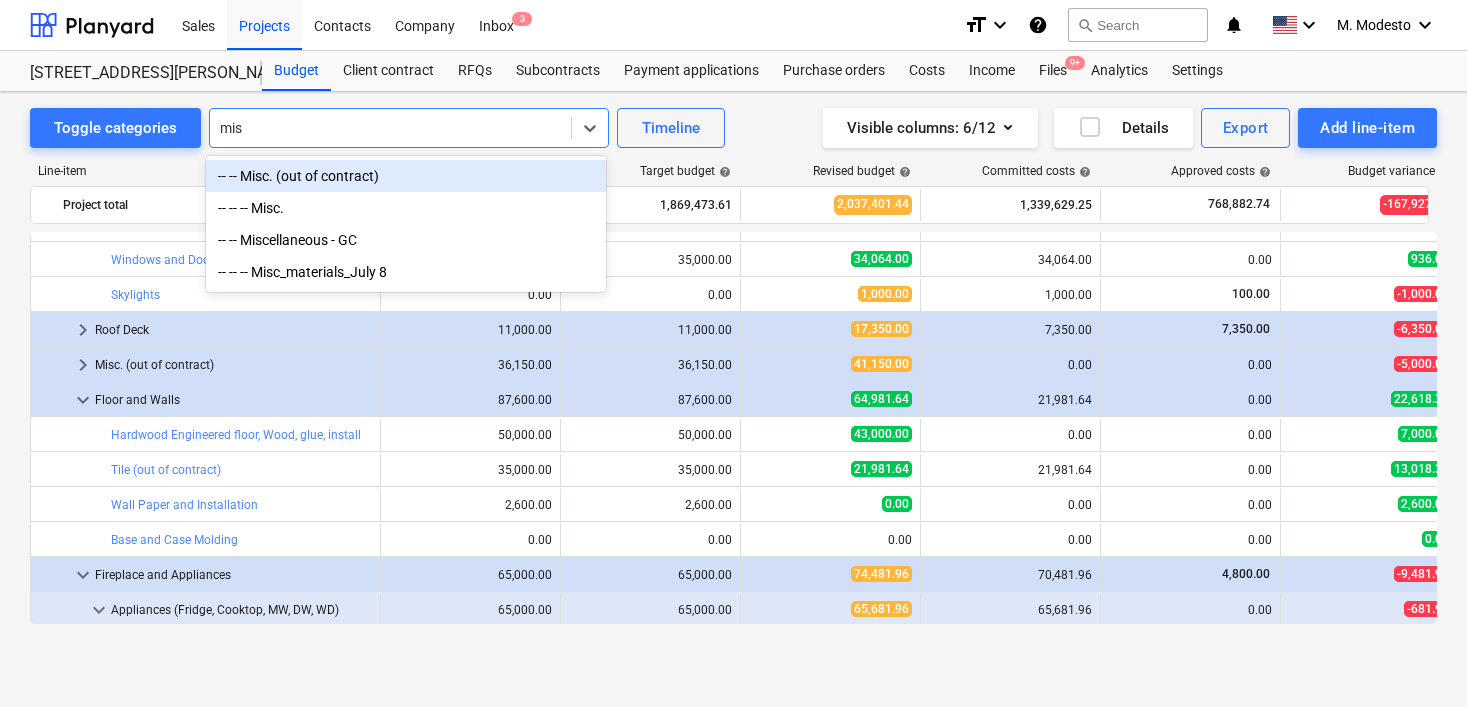 type on "misc" 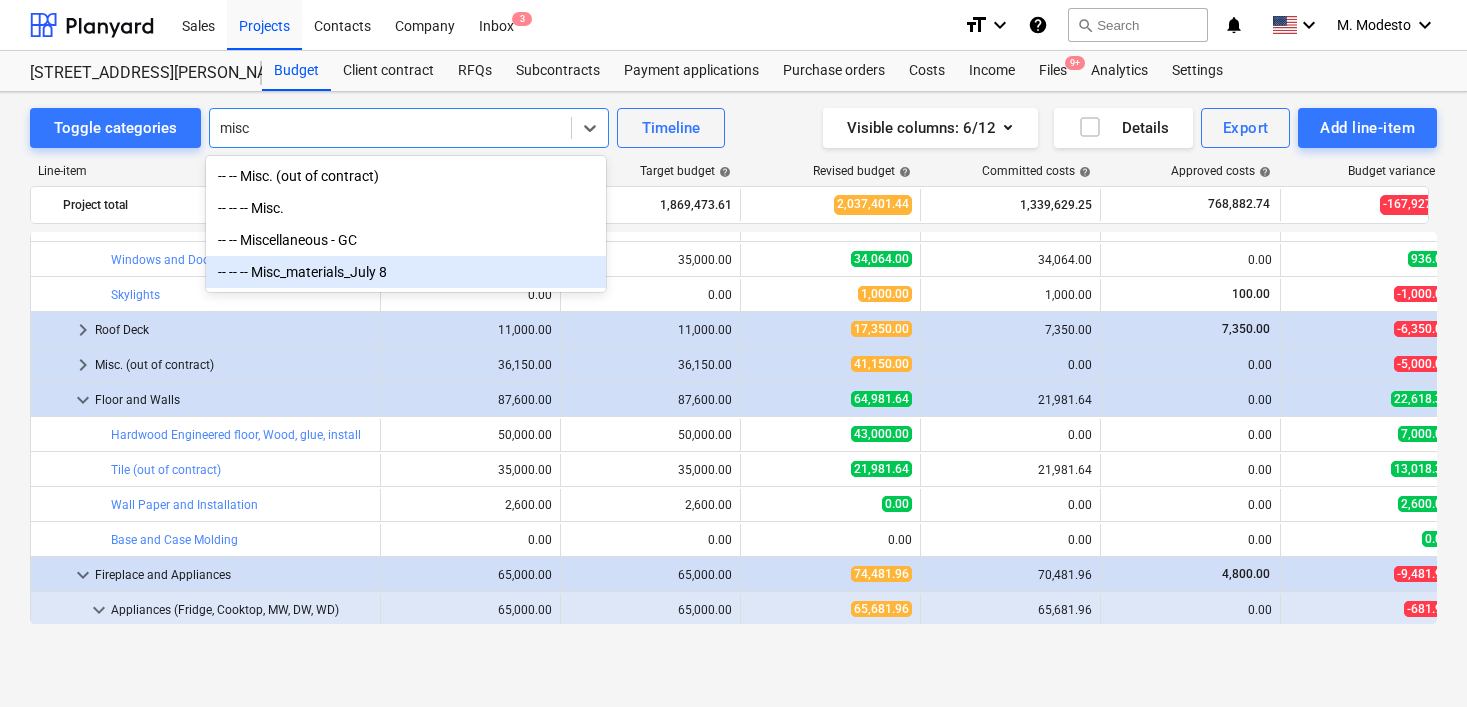 click on "-- -- --   Misc_materials_July 8" at bounding box center [406, 272] 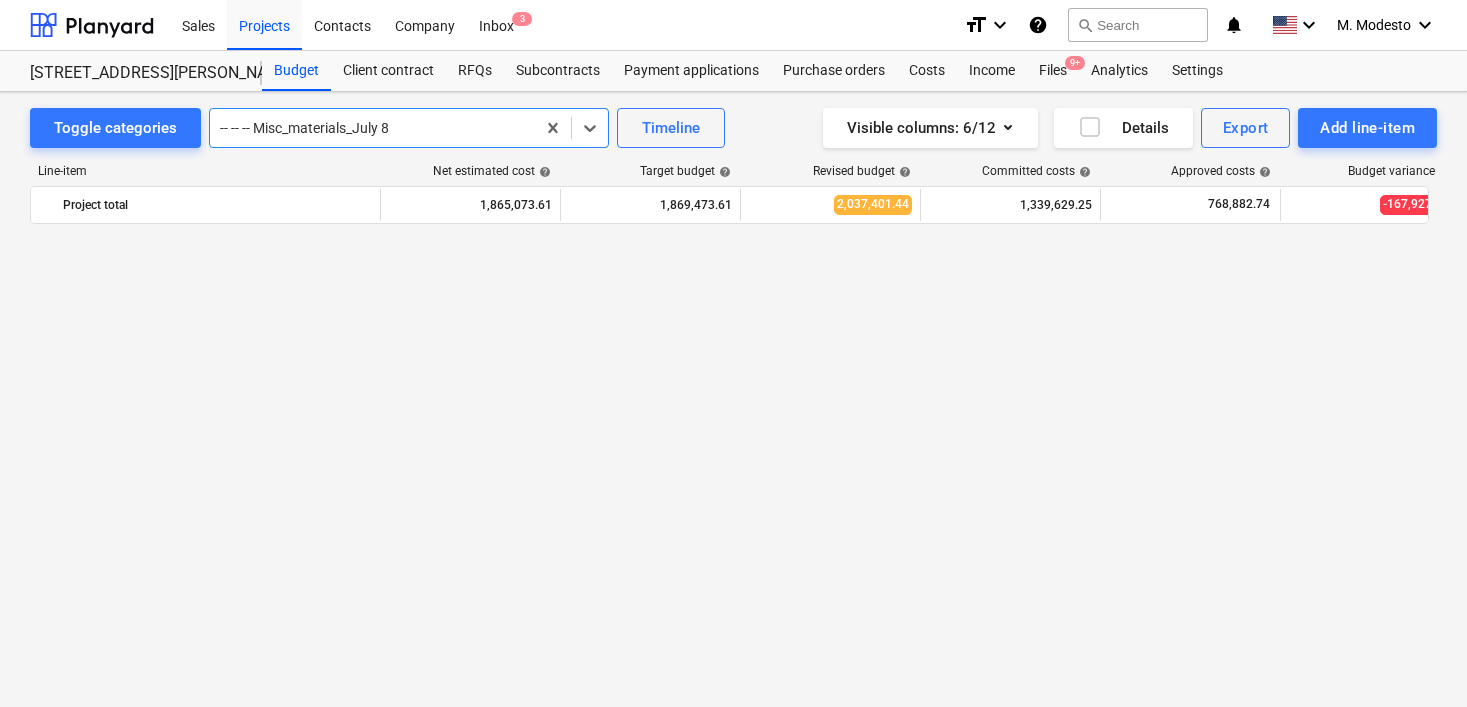 scroll, scrollTop: 4375, scrollLeft: 0, axis: vertical 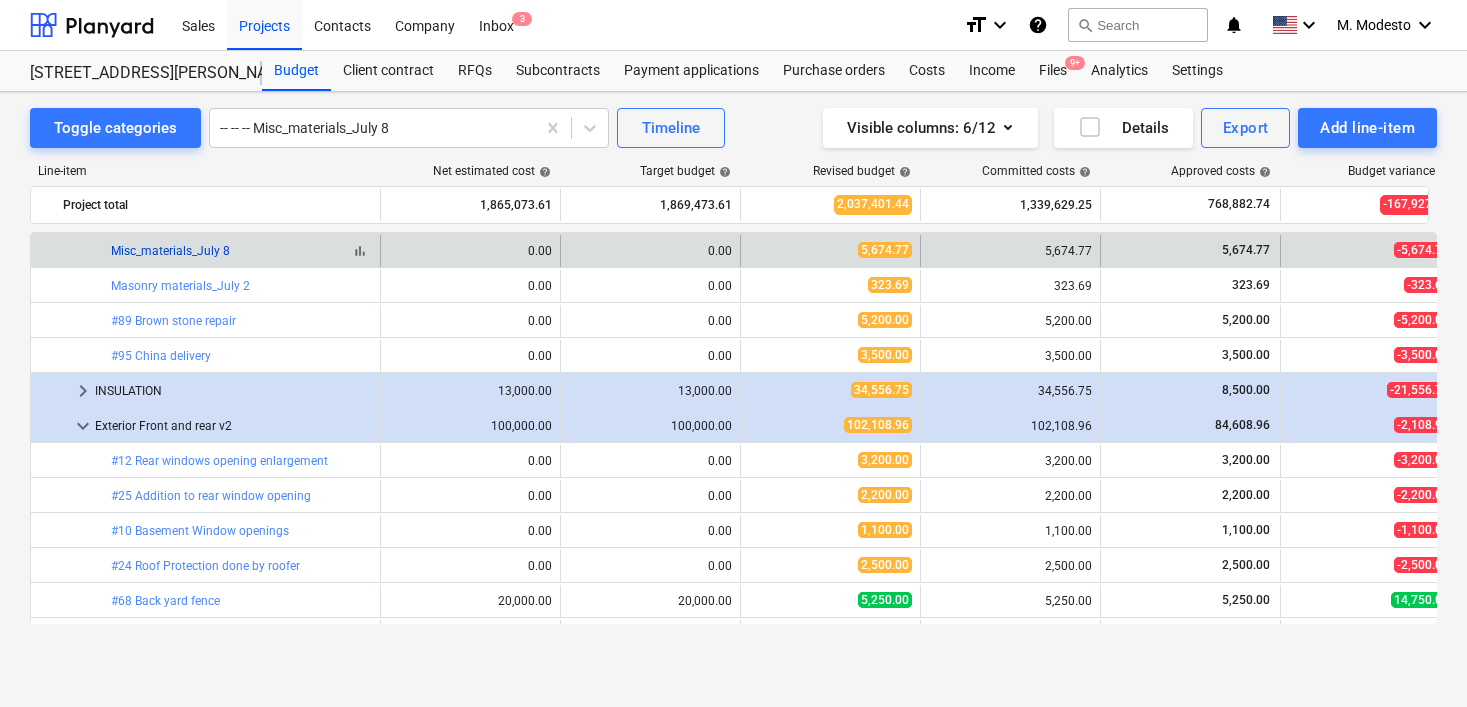 click on "Misc_materials_July 8" at bounding box center [170, 251] 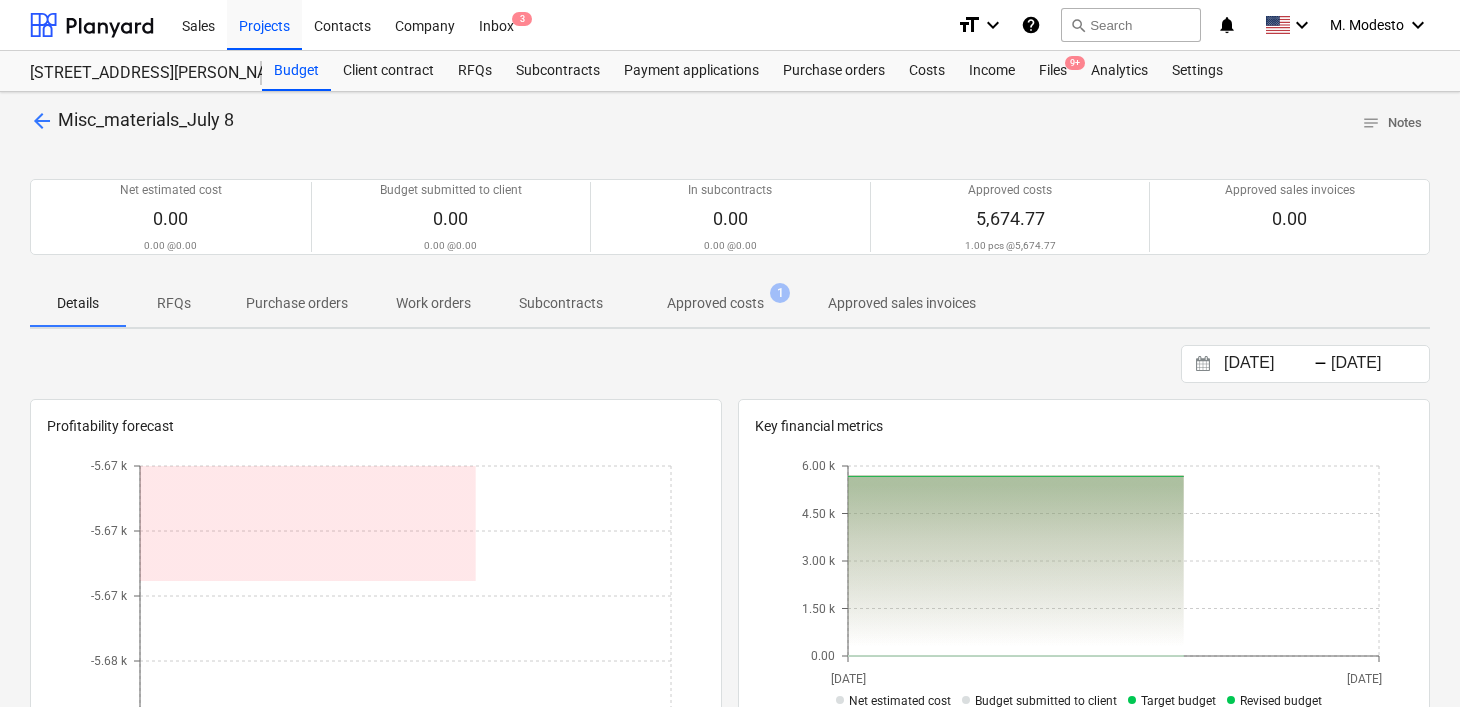 click on "Approved costs" at bounding box center [715, 303] 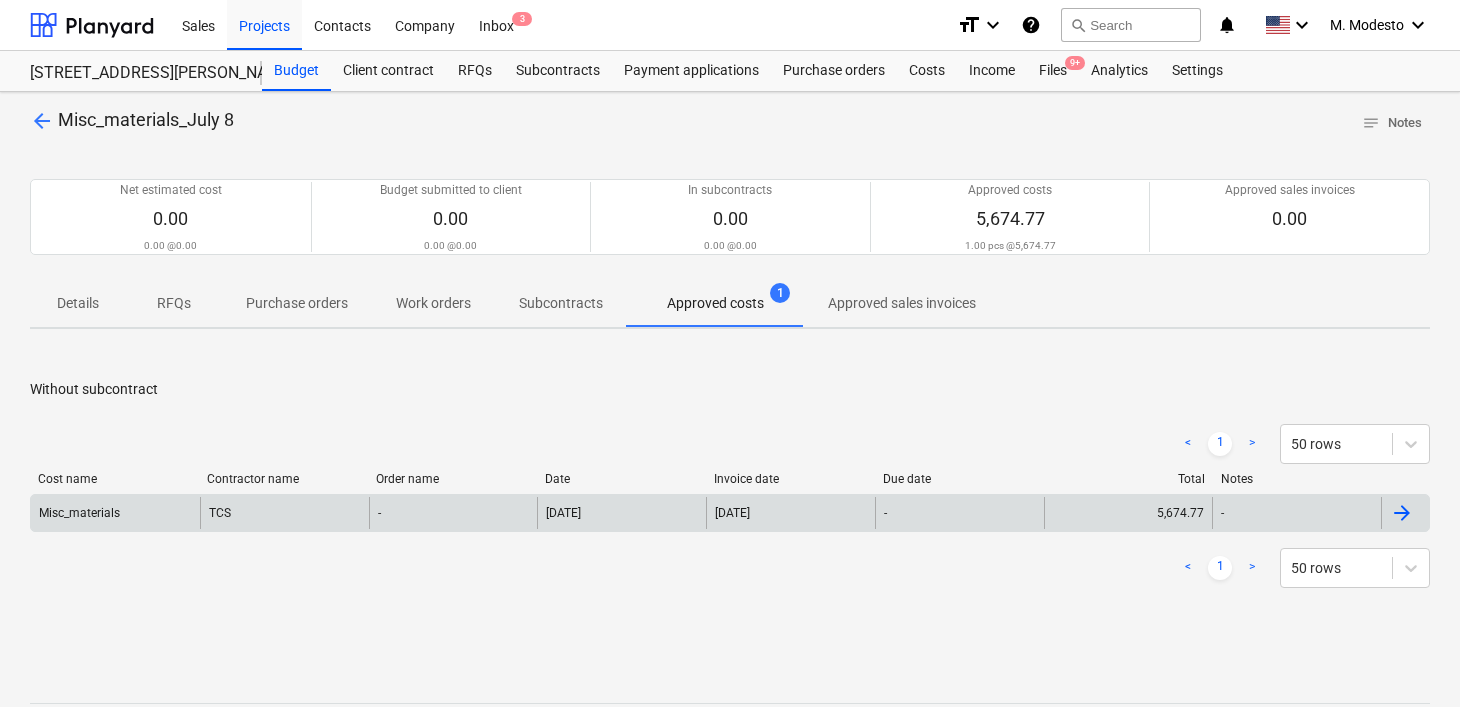 click on "5,674.77" at bounding box center (1128, 513) 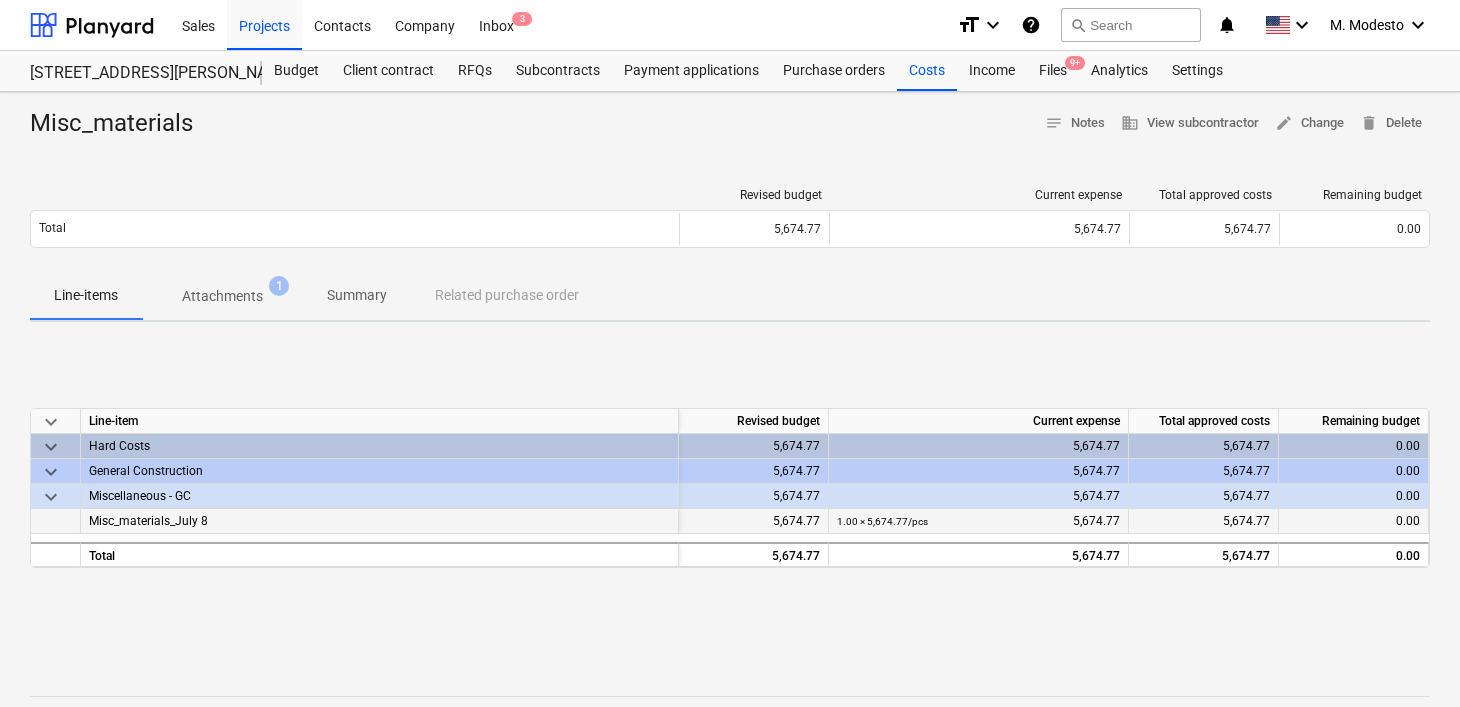 click on "0.00" at bounding box center [1408, 521] 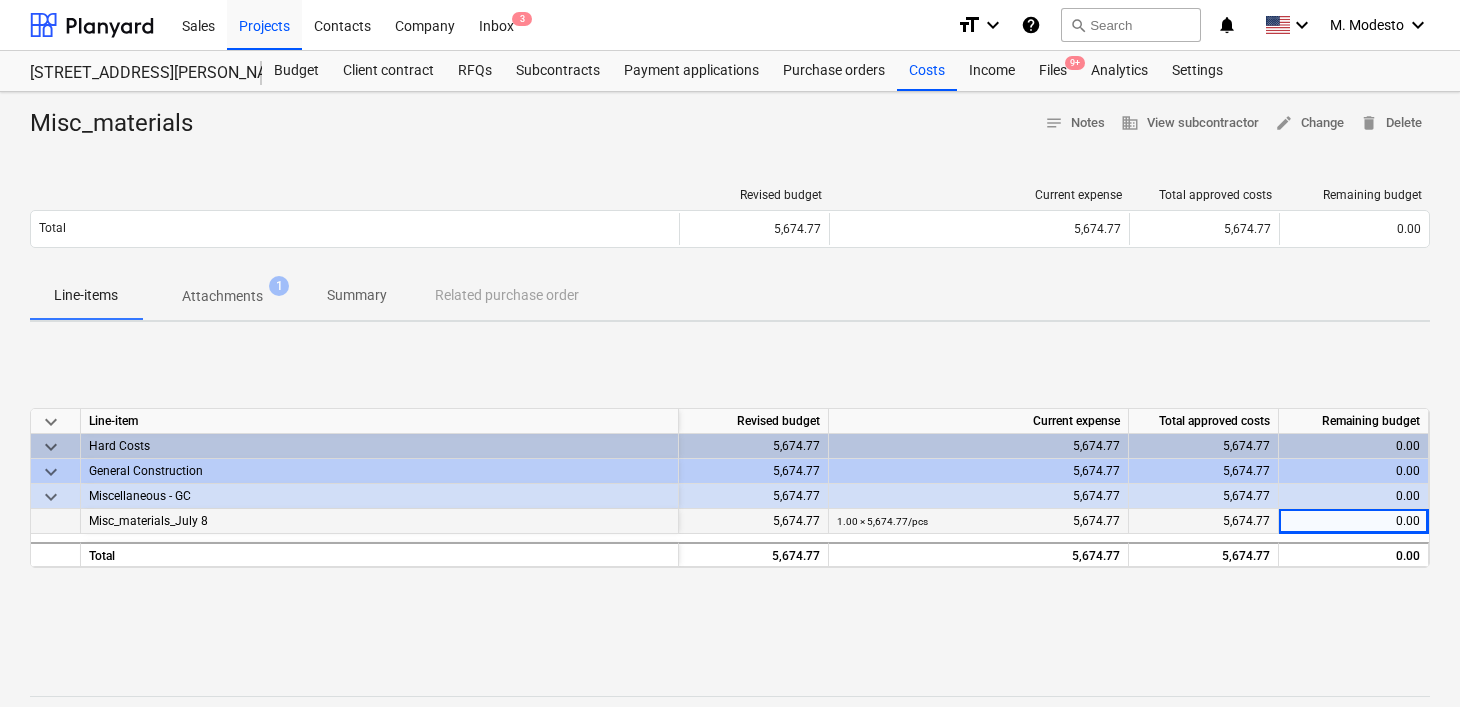 click on "5,674.77" at bounding box center [1204, 521] 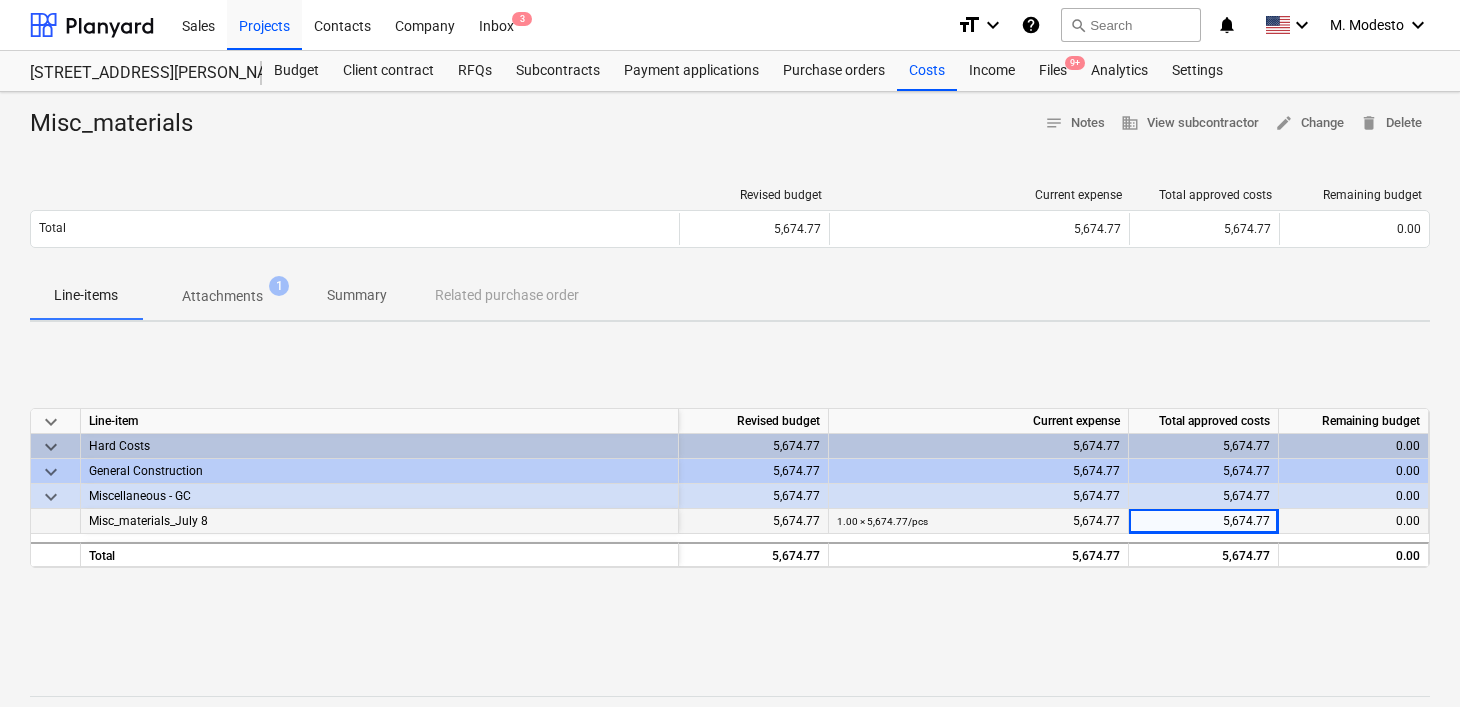 click on "5,674.77" at bounding box center (1204, 521) 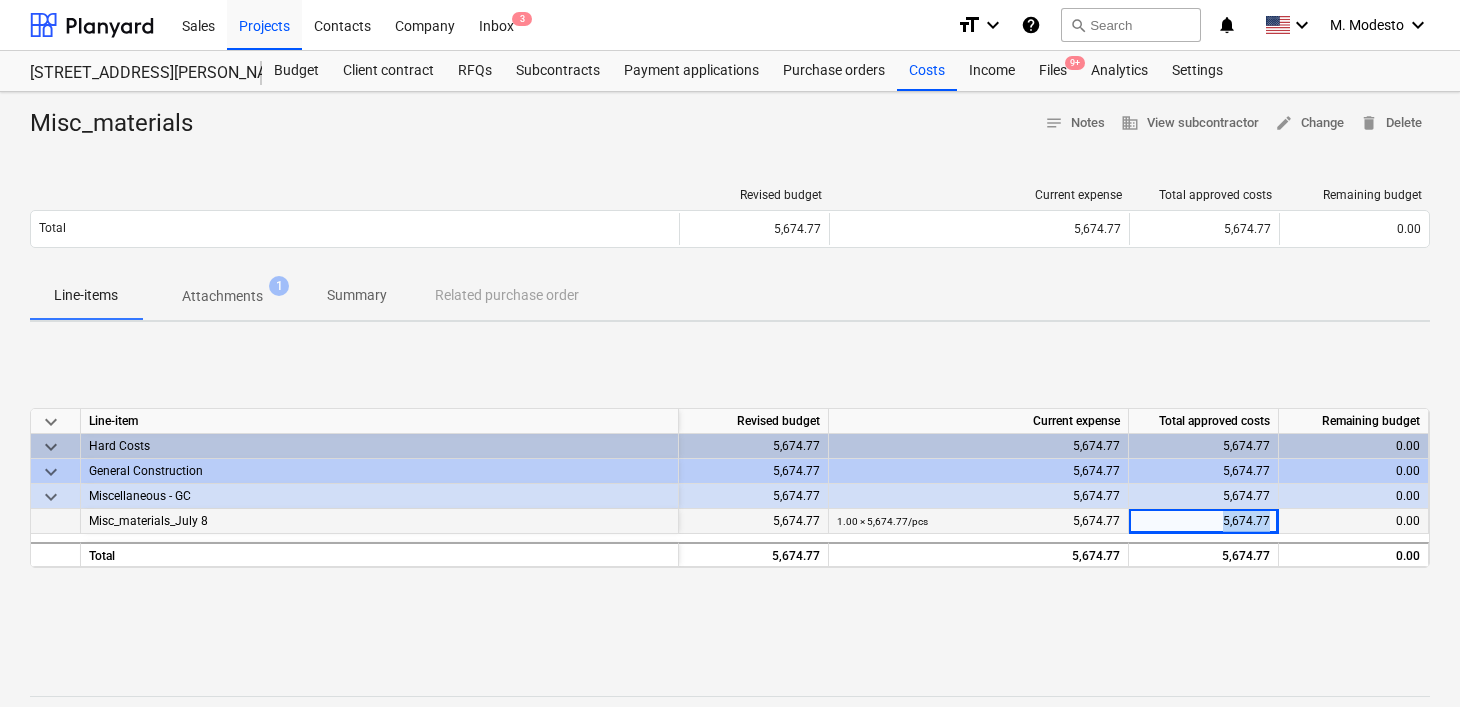 click on "5,674.77" at bounding box center [1204, 521] 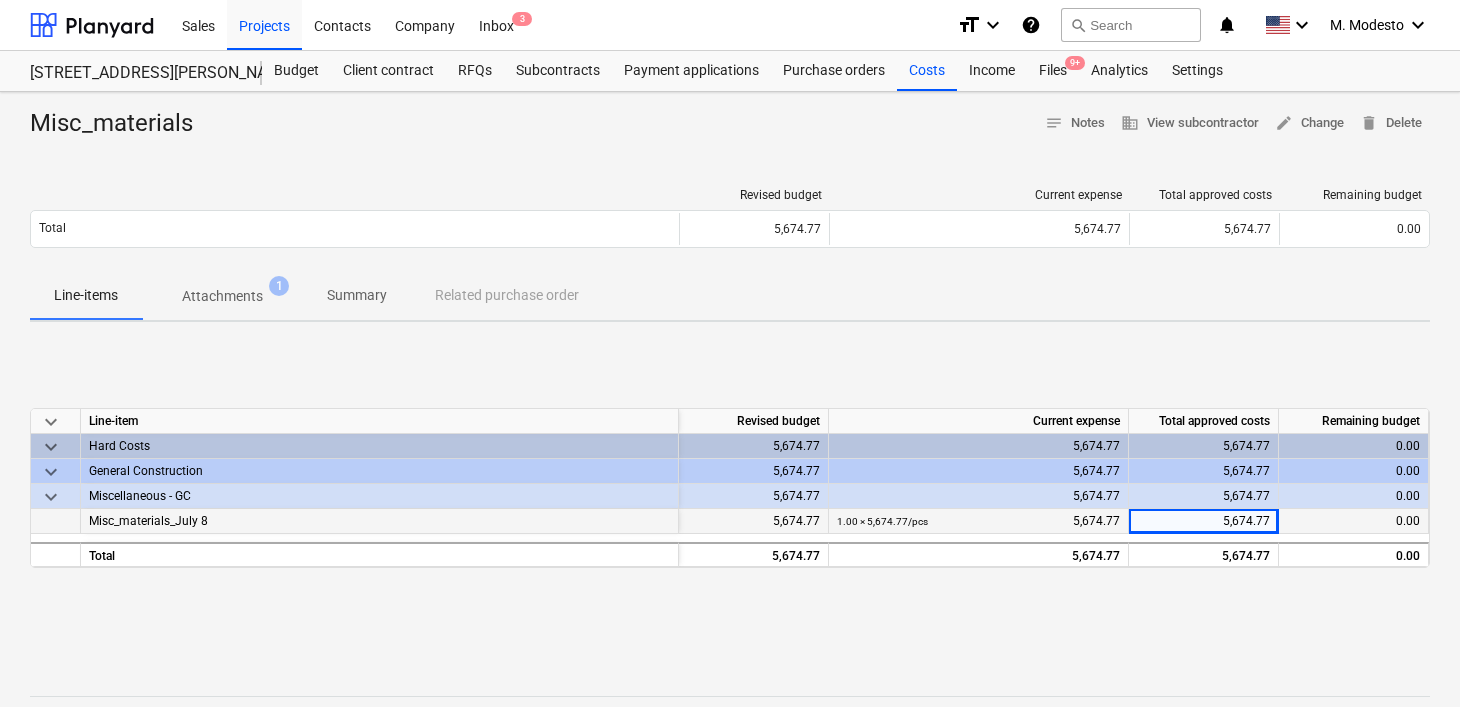 click on "5,674.77" at bounding box center [754, 521] 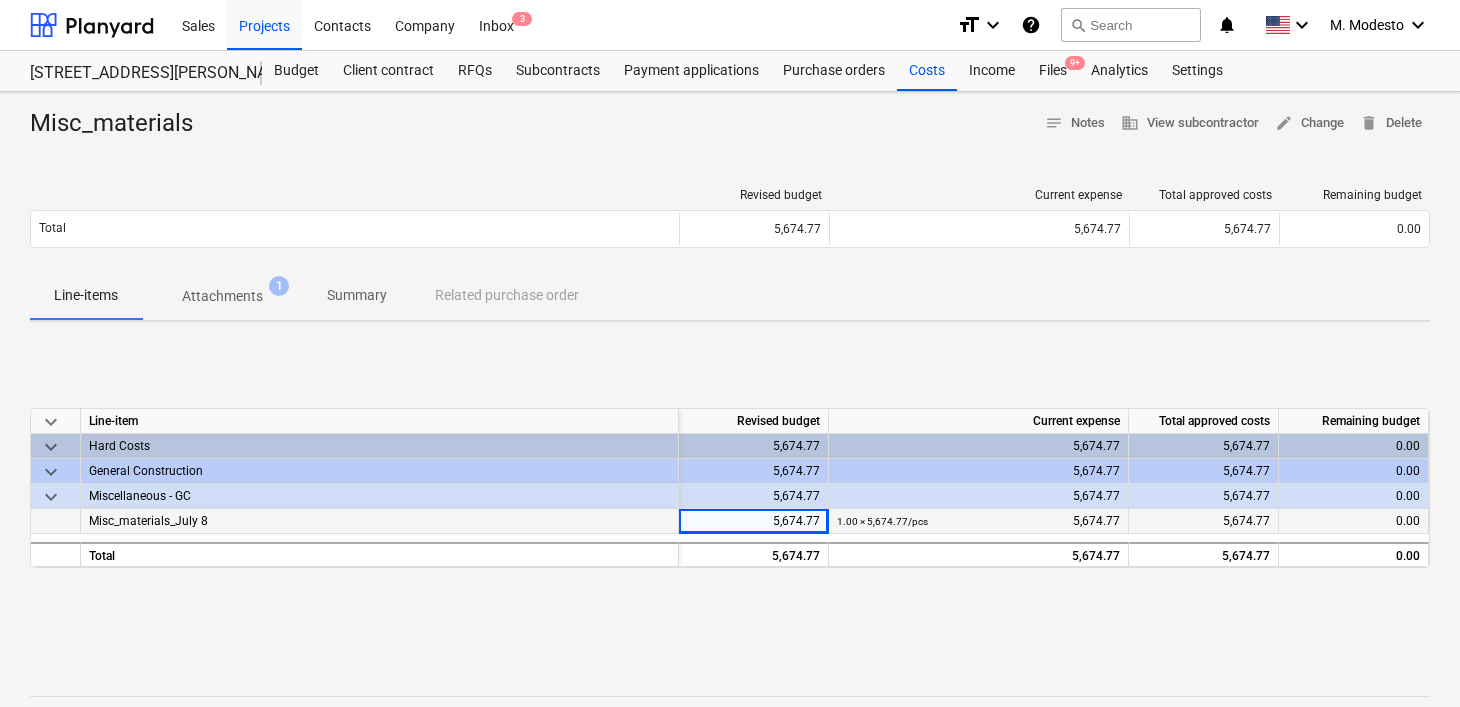click on "5,674.77" at bounding box center (754, 521) 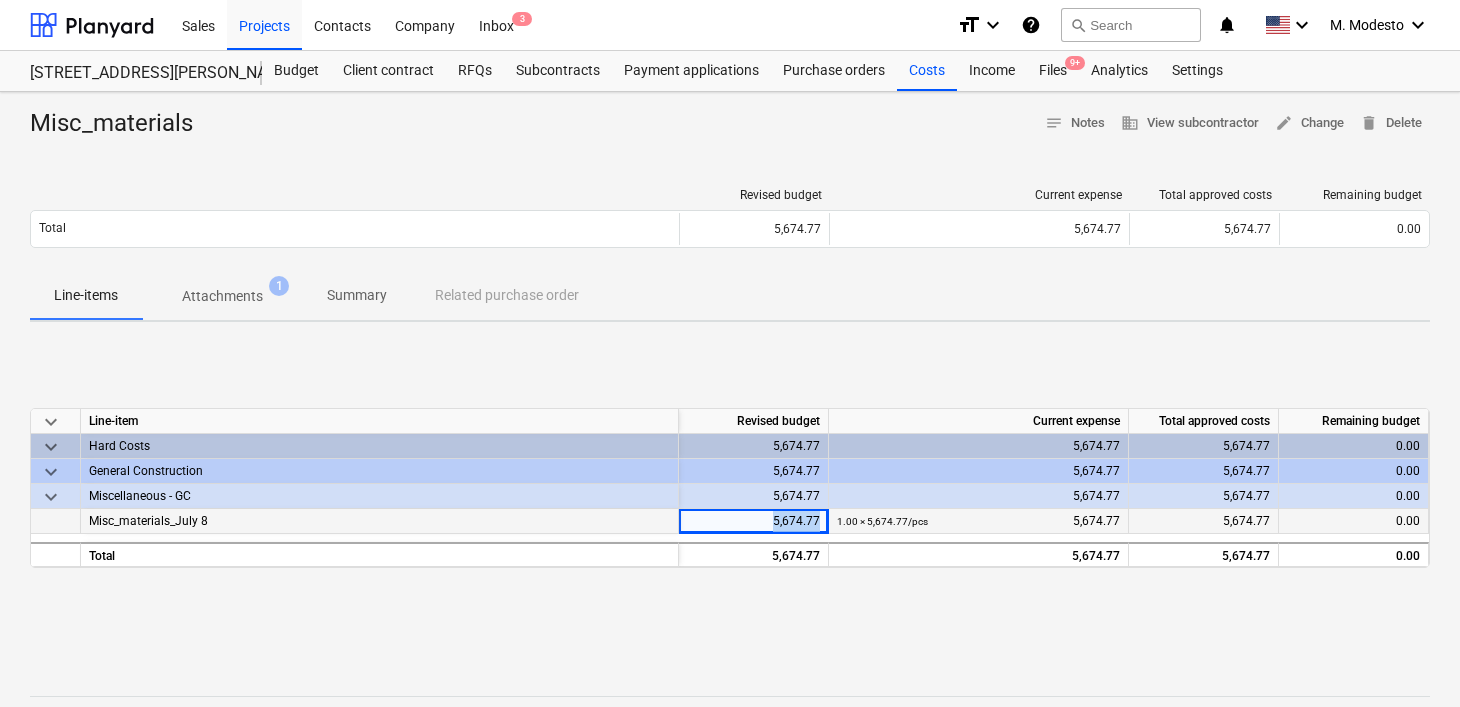 click on "5,674.77" at bounding box center [754, 521] 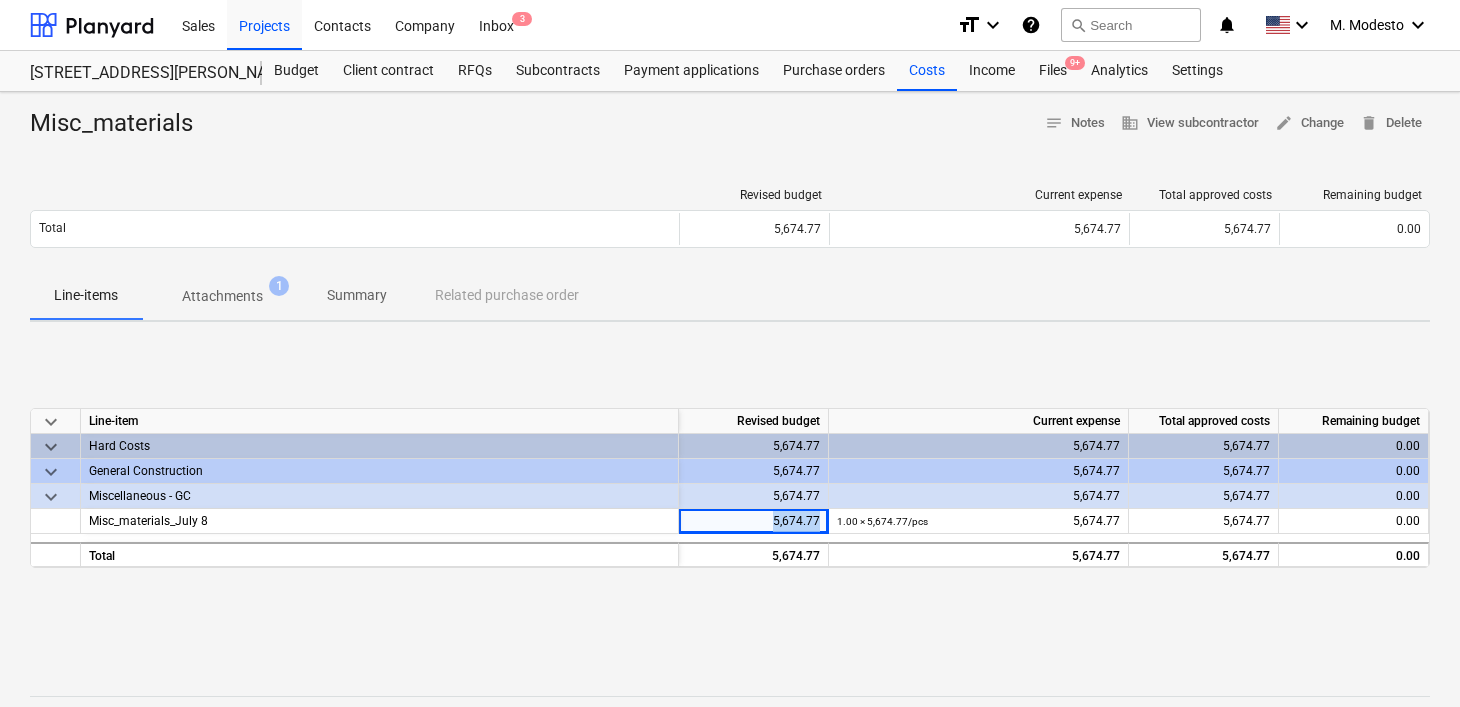 click on "Misc_materials notes Notes business View subcontractor edit Change delete Delete Revised budget Current expense Total approved costs Remaining budget Total 5,674.77 5,674.77 5,674.77 0.00 Please wait Line-items Attachments 1 Summary Related purchase order keyboard_arrow_down Line-item Revised budget Current expense Total approved costs Remaining budget keyboard_arrow_down  Hard Costs 5,674.77 5,674.77 5,674.77 0.00 keyboard_arrow_down  General Construction 5,674.77 5,674.77 5,674.77 0.00 keyboard_arrow_down  Miscellaneous - GC 5,674.77 5,674.77 5,674.77 0.00  Misc_materials_July 8 5,674.77 1.00   ×   5,674.77 / pcs 5,674.77 5,674.77 0.00 Total 5,674.77 5,674.77 5,674.77 0.00 Notes Write a note or @mention to notify a teammate ﻿ Save" at bounding box center (730, 521) 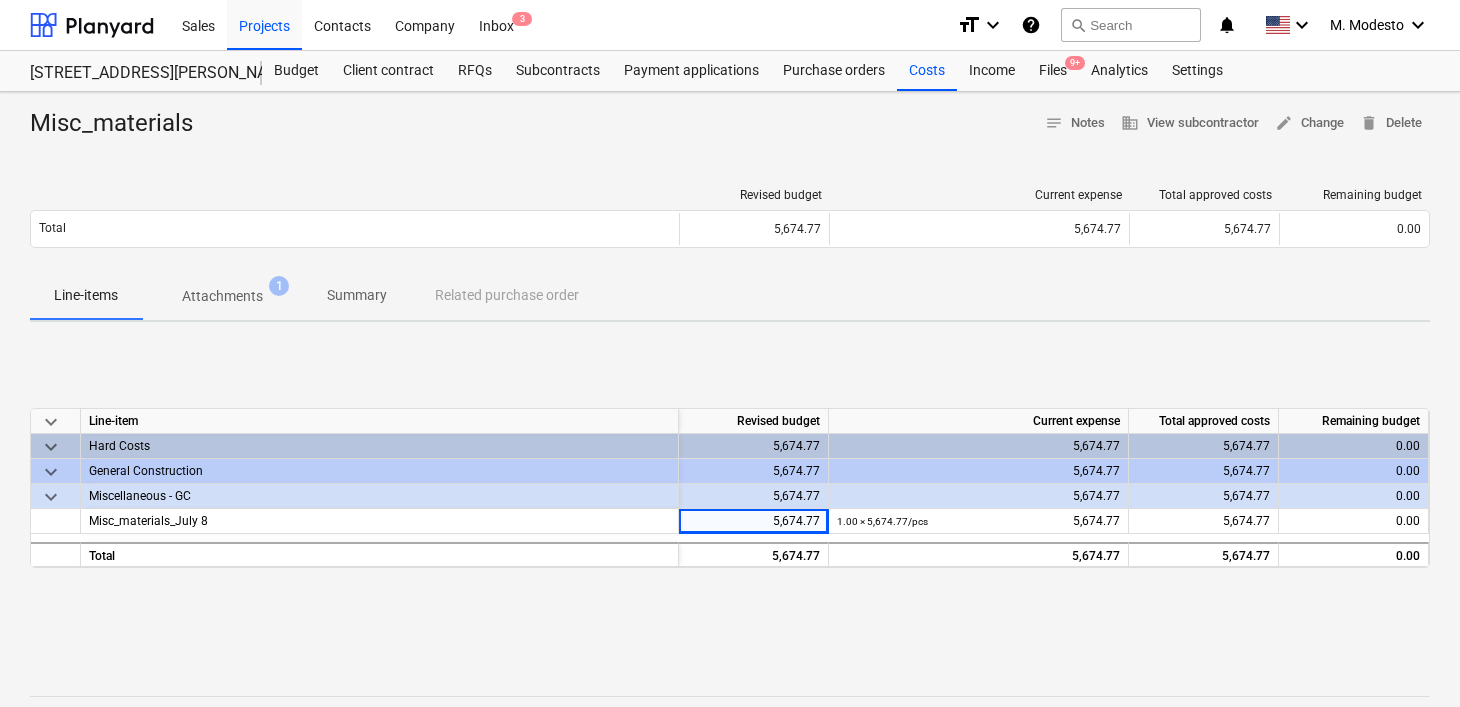 click on "Attachments" at bounding box center [222, 296] 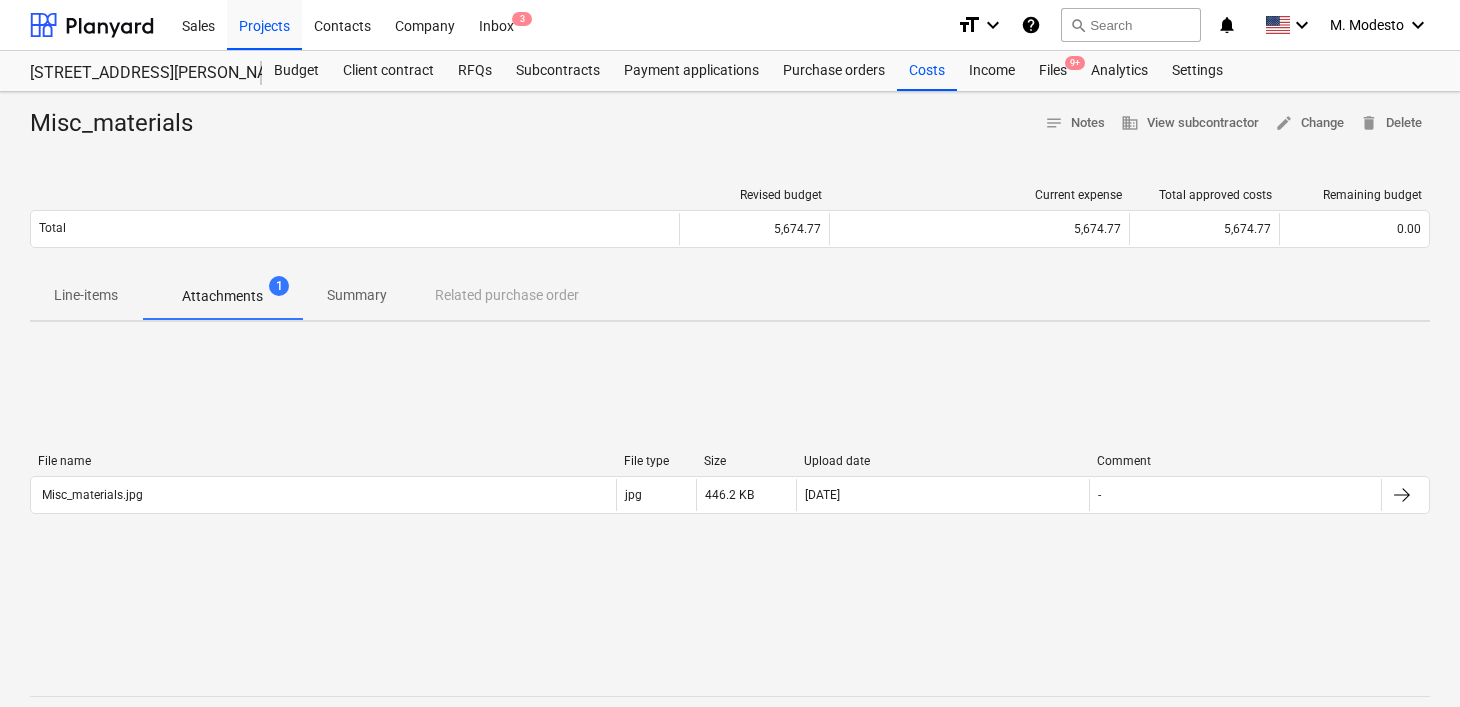 click on "File name File type Size Upload date Comment   Misc_materials.jpg jpg 446.2 KB 09.07.2025 - Please wait -" at bounding box center [730, 488] 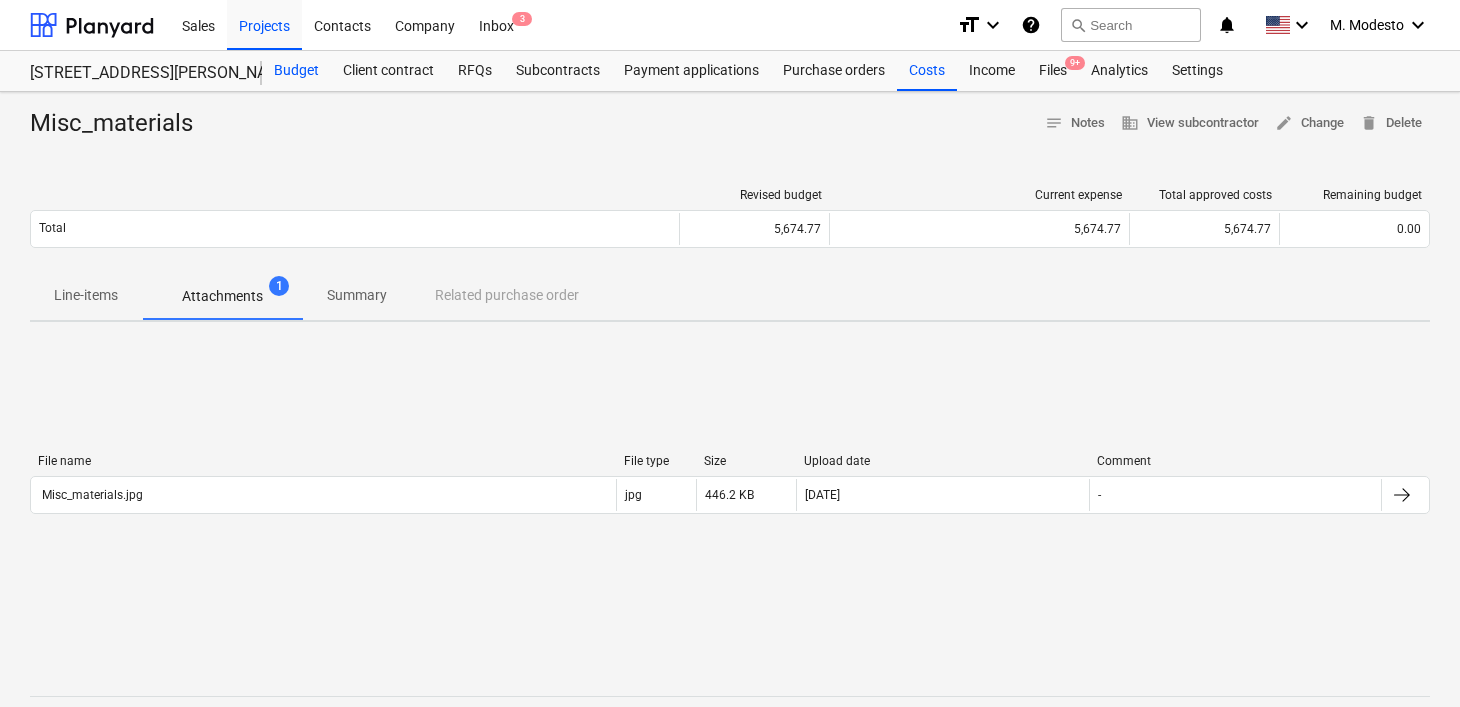 click on "Budget" at bounding box center (296, 71) 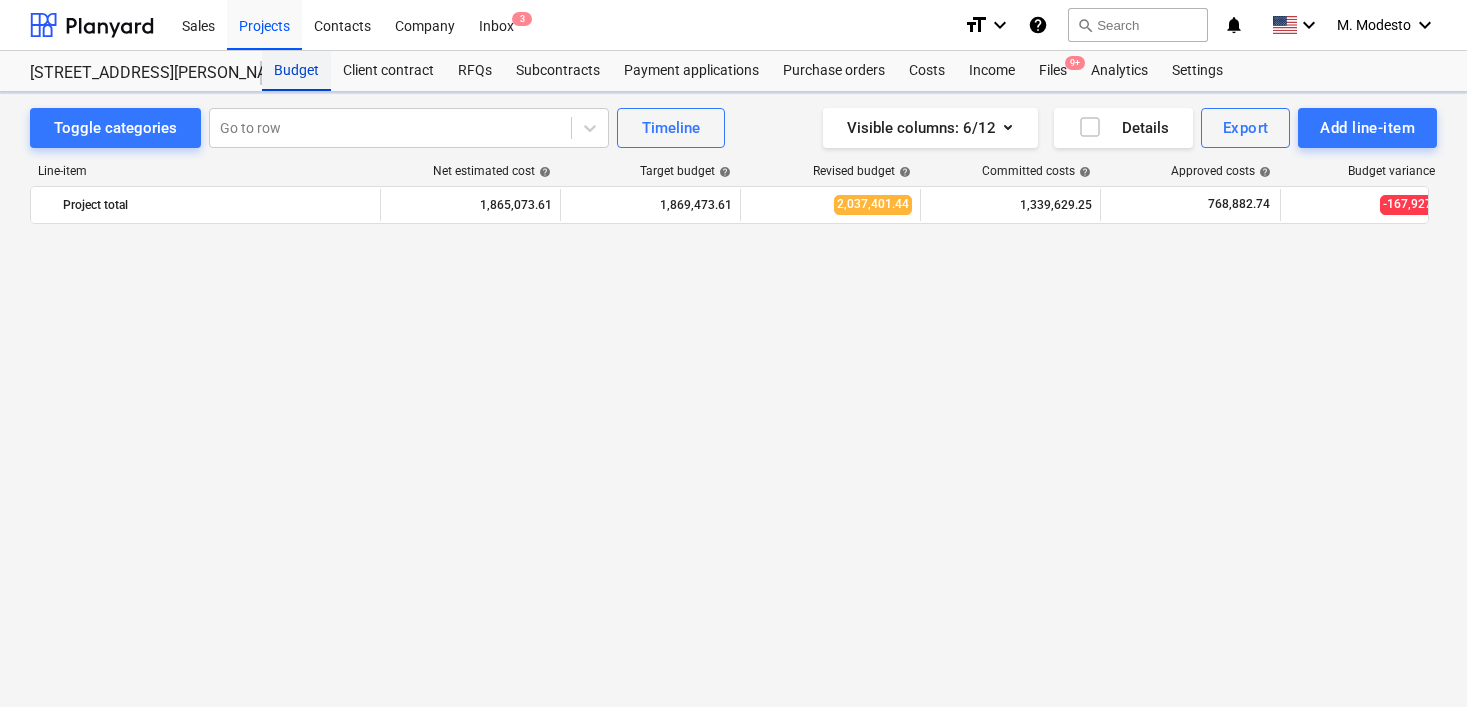 scroll, scrollTop: 4375, scrollLeft: 0, axis: vertical 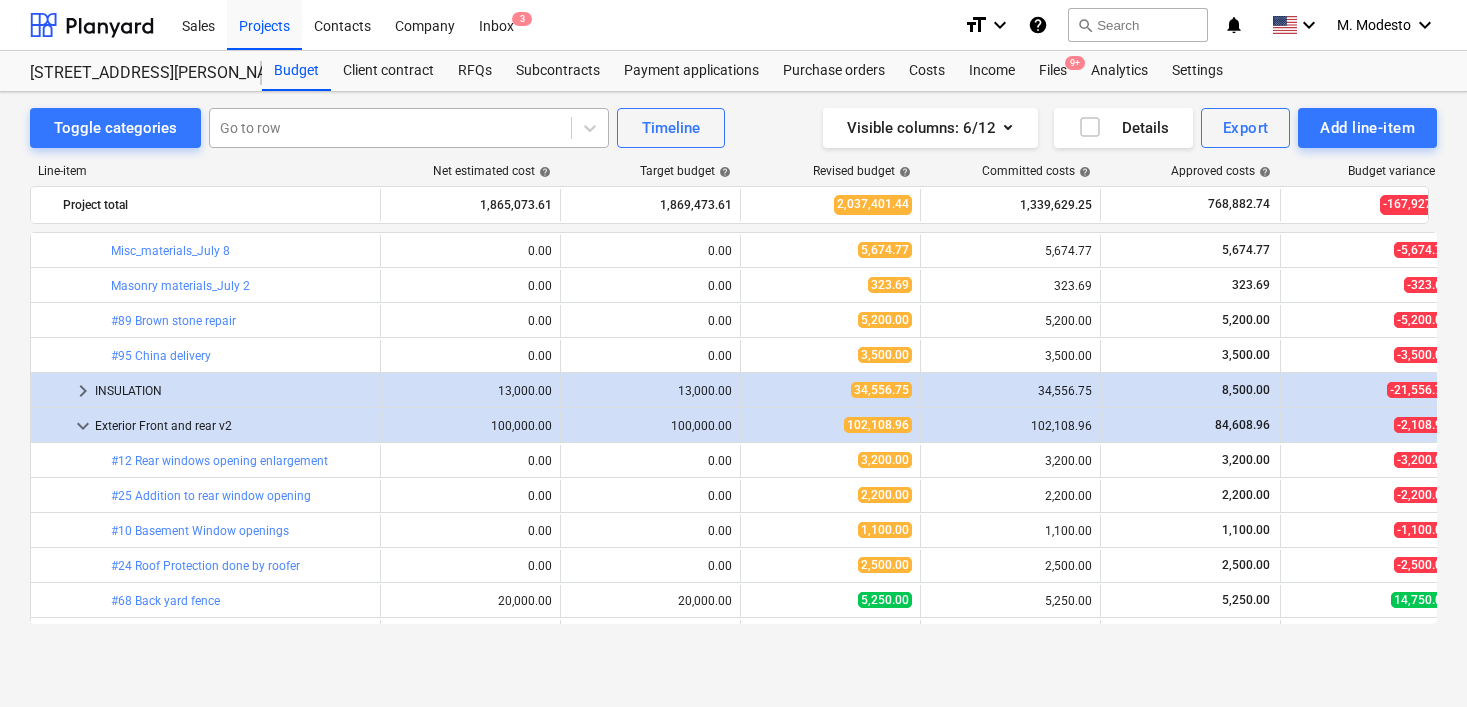 click on "Go to row" at bounding box center (390, 128) 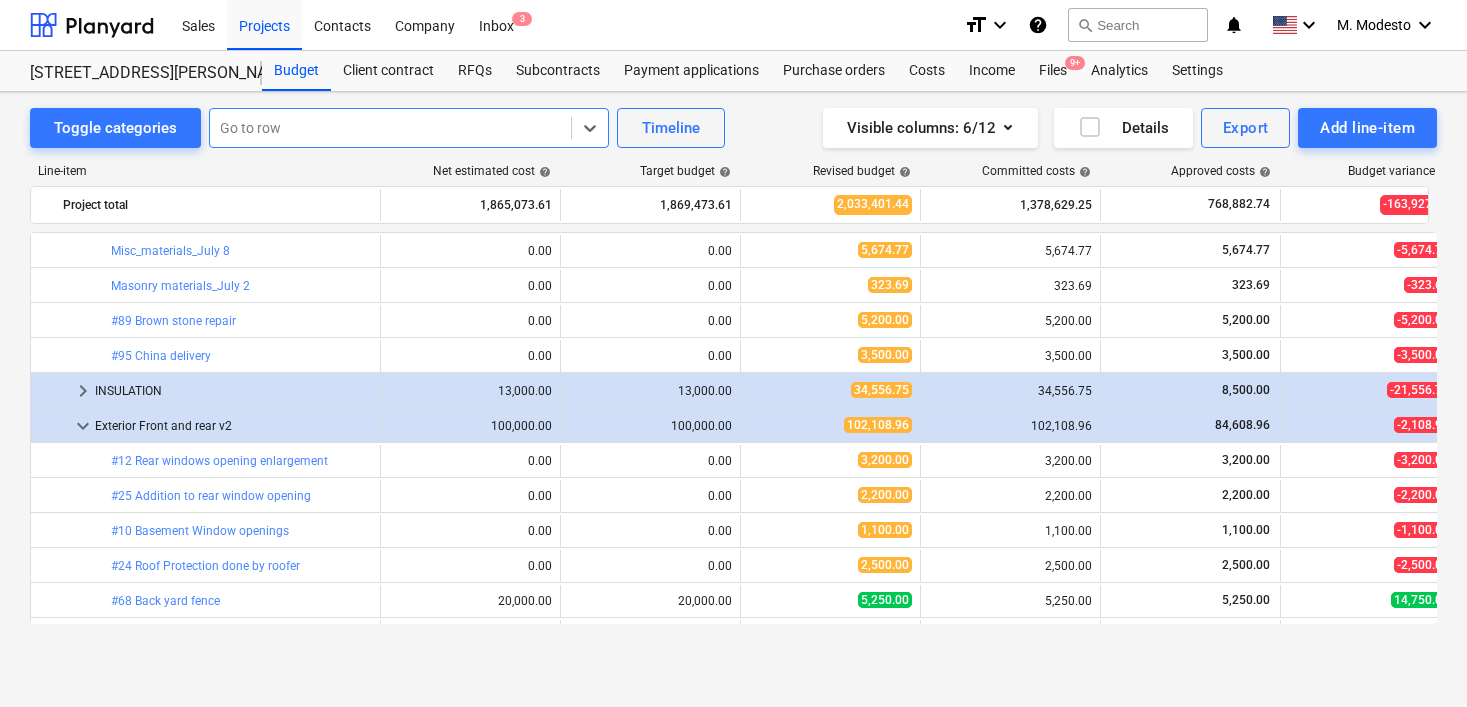 click on "Go to row" at bounding box center [390, 128] 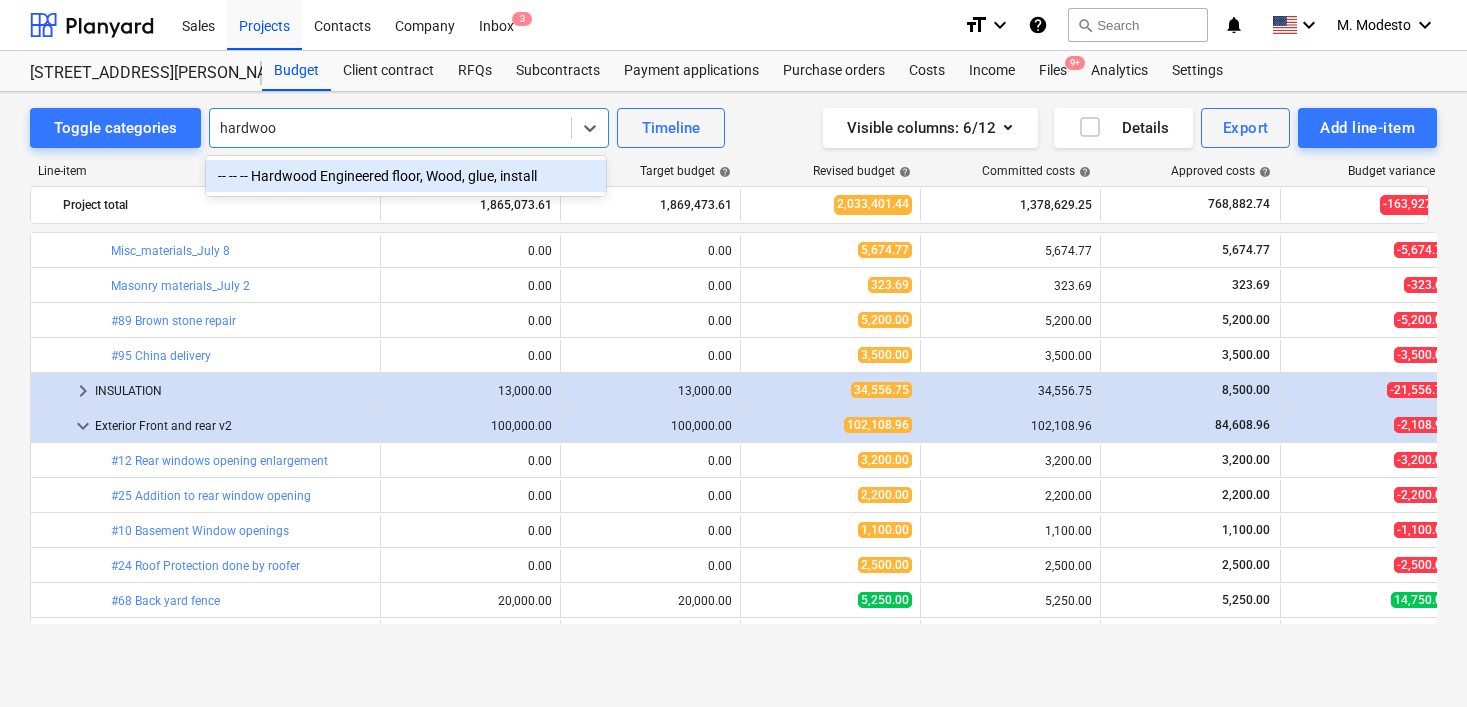 type on "hardwood" 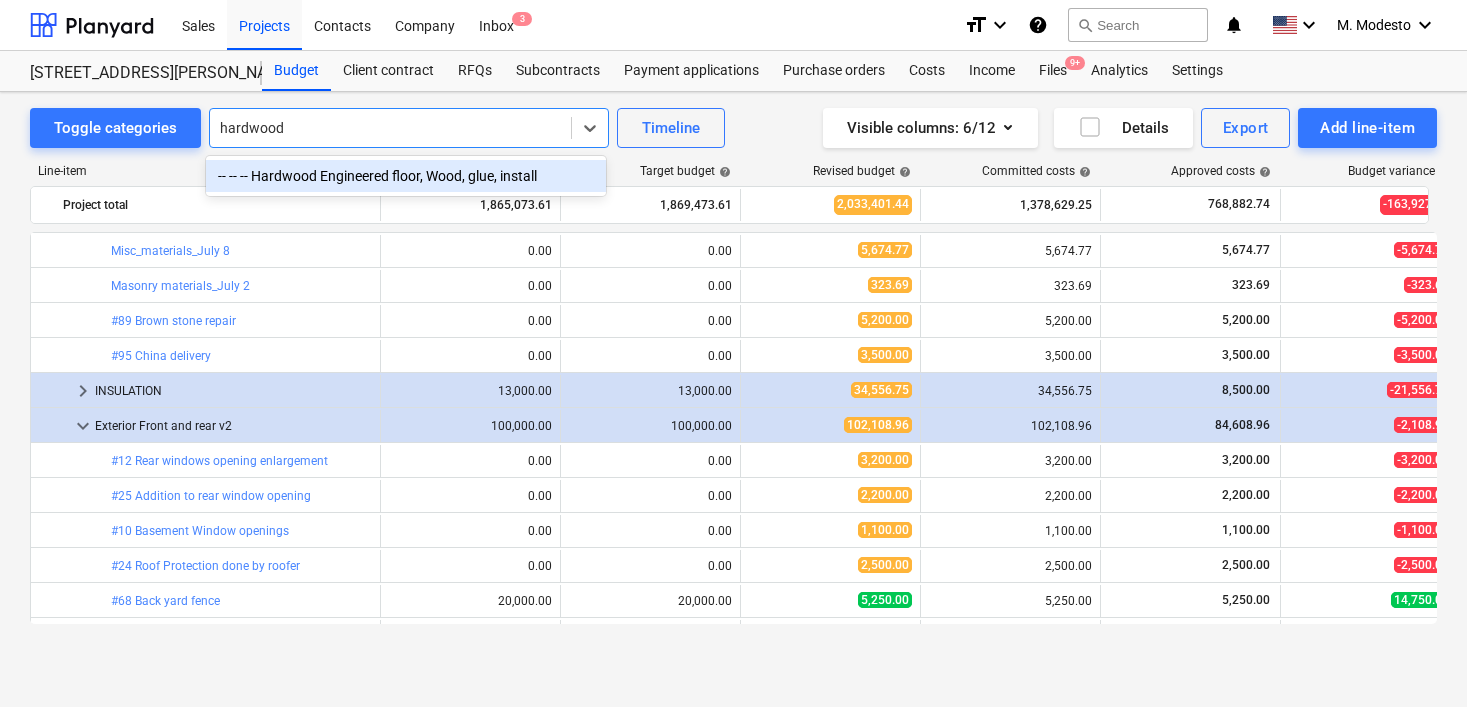 click on "-- -- --   Hardwood Engineered floor, Wood, glue, install" at bounding box center [406, 176] 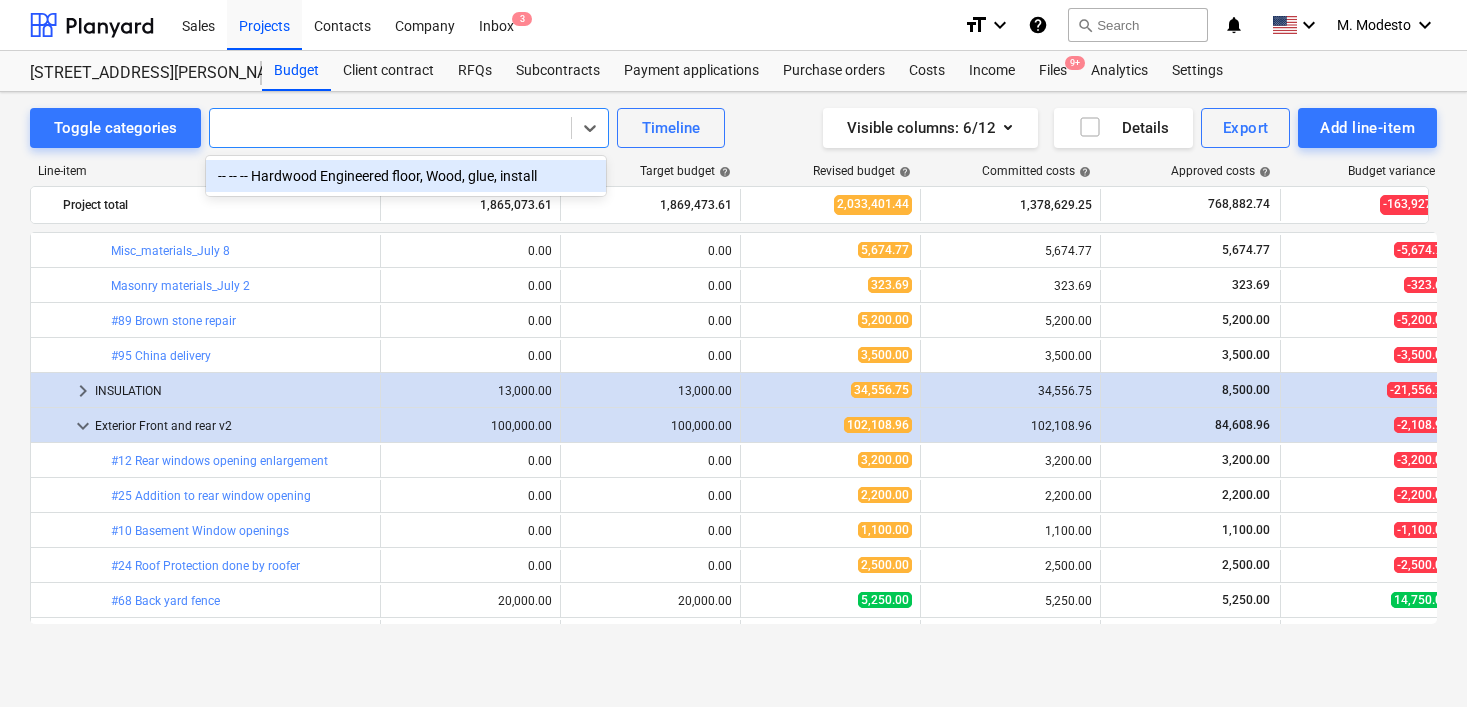 scroll, scrollTop: 2415, scrollLeft: 0, axis: vertical 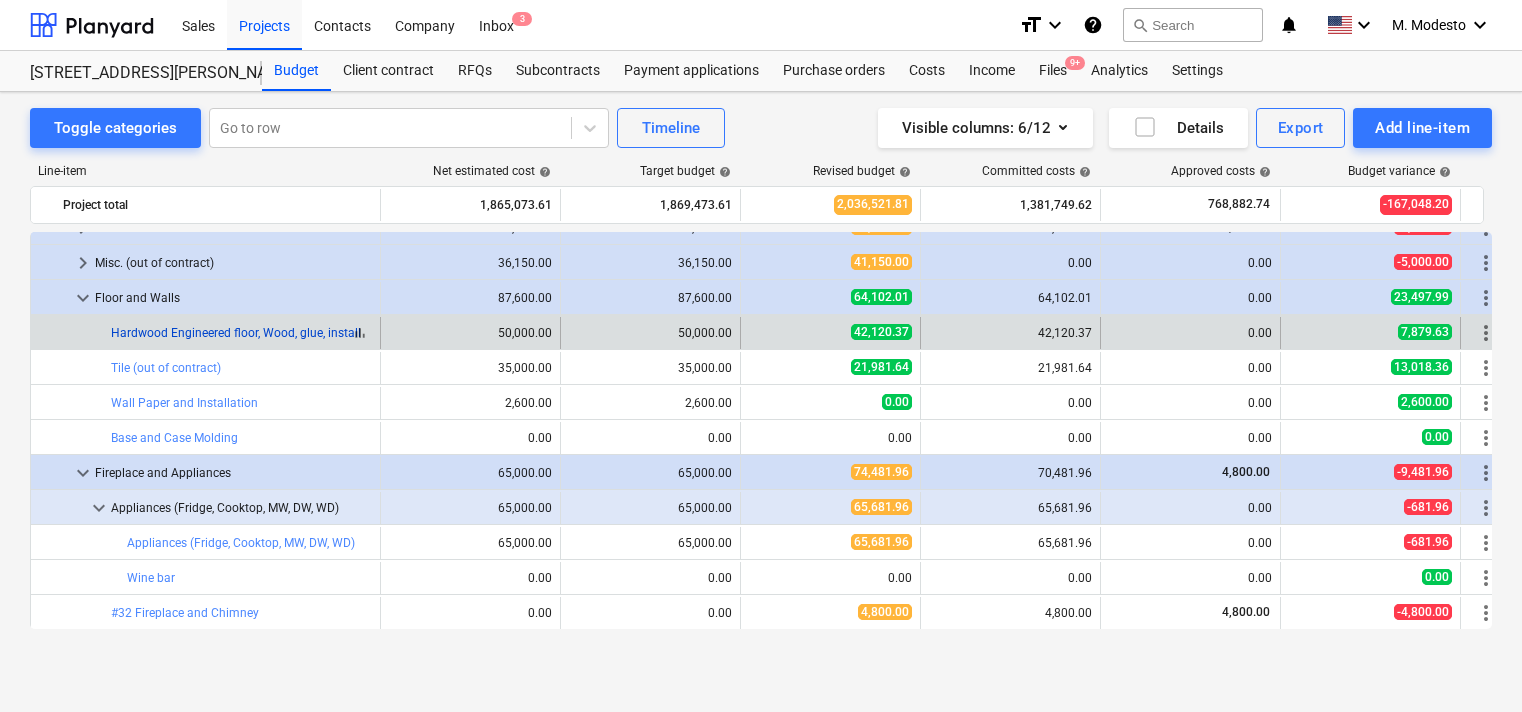 click on "Hardwood Engineered floor, Wood, glue, install" at bounding box center (236, 333) 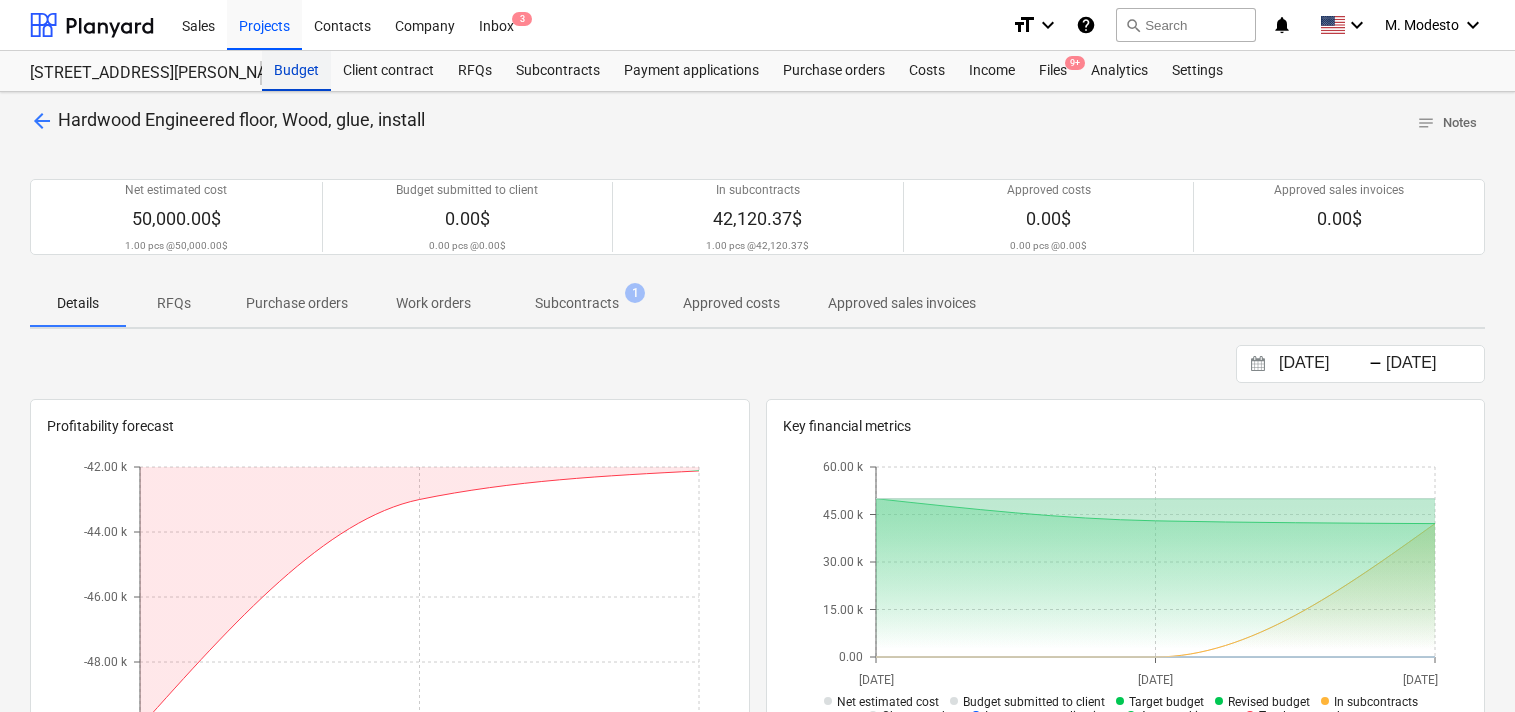 click on "Budget" at bounding box center [296, 71] 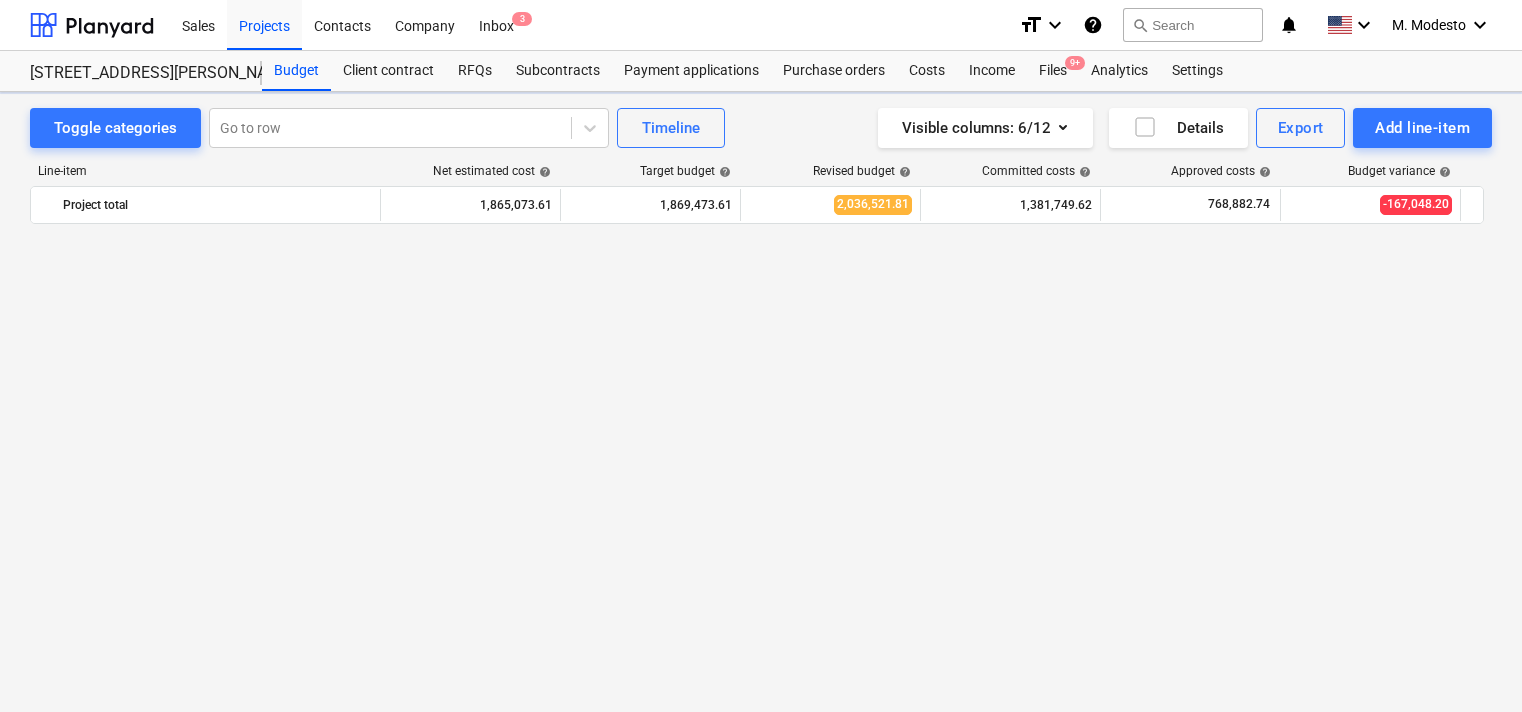 scroll, scrollTop: 2333, scrollLeft: 0, axis: vertical 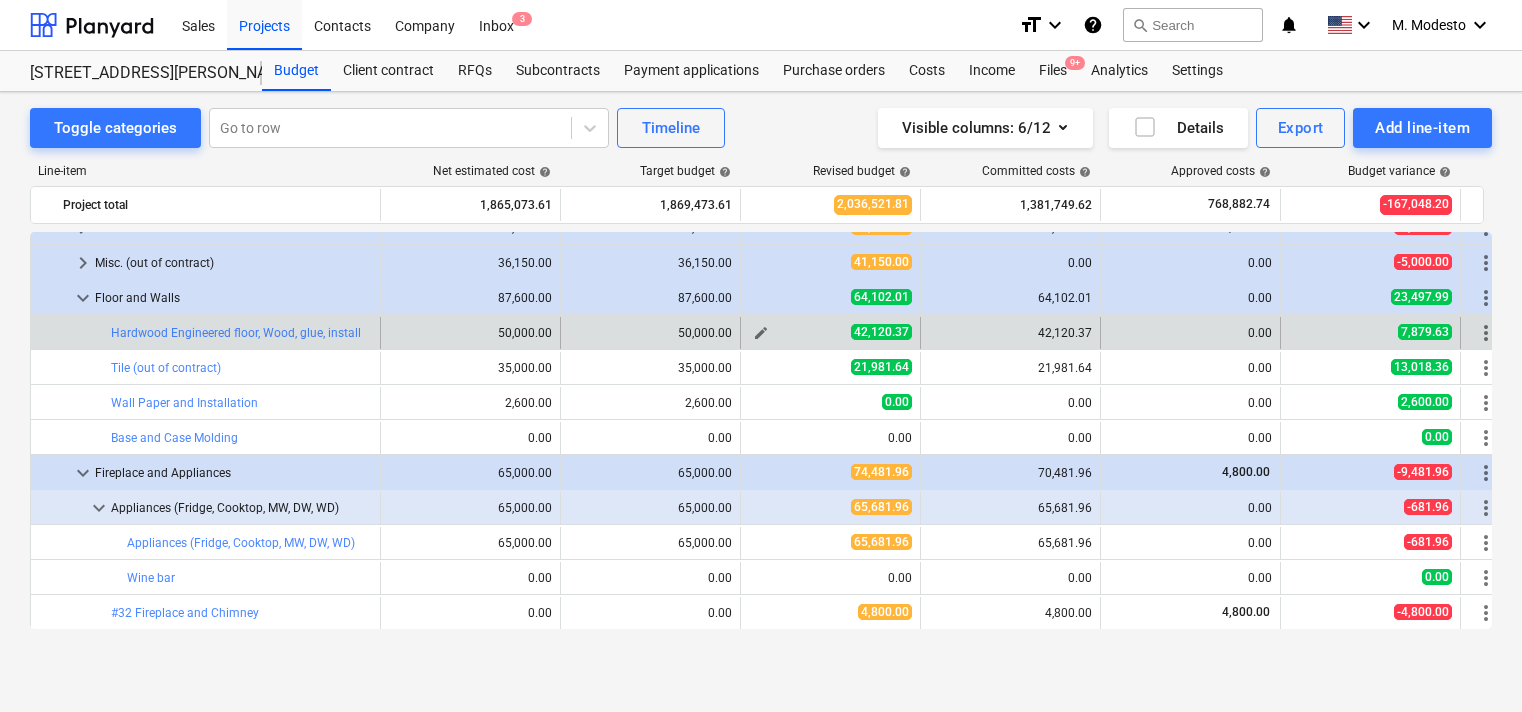 click on "edit" at bounding box center [761, 333] 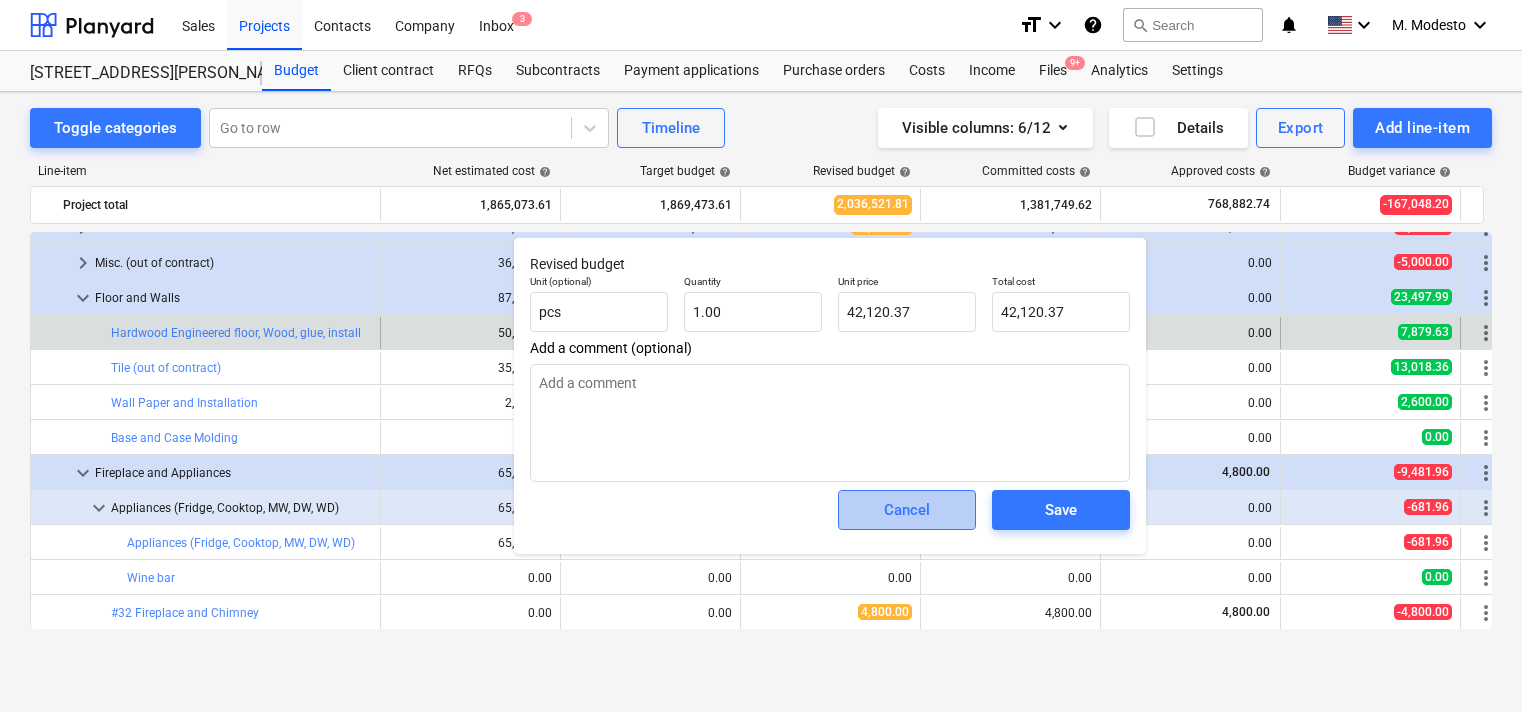 click on "Cancel" at bounding box center (907, 510) 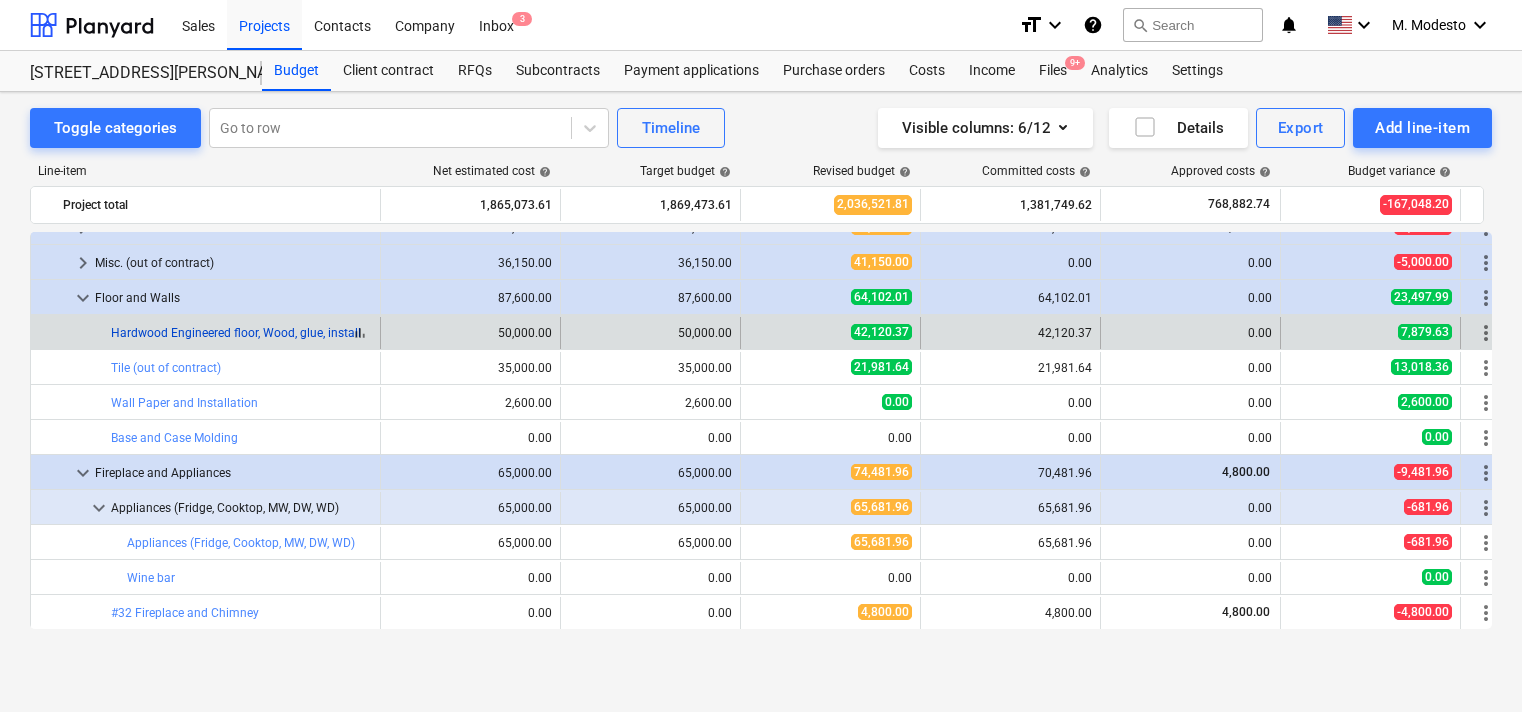 click on "Hardwood Engineered floor, Wood, glue, install" at bounding box center (236, 333) 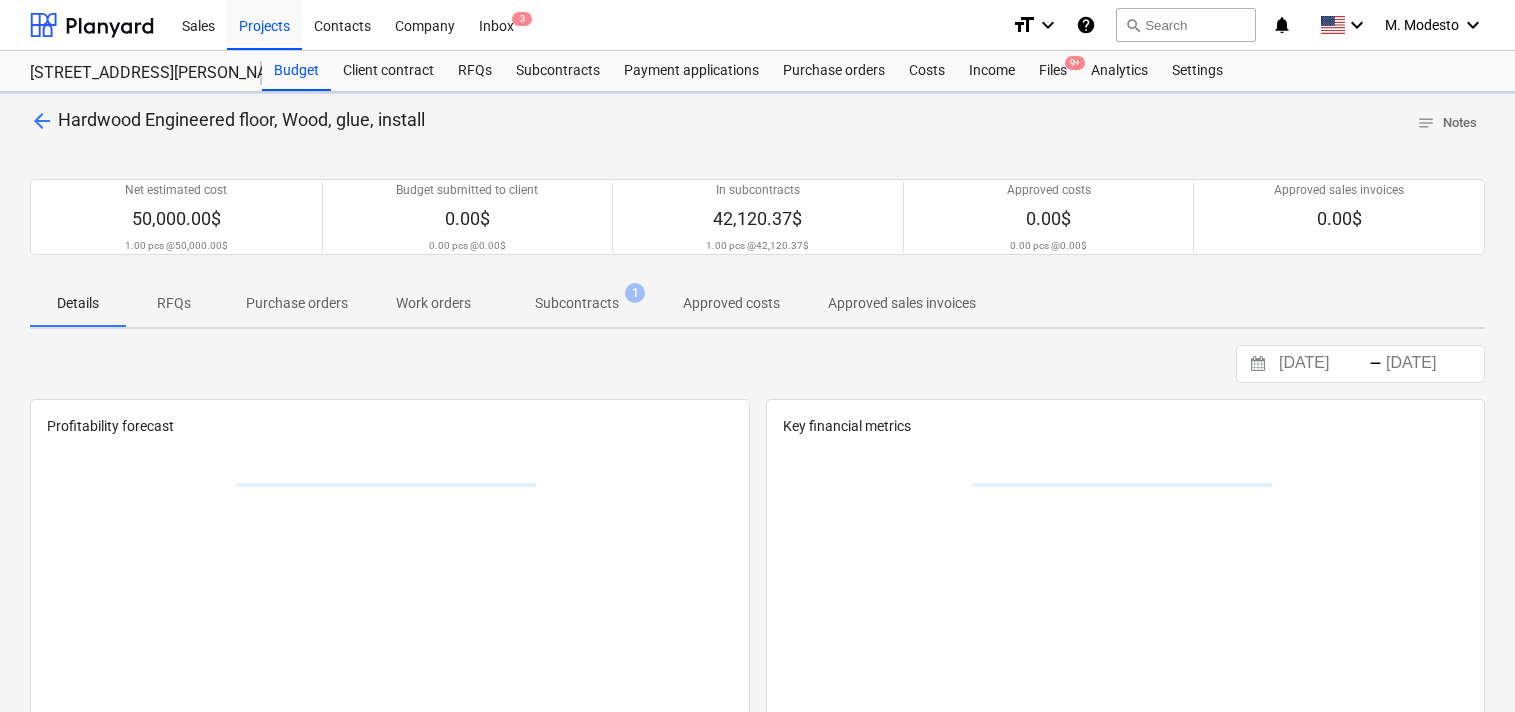 click on "Subcontracts" at bounding box center [577, 303] 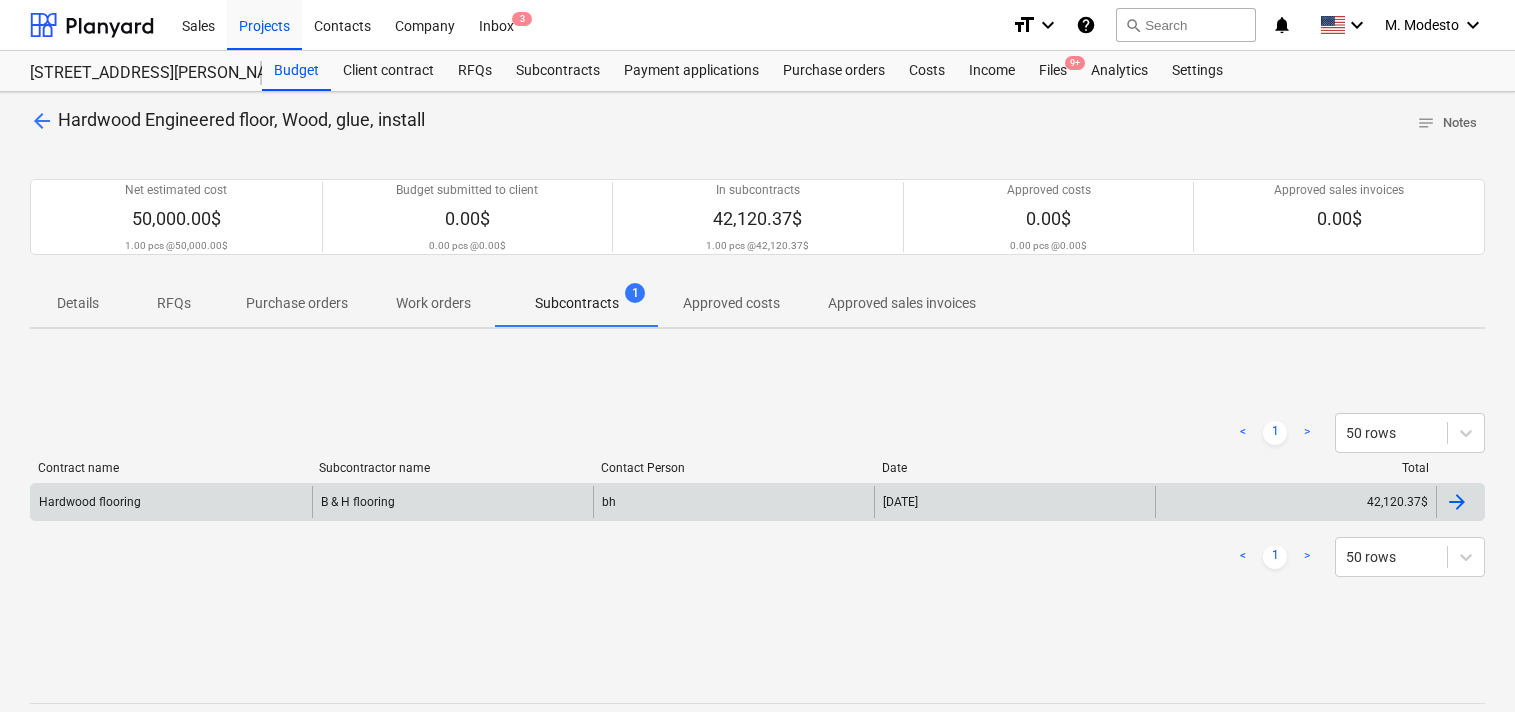 click on "bh" at bounding box center (733, 502) 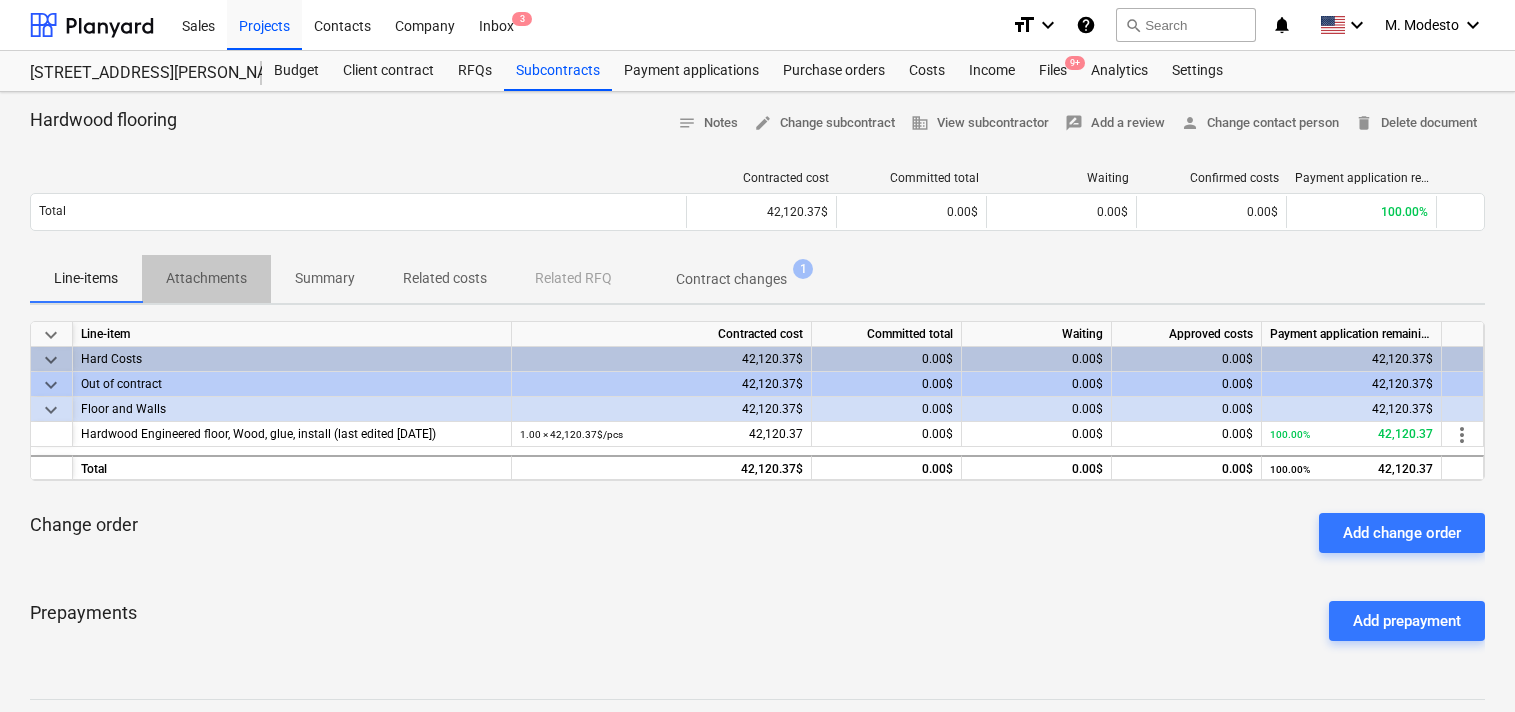 click on "Attachments" at bounding box center (206, 278) 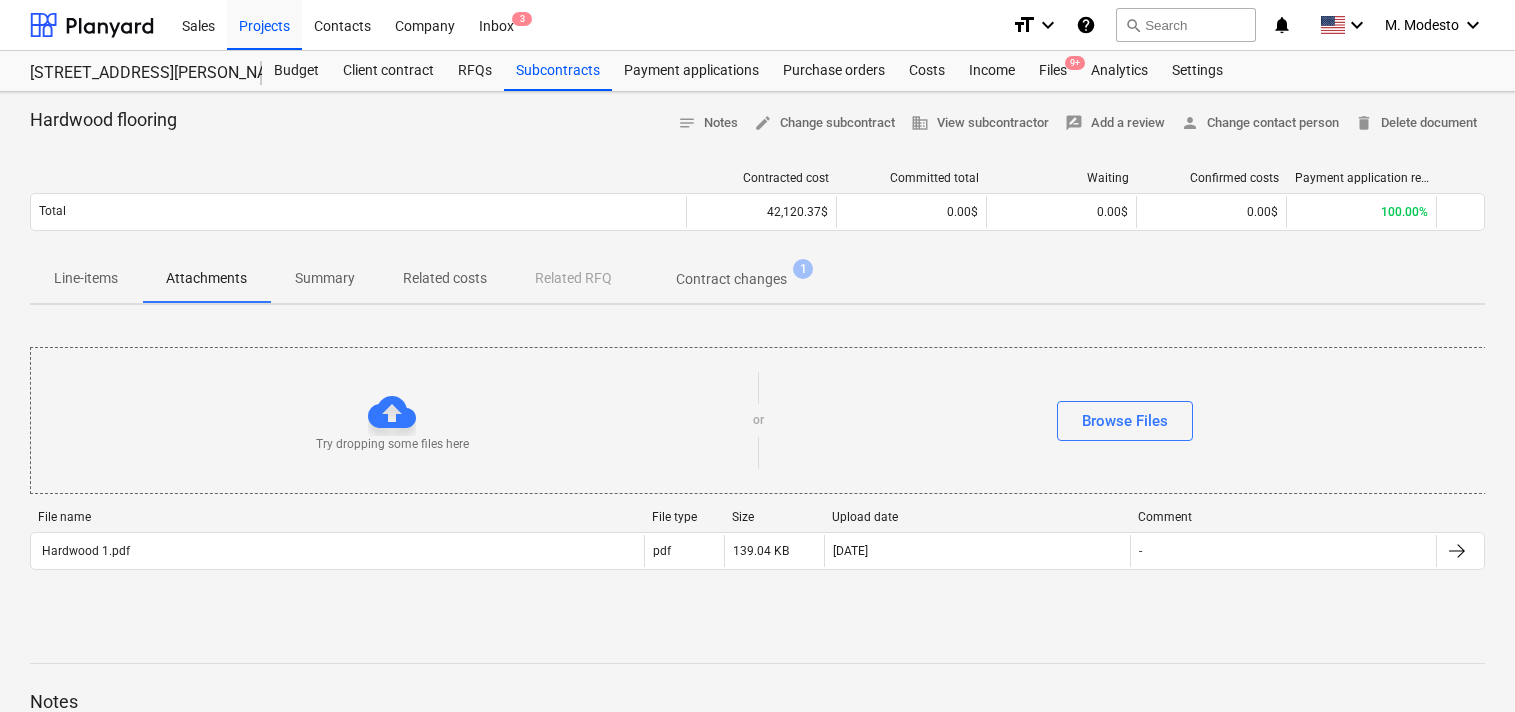 click on "Contract changes" at bounding box center (731, 279) 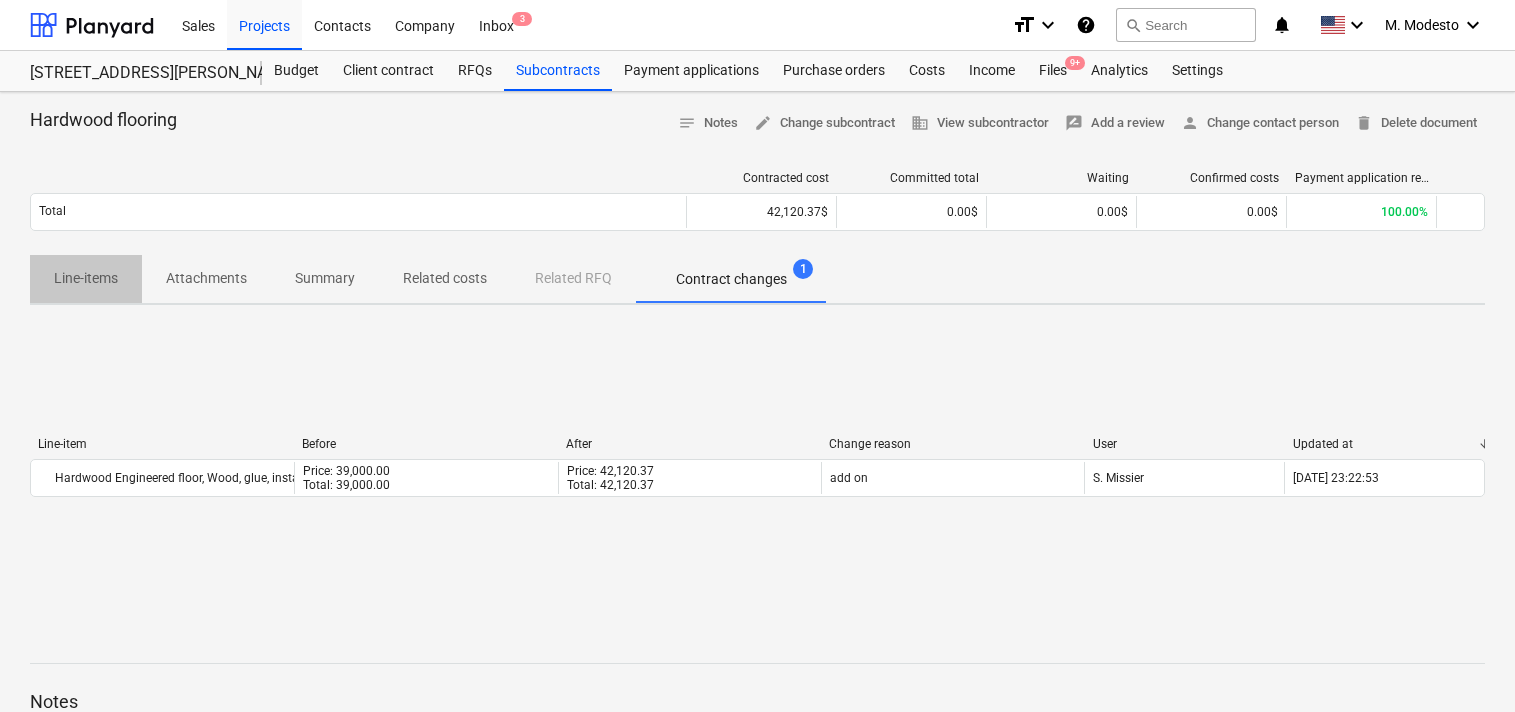 click on "Line-items" at bounding box center (86, 278) 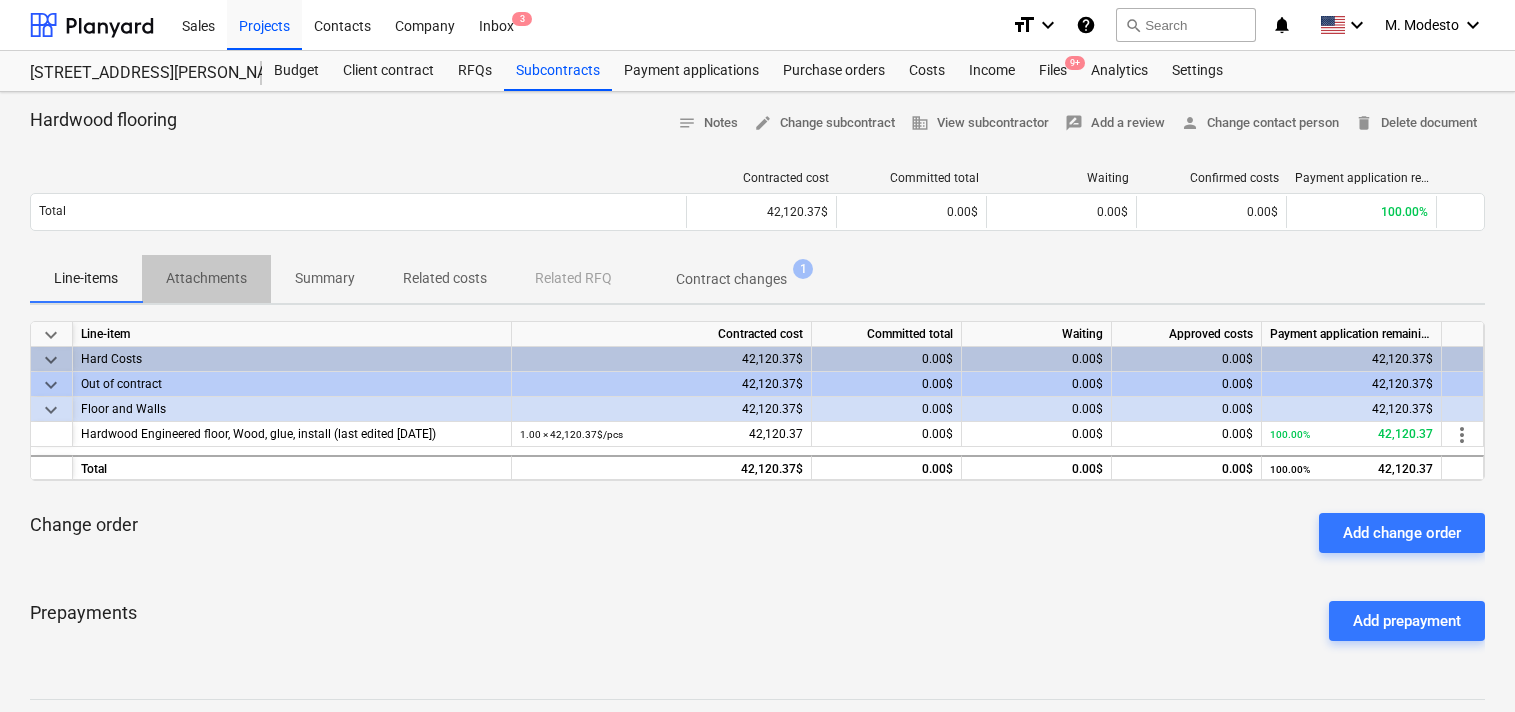 click on "Attachments" at bounding box center [206, 278] 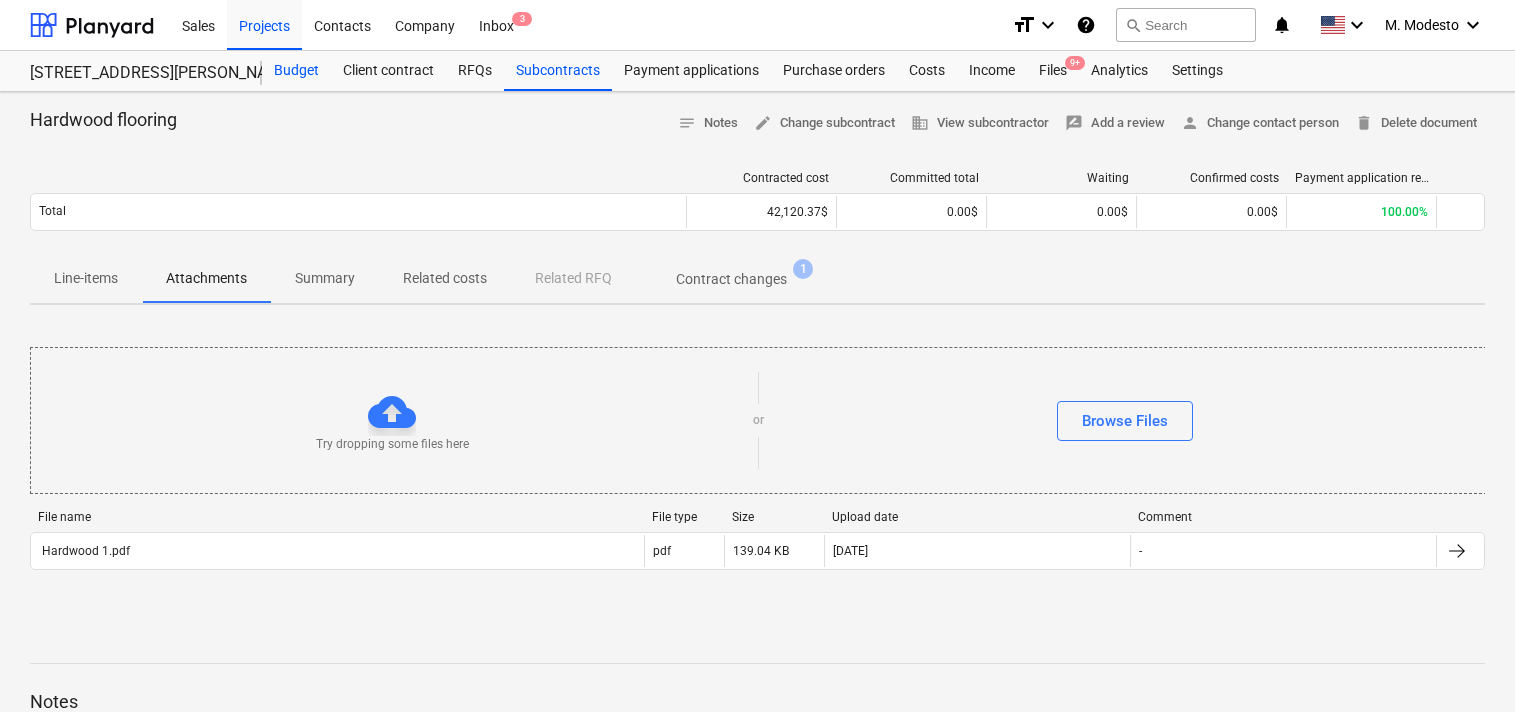 click on "Budget" at bounding box center [296, 71] 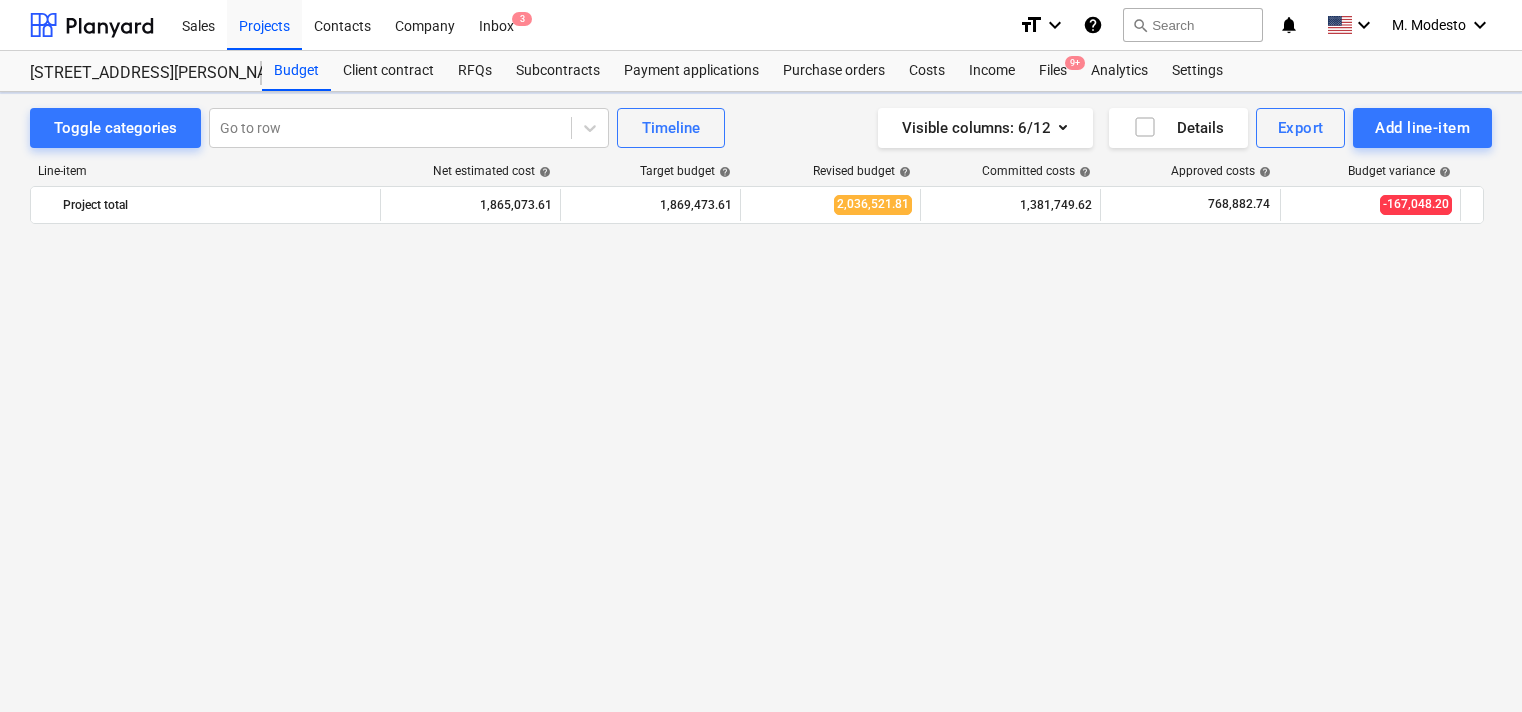 scroll, scrollTop: 2333, scrollLeft: 0, axis: vertical 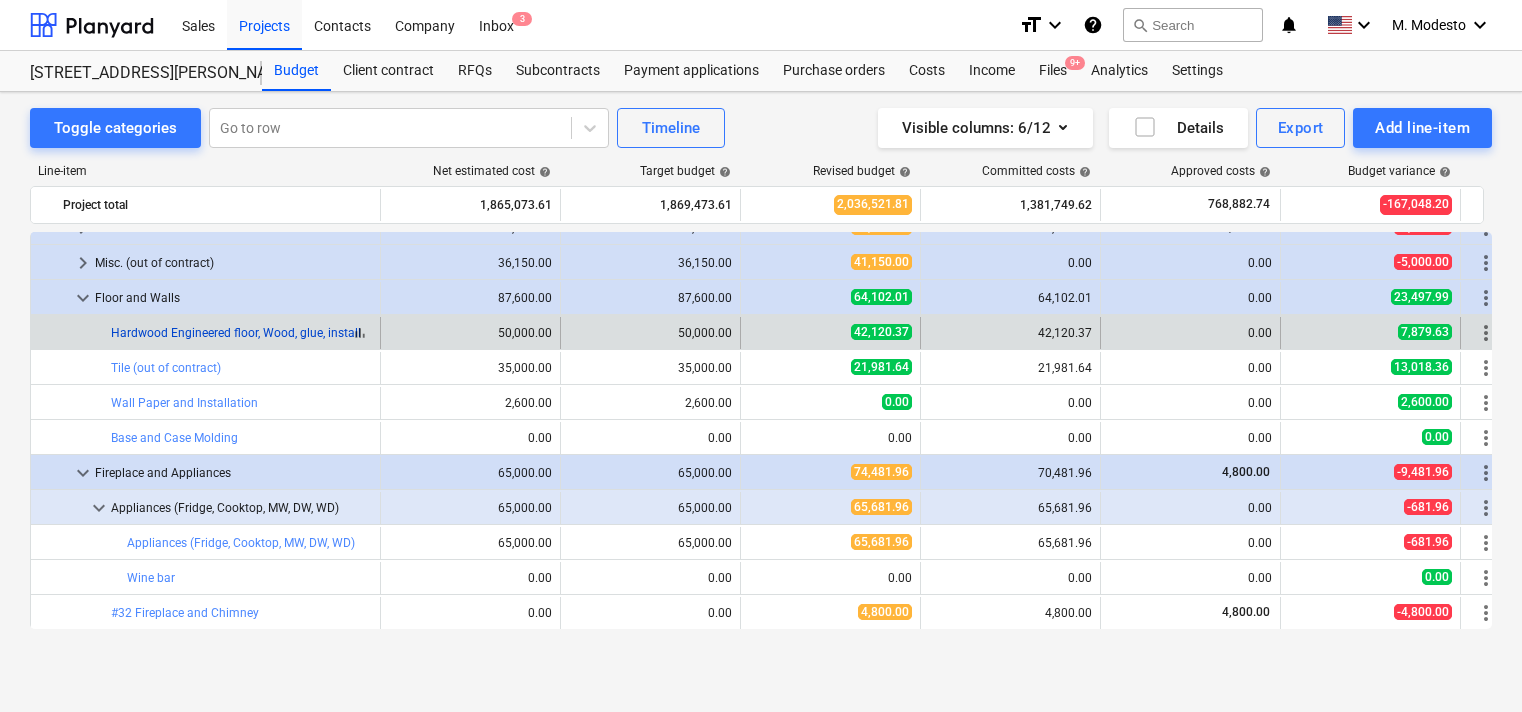 click on "Hardwood Engineered floor, Wood, glue, install" at bounding box center (236, 333) 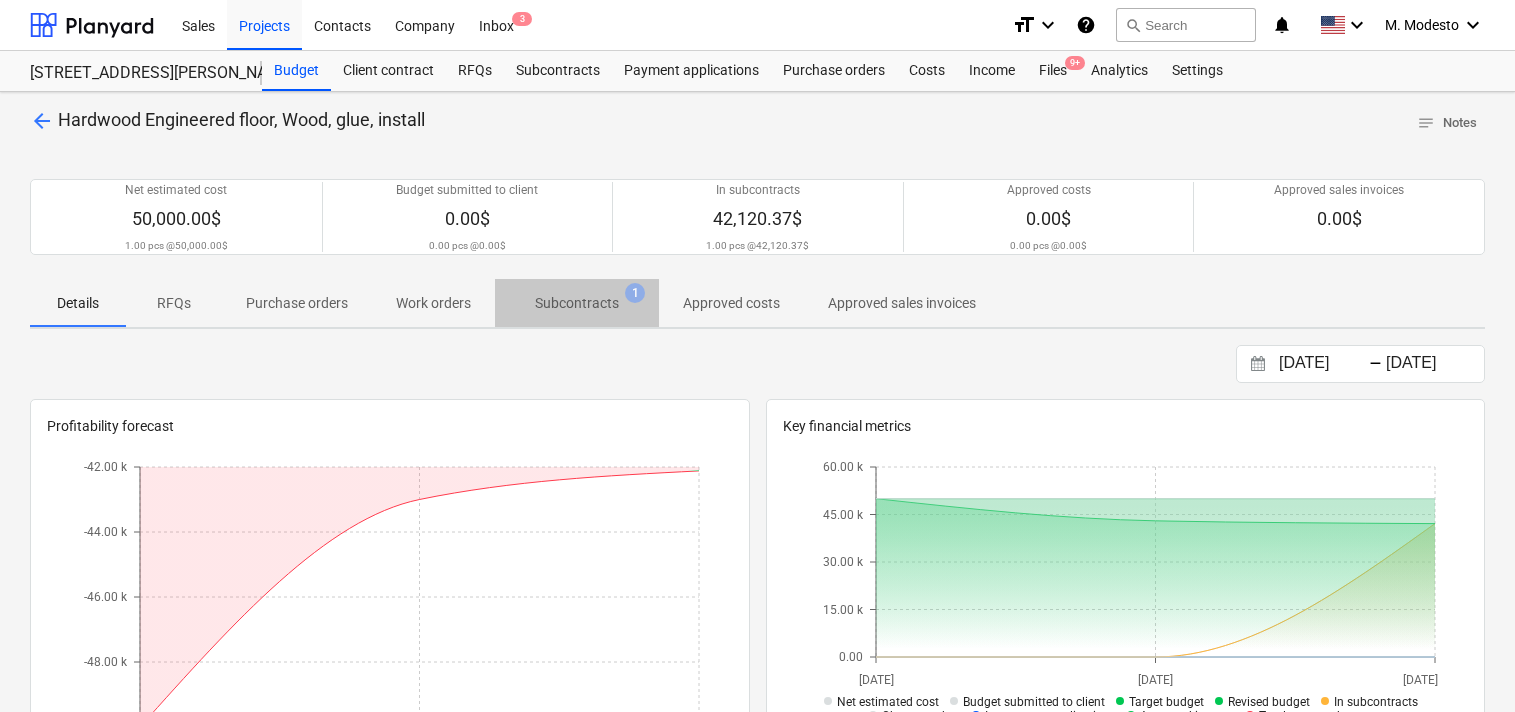 click on "Subcontracts" at bounding box center (577, 303) 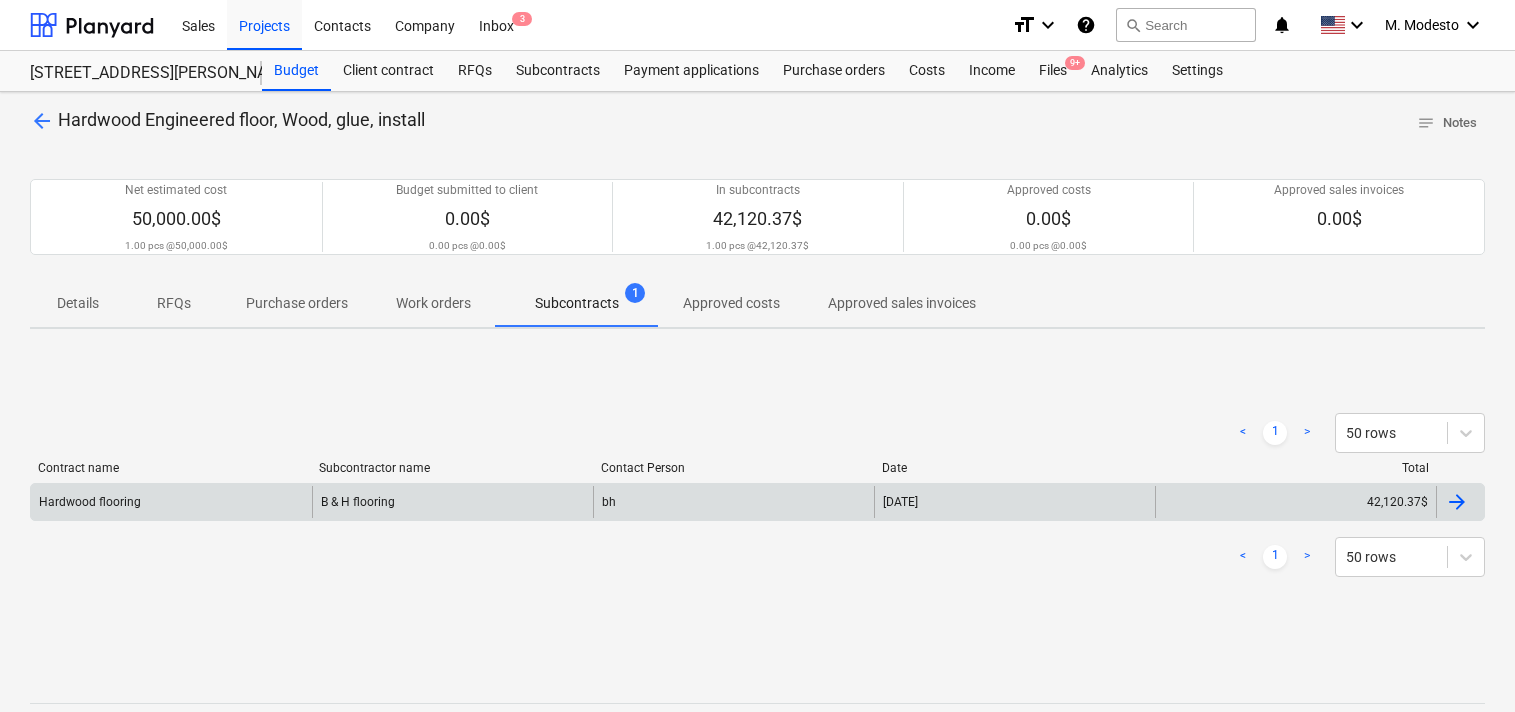click on "bh" at bounding box center (733, 502) 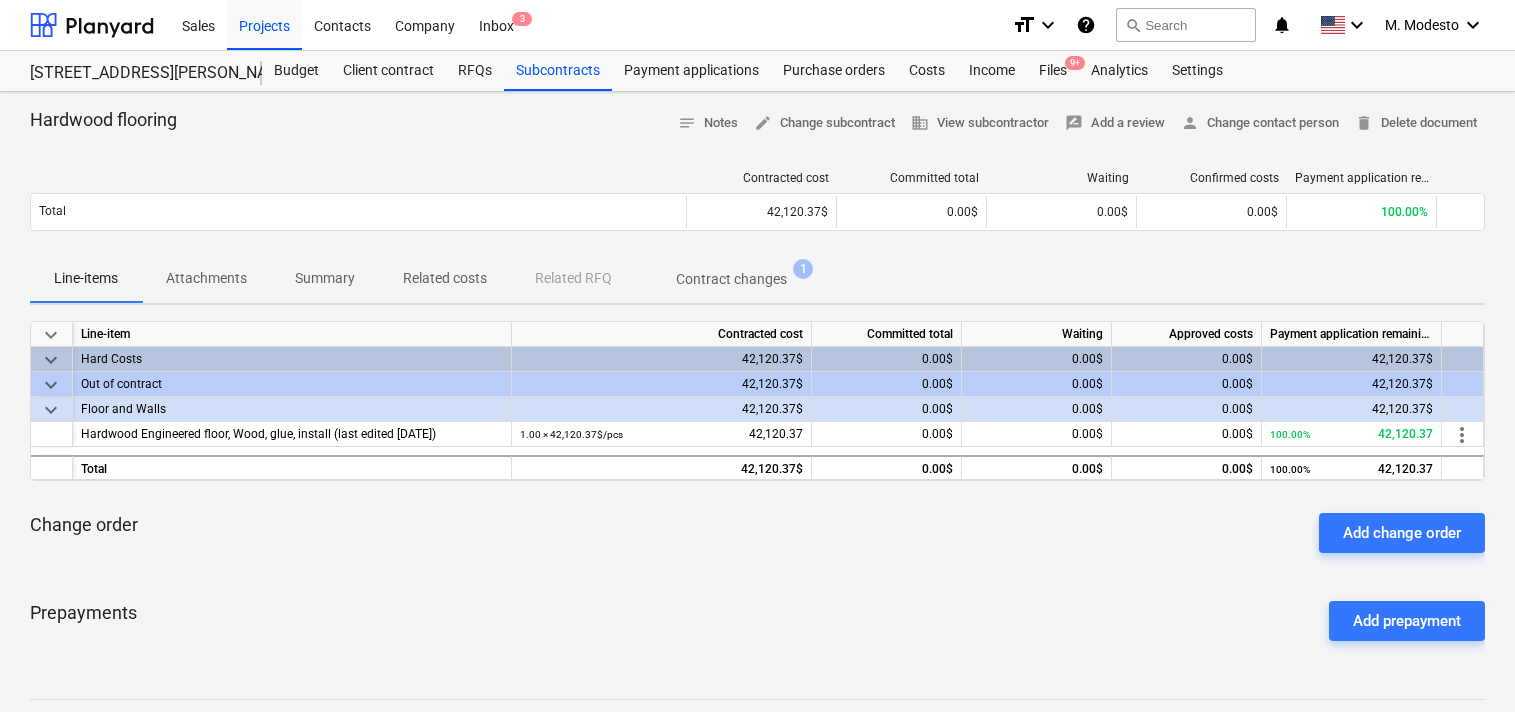 click on "Attachments" at bounding box center [206, 278] 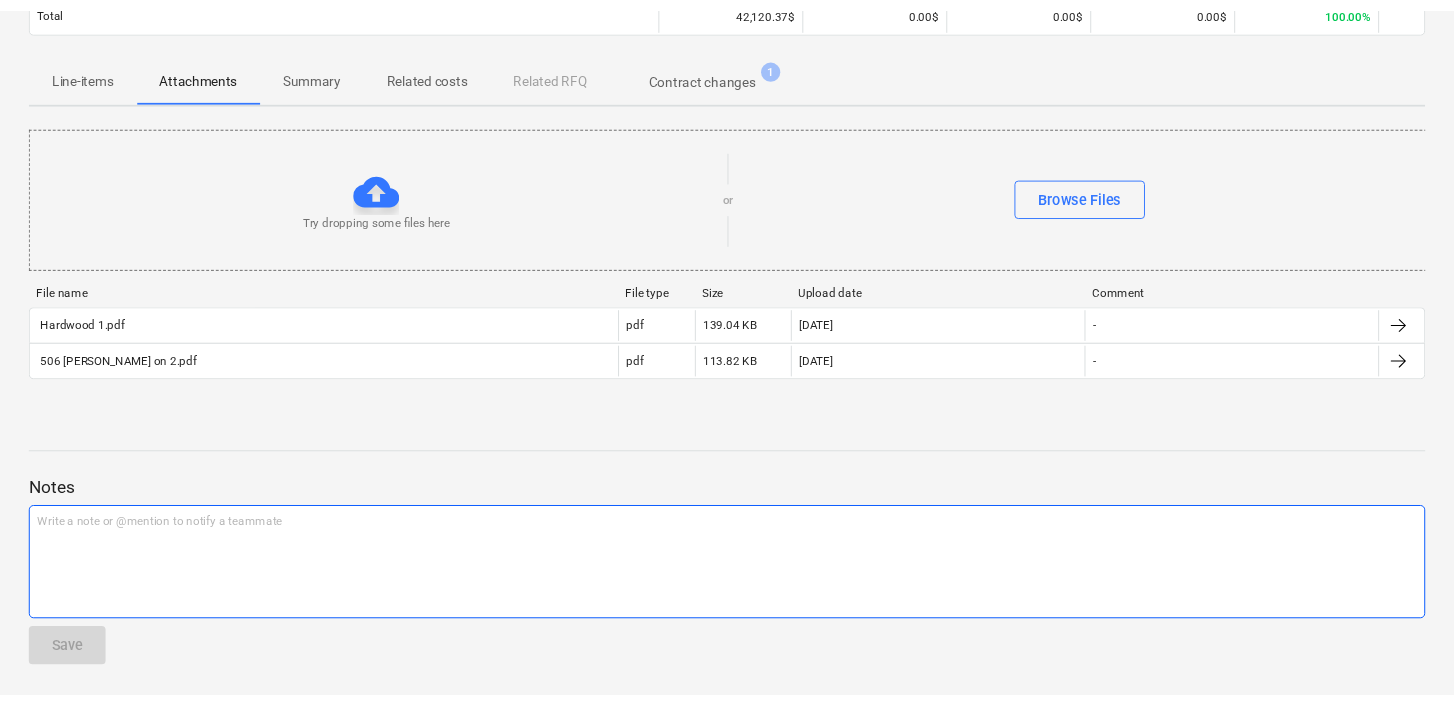 scroll, scrollTop: 205, scrollLeft: 0, axis: vertical 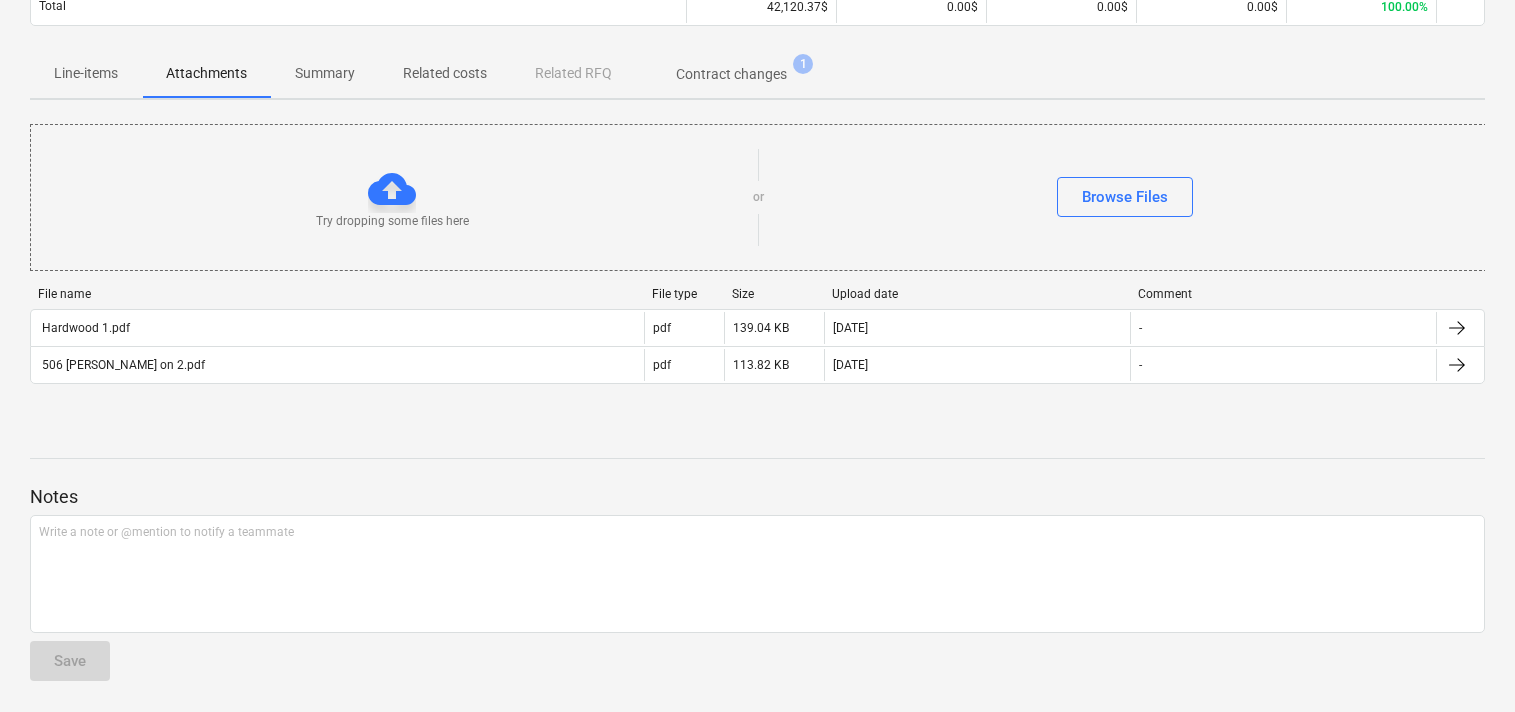 drag, startPoint x: 302, startPoint y: 427, endPoint x: 315, endPoint y: 430, distance: 13.341664 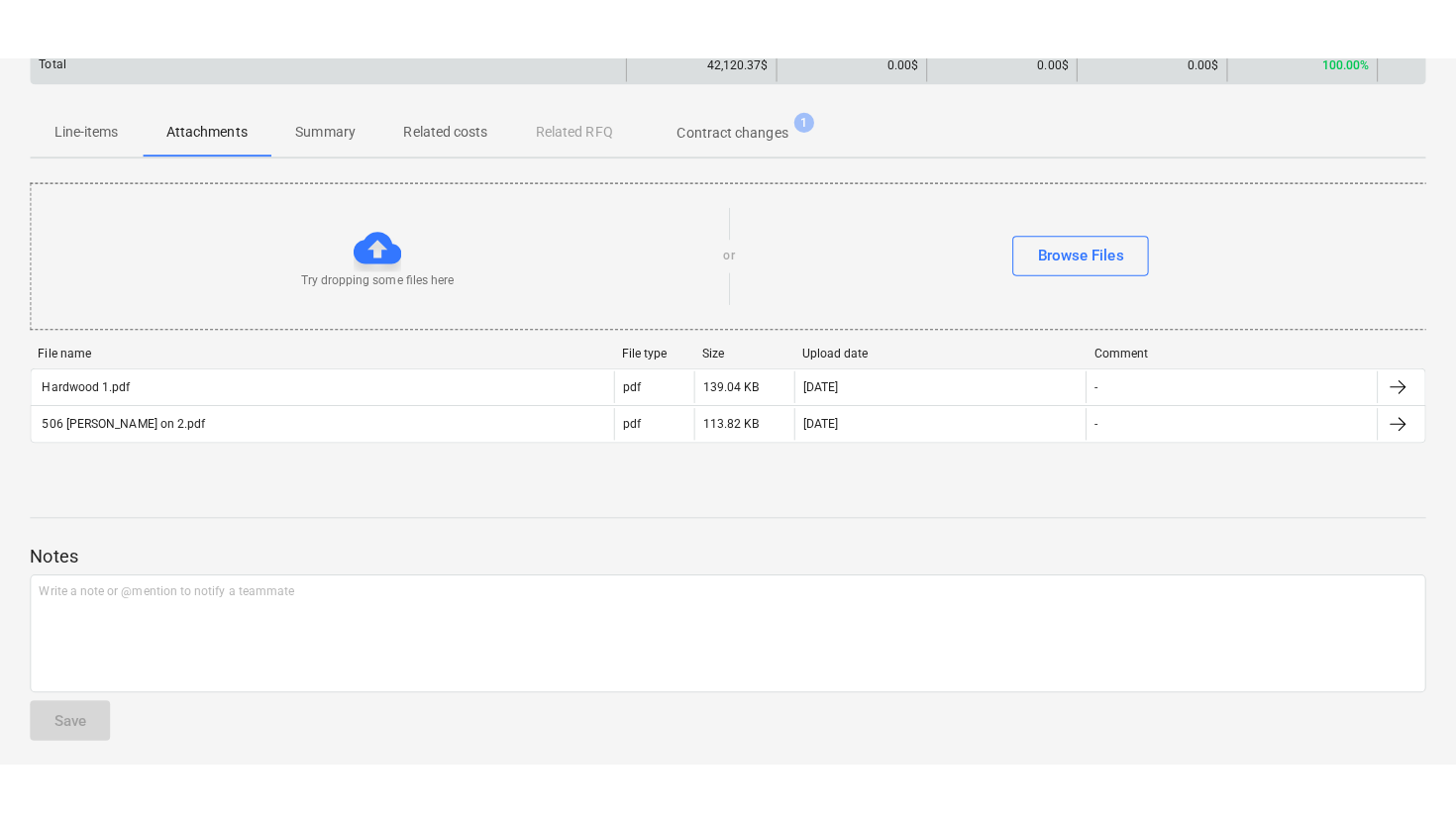 scroll, scrollTop: 0, scrollLeft: 0, axis: both 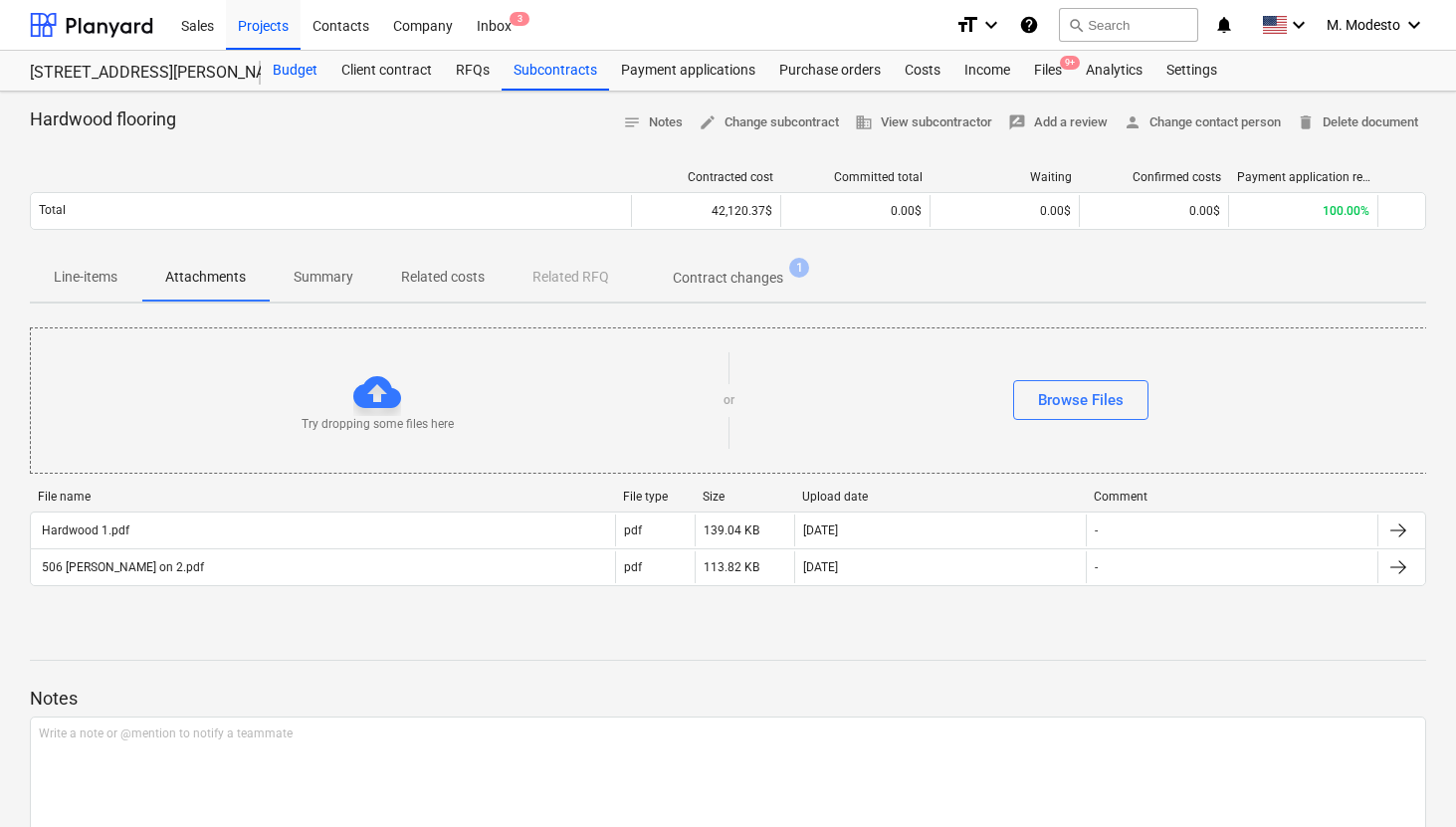 click on "Budget" at bounding box center (295, 71) 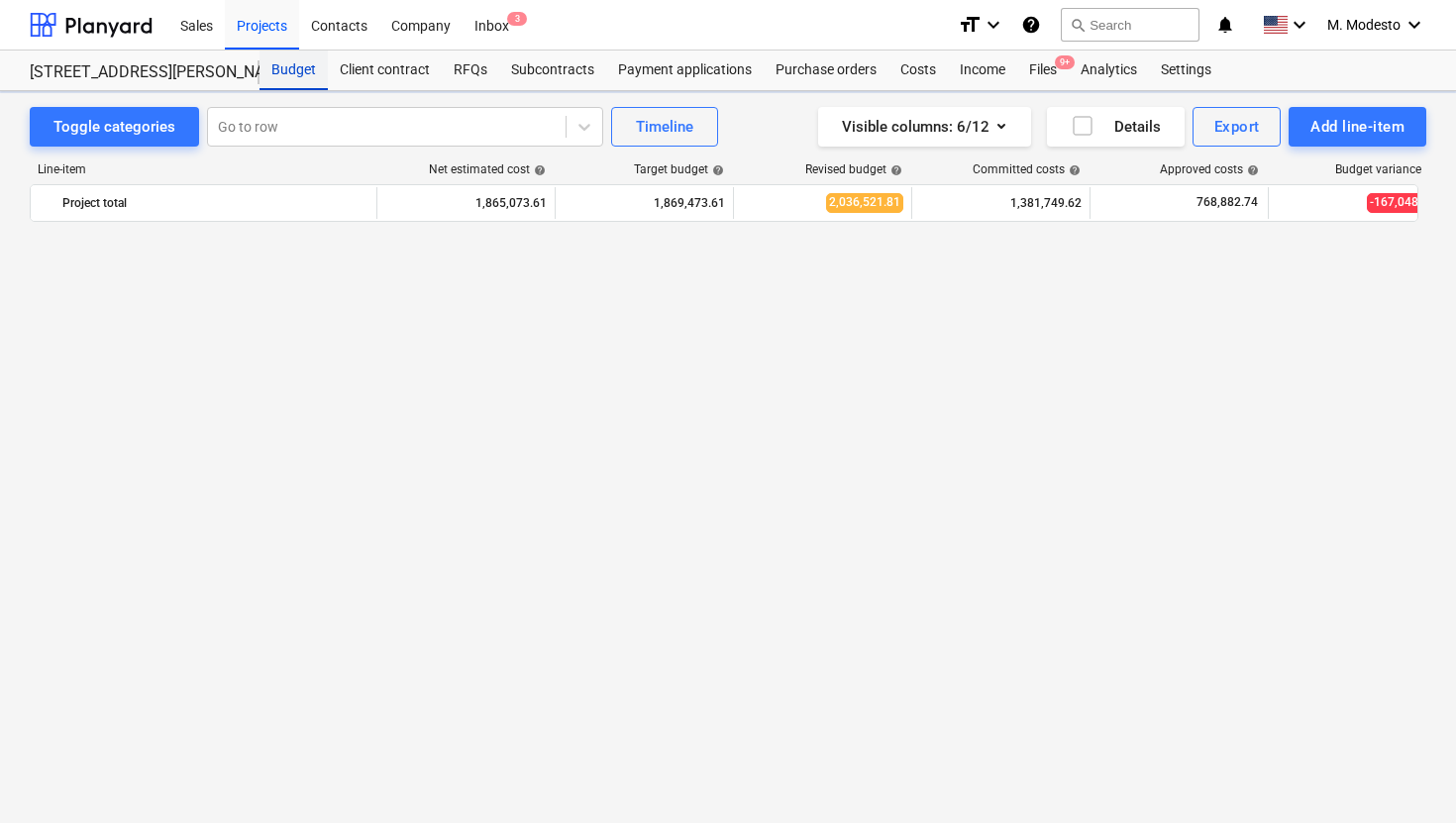 scroll, scrollTop: 2311, scrollLeft: 0, axis: vertical 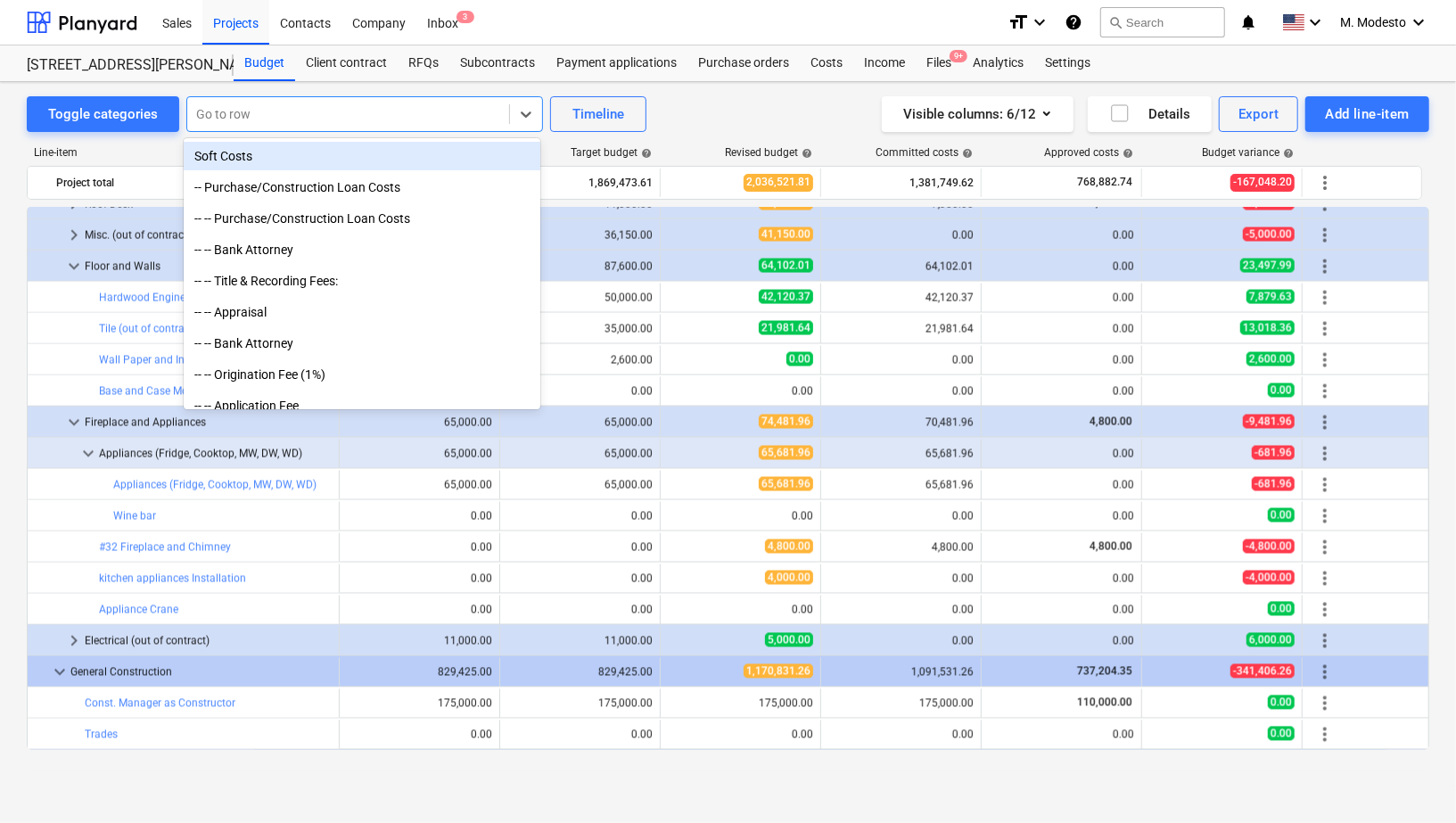 click at bounding box center [348, 114] 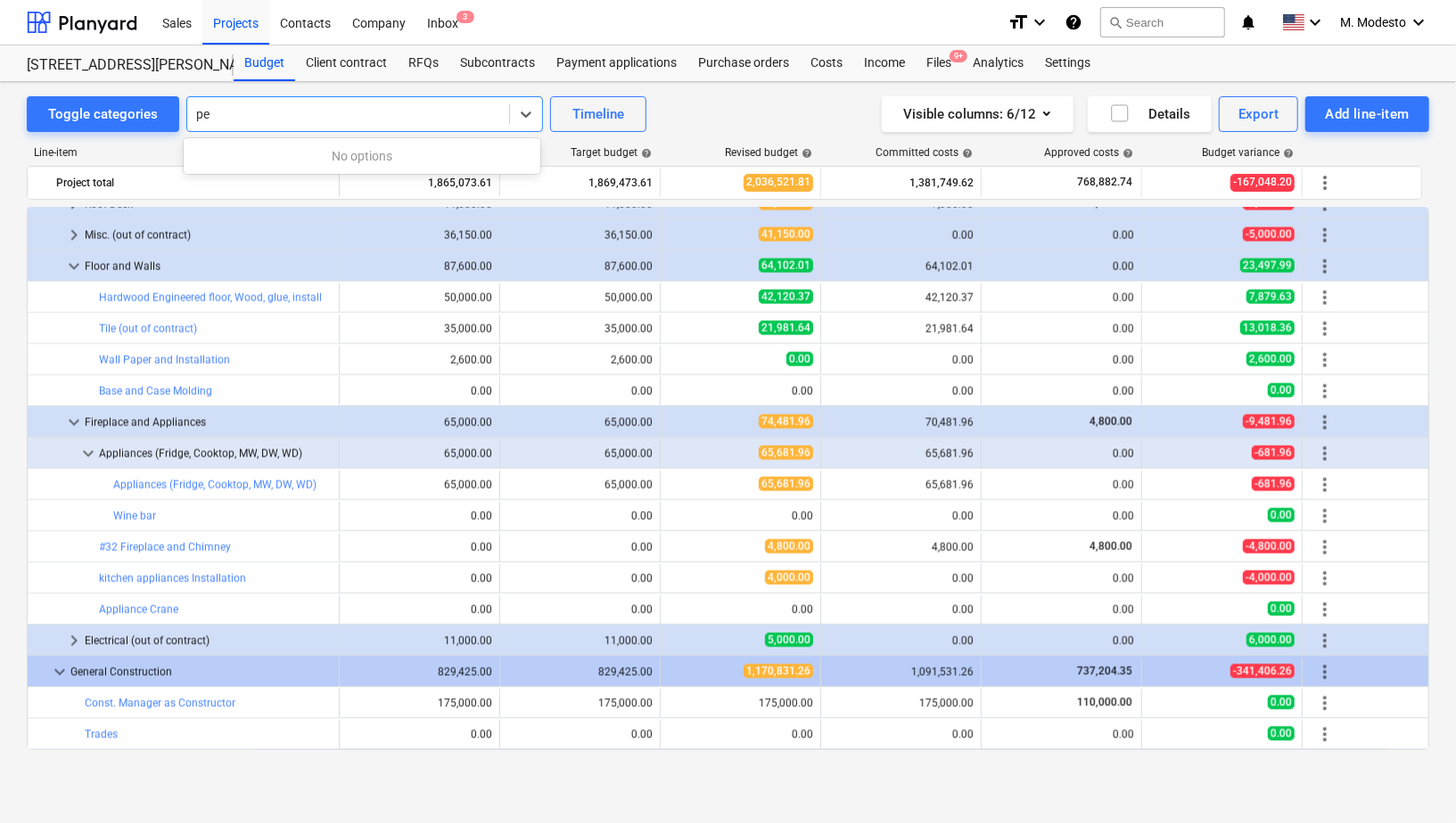 type on "p" 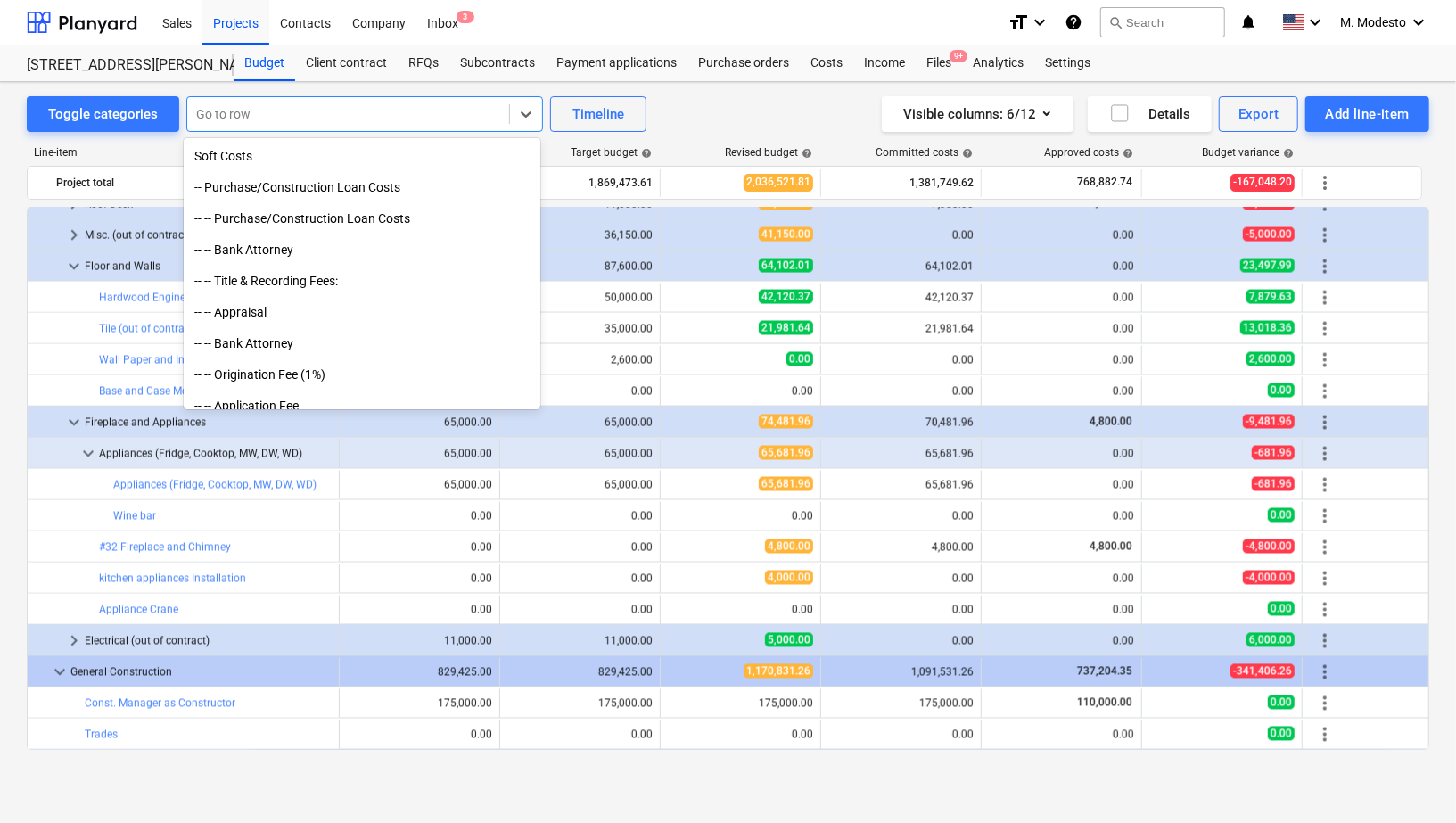 type on "p" 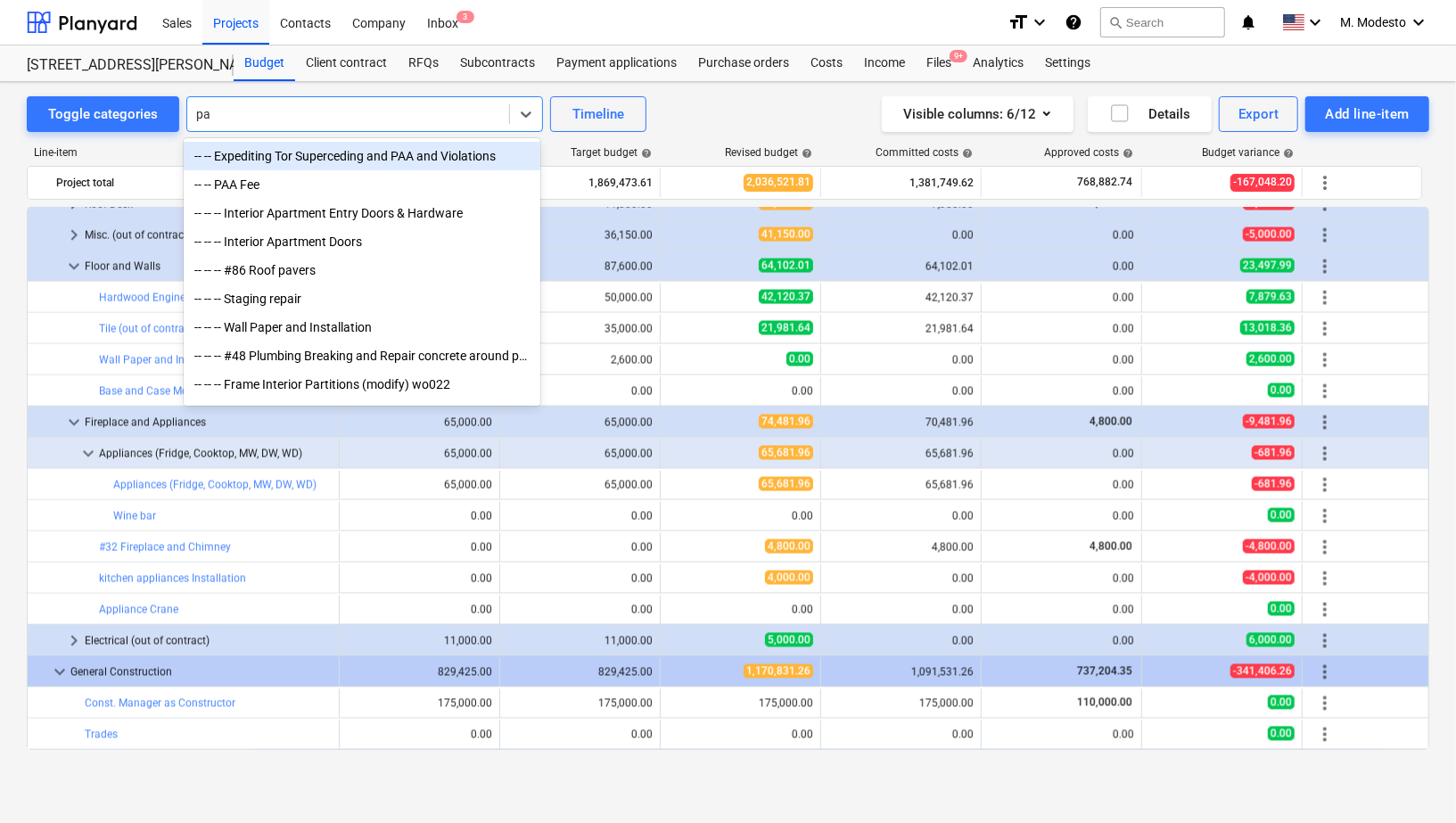 type on "pav" 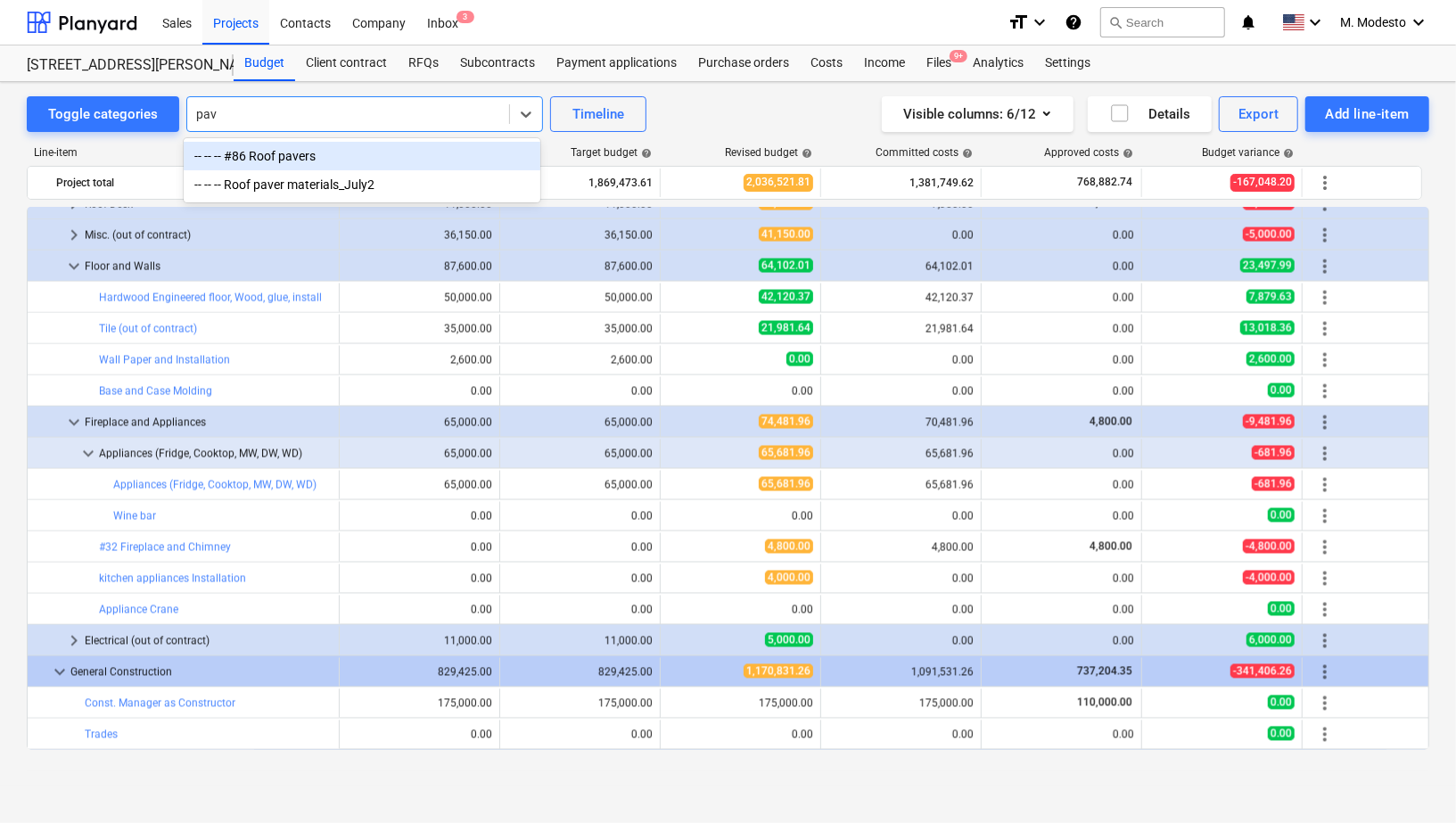click on "-- -- --   #86 Roof pavers" at bounding box center [362, 156] 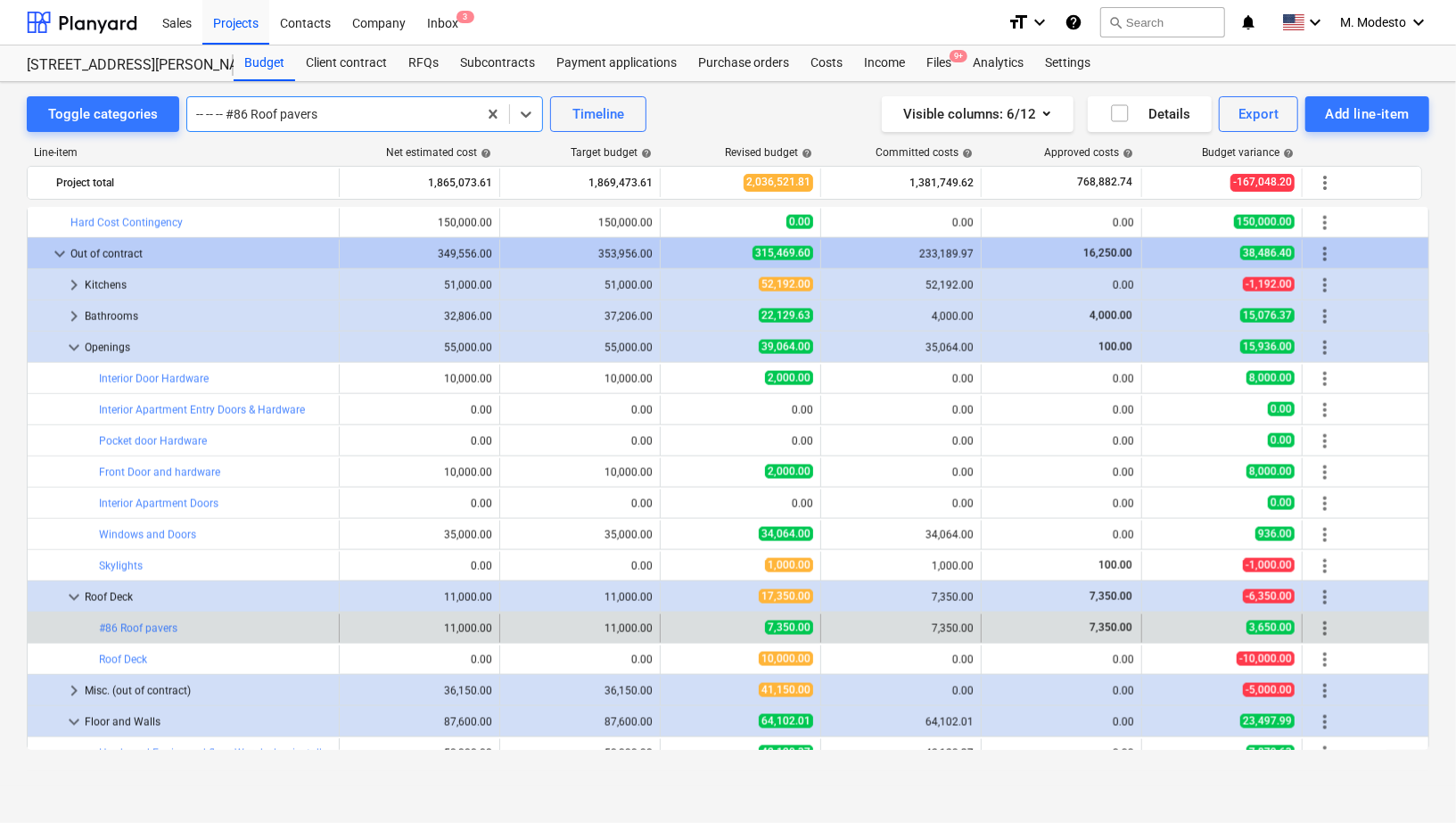scroll, scrollTop: 1714, scrollLeft: 0, axis: vertical 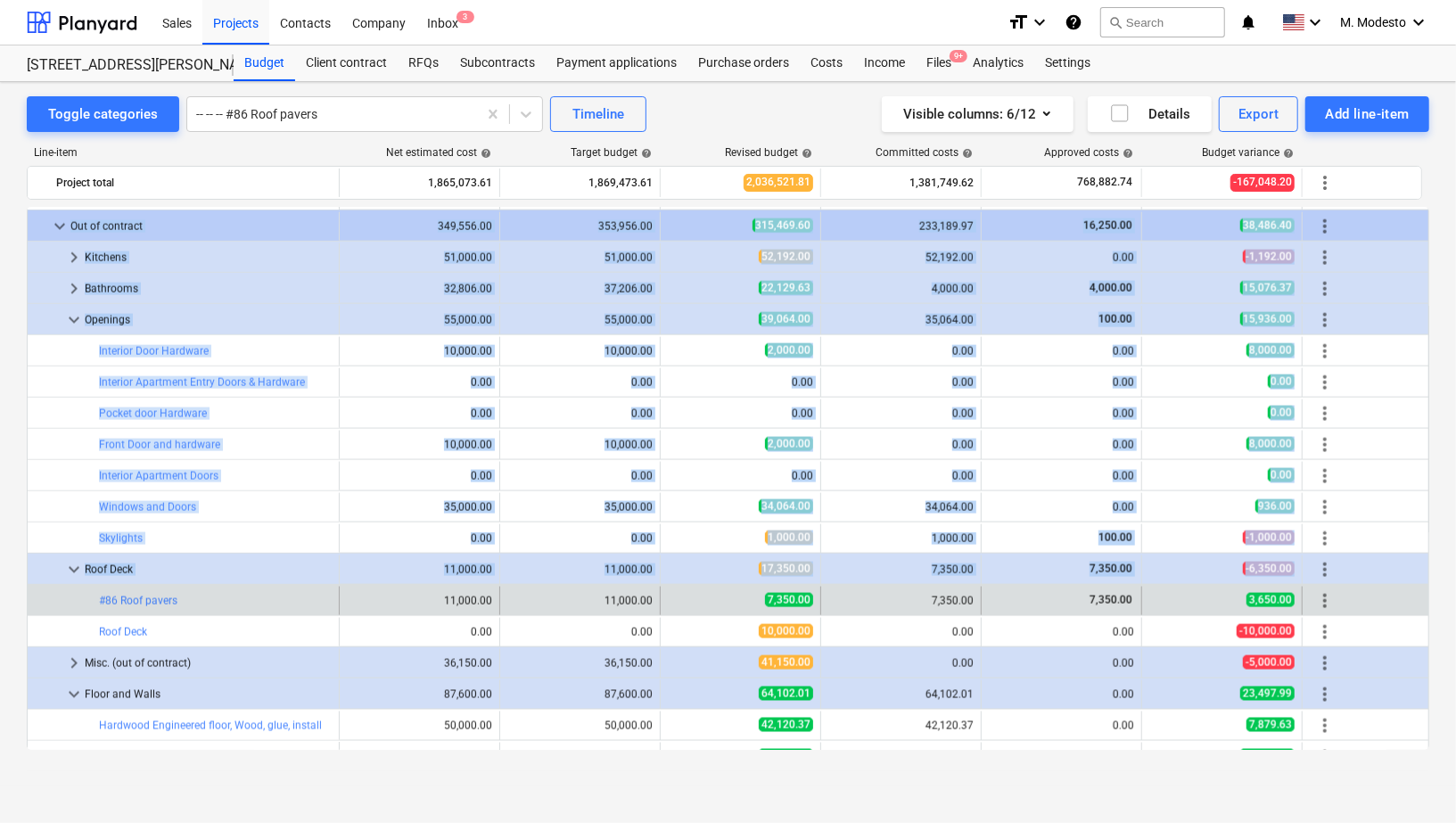 drag, startPoint x: 95, startPoint y: 597, endPoint x: 46, endPoint y: 598, distance: 49.0102 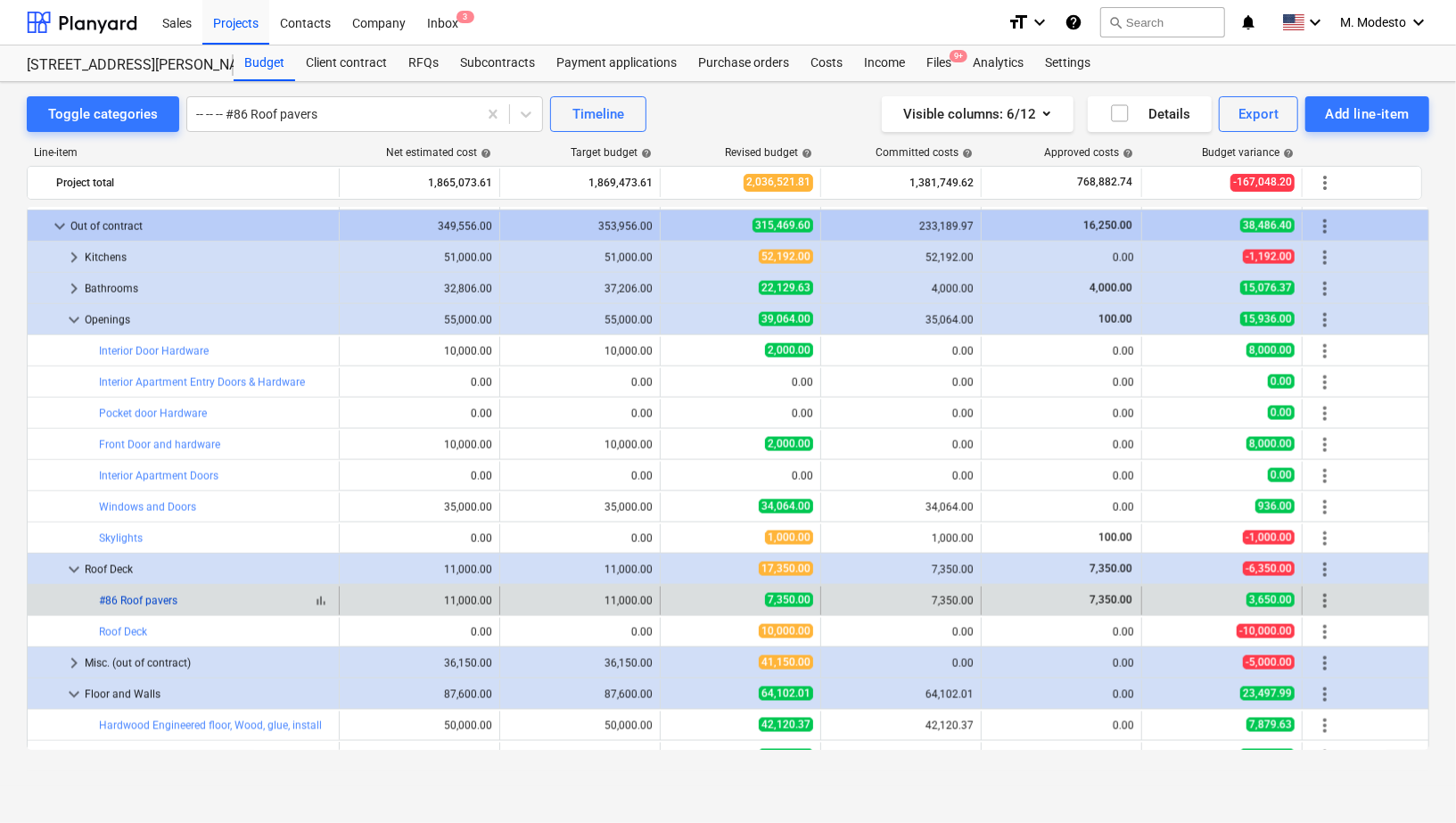 copy on "bar_chart  #86 Roof pavers" 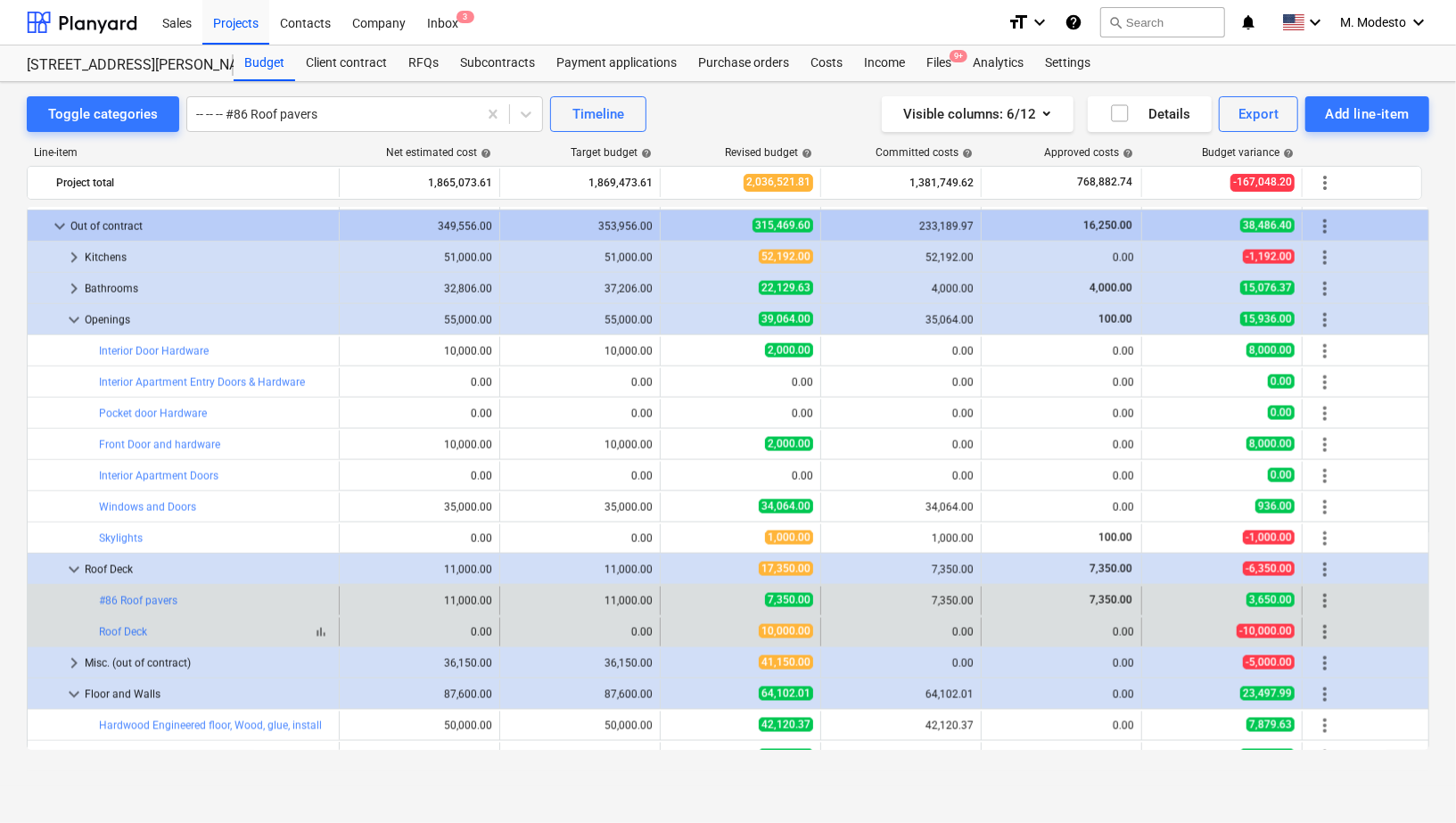 drag, startPoint x: 95, startPoint y: 598, endPoint x: 249, endPoint y: 622, distance: 155.8589 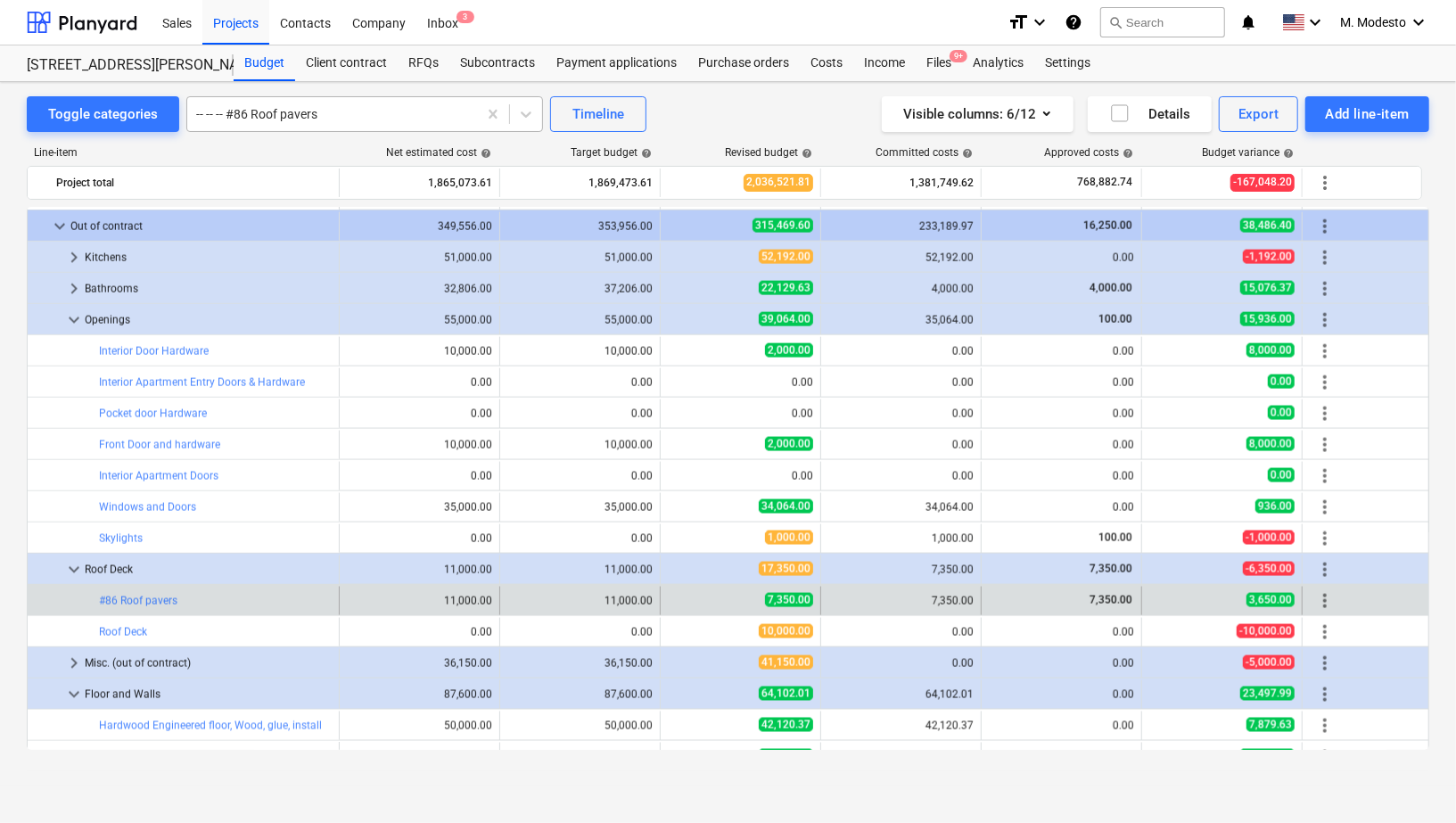 click at bounding box center [332, 114] 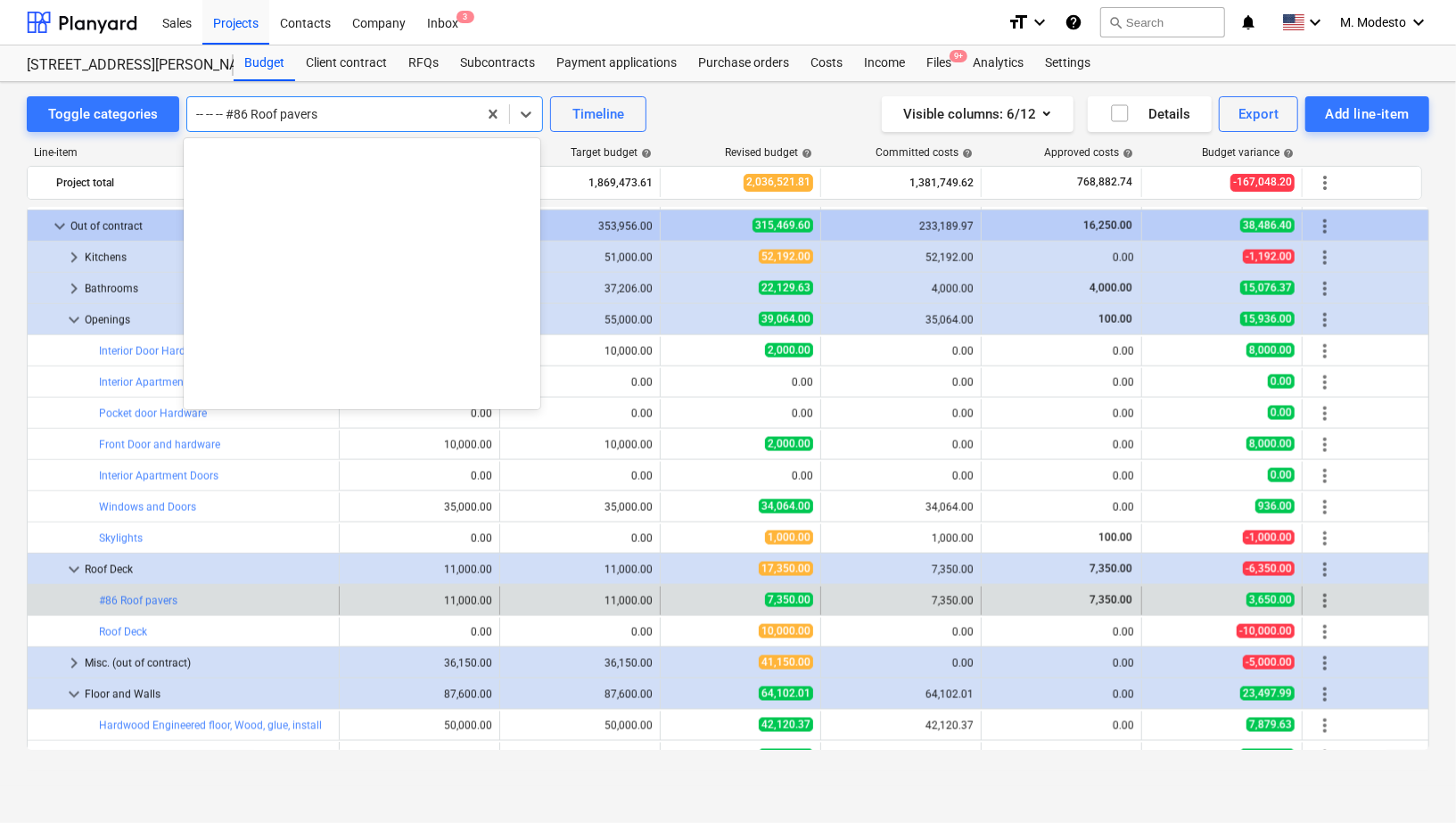 scroll, scrollTop: 3246, scrollLeft: 0, axis: vertical 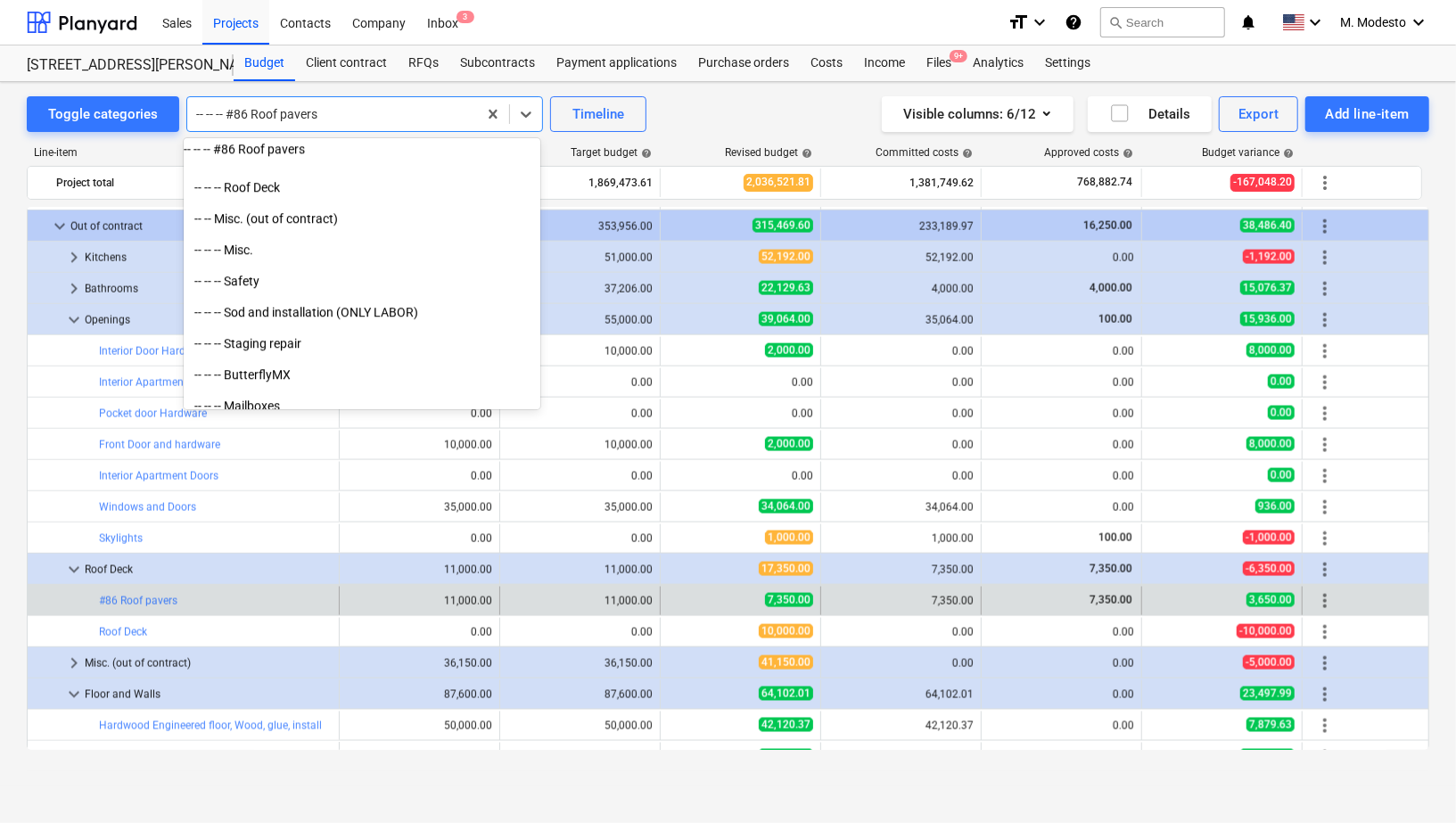 paste on "fire extinguishers" 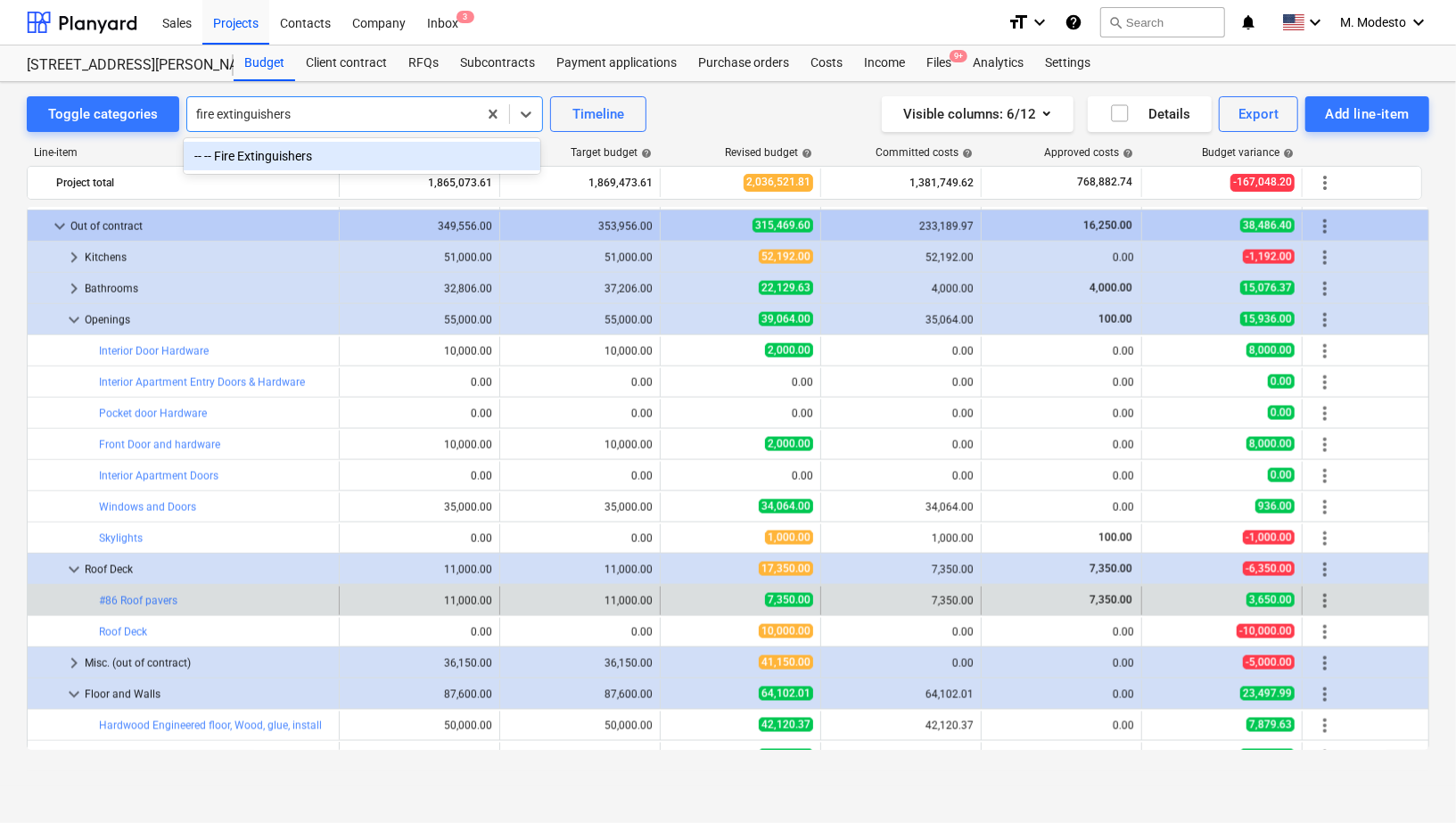 click on "-- --   Fire Extinguishers" at bounding box center [362, 156] 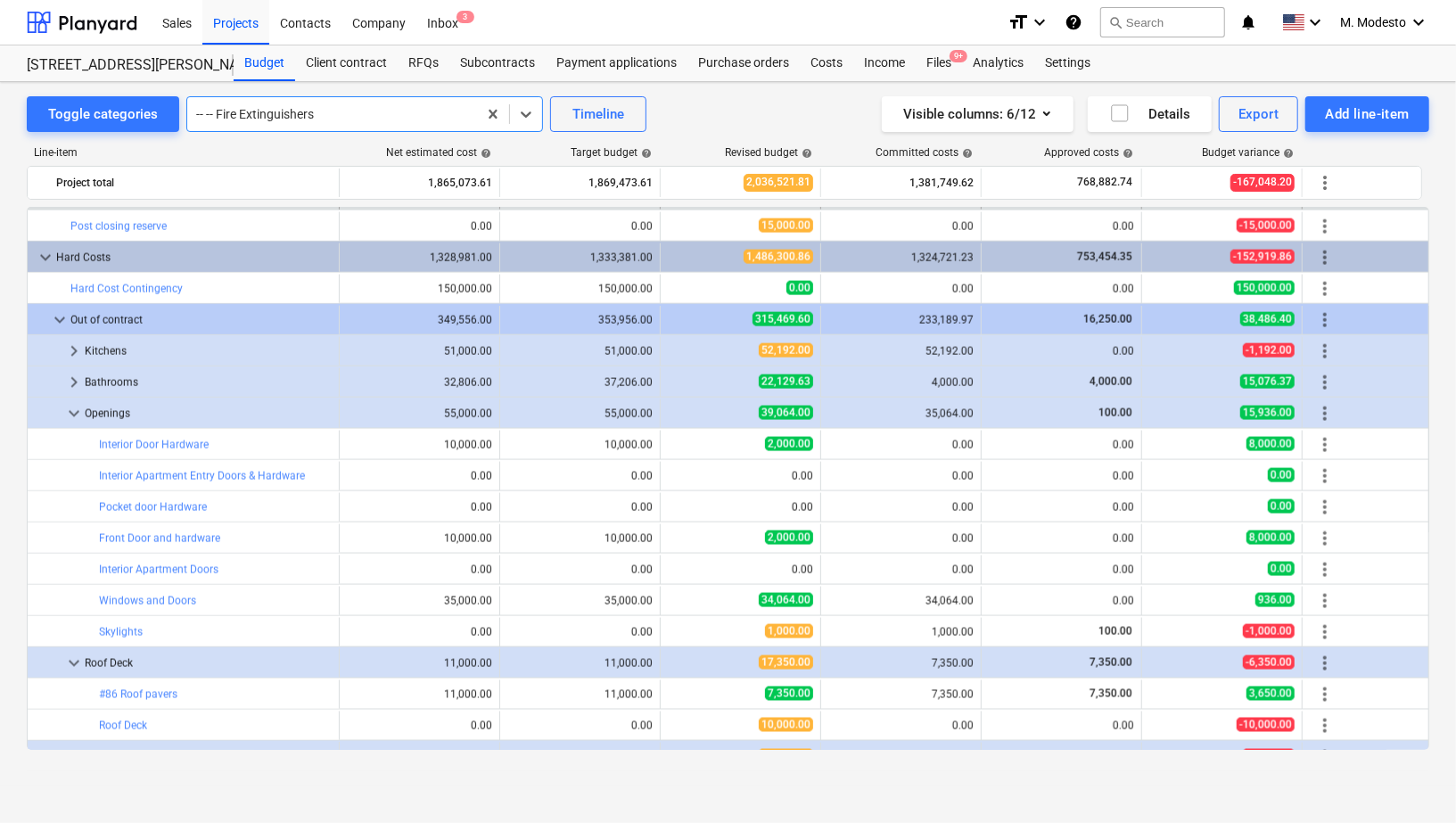 scroll, scrollTop: 1685, scrollLeft: 0, axis: vertical 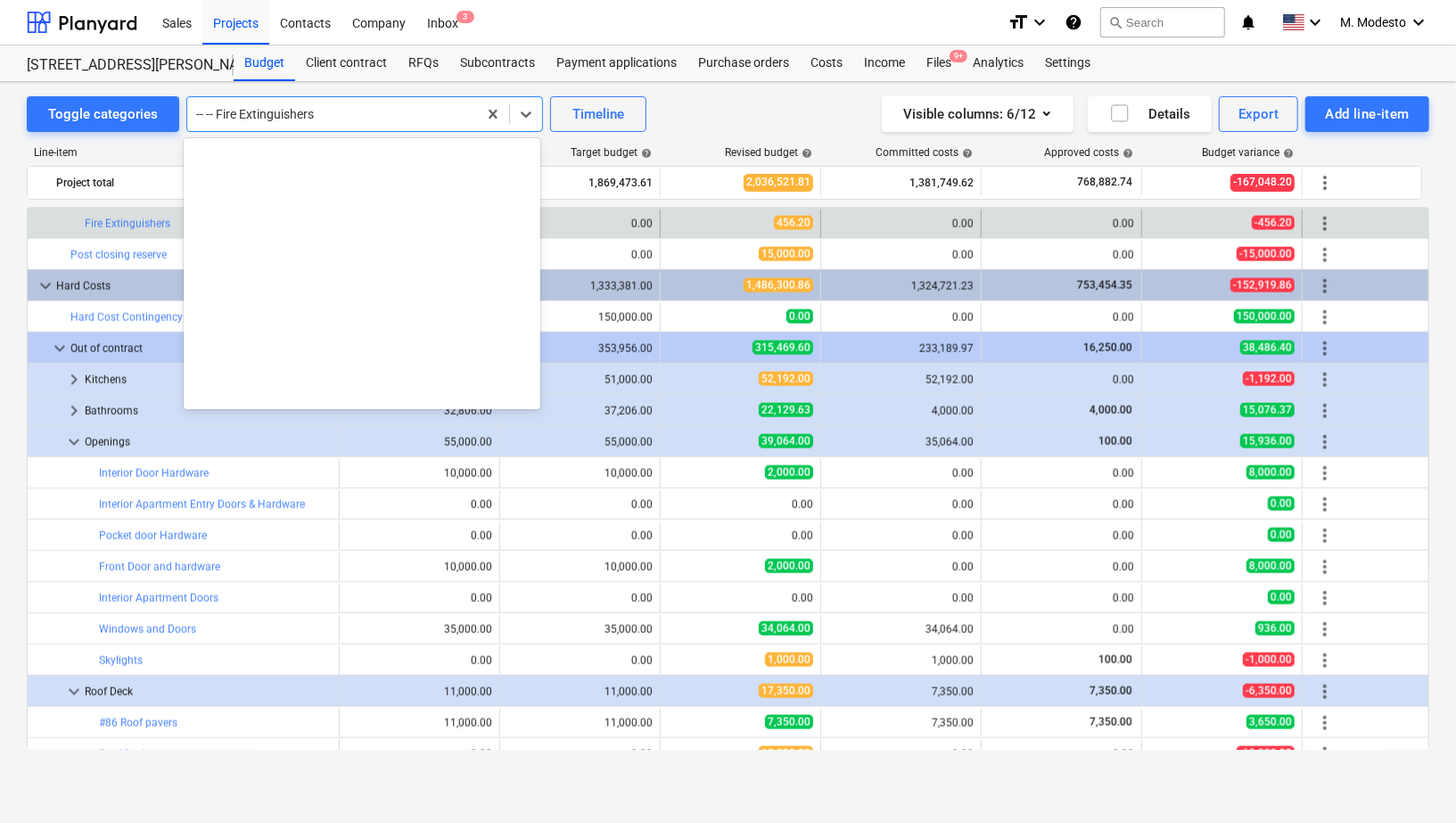 click at bounding box center [332, 114] 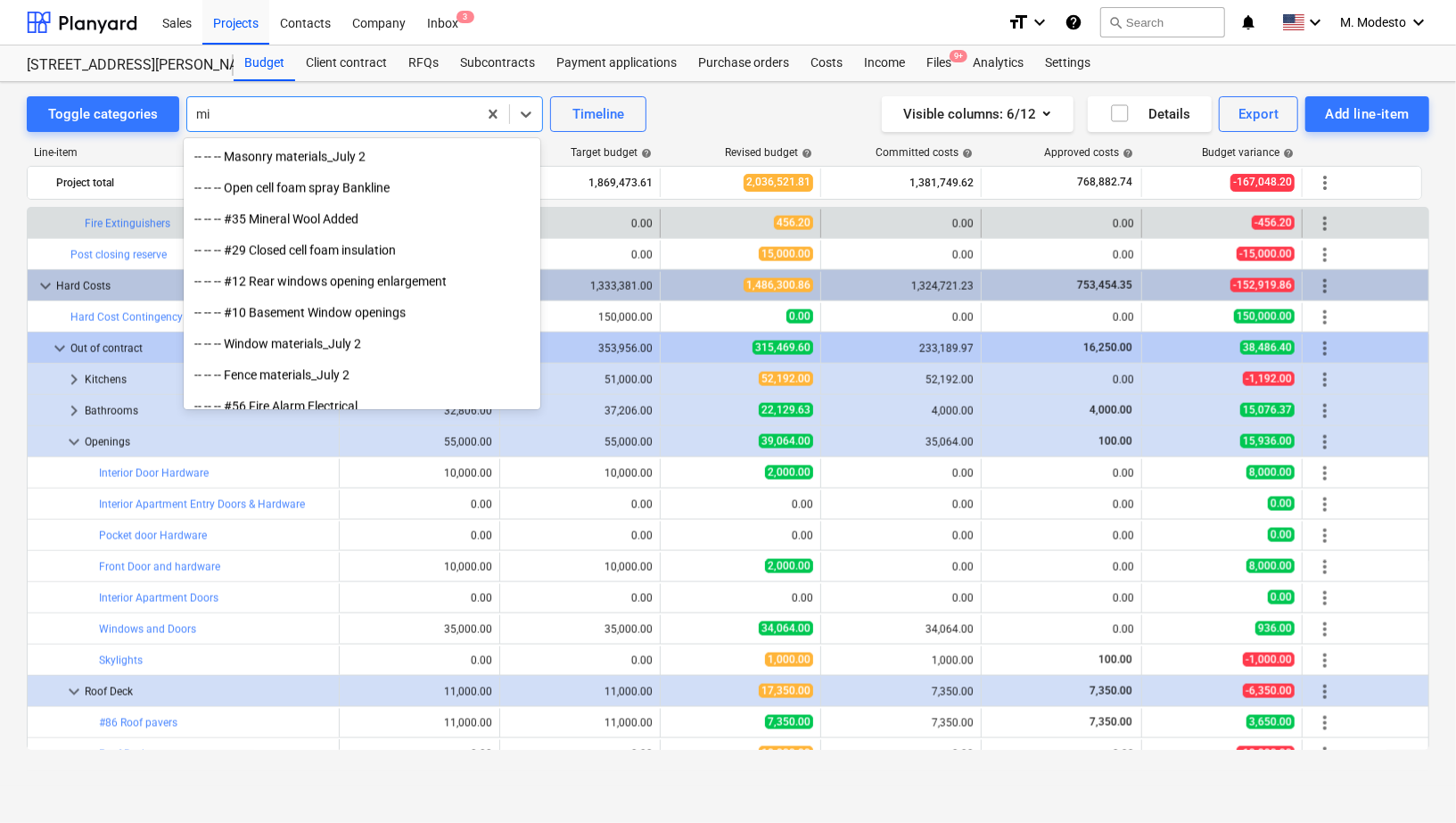 scroll, scrollTop: 357, scrollLeft: 0, axis: vertical 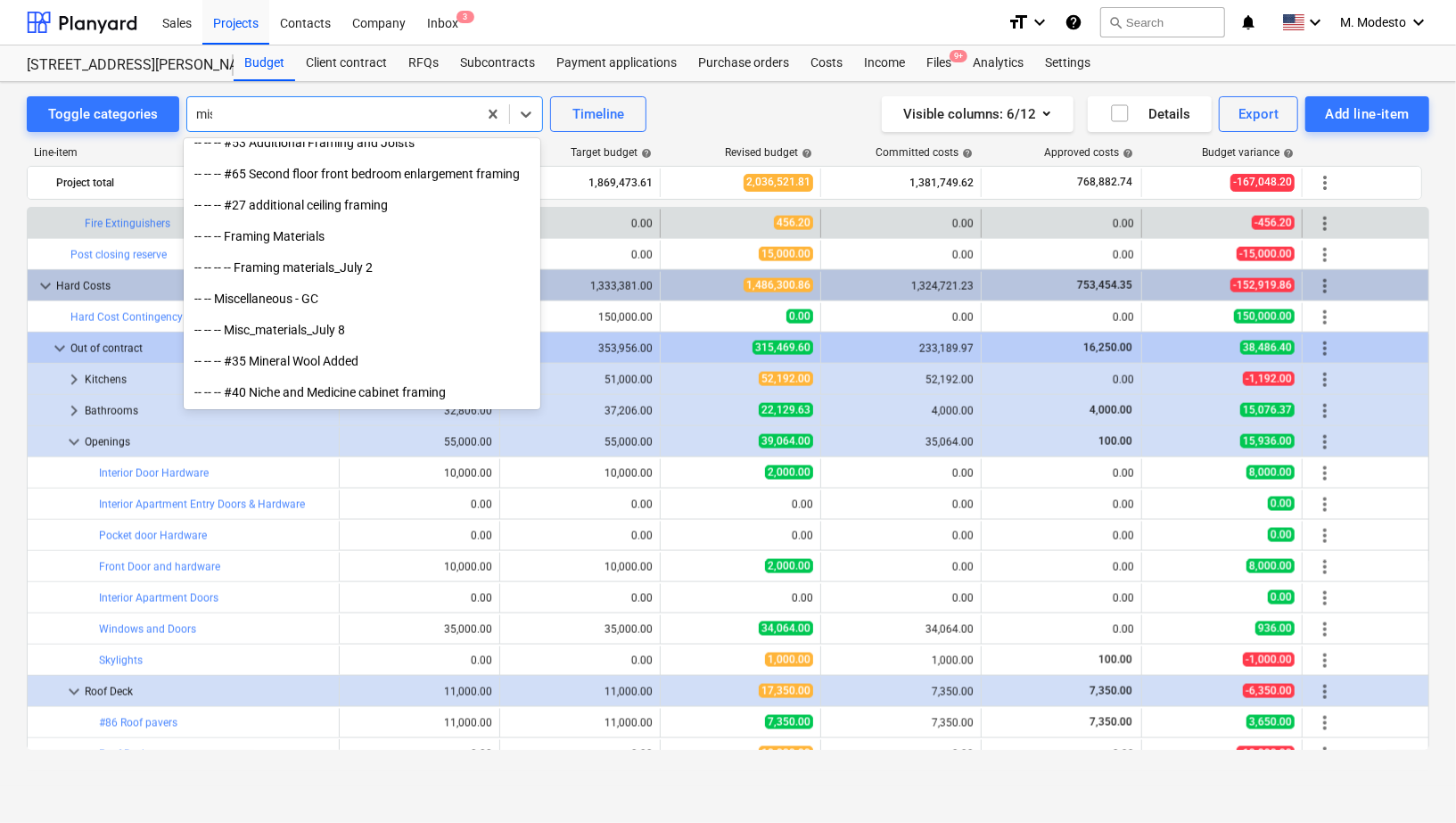 type on "misc" 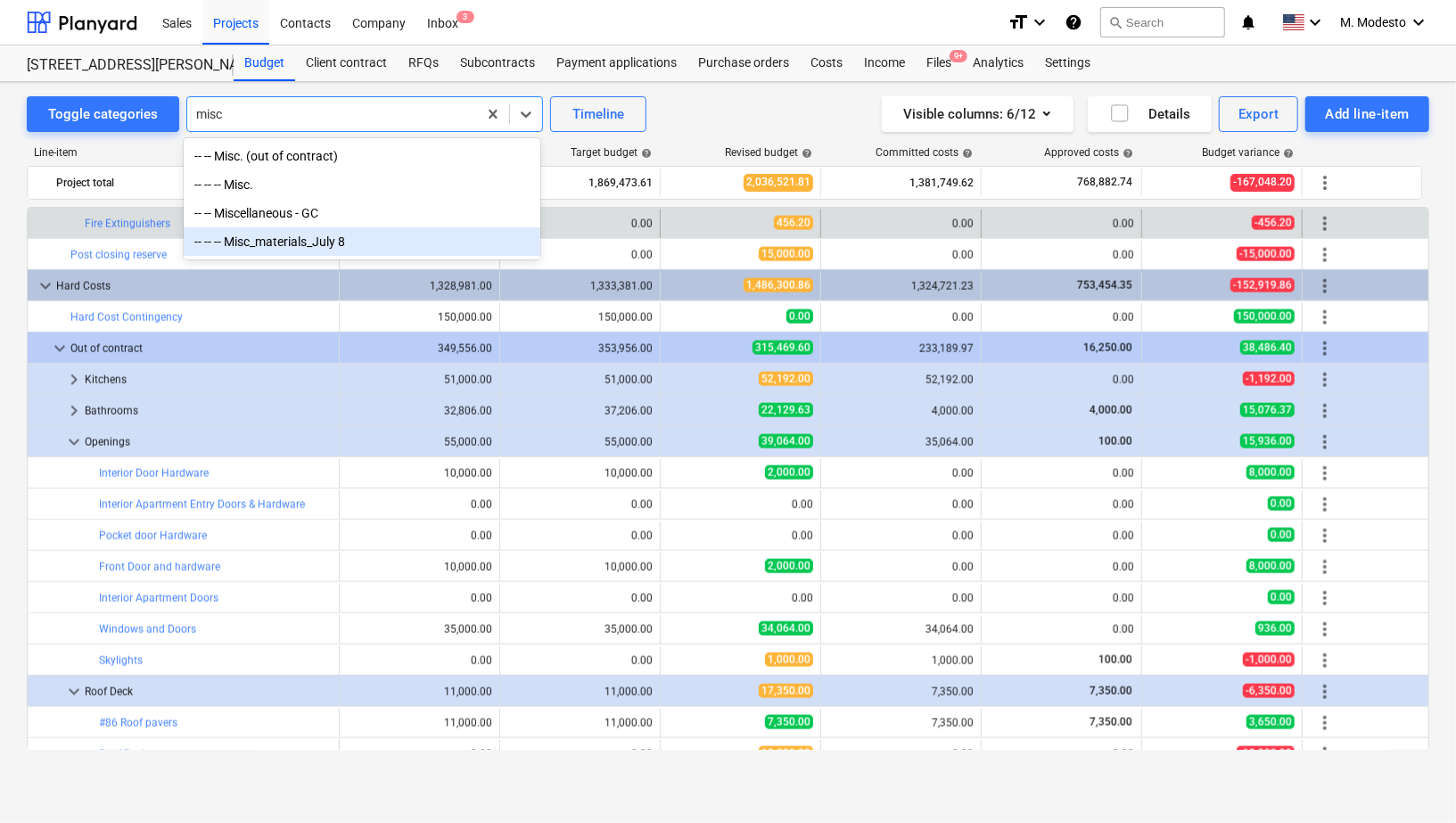 click on "-- -- --   Misc_materials_July 8" at bounding box center [362, 242] 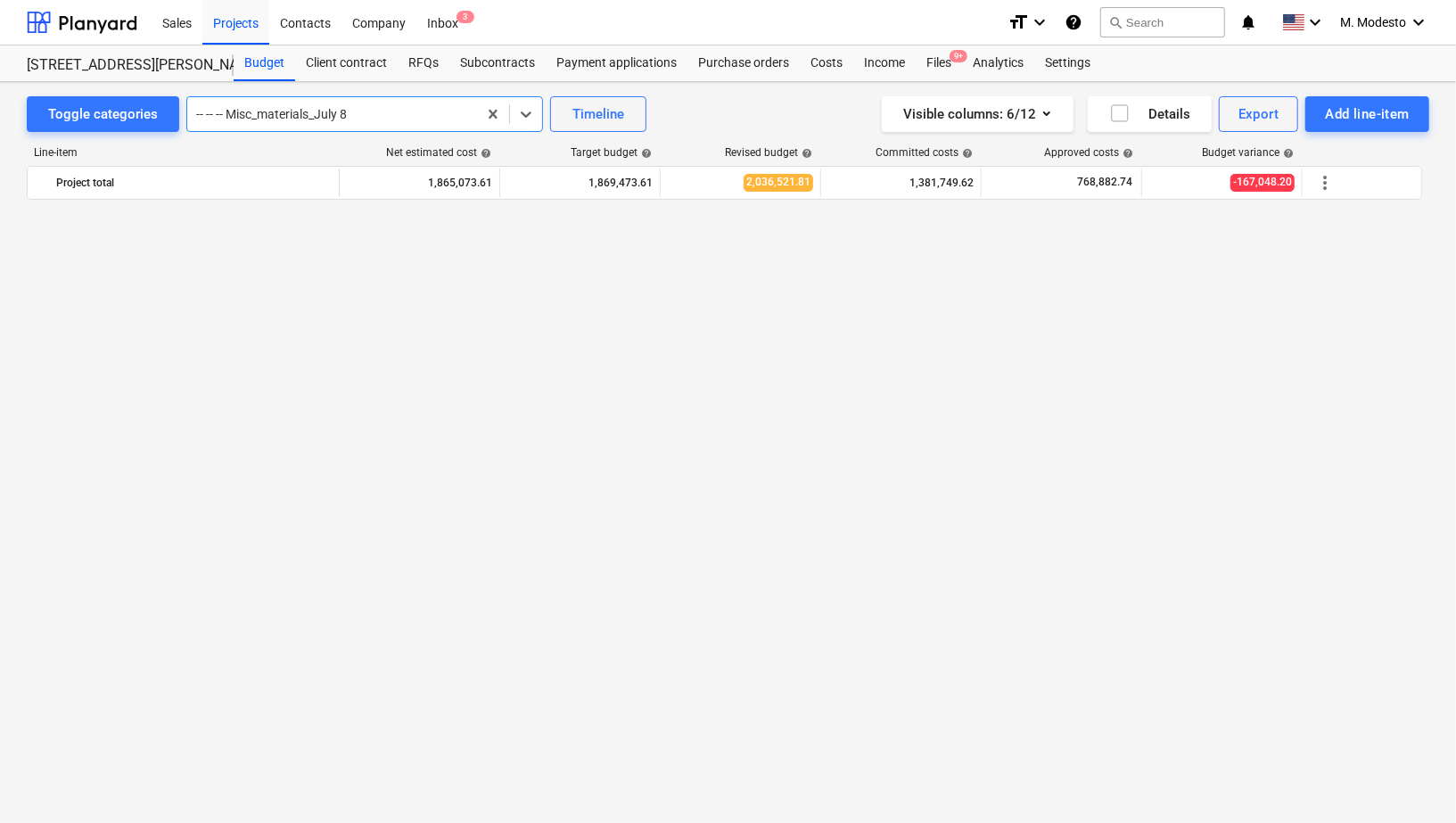 scroll, scrollTop: 4057, scrollLeft: 0, axis: vertical 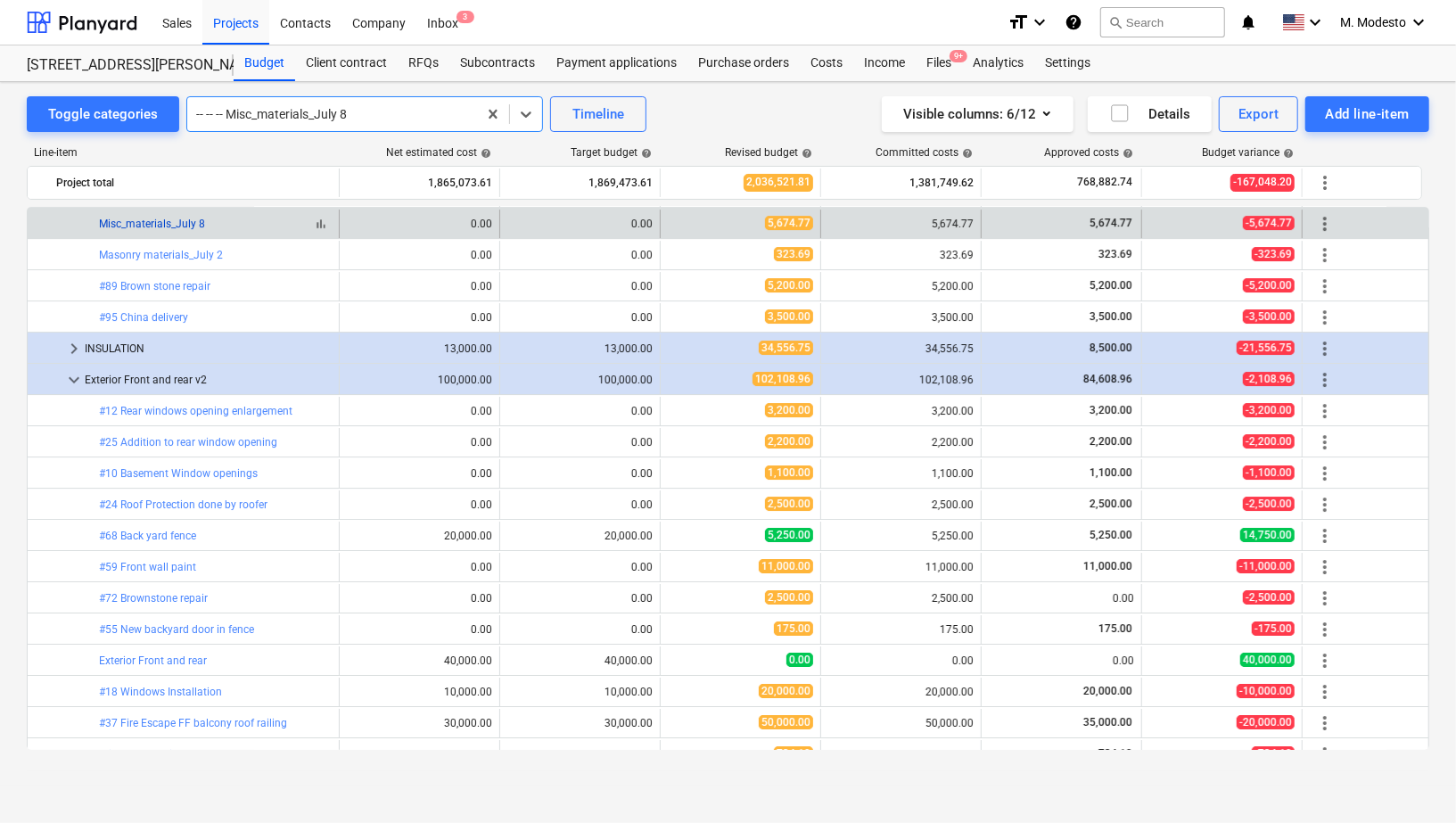 click on "Misc_materials_July 8" at bounding box center (152, 224) 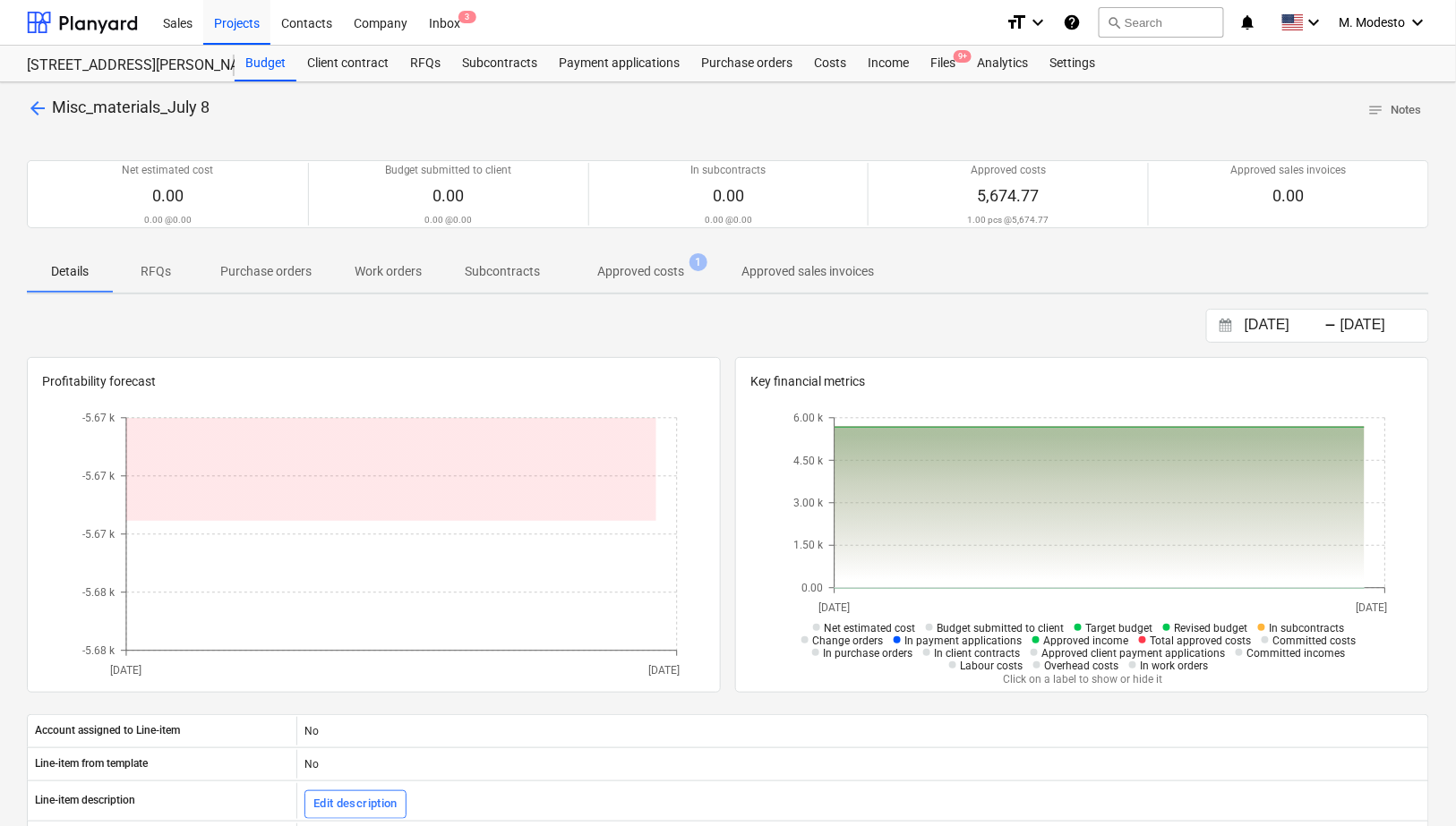click on "Approved costs 1" at bounding box center [640, 271] 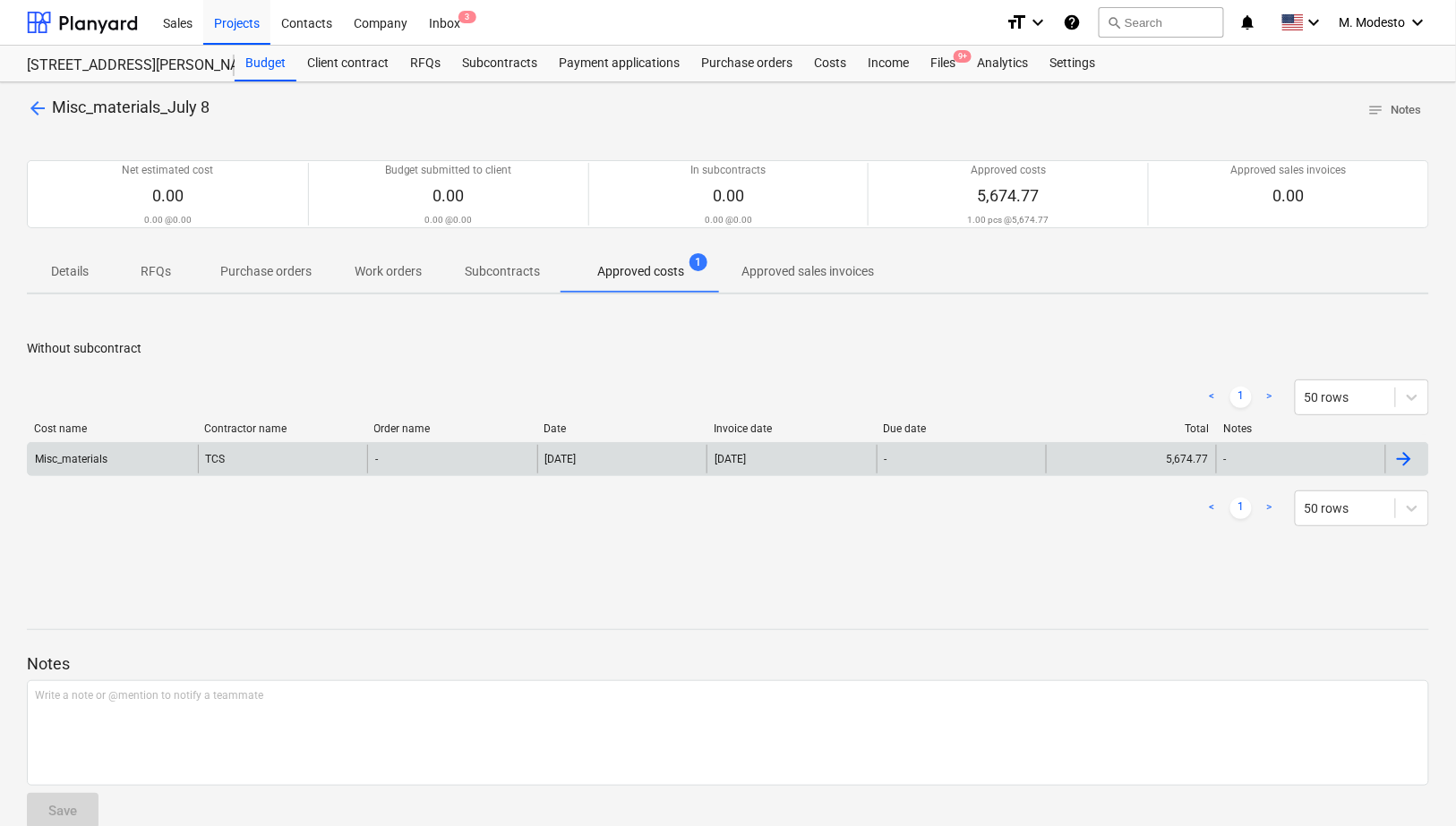 click on "5,674.77" at bounding box center [1131, 459] 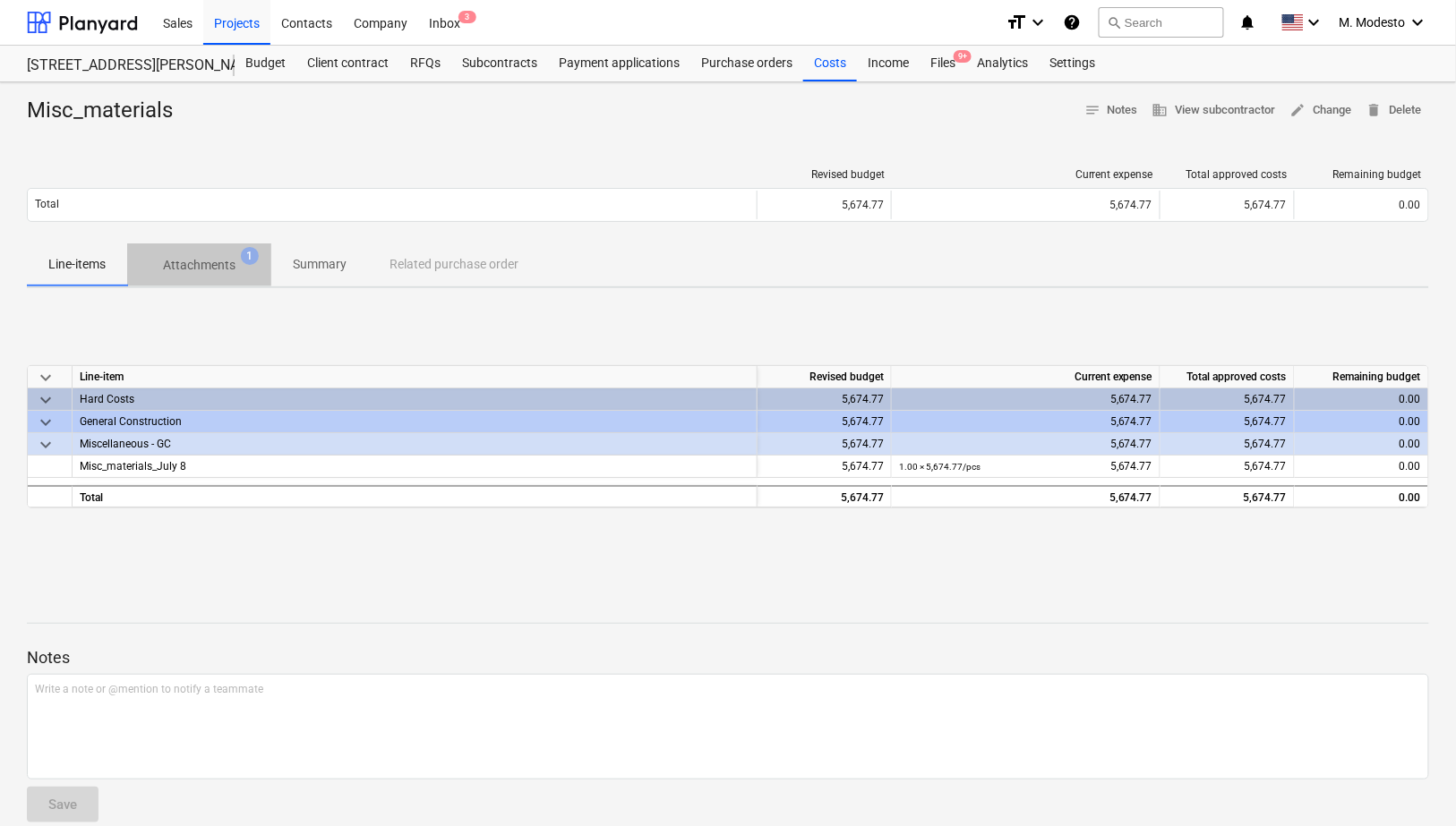 click on "Attachments" at bounding box center [199, 265] 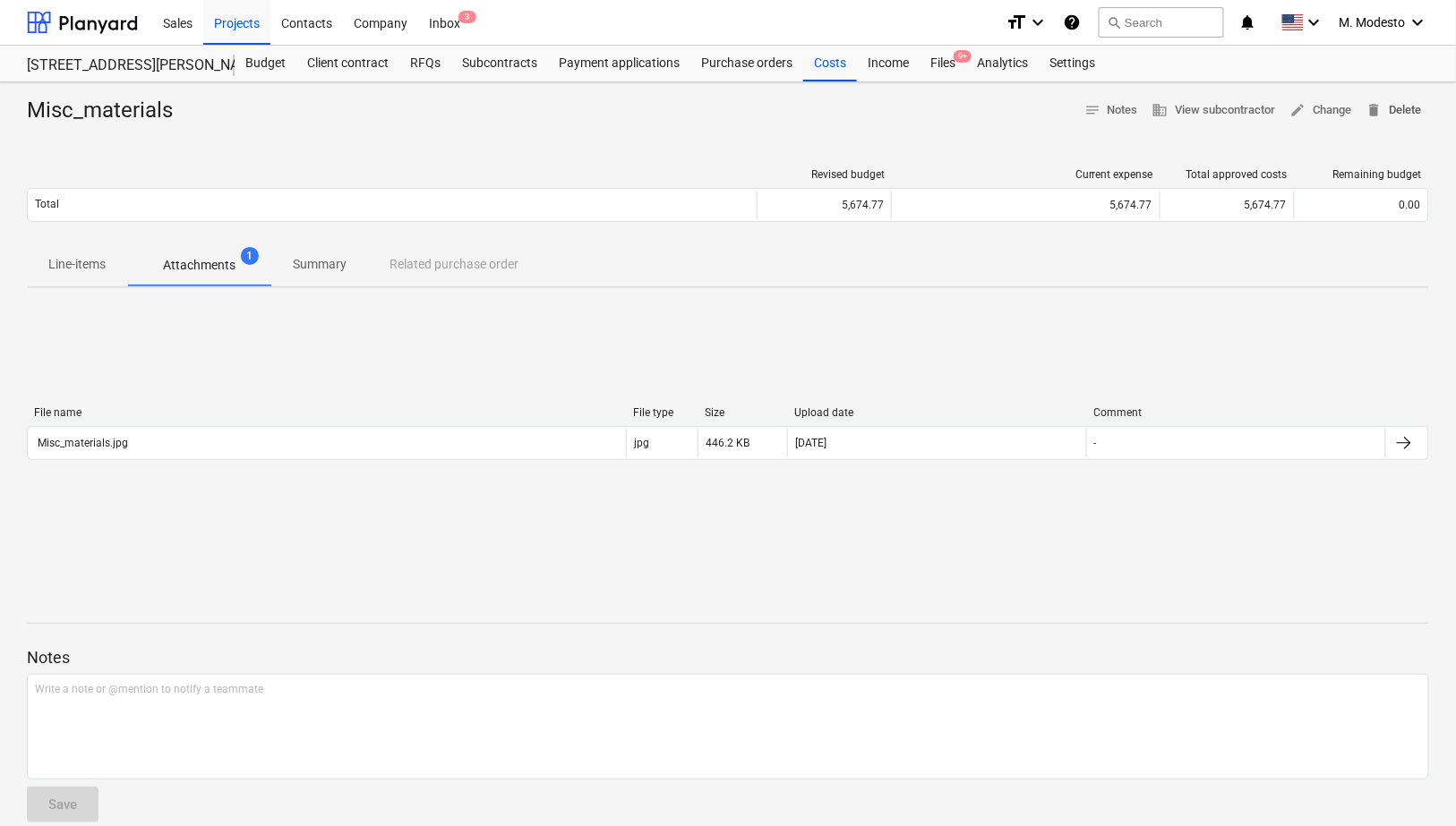 click on "delete Delete" at bounding box center (1394, 110) 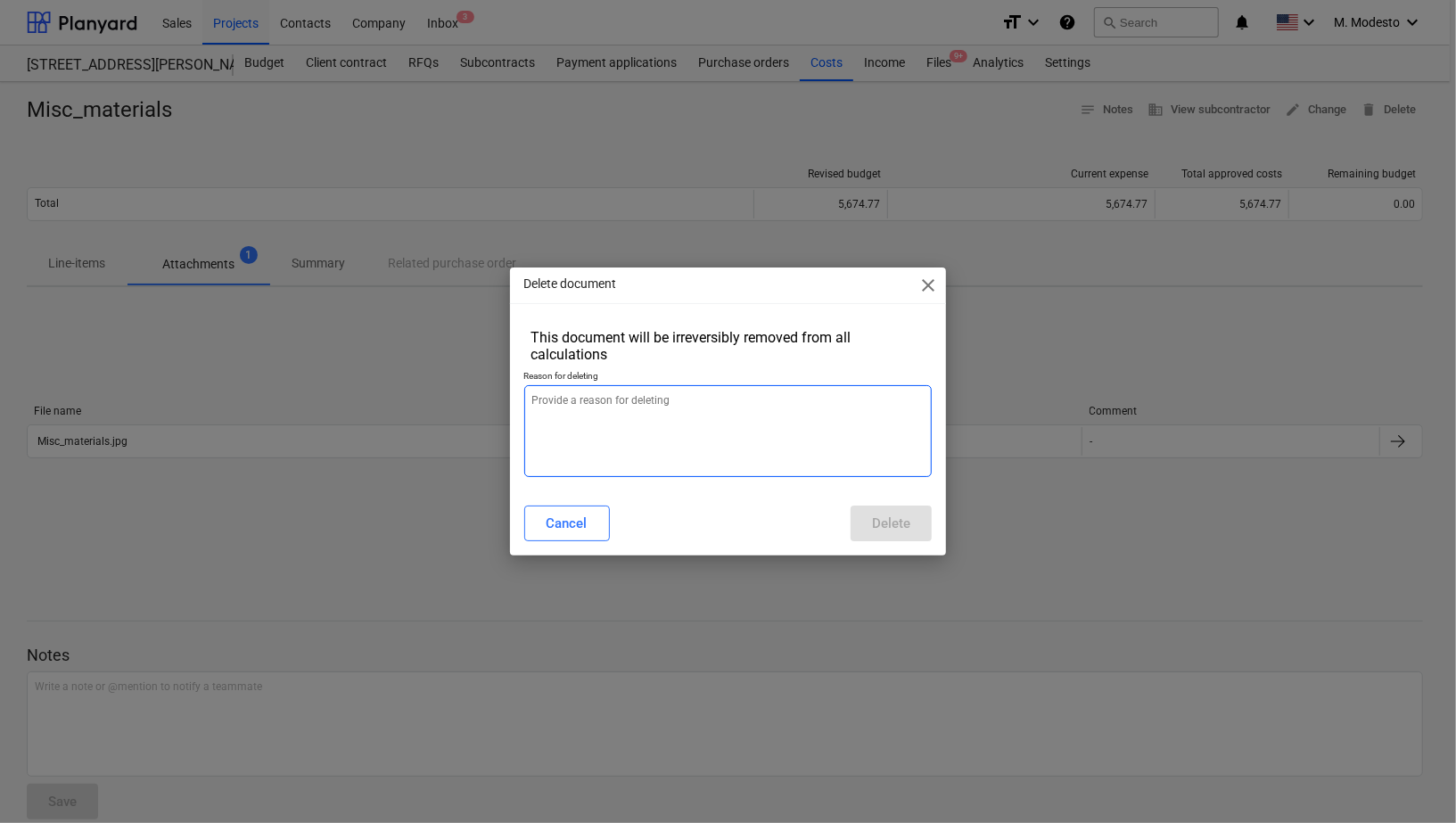 click at bounding box center (728, 431) 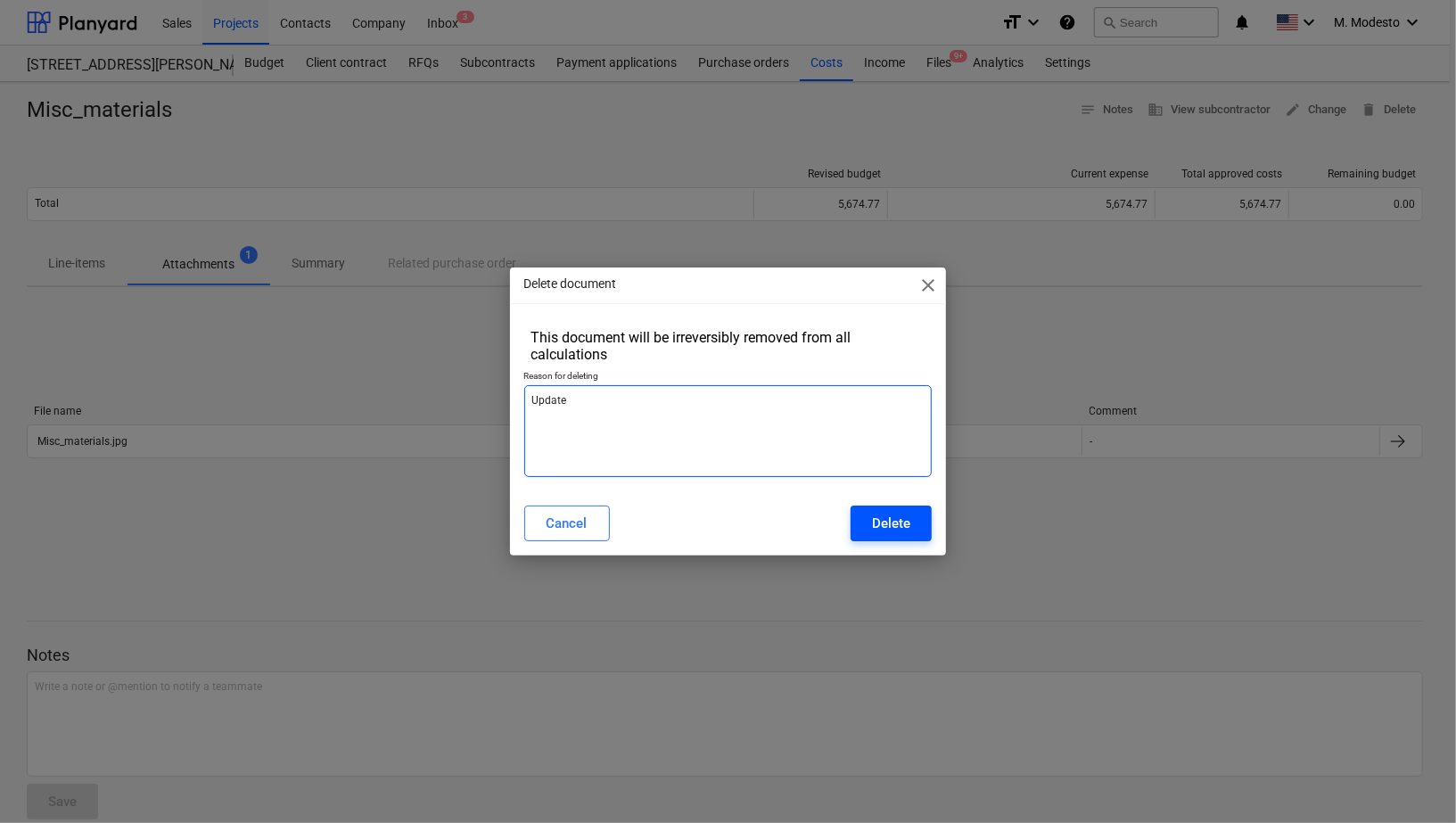 type on "Update" 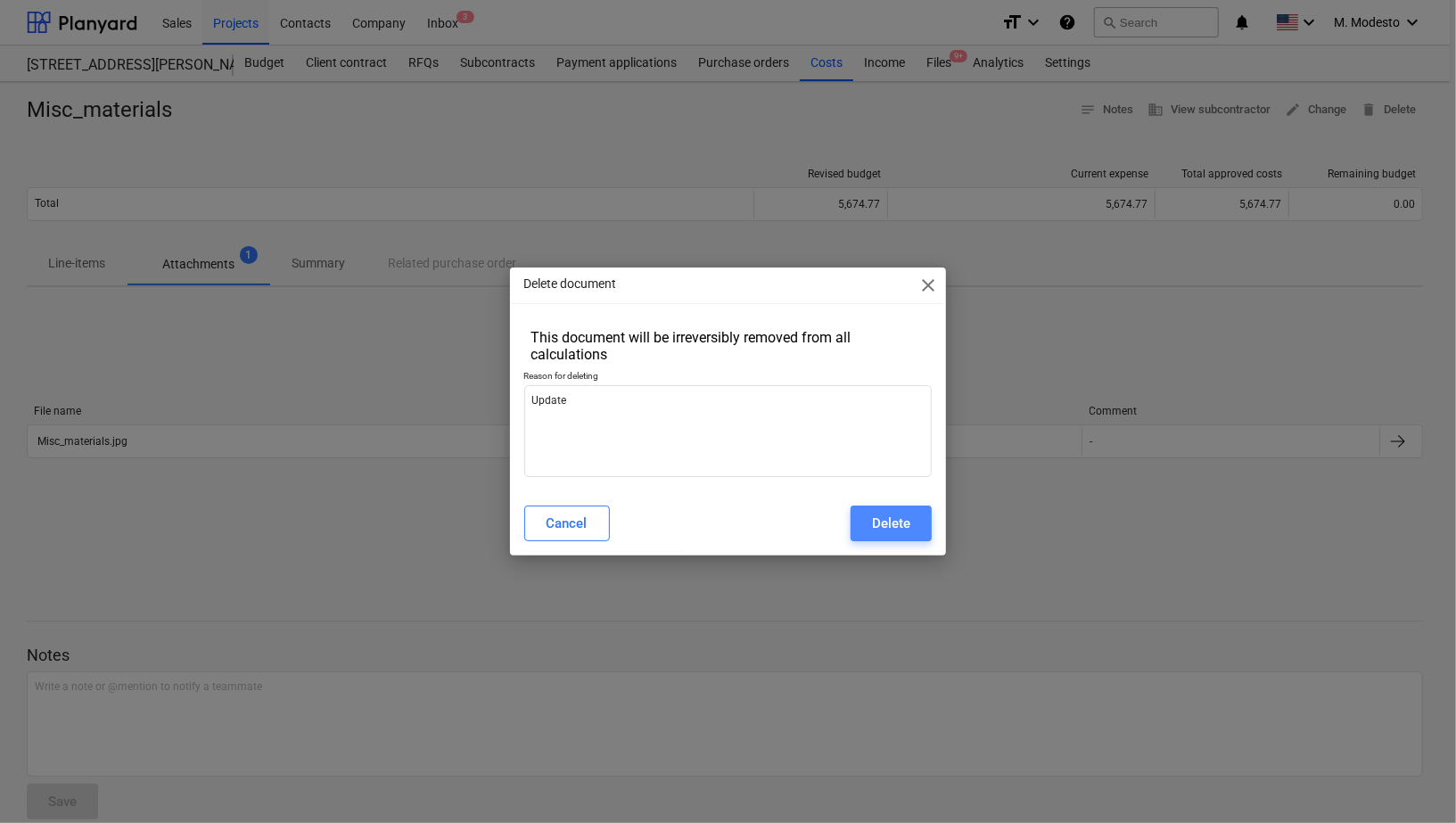 click on "Delete" at bounding box center [891, 523] 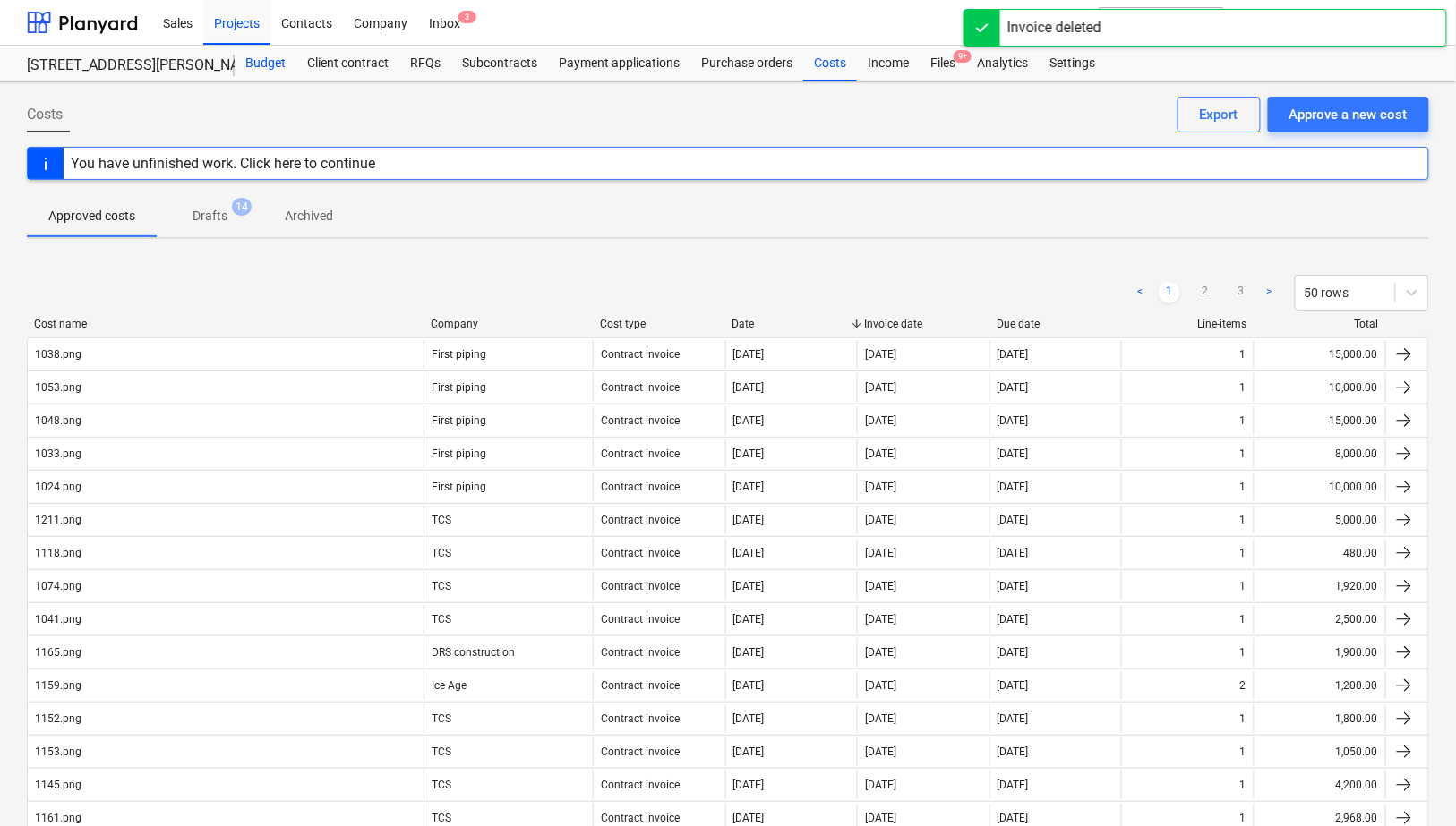 click on "Budget" at bounding box center [265, 64] 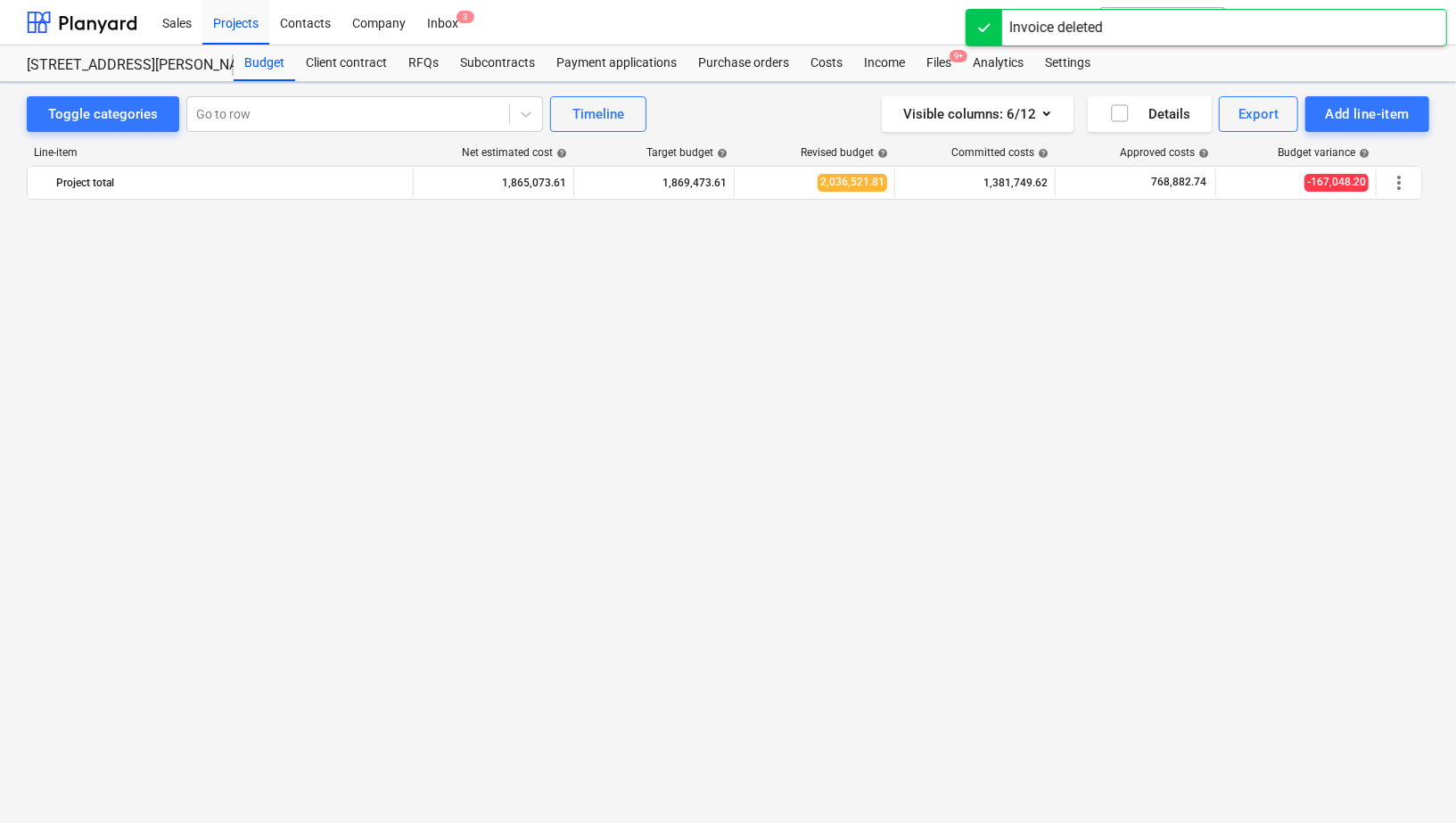 scroll, scrollTop: 4057, scrollLeft: 0, axis: vertical 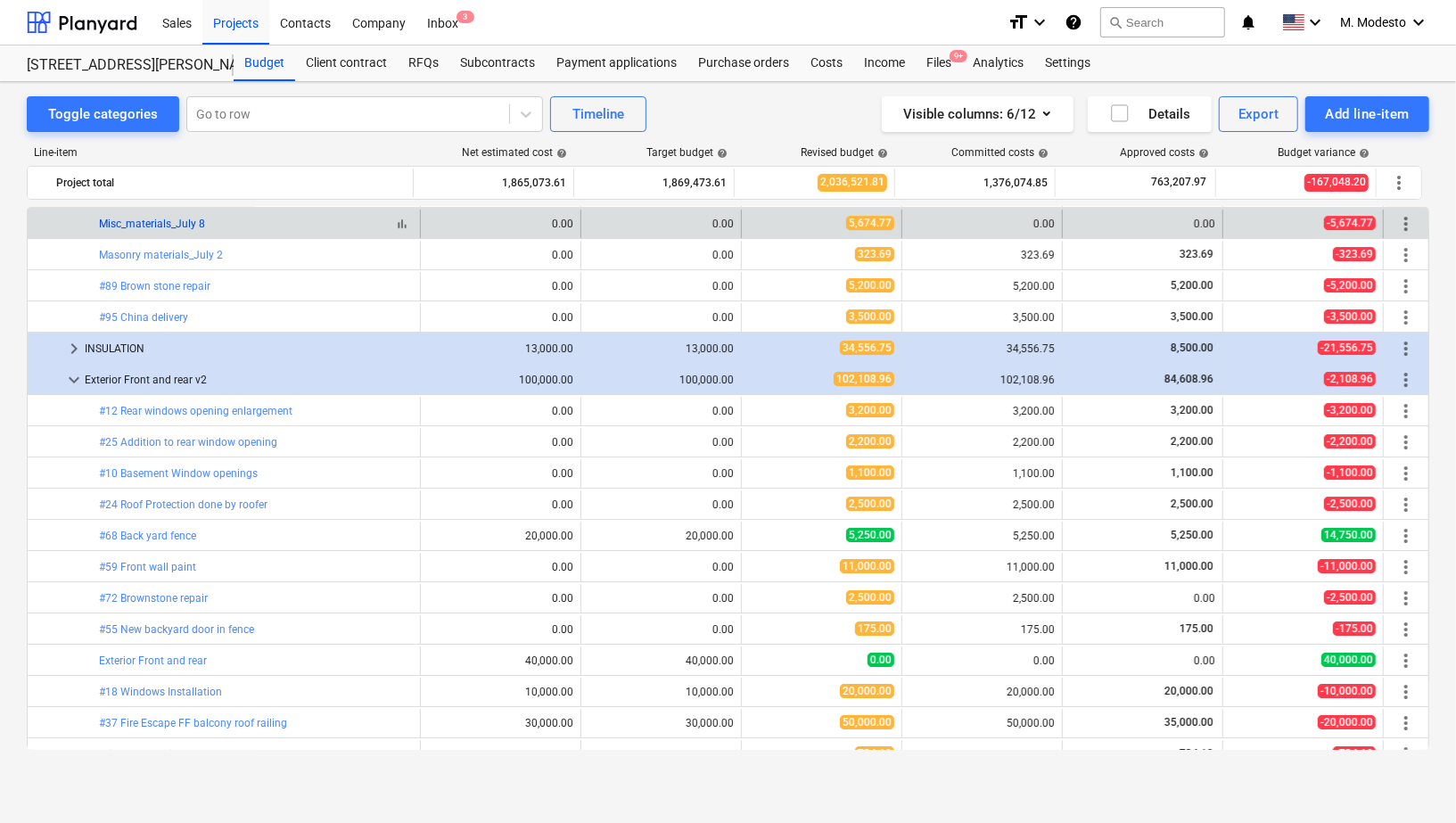click on "Misc_materials_July 8" at bounding box center [152, 224] 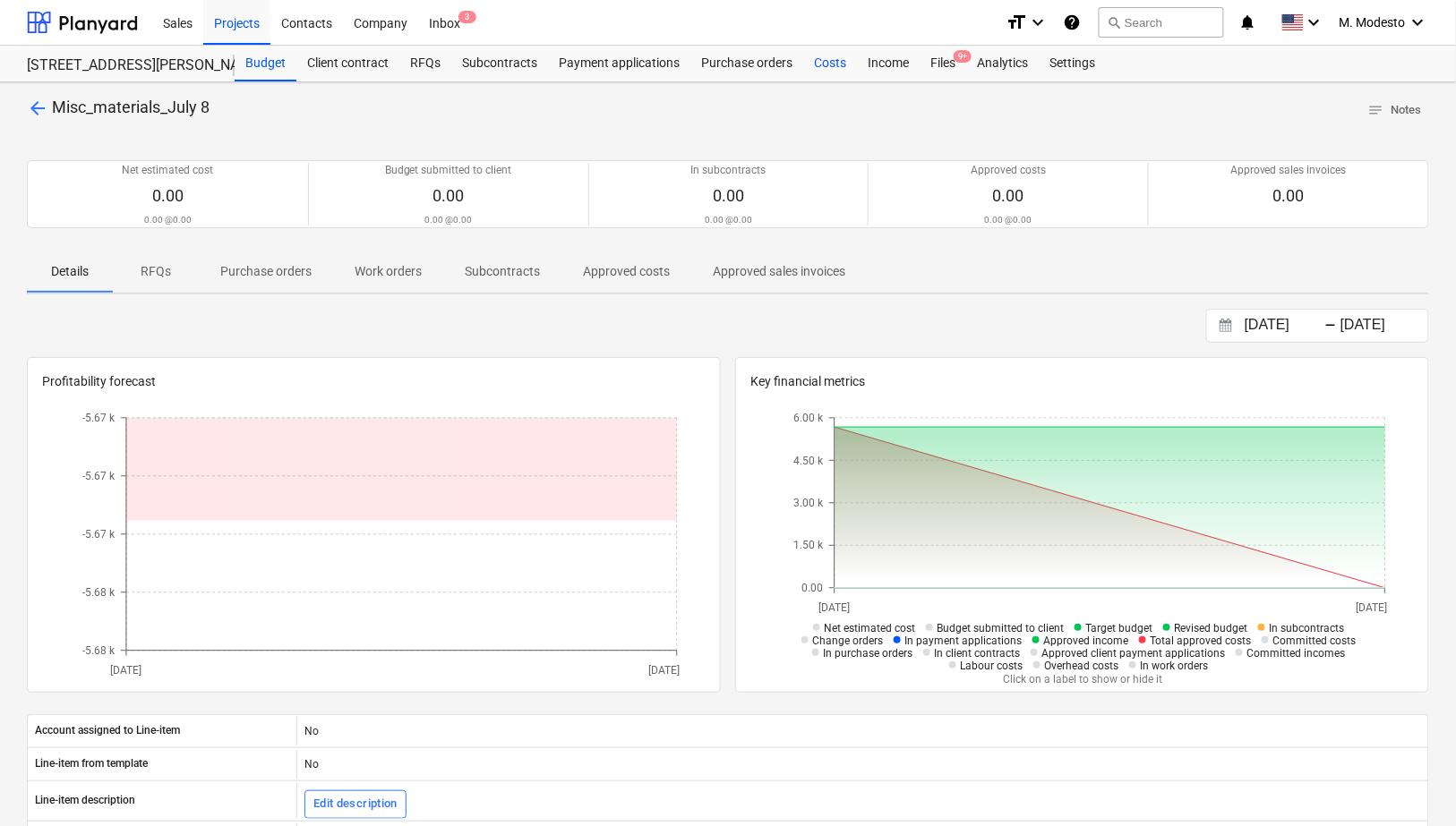 click on "Costs" at bounding box center (830, 64) 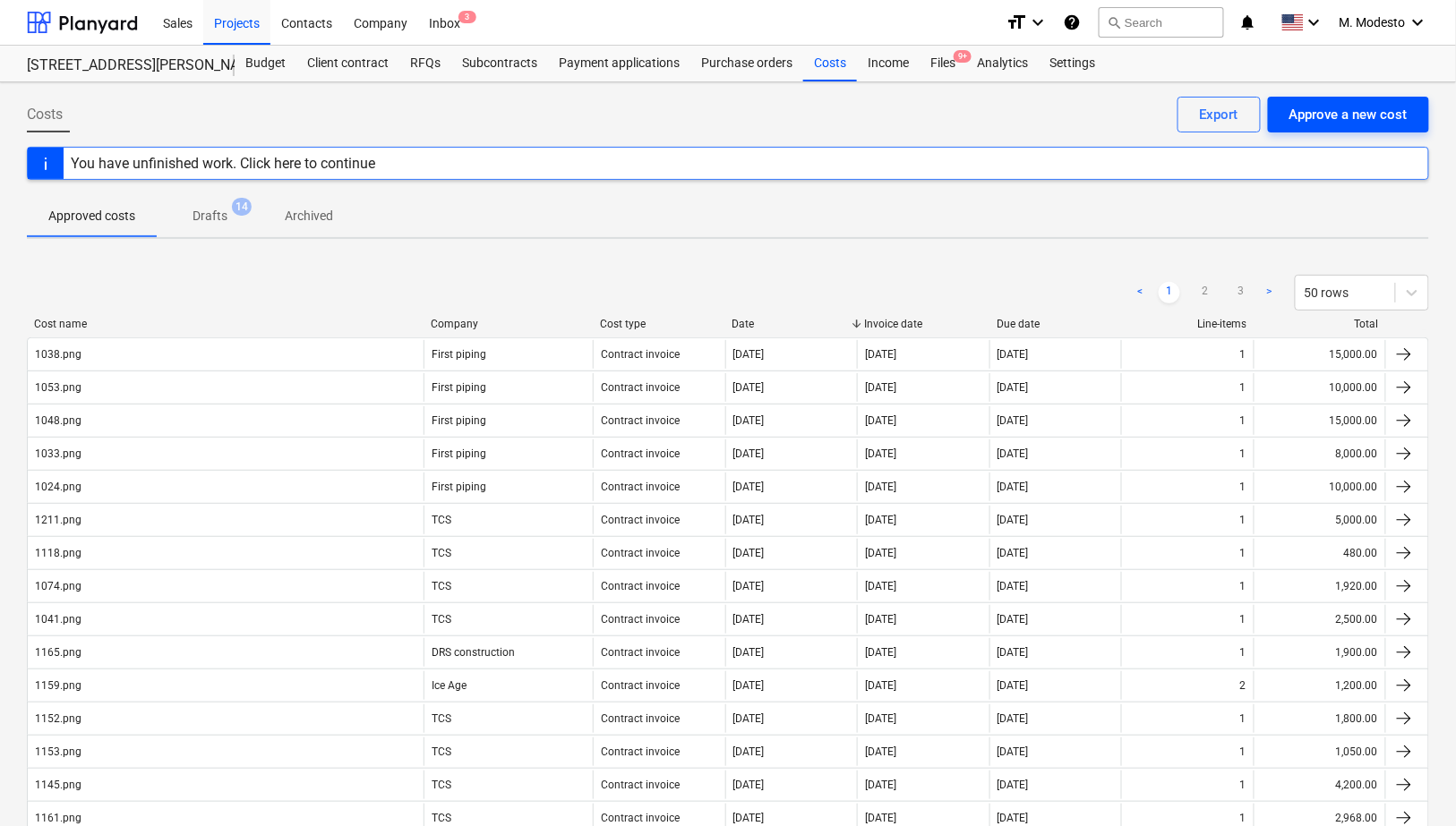 click on "Approve a new cost" at bounding box center (1349, 115) 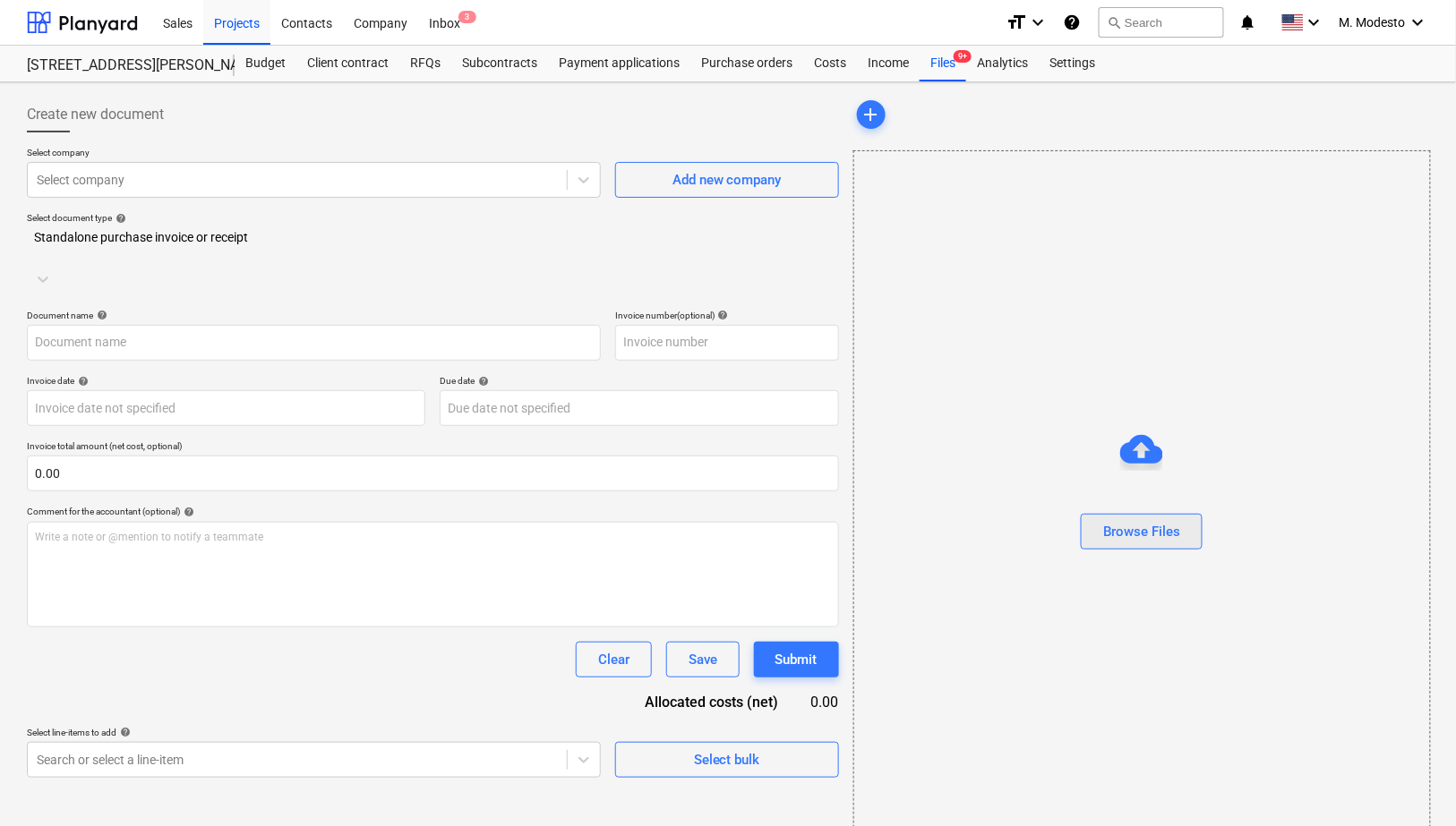 click on "Browse Files" at bounding box center (1142, 532) 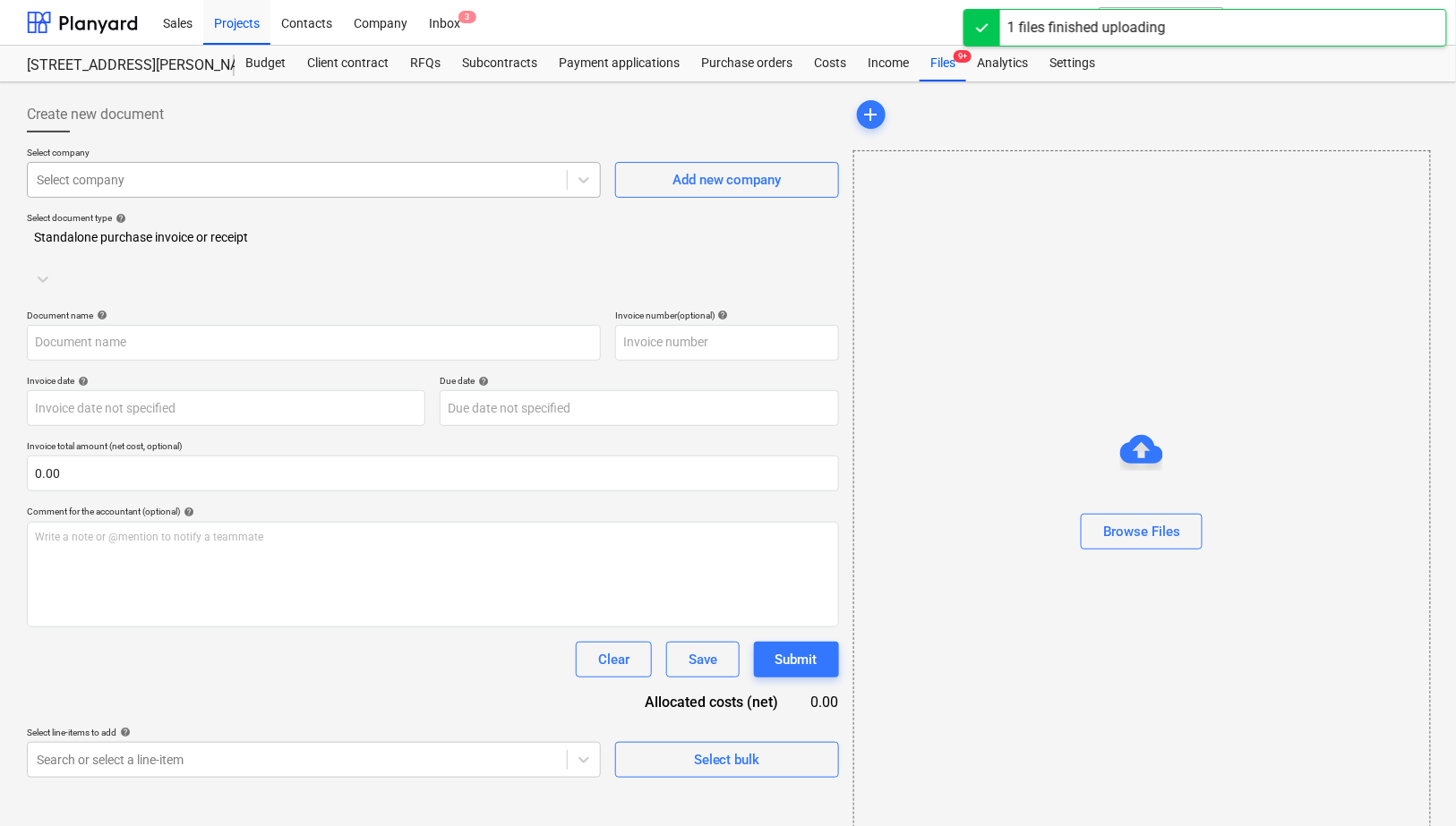 type on "Screenshot 2025-07-16 at 11.33.51 PM.png" 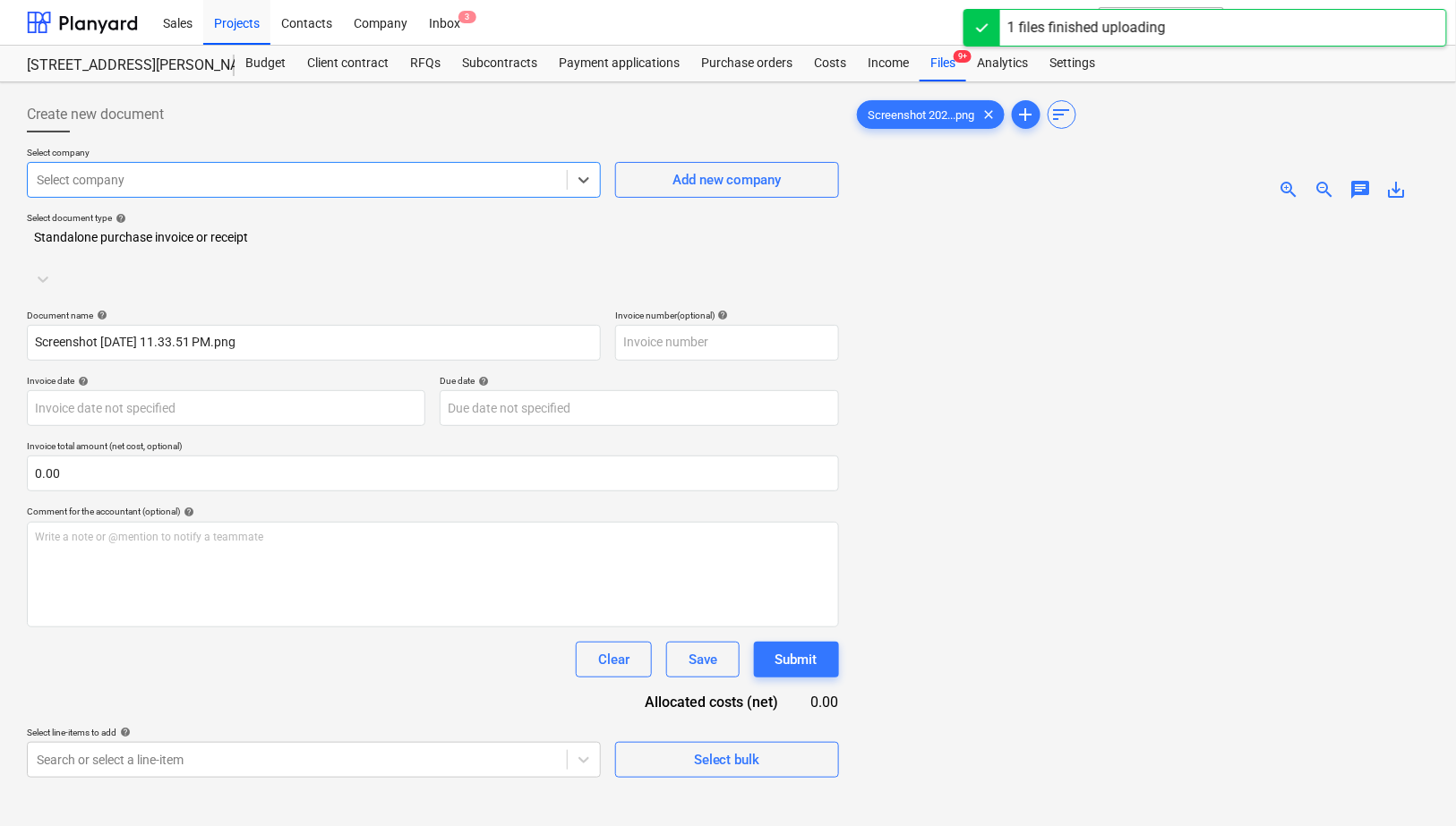 click at bounding box center (297, 180) 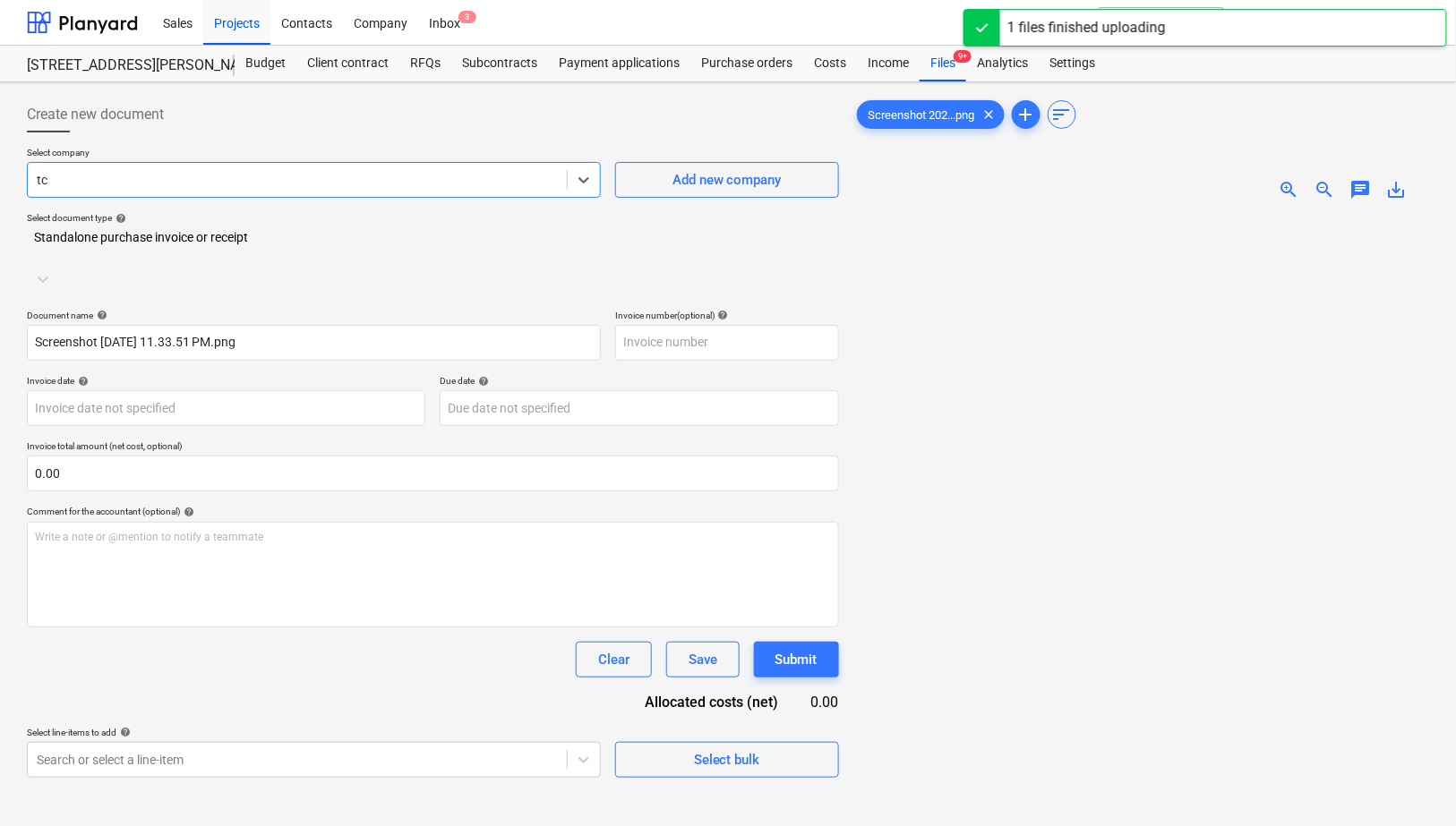 type on "tcs" 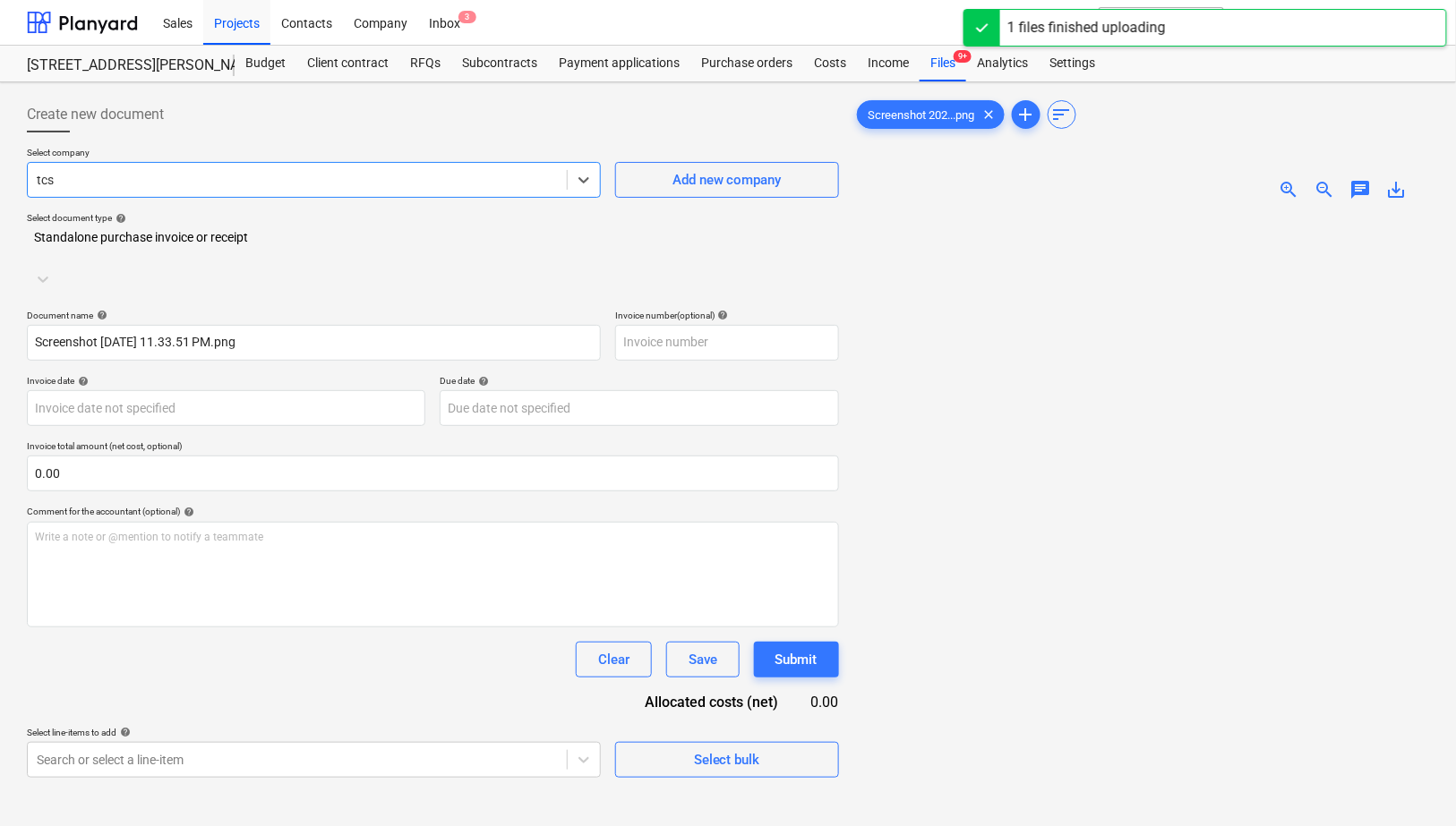 click on "TCS" at bounding box center [728, 851] 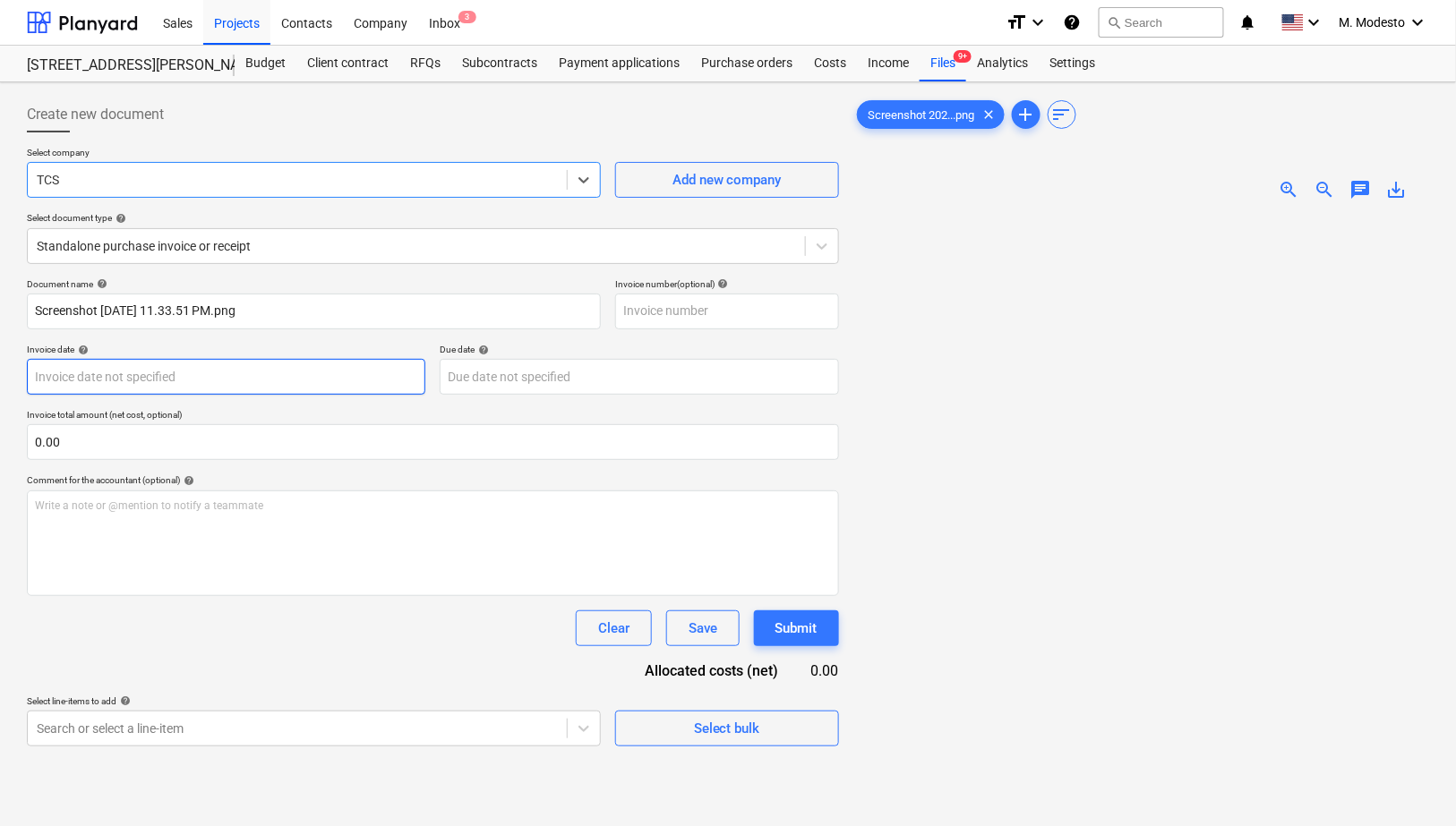 click on "Sales Projects Contacts Company Inbox 3 format_size keyboard_arrow_down help search Search notifications 0 keyboard_arrow_down M. Modesto keyboard_arrow_down 506 Henry Street 506 Henry Street Budget Client contract RFQs Subcontracts Payment applications Purchase orders Costs Income Files 9+ Analytics Settings Create new document Select company option TCS  , selected.   Select is focused ,type to refine list, press Down to open the menu,  TCS   Add new company Select document type help Standalone purchase invoice or receipt Document name help Screenshot 2025-07-16 at 11.33.51 PM.png Invoice number  (optional) help Invoice date help Press the down arrow key to interact with the calendar and
select a date. Press the question mark key to get the keyboard shortcuts for changing dates. Due date help Press the down arrow key to interact with the calendar and
select a date. Press the question mark key to get the keyboard shortcuts for changing dates. Invoice total amount (net cost, optional) 0.00 help ﻿" at bounding box center [728, 413] 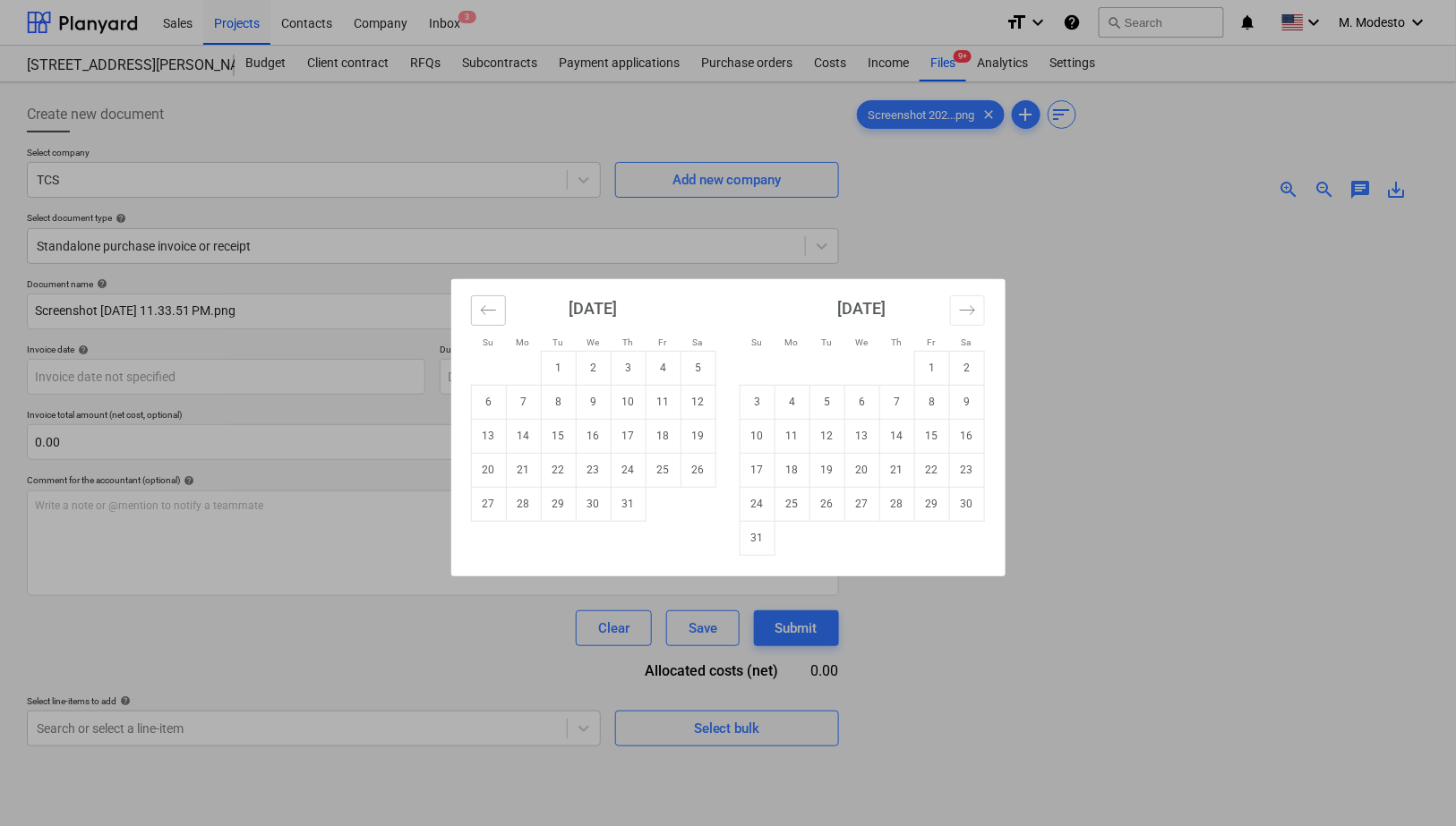 click 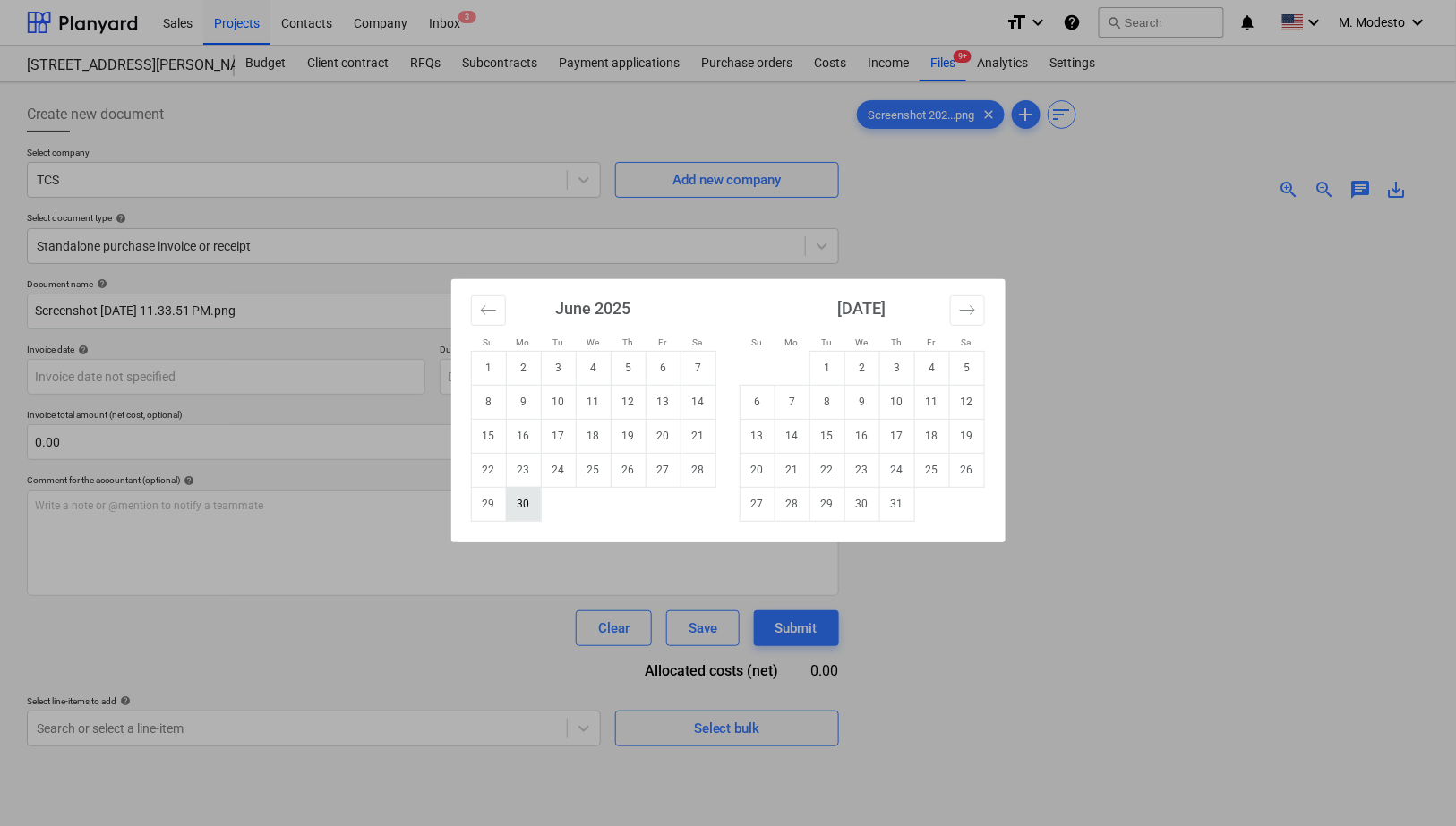 click on "30" at bounding box center [523, 504] 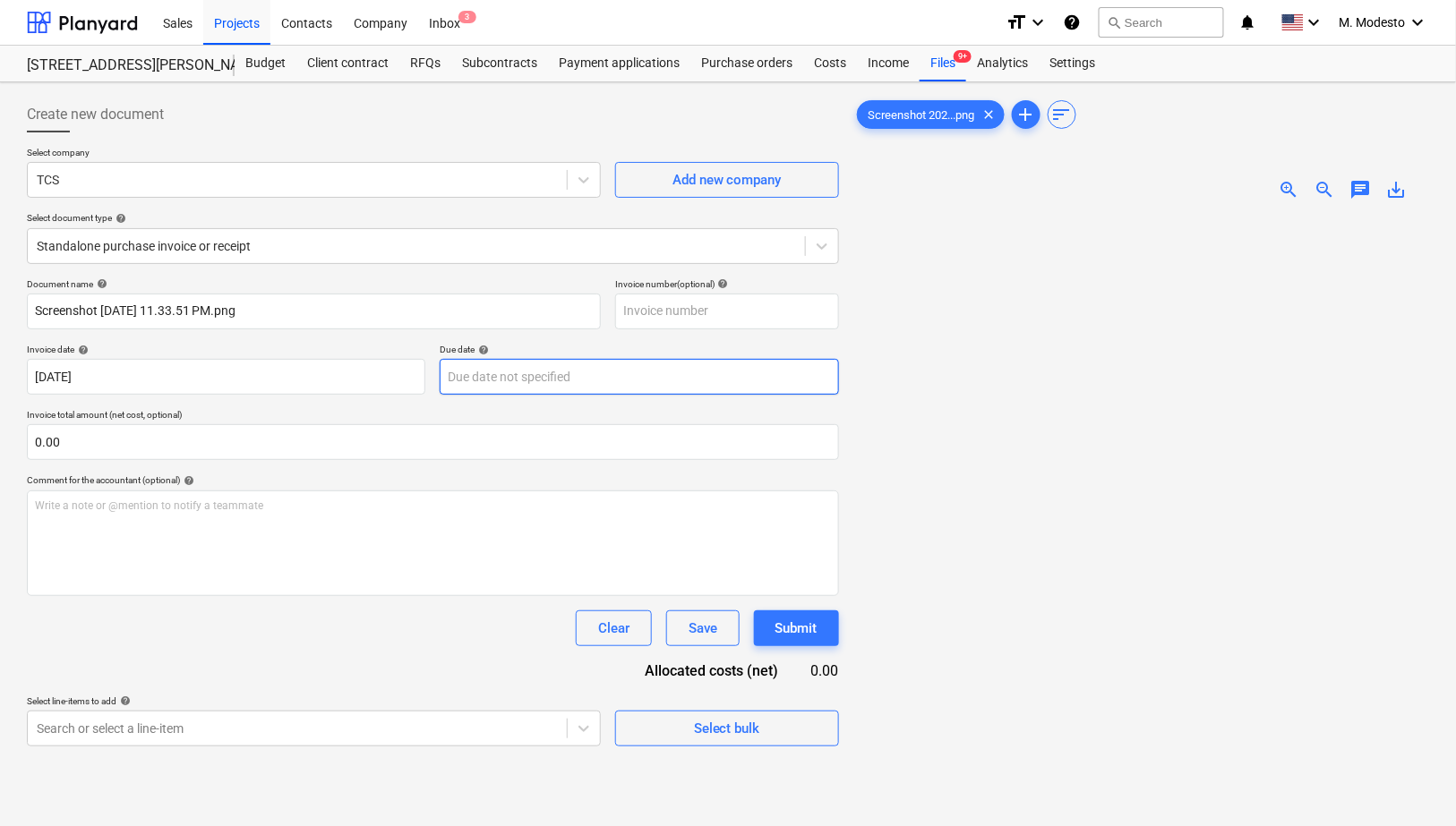 click on "Sales Projects Contacts Company Inbox 3 format_size keyboard_arrow_down help search Search notifications 0 keyboard_arrow_down M. Modesto keyboard_arrow_down 506 Henry Street 506 Henry Street Budget Client contract RFQs Subcontracts Payment applications Purchase orders Costs Income Files 9+ Analytics Settings Create new document Select company TCS   Add new company Select document type help Standalone purchase invoice or receipt Document name help Screenshot 2025-07-16 at 11.33.51 PM.png Invoice number  (optional) help Invoice date help 30 Jun 2025 30.06.2025 Press the down arrow key to interact with the calendar and
select a date. Press the question mark key to get the keyboard shortcuts for changing dates. Due date help Press the down arrow key to interact with the calendar and
select a date. Press the question mark key to get the keyboard shortcuts for changing dates. Invoice total amount (net cost, optional) 0.00 Comment for the accountant (optional) help ﻿ Clear Save Submit 0.00 help clear" at bounding box center [728, 413] 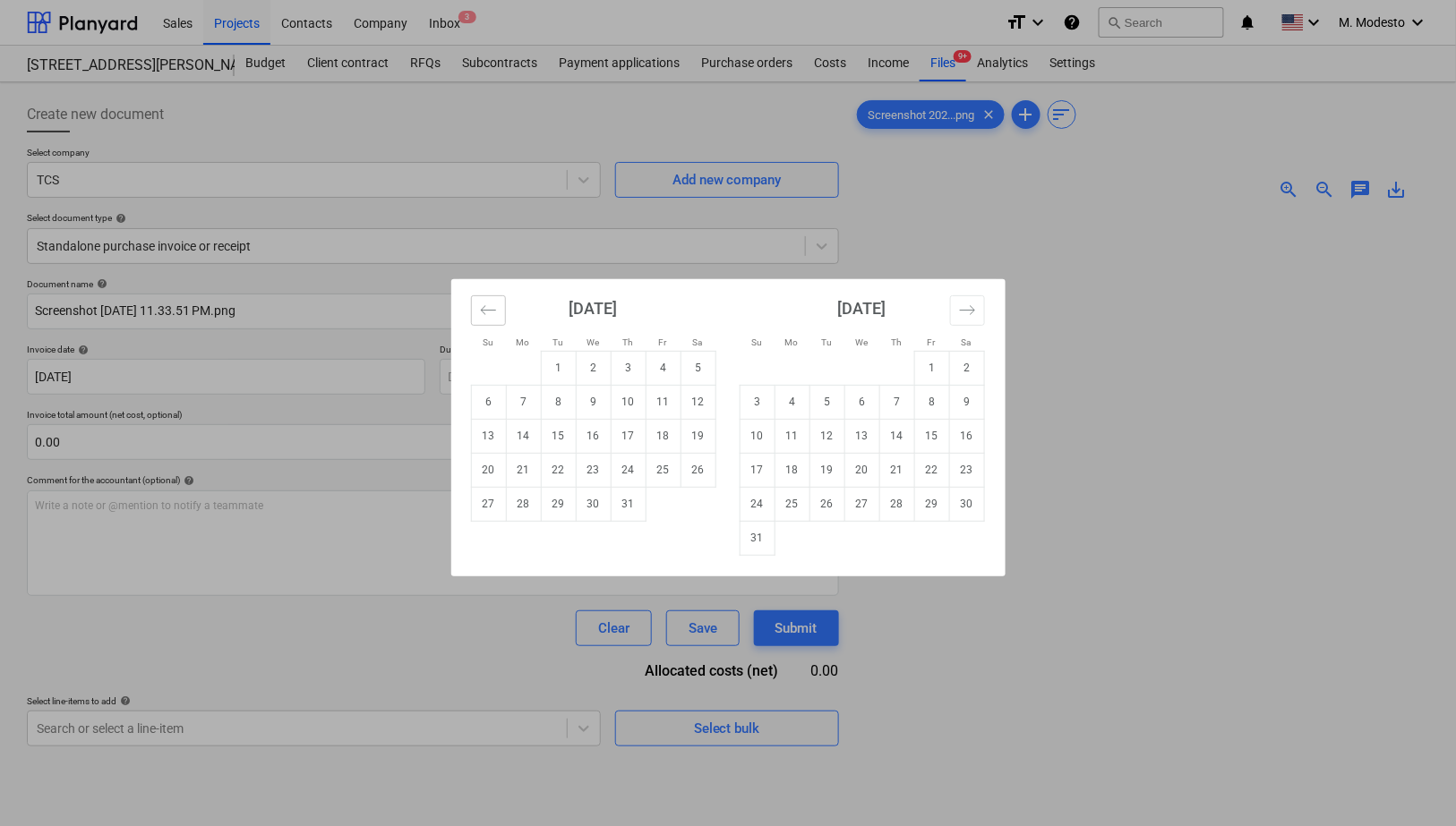 click 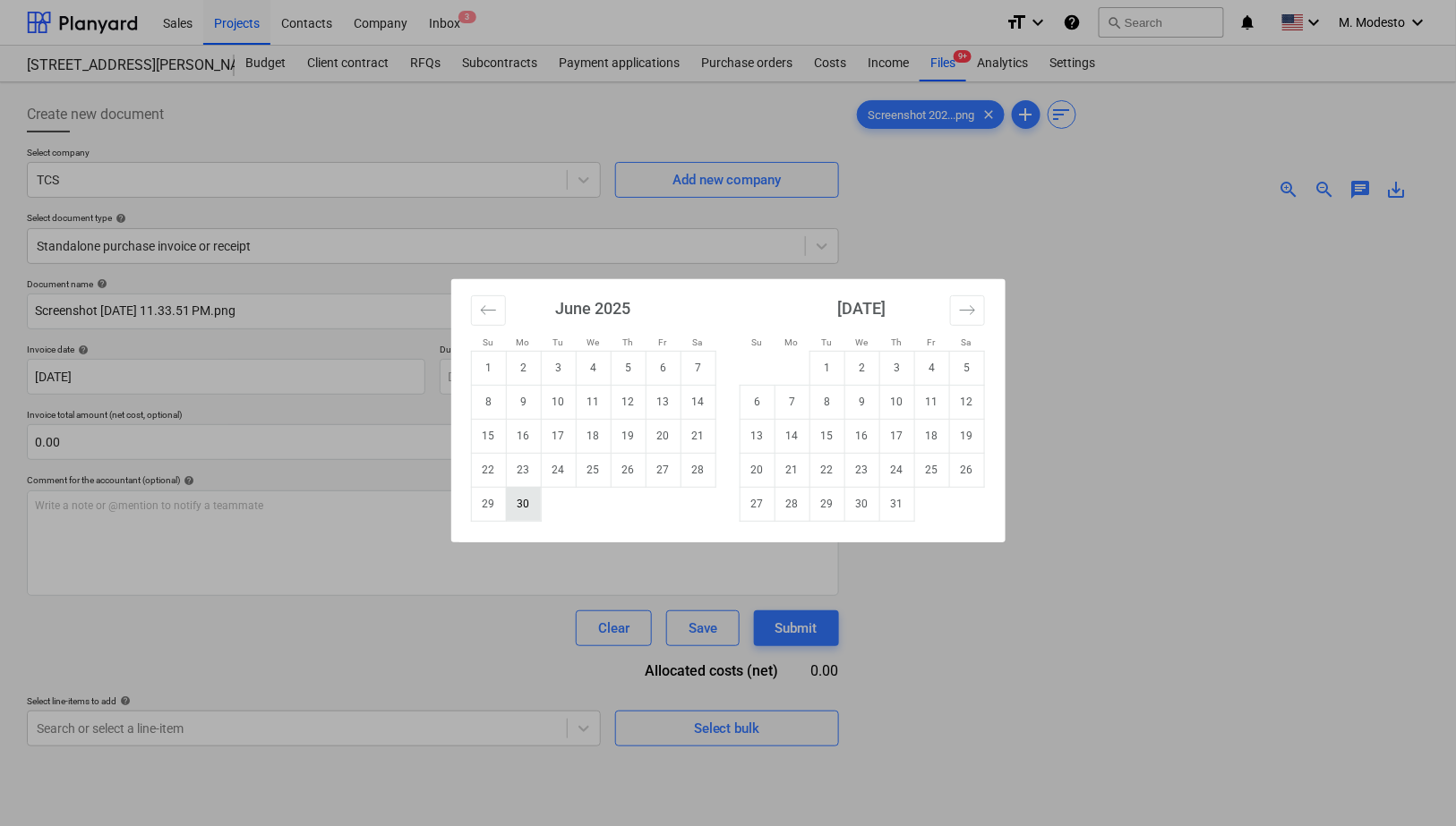 click on "30" at bounding box center [523, 504] 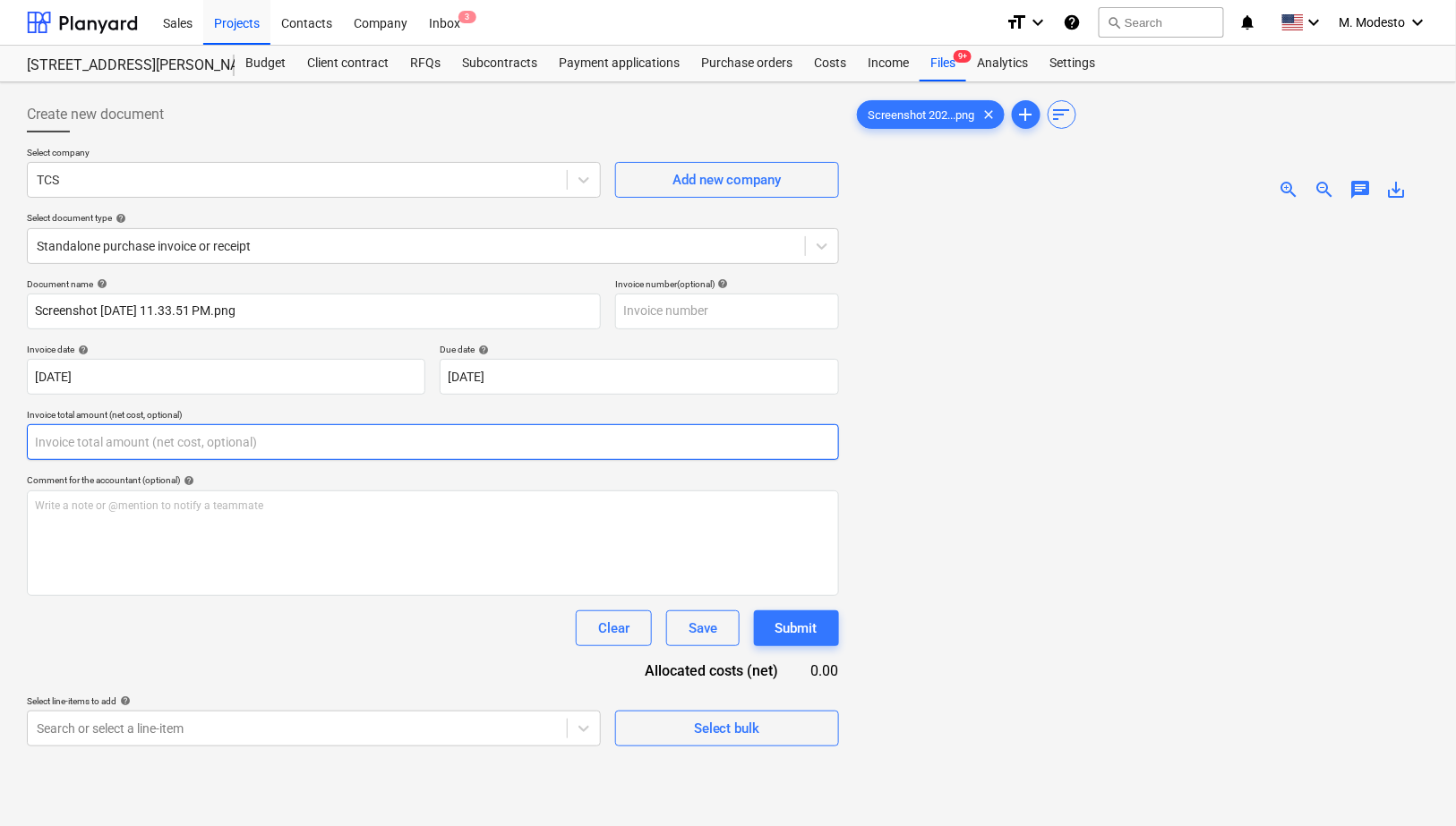 click at bounding box center (433, 442) 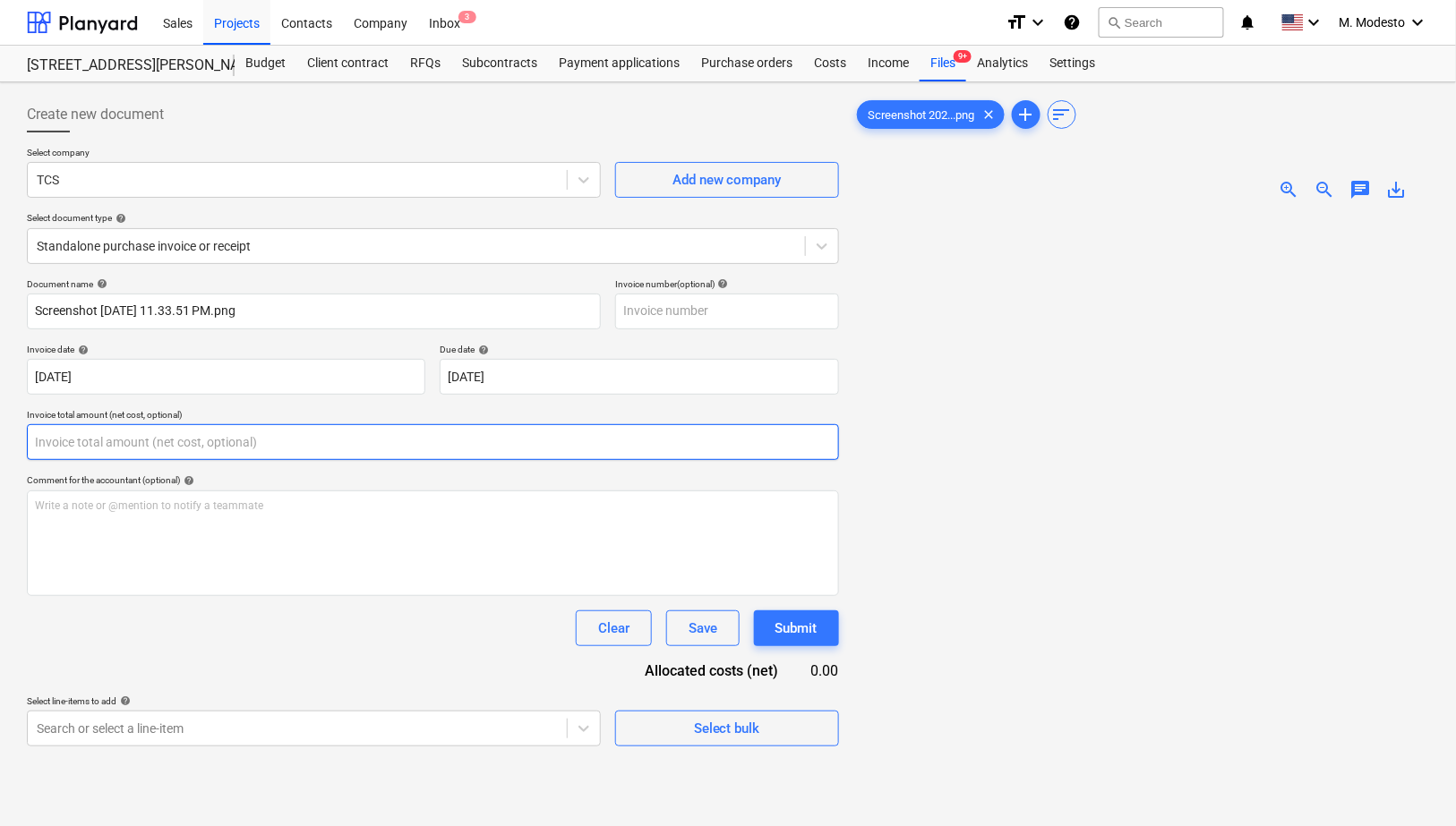 click at bounding box center (433, 442) 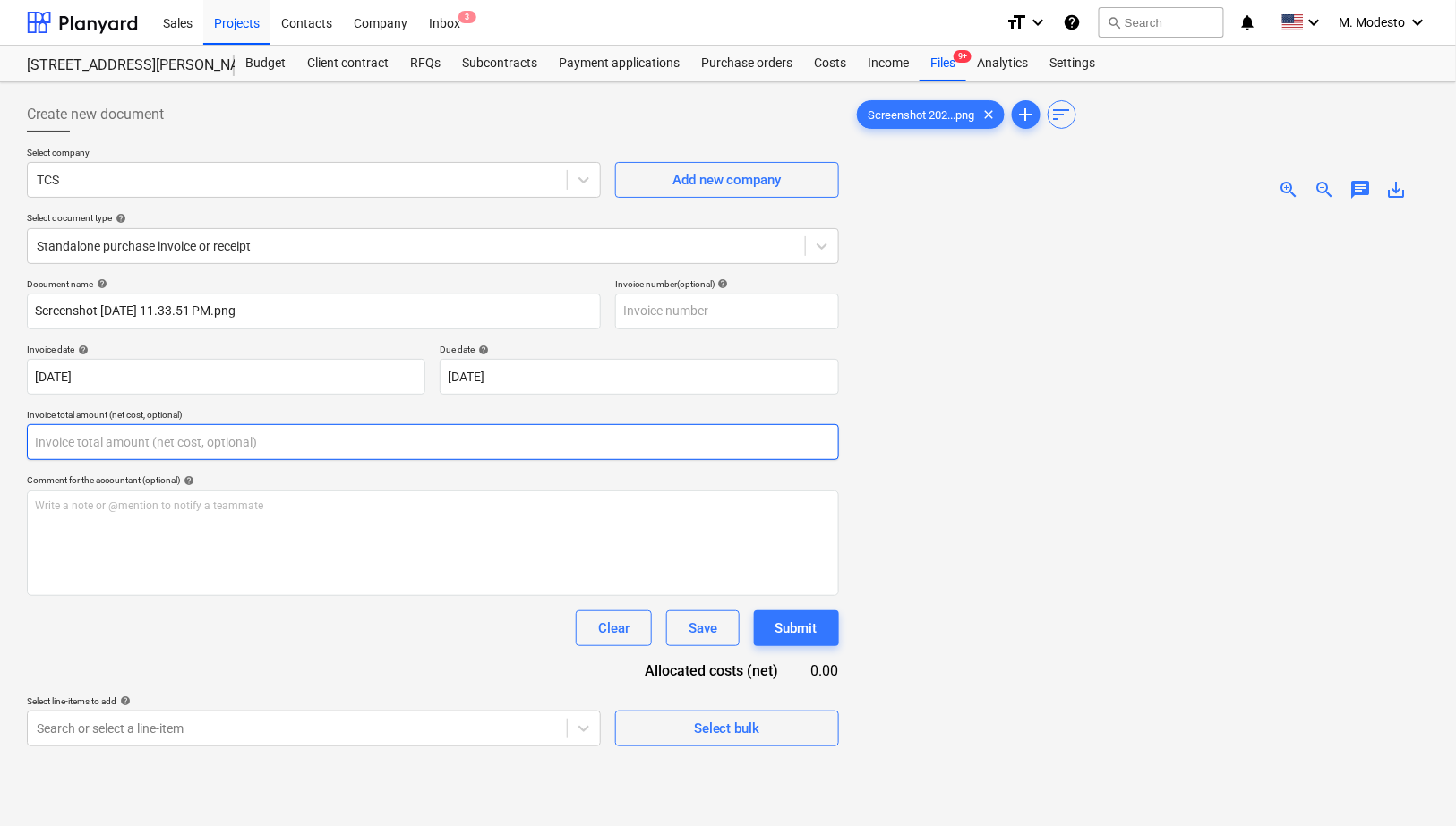 paste on "5,139.71" 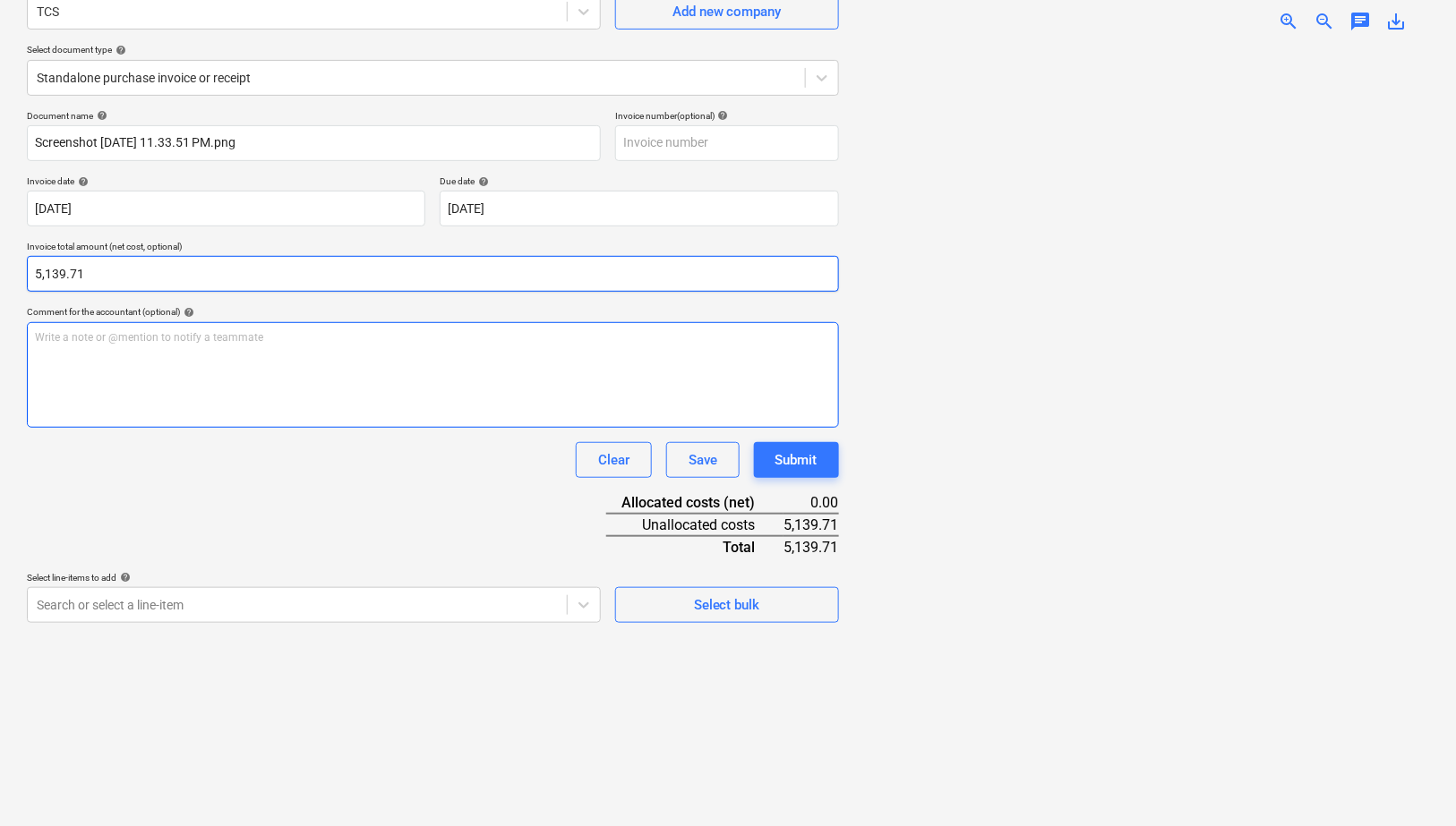 scroll, scrollTop: 153, scrollLeft: 0, axis: vertical 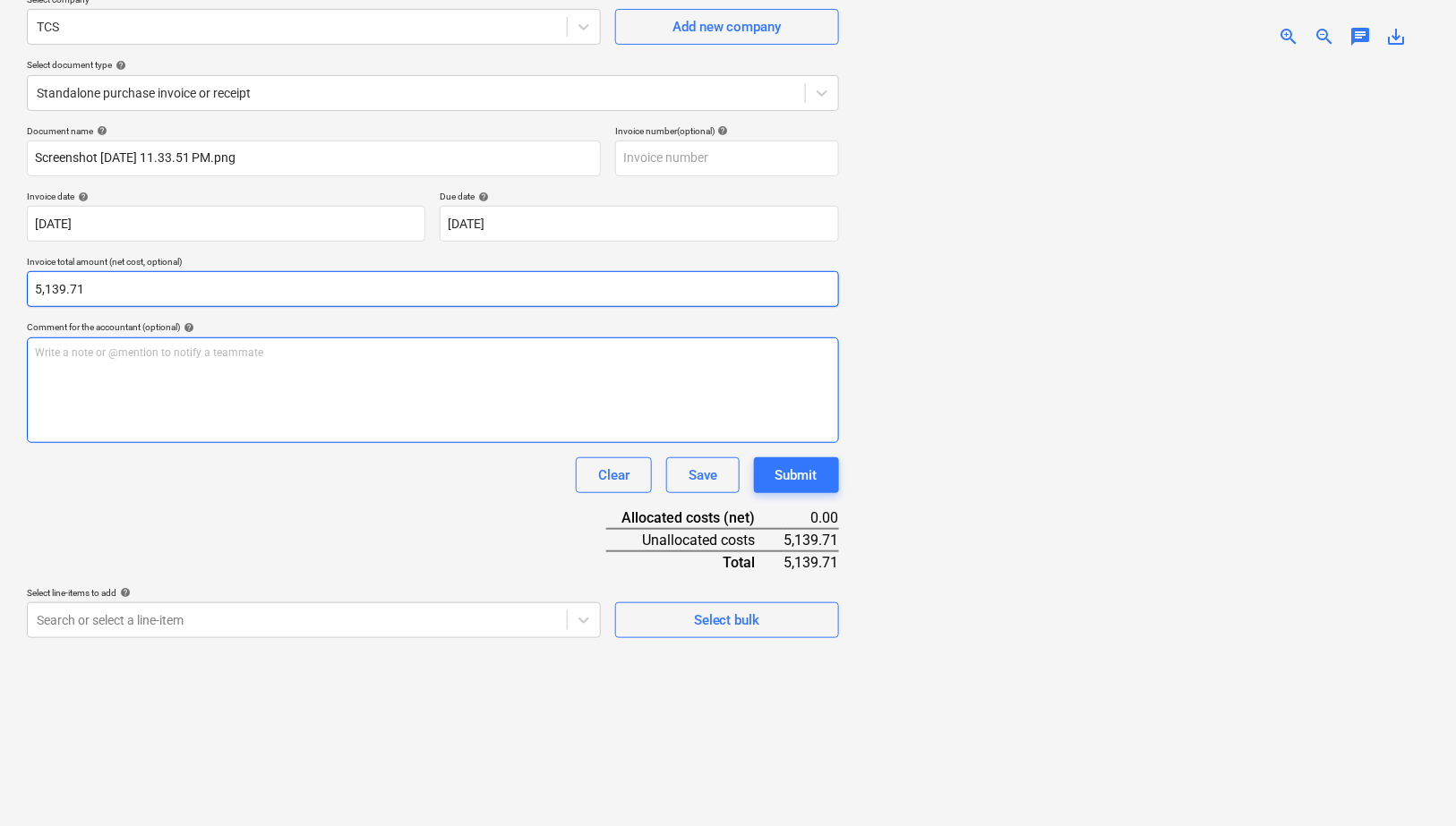 type 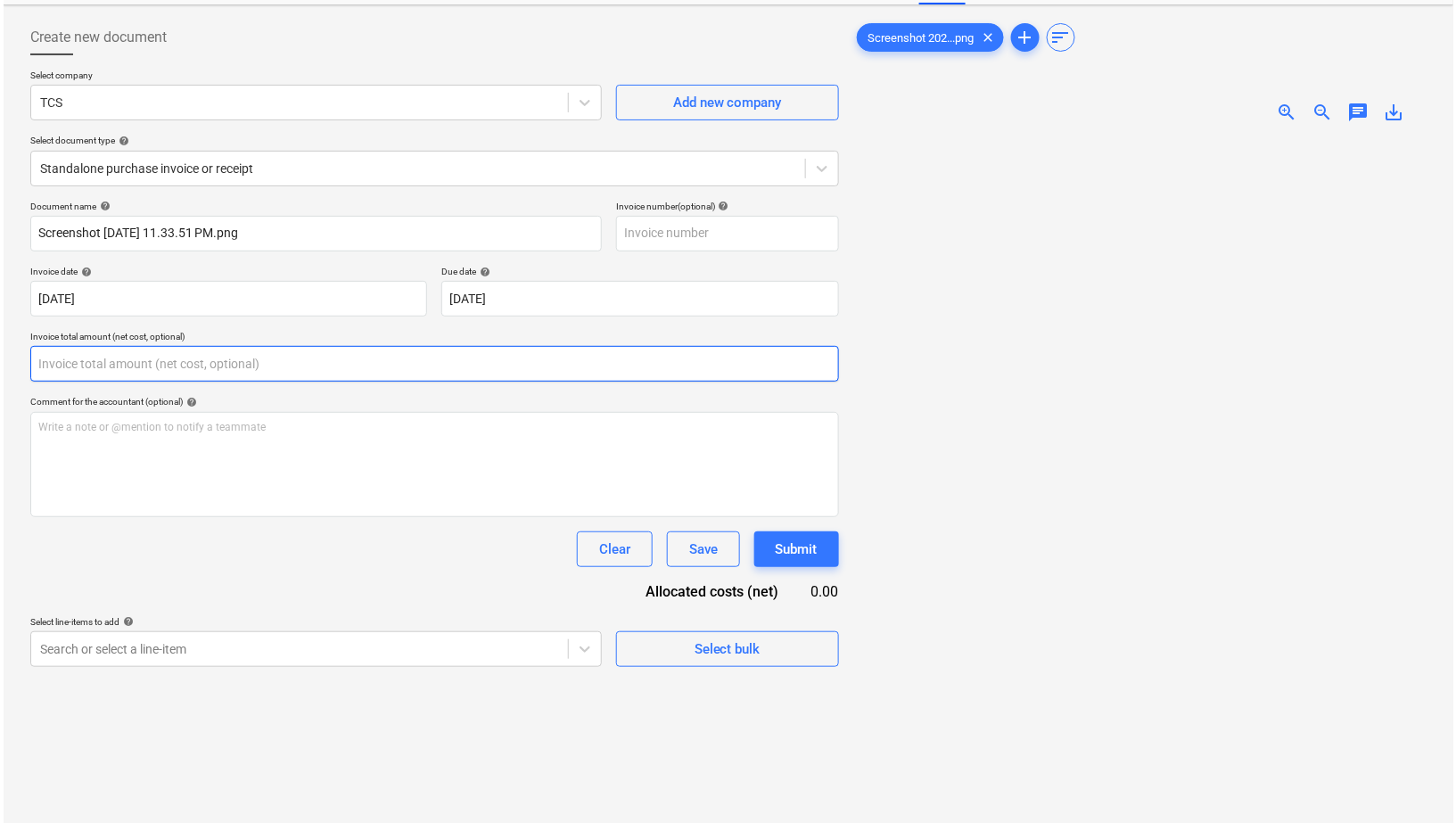scroll, scrollTop: 45, scrollLeft: 0, axis: vertical 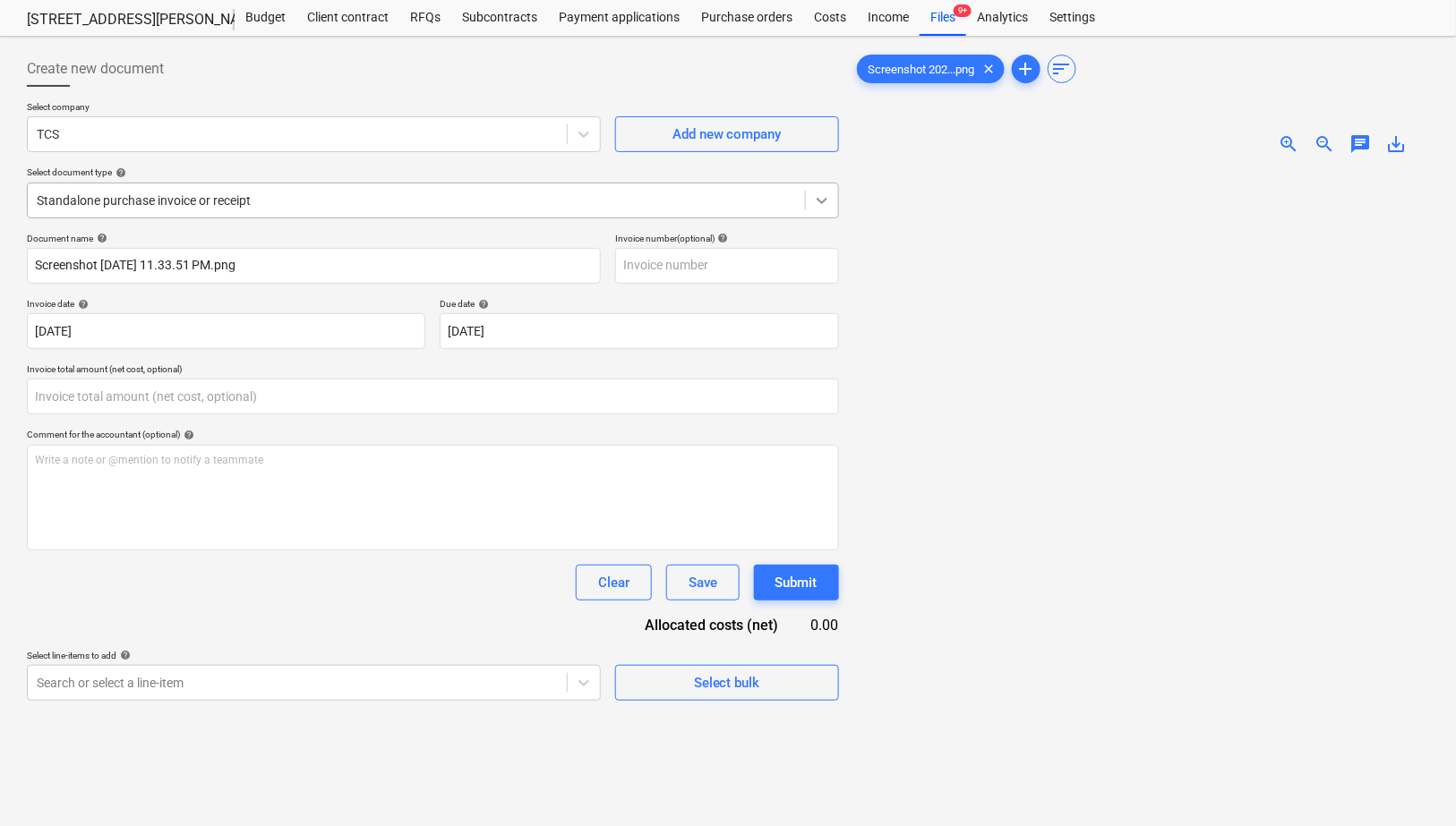 click 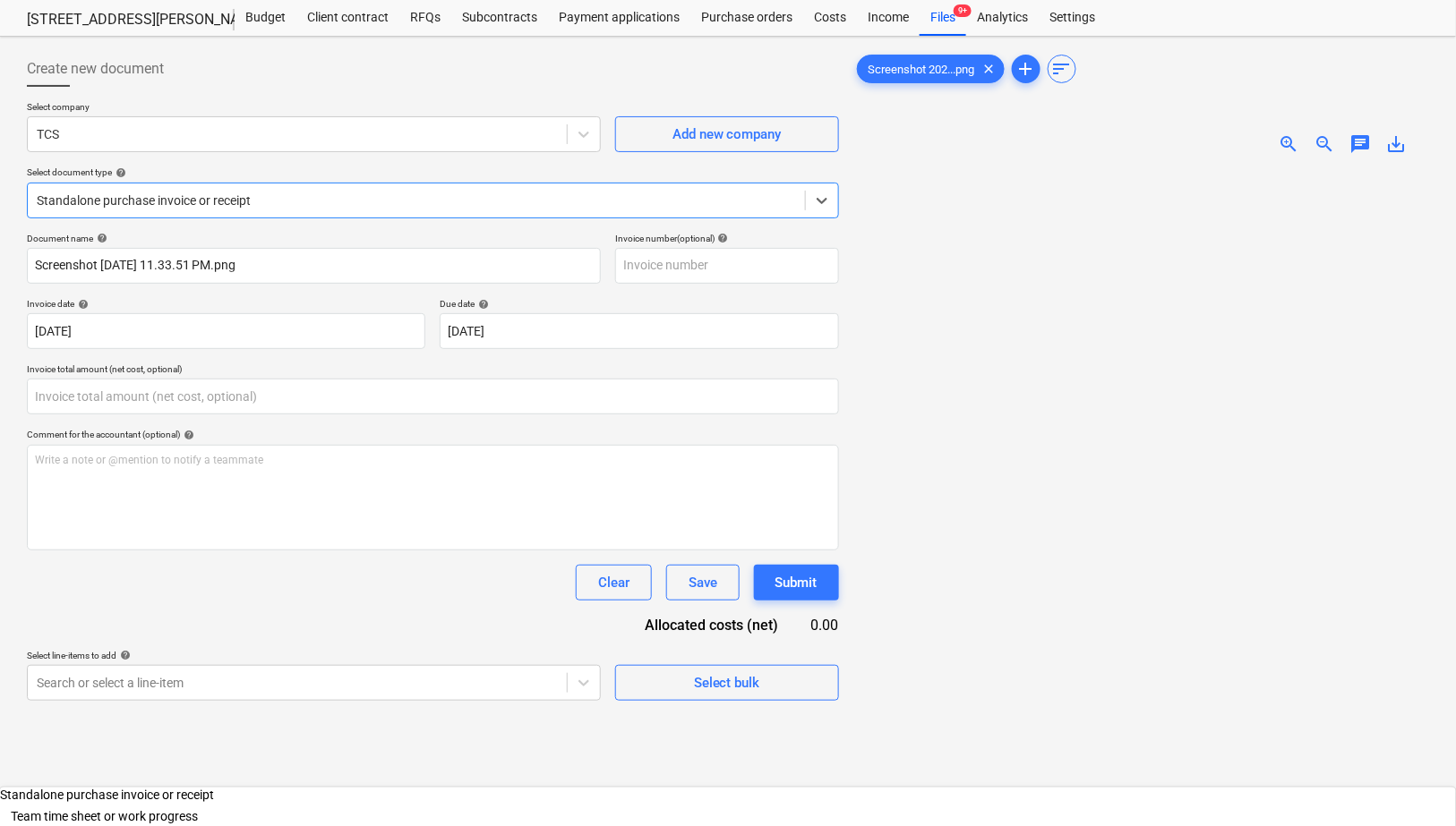 click at bounding box center (1141, 557) 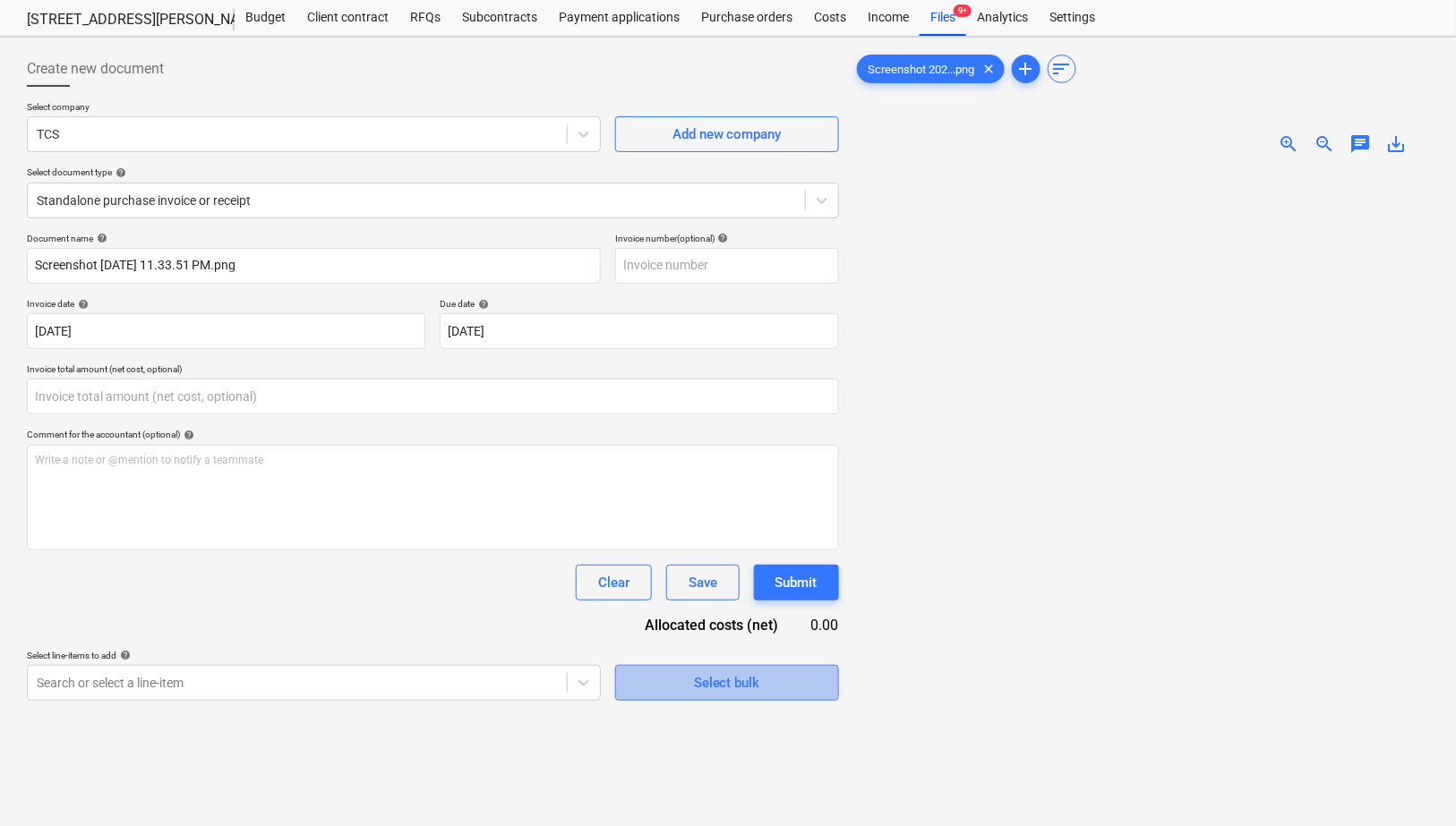 click on "Select bulk" at bounding box center [727, 683] 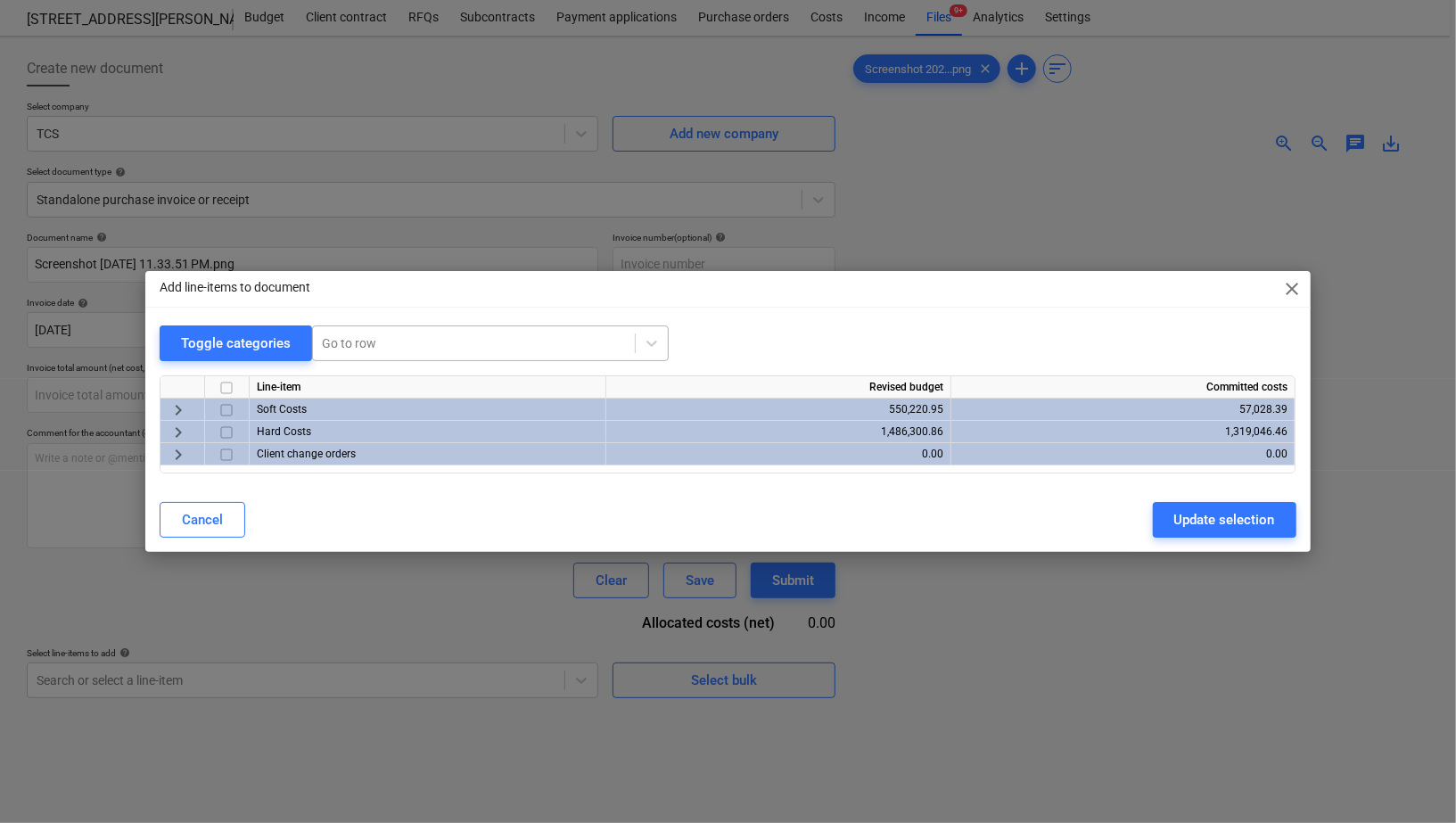 click on "Go to row" at bounding box center (490, 343) 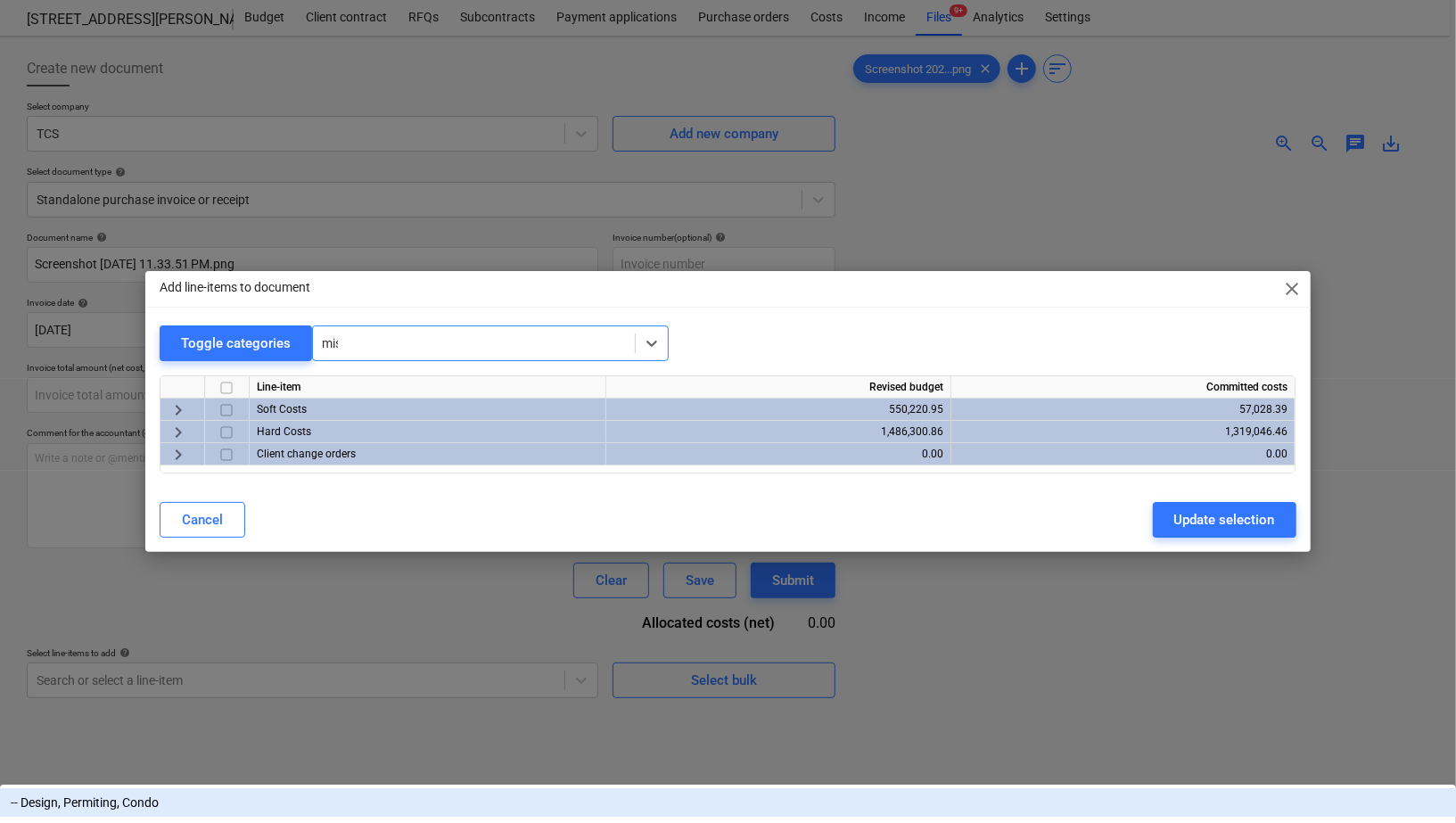 type on "misc" 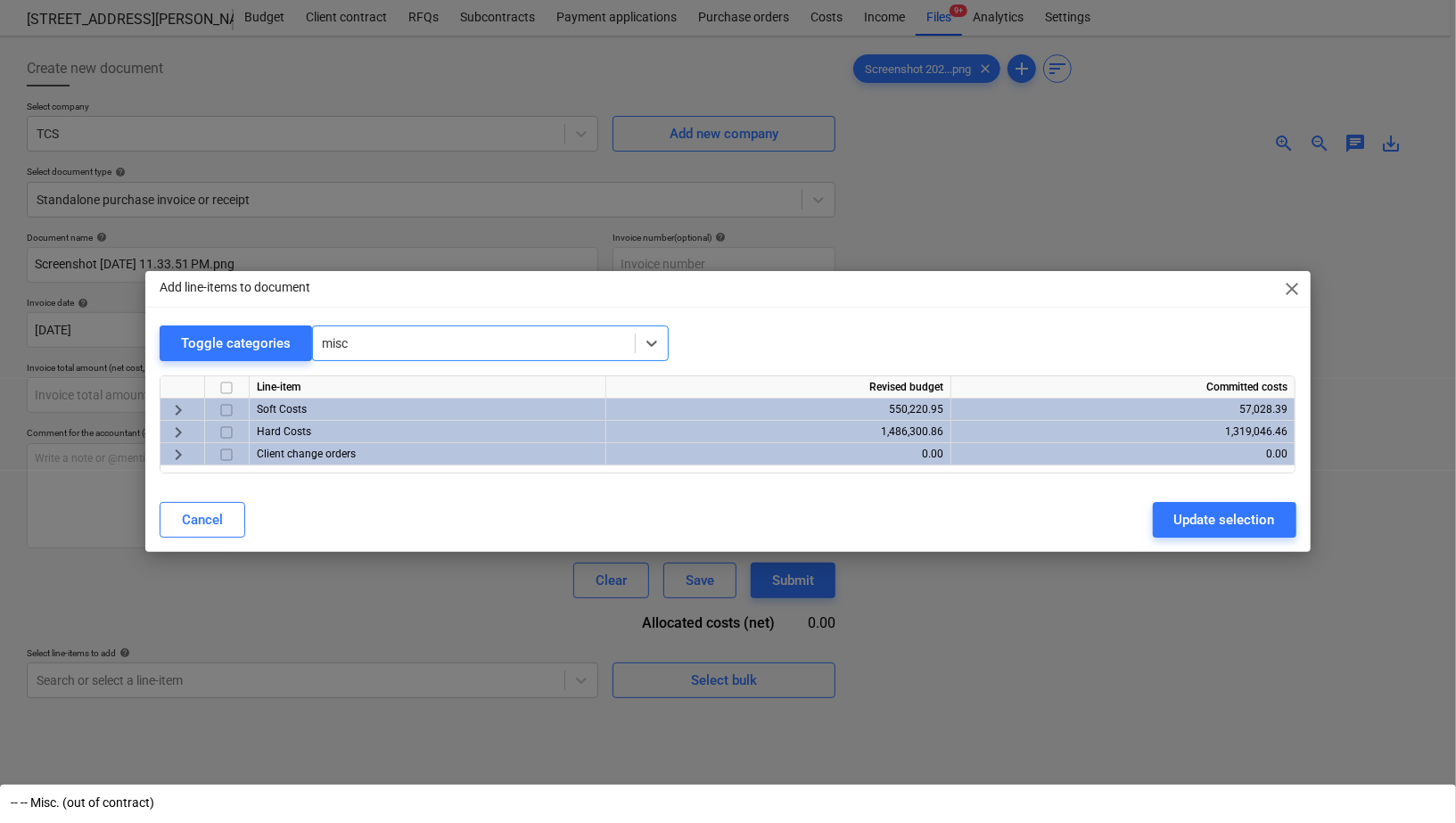 click on "-- -- --   Misc_materials_July 8" at bounding box center [728, 888] 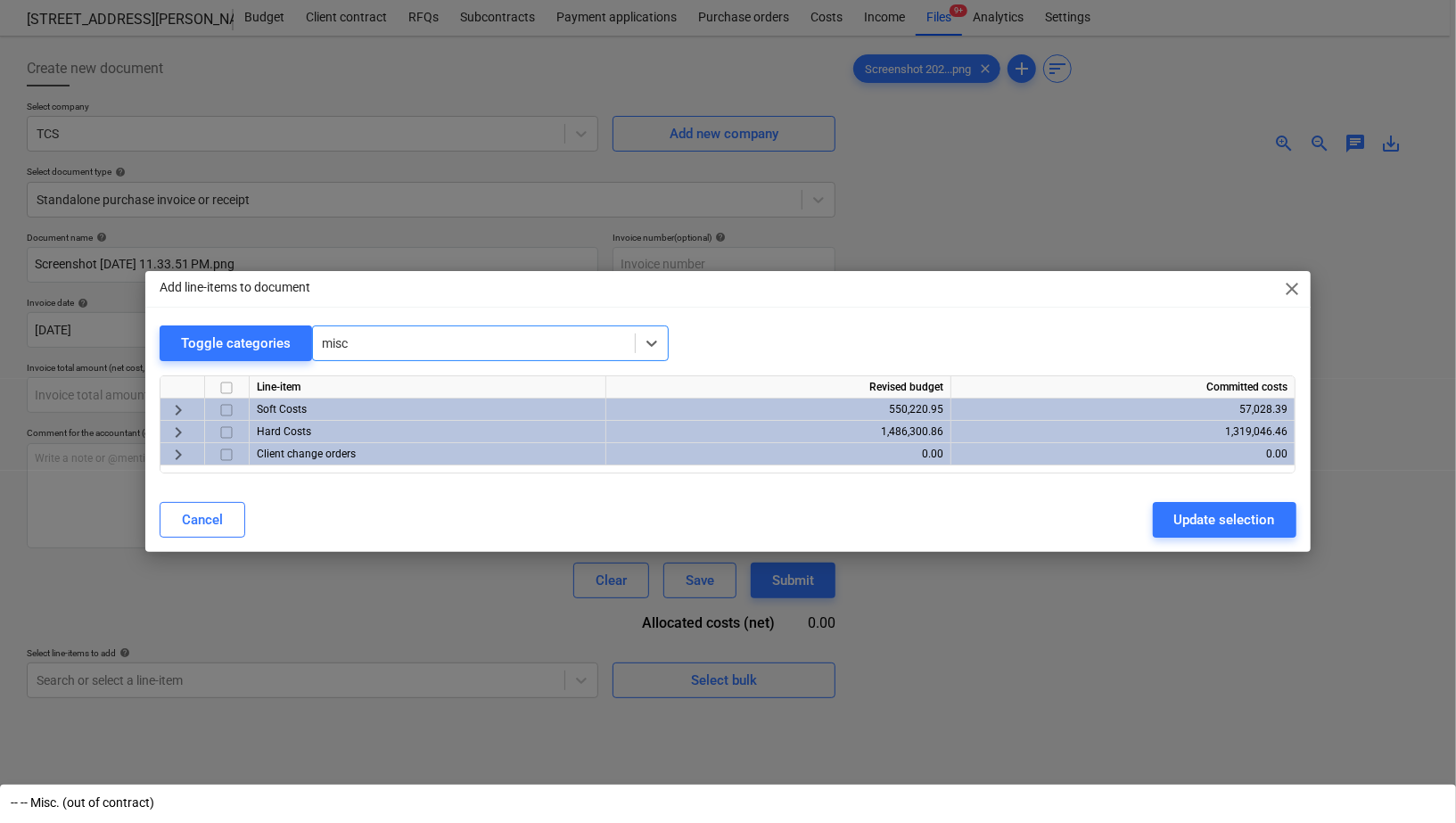 type 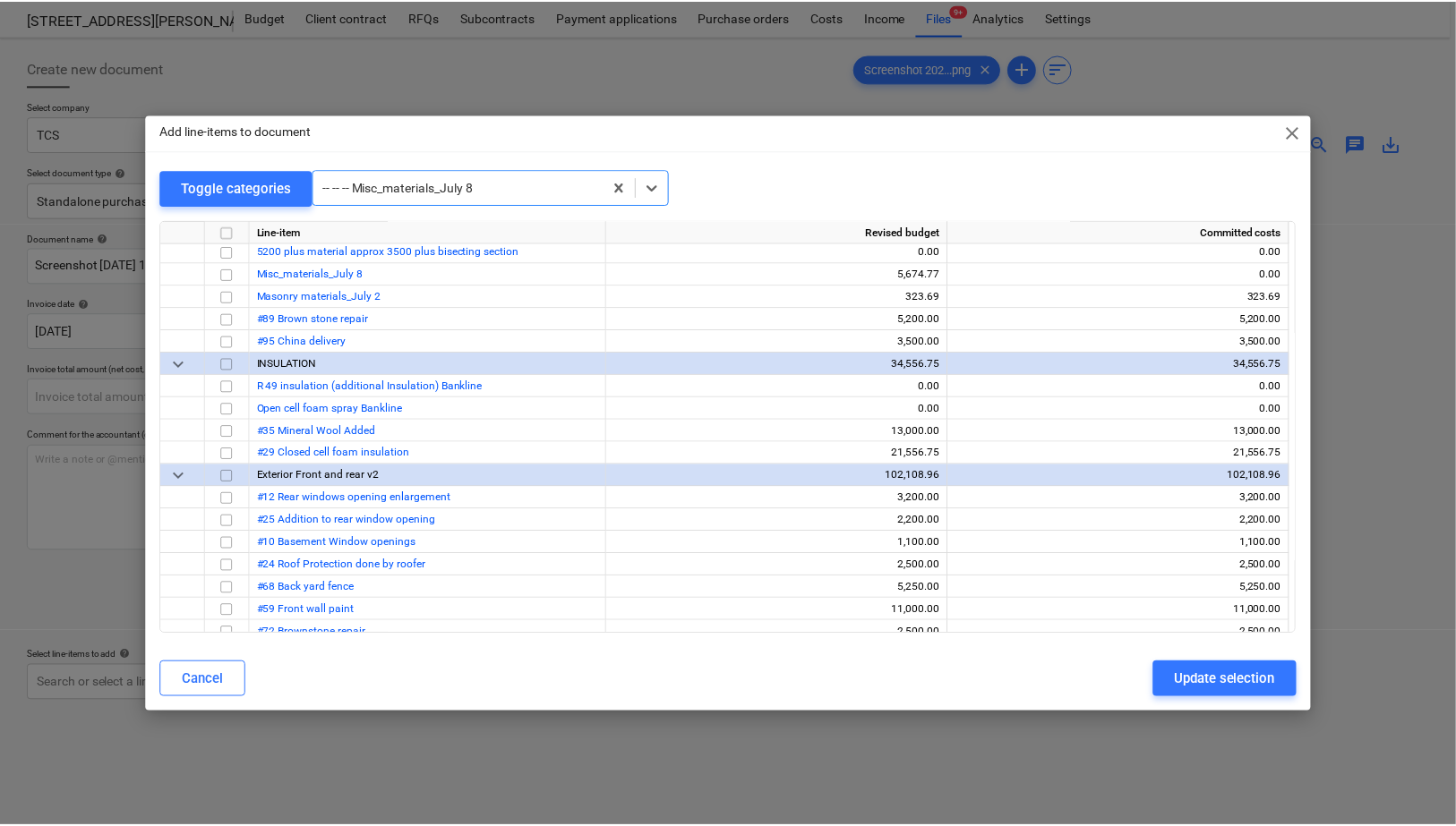 scroll, scrollTop: 4475, scrollLeft: 0, axis: vertical 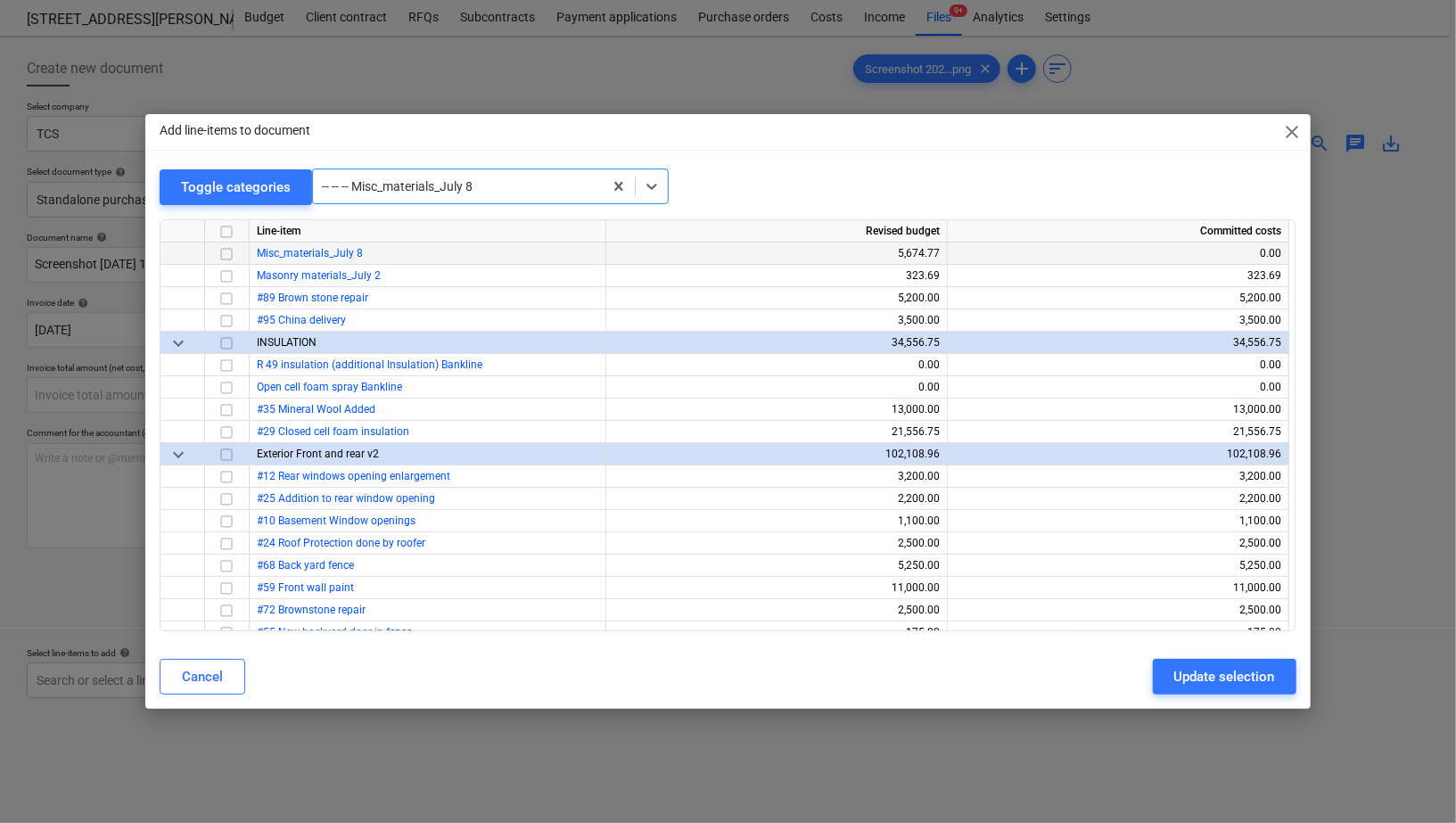 click at bounding box center (226, 253) 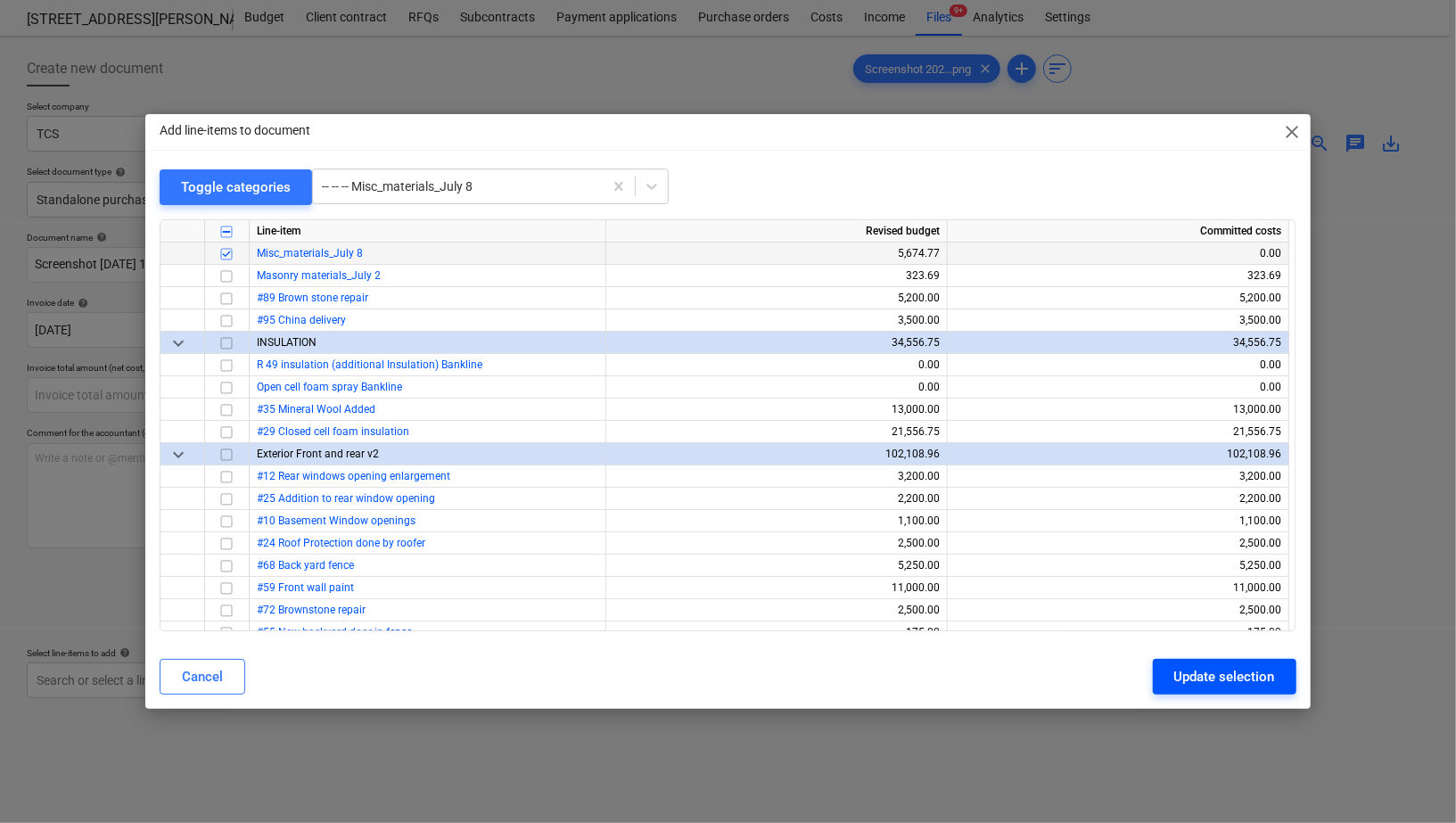 click on "Update selection" at bounding box center [1224, 677] 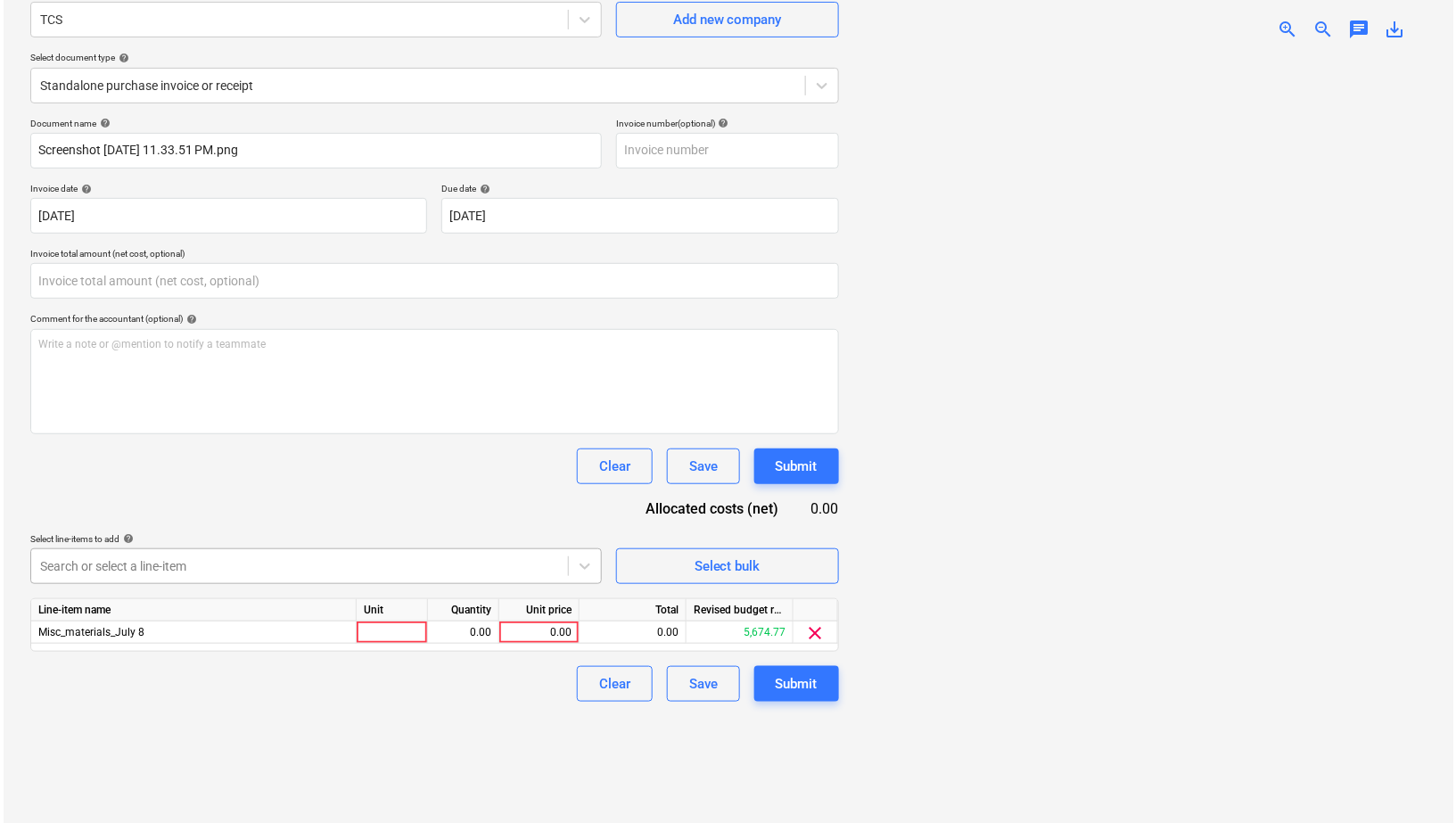 scroll, scrollTop: 177, scrollLeft: 0, axis: vertical 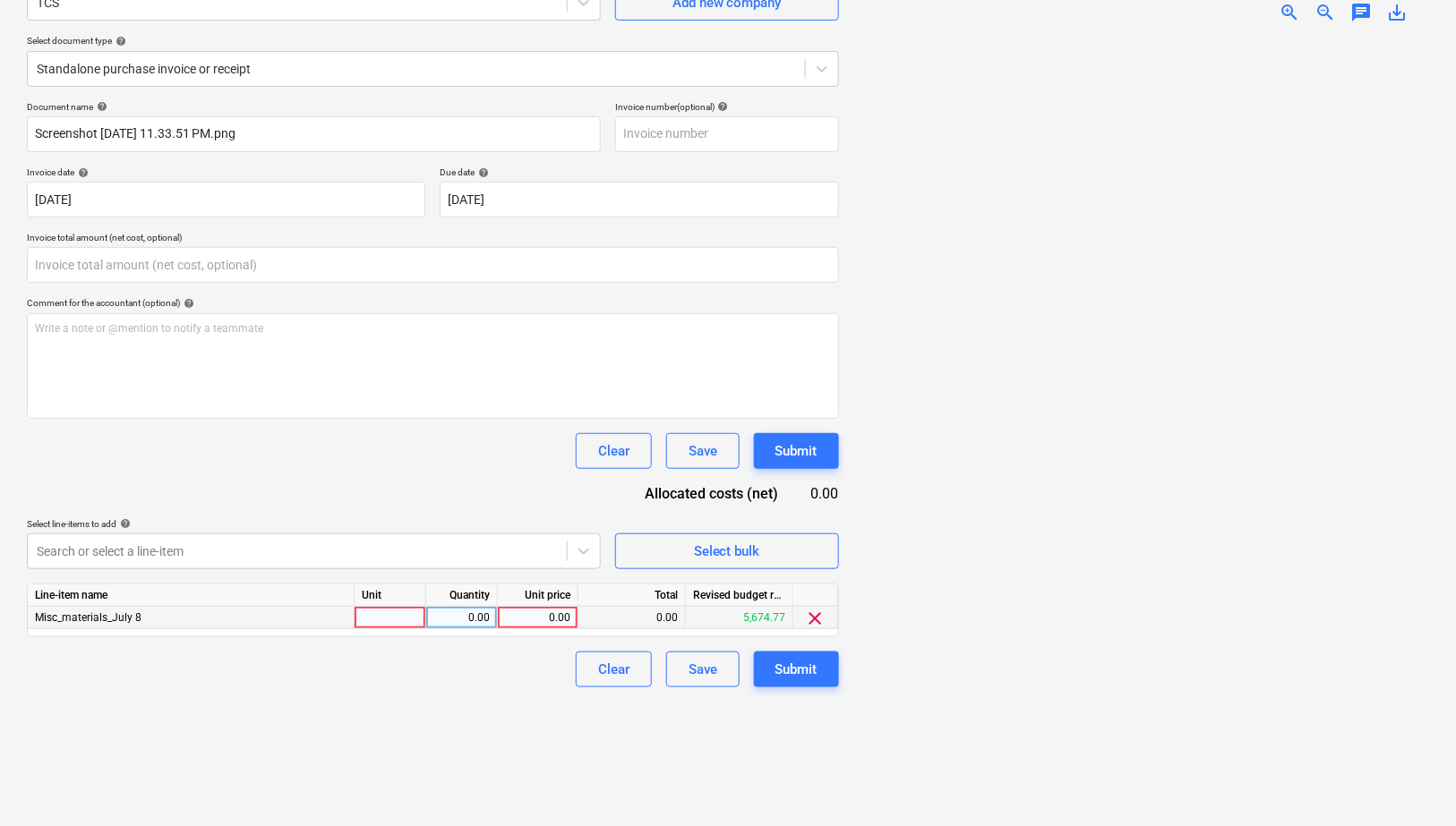 click on "0.00" at bounding box center [537, 617] 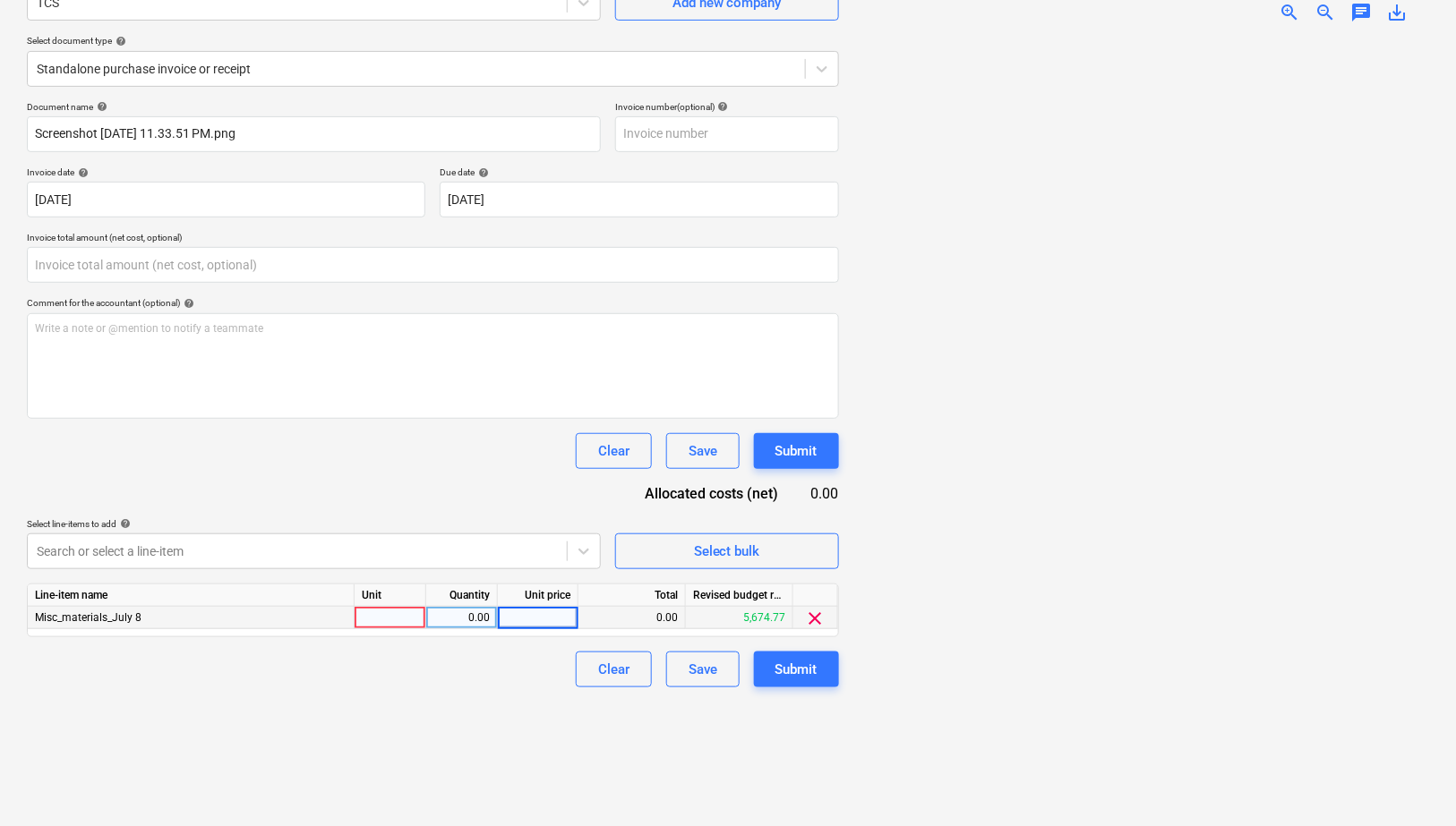 type on "5,139.71" 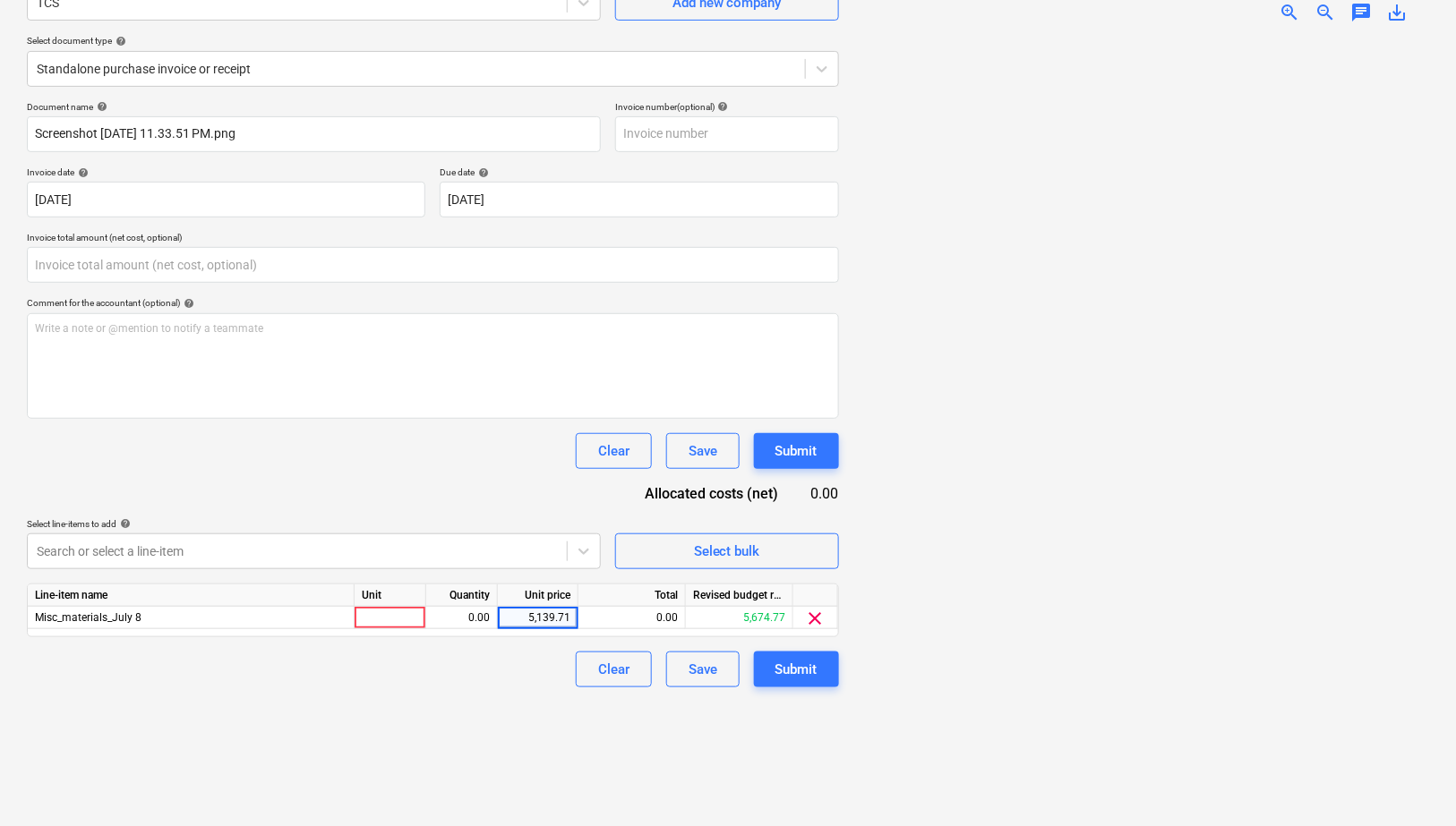 click at bounding box center [1141, 425] 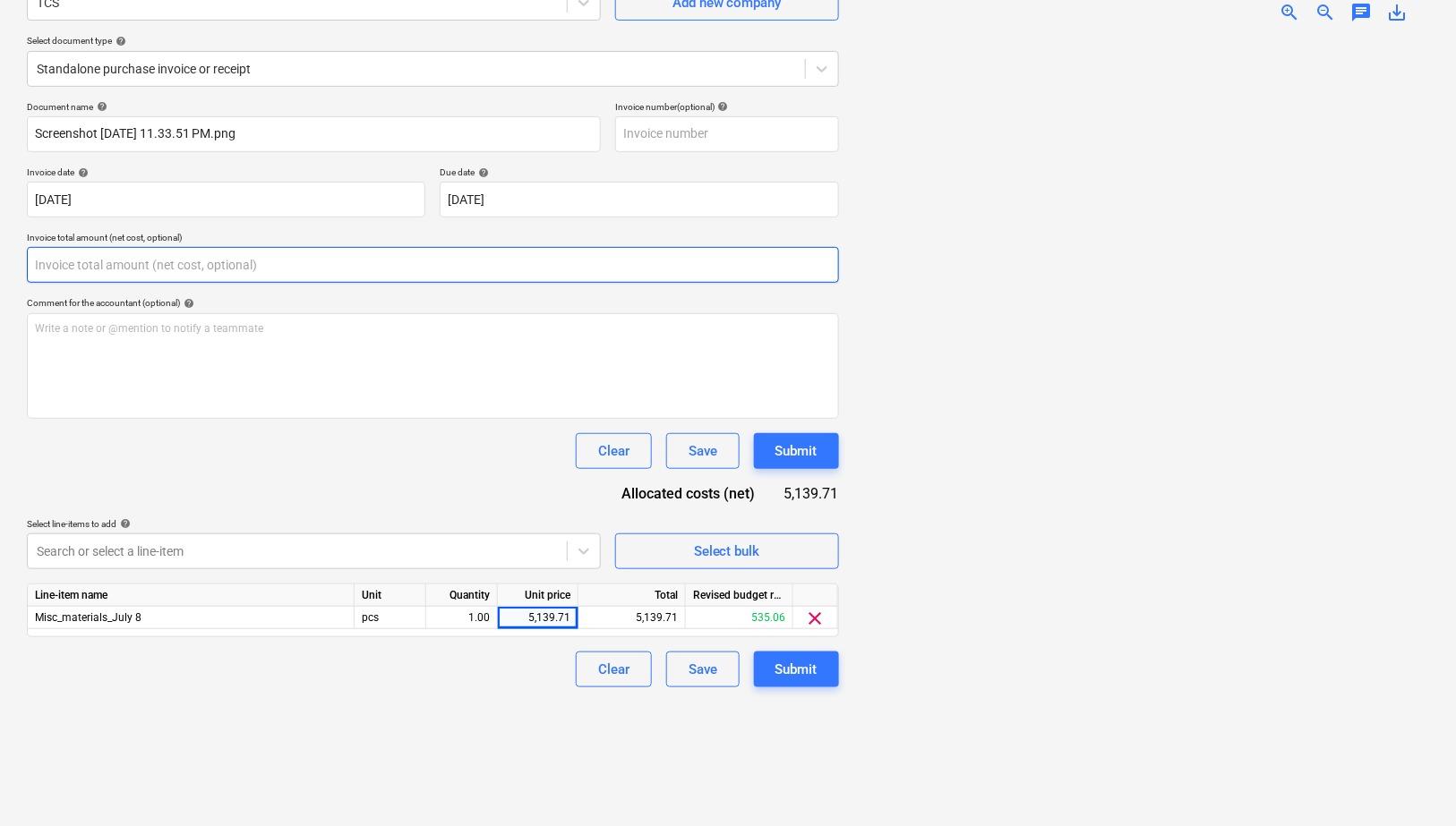 click at bounding box center (433, 265) 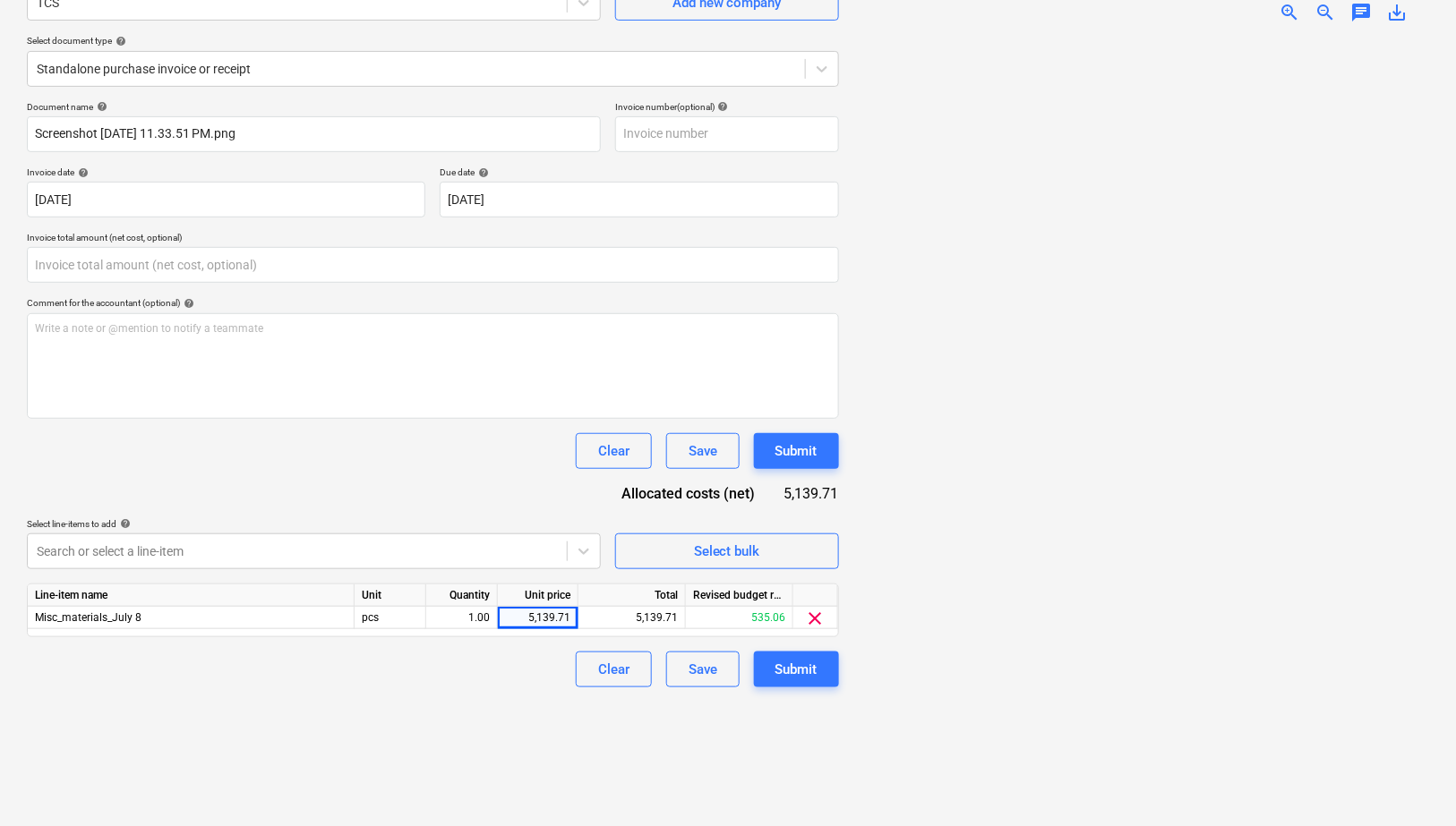 click at bounding box center [1141, 425] 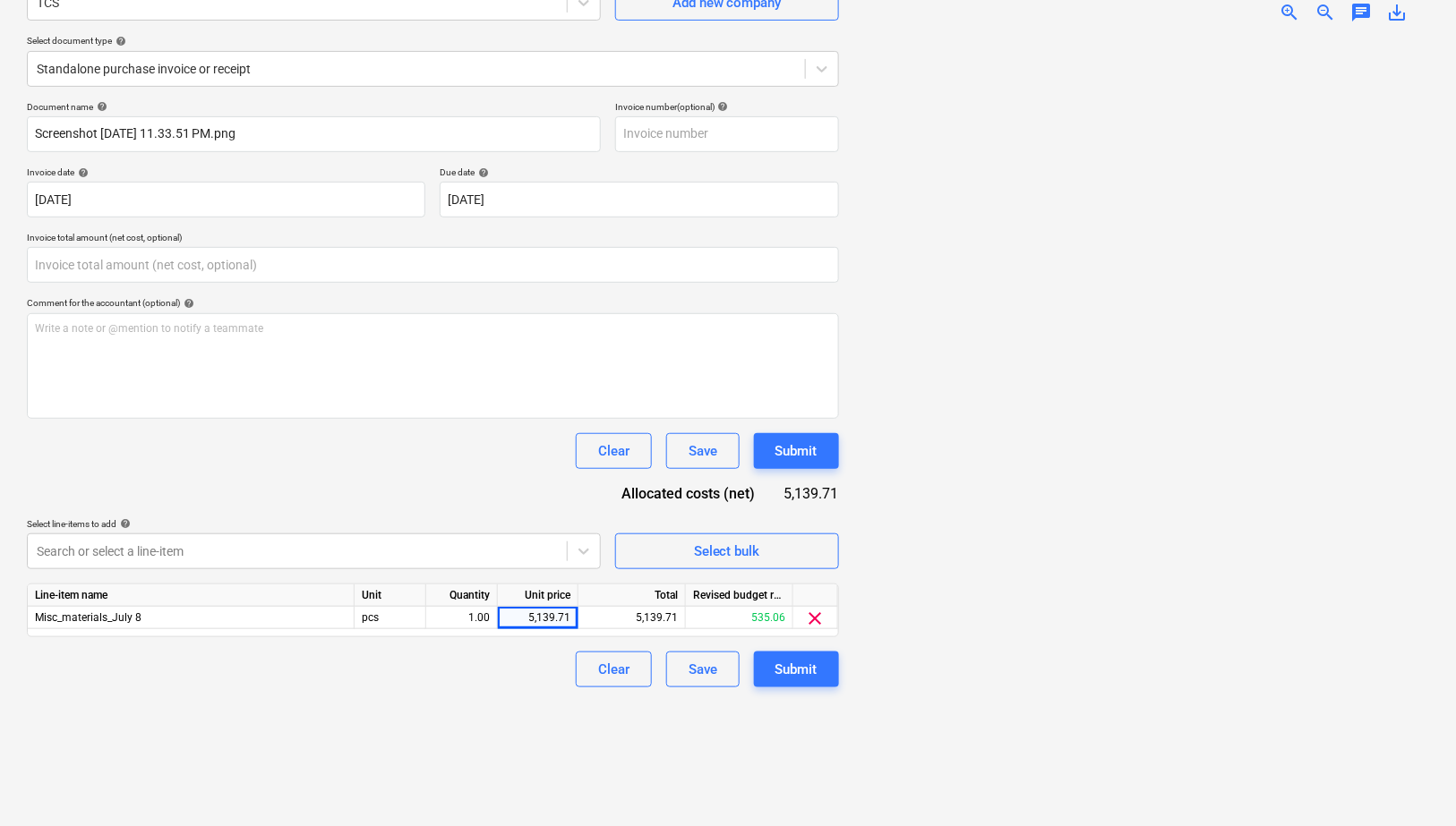 click at bounding box center [1141, 425] 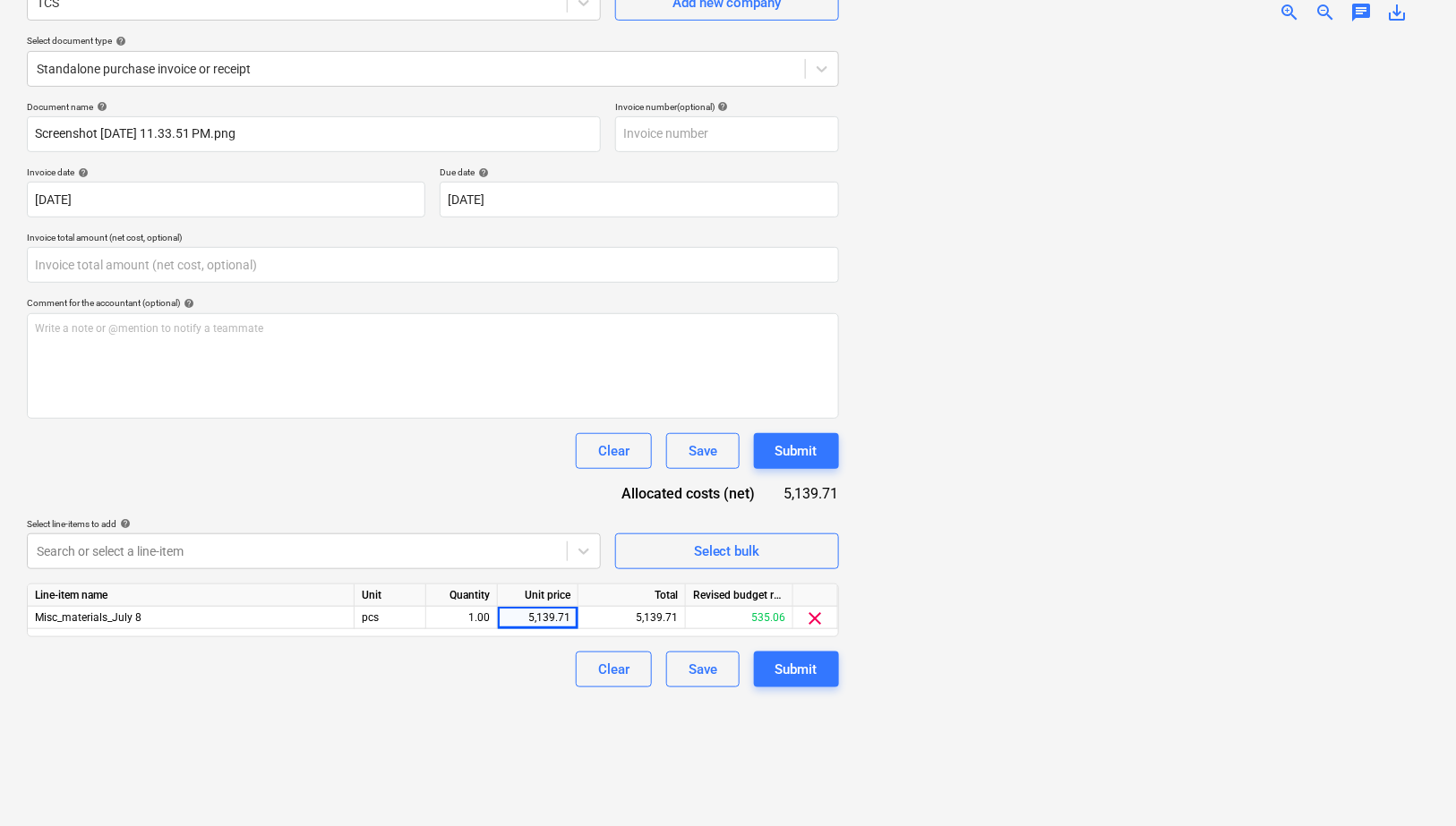 click on "Create new document Select company TCS   Add new company Select document type help Standalone purchase invoice or receipt Document name help Screenshot 2025-07-16 at 11.33.51 PM.png Invoice number  (optional) help Invoice date help 30 Jun 2025 30.06.2025 Press the down arrow key to interact with the calendar and
select a date. Press the question mark key to get the keyboard shortcuts for changing dates. Due date help 30 Jun 2025 30.06.2025 Press the down arrow key to interact with the calendar and
select a date. Press the question mark key to get the keyboard shortcuts for changing dates. Invoice total amount (net cost, optional) Comment for the accountant (optional) help Write a note or @mention to notify a teammate ﻿ Clear Save Submit Allocated costs (net) 5,139.71 Select line-items to add help Search or select a line-item Select bulk Line-item name Unit Quantity Unit price Total Revised budget remaining  Misc_materials_July 8 pcs 1.00 5,139.71 5,139.71 535.06 clear Clear Save Submit" at bounding box center (433, 366) 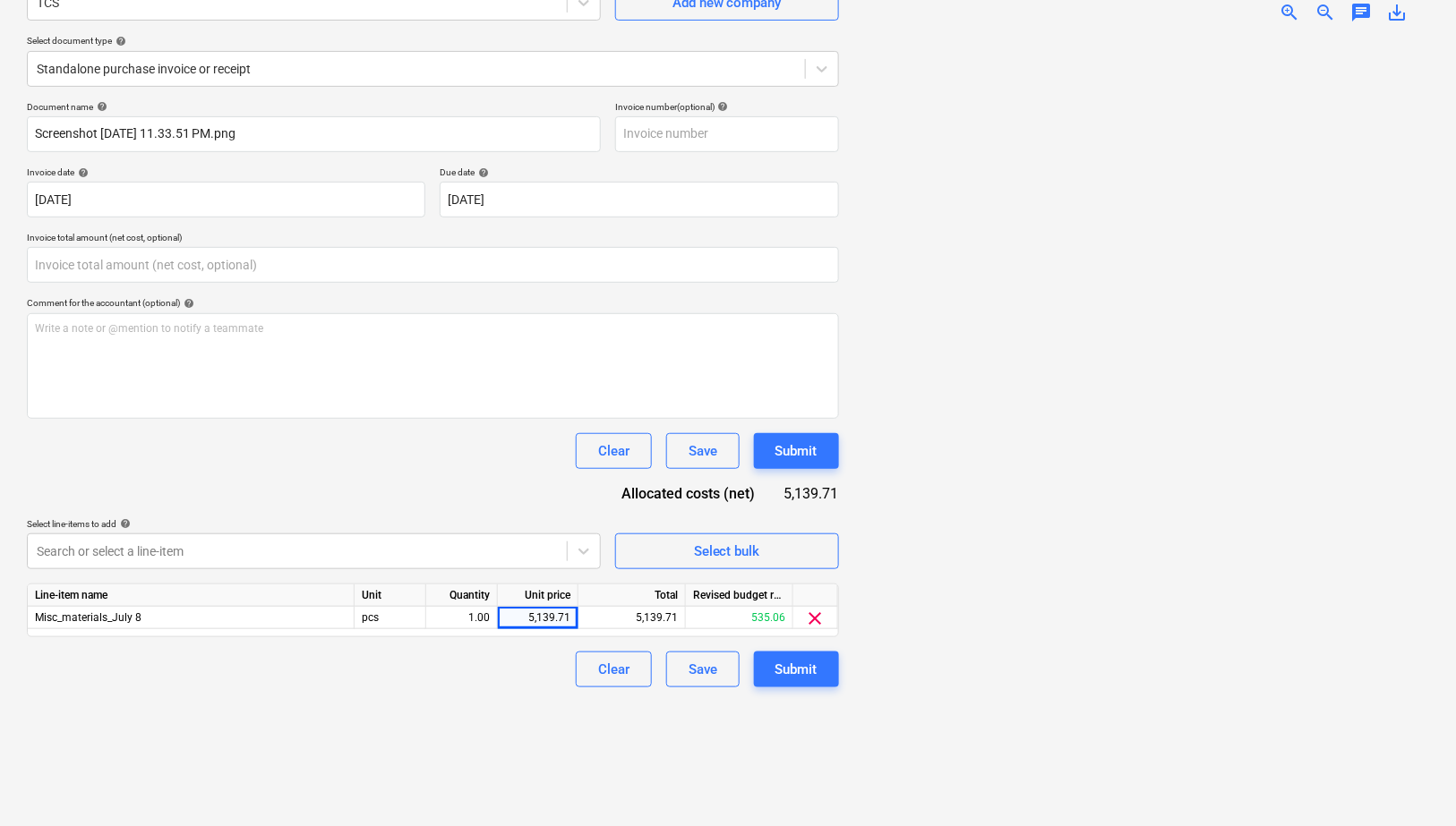 click at bounding box center (1141, 425) 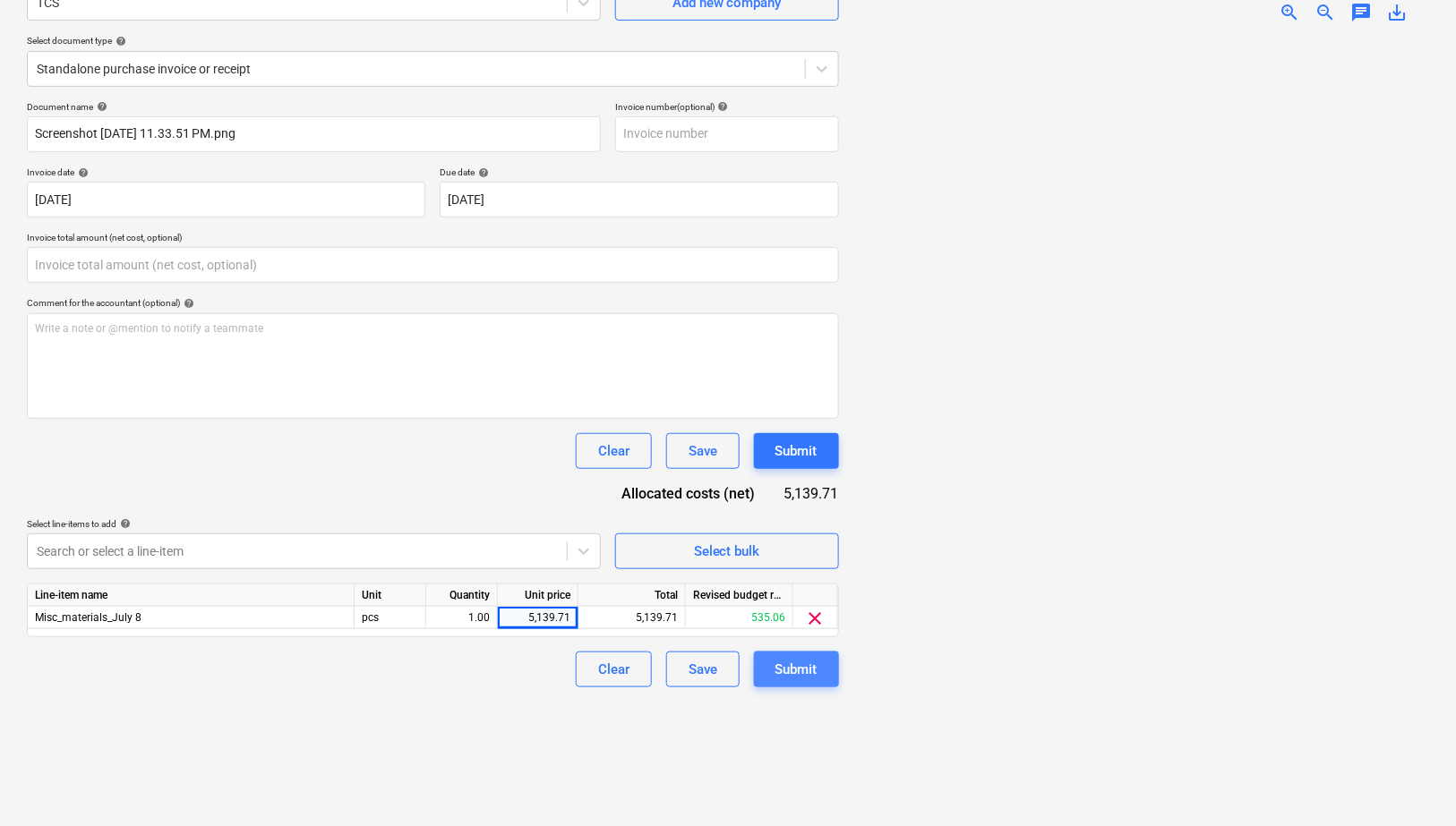 click on "Submit" at bounding box center (796, 669) 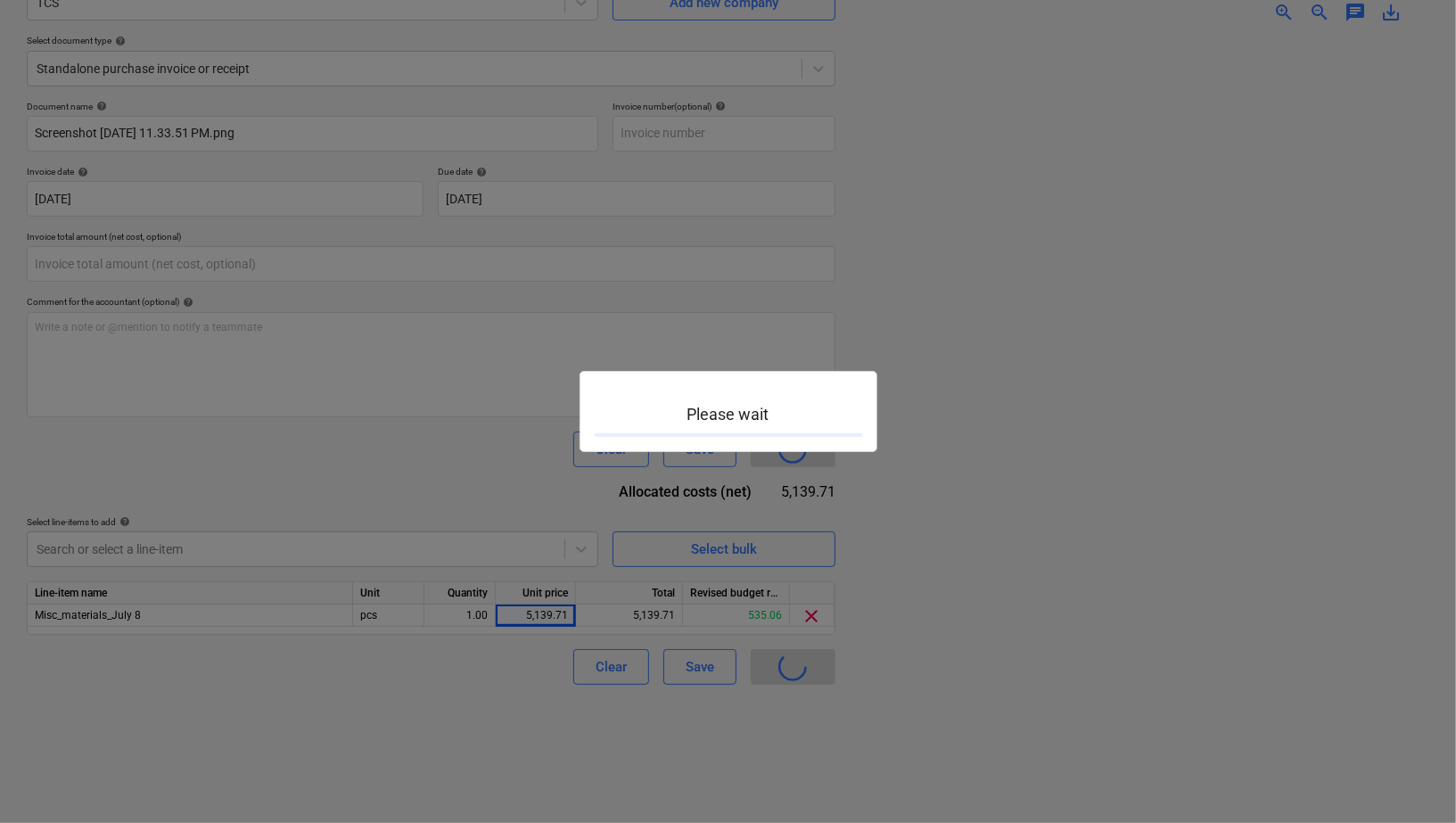 scroll, scrollTop: 0, scrollLeft: 0, axis: both 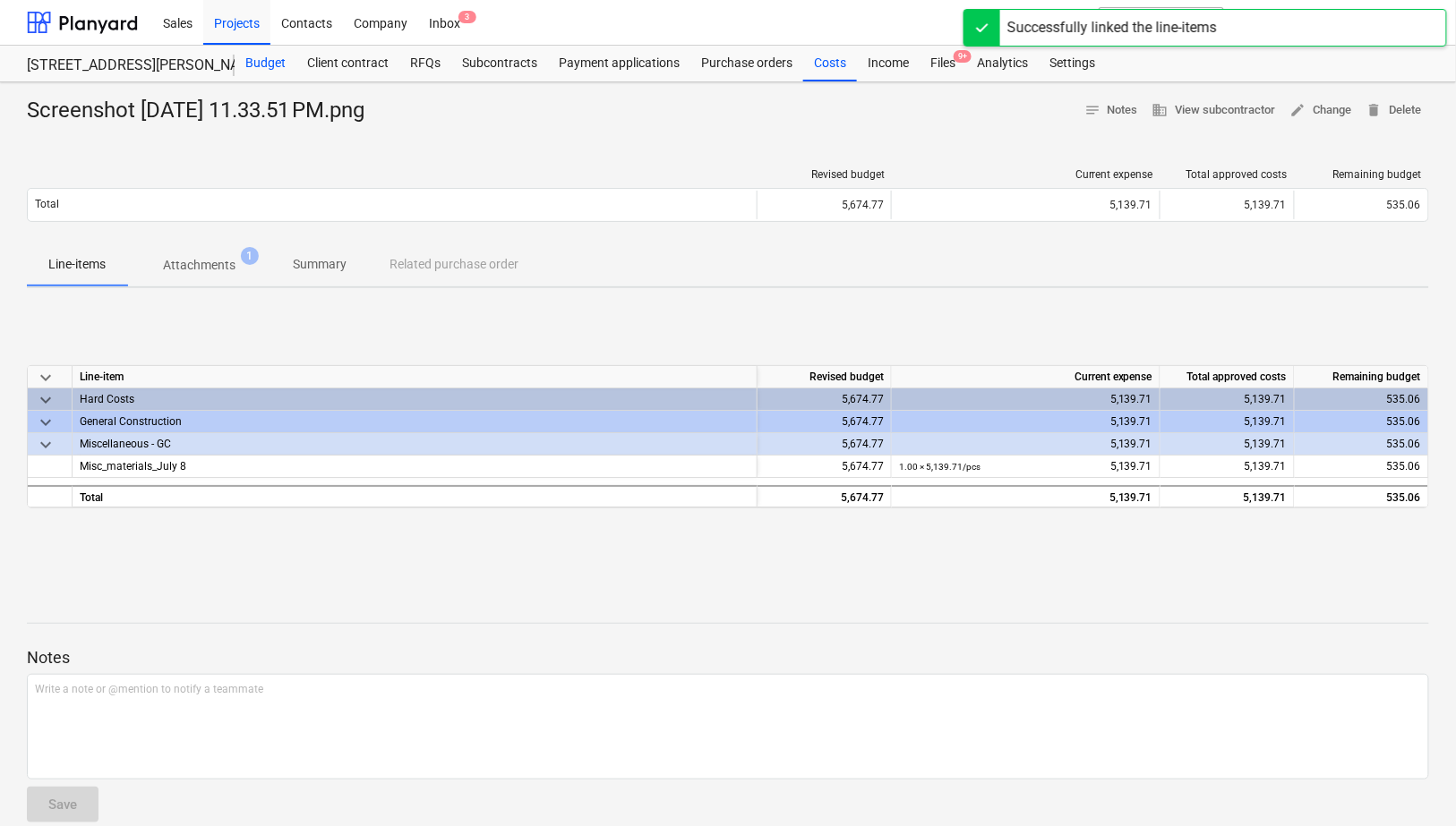 click on "Budget" at bounding box center (265, 64) 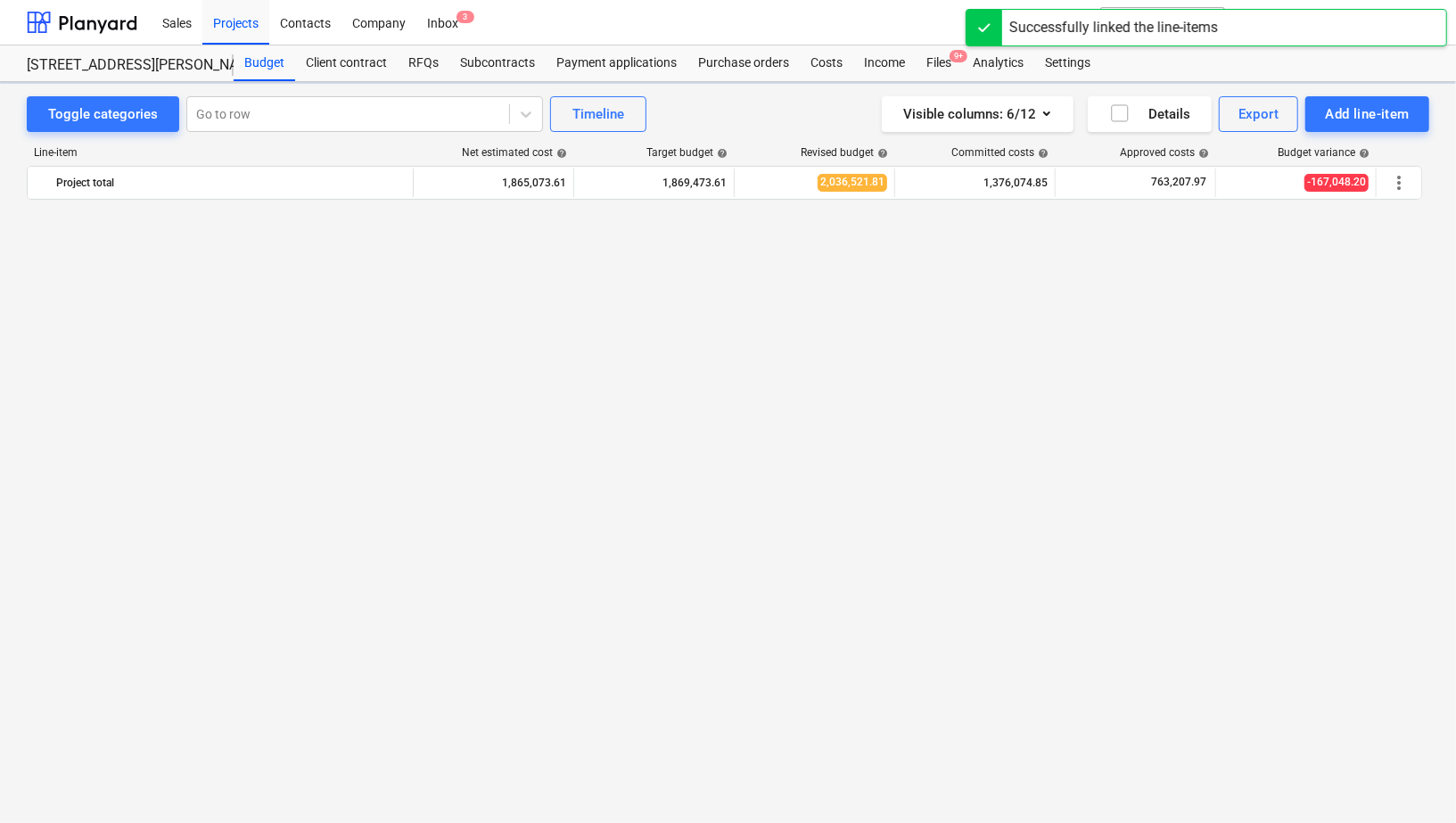scroll, scrollTop: 4057, scrollLeft: 0, axis: vertical 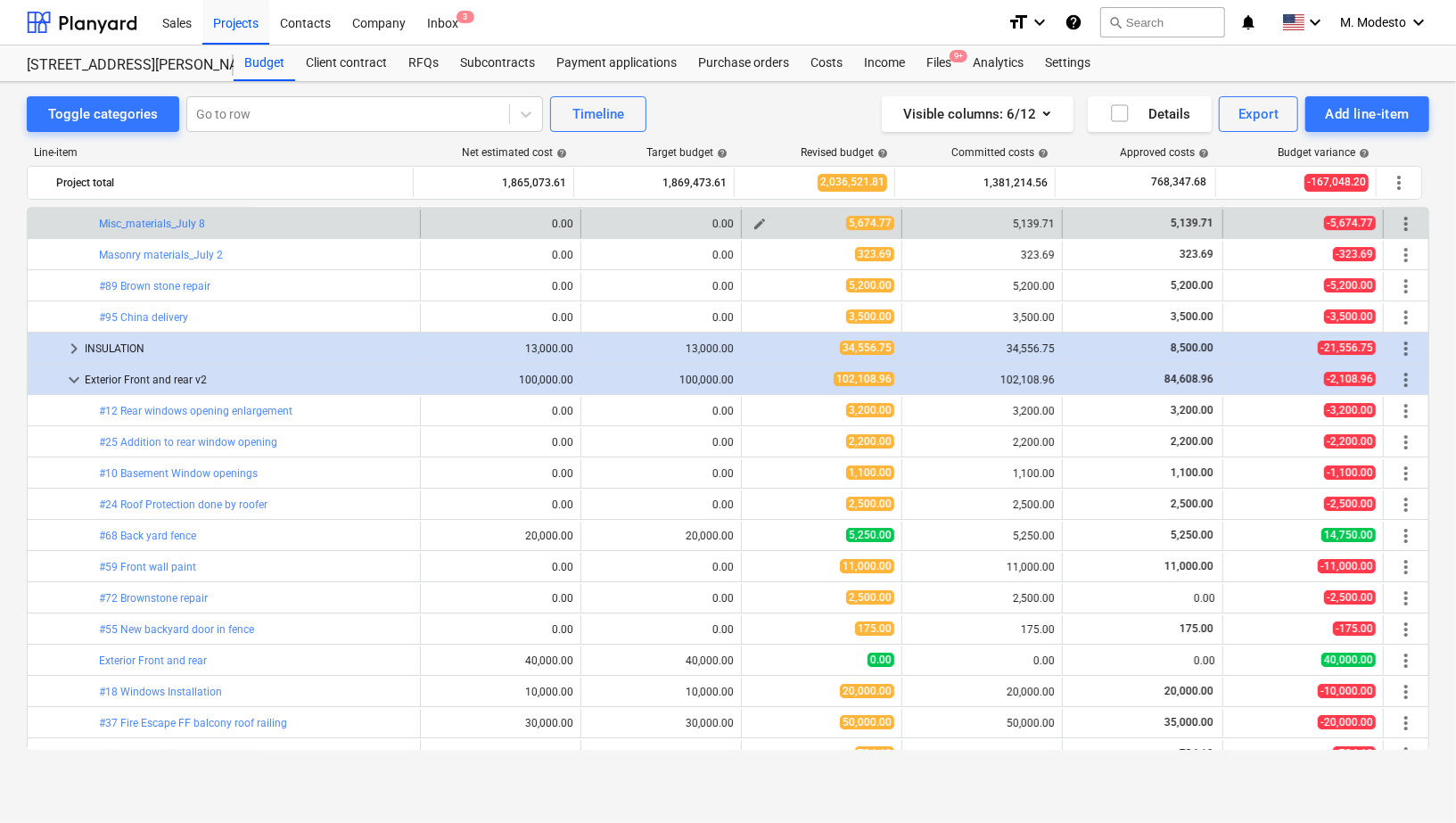 click on "edit" at bounding box center (760, 224) 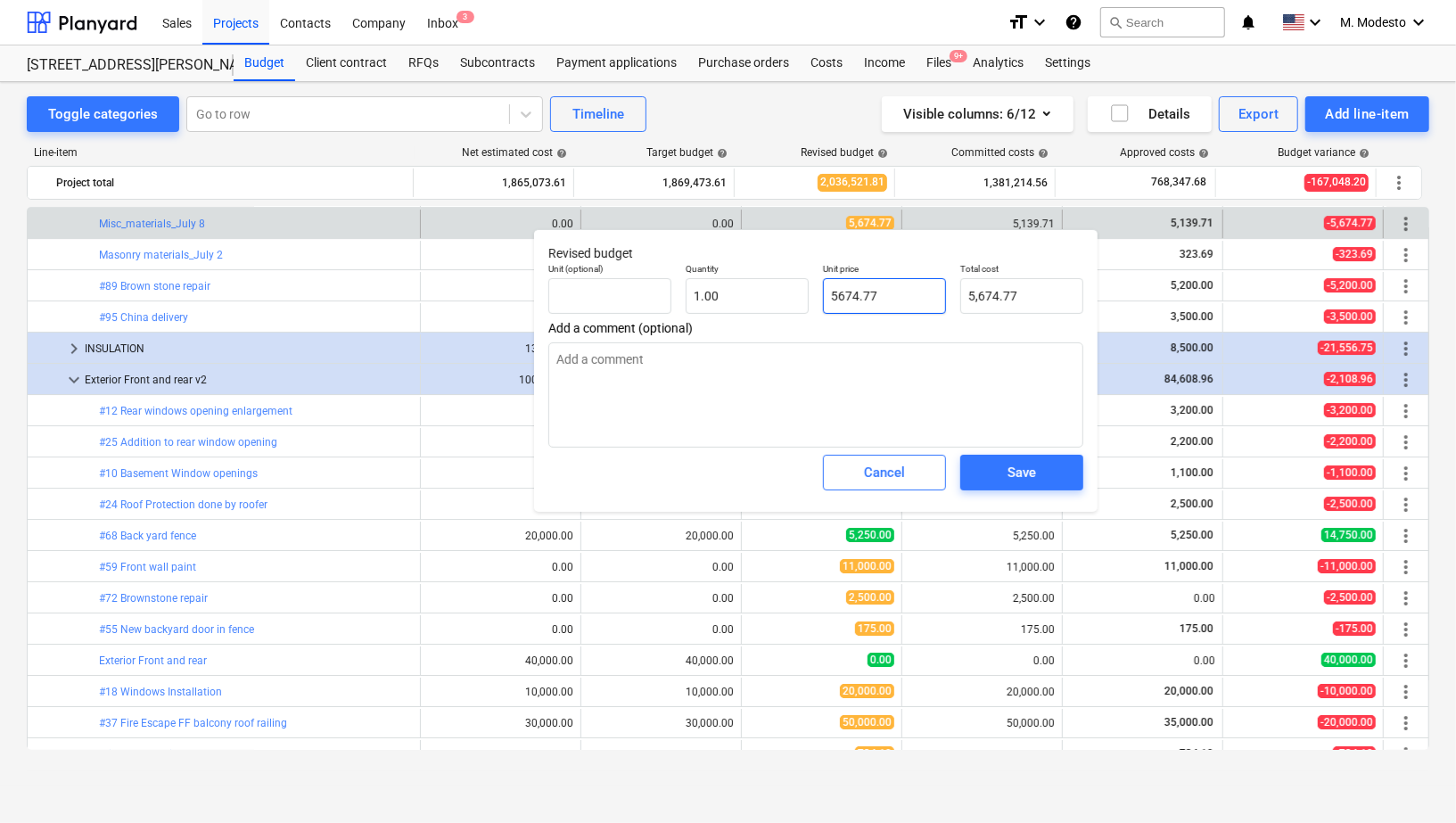 drag, startPoint x: 882, startPoint y: 295, endPoint x: 794, endPoint y: 276, distance: 90.02777 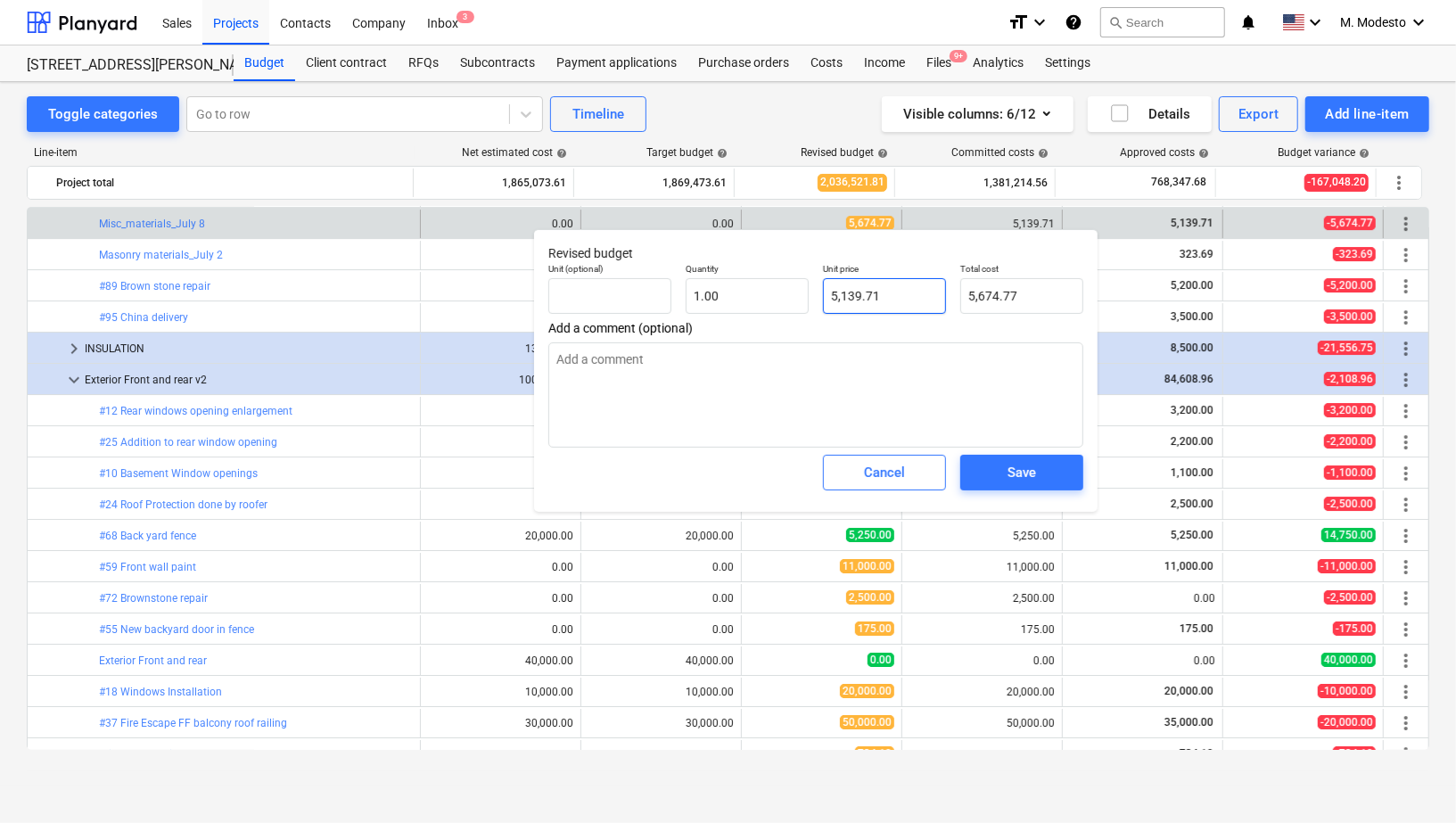 type on "5,139.71" 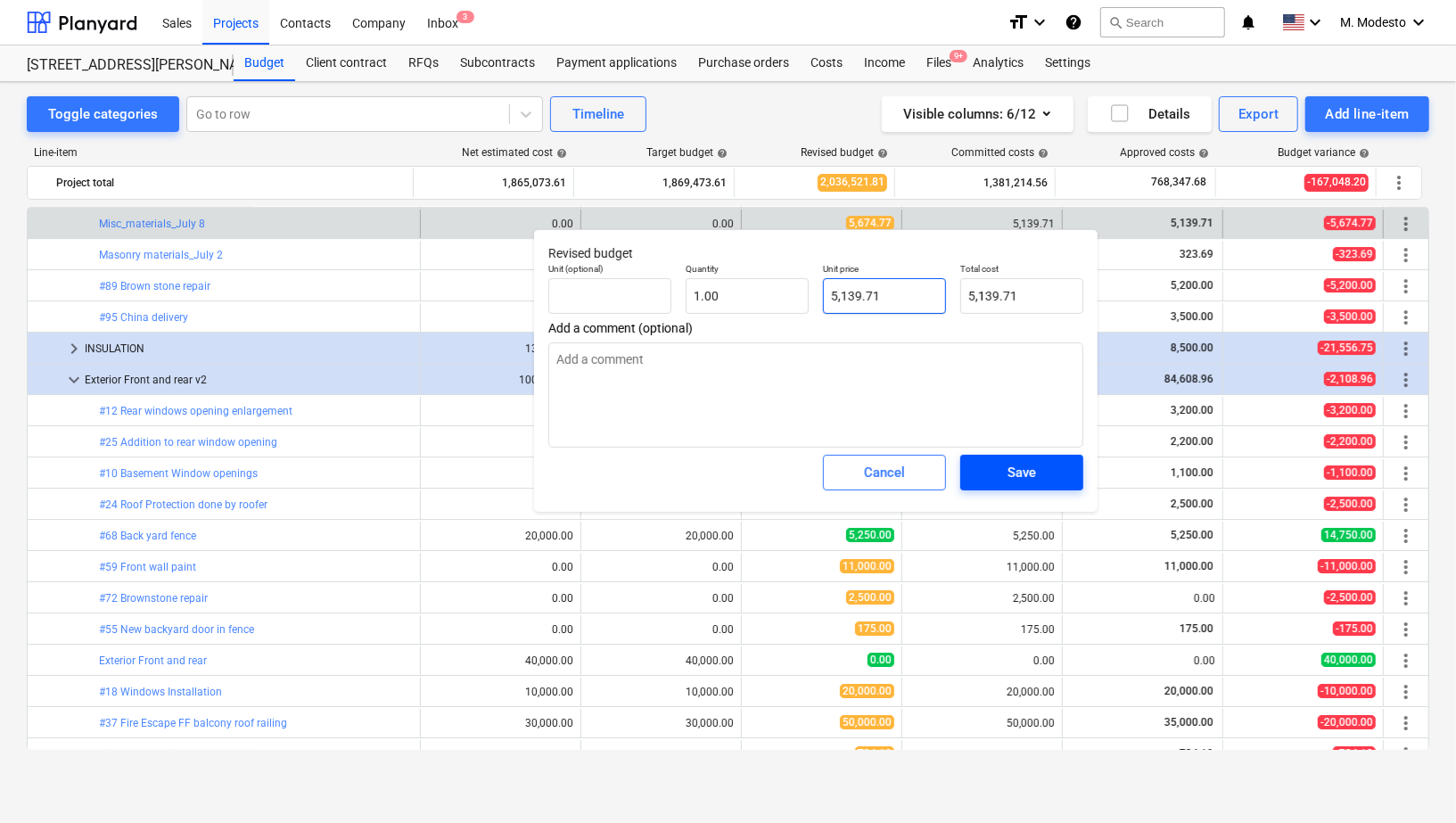 type on "5,139.71" 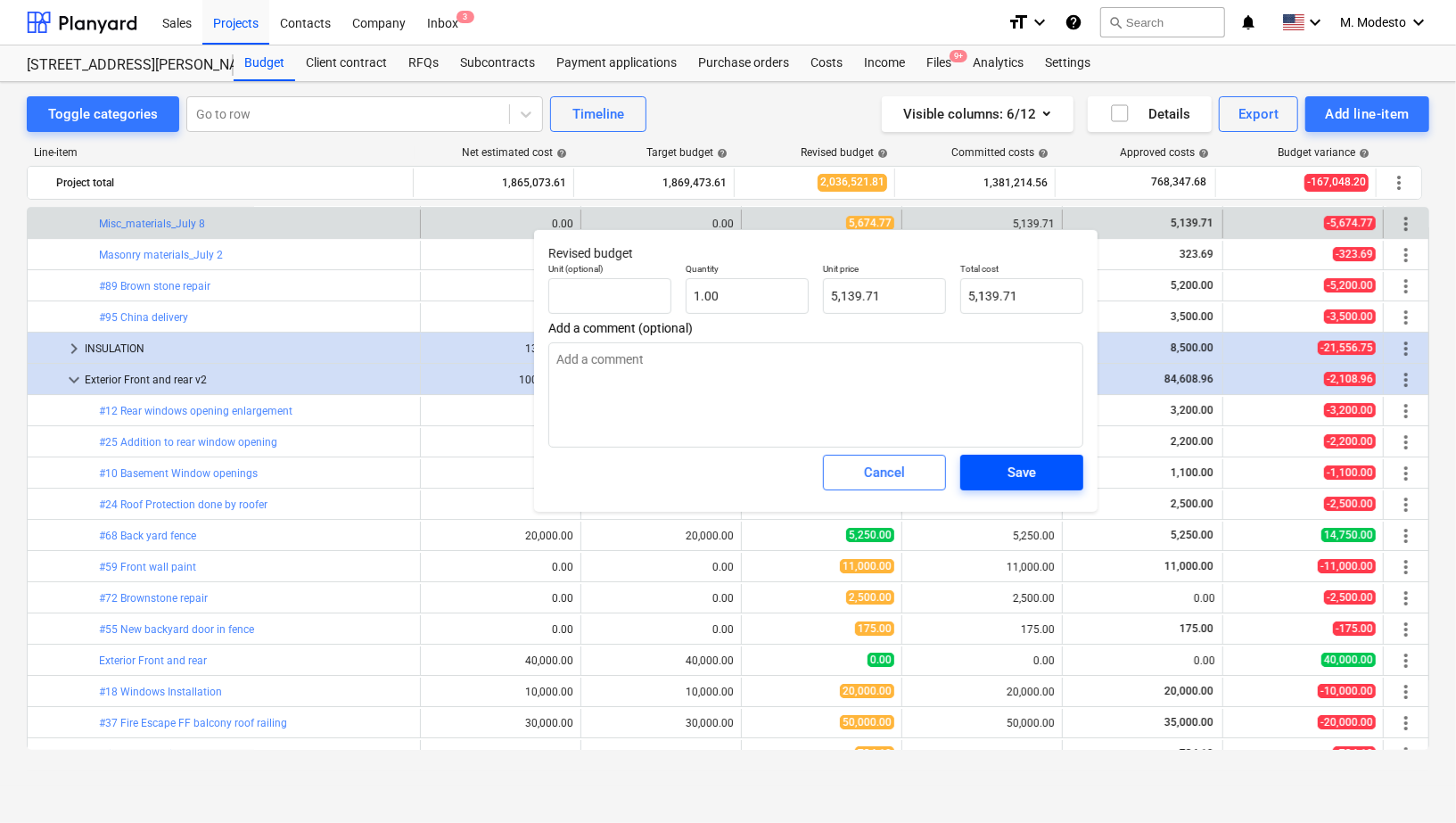 click on "Save" at bounding box center (1022, 473) 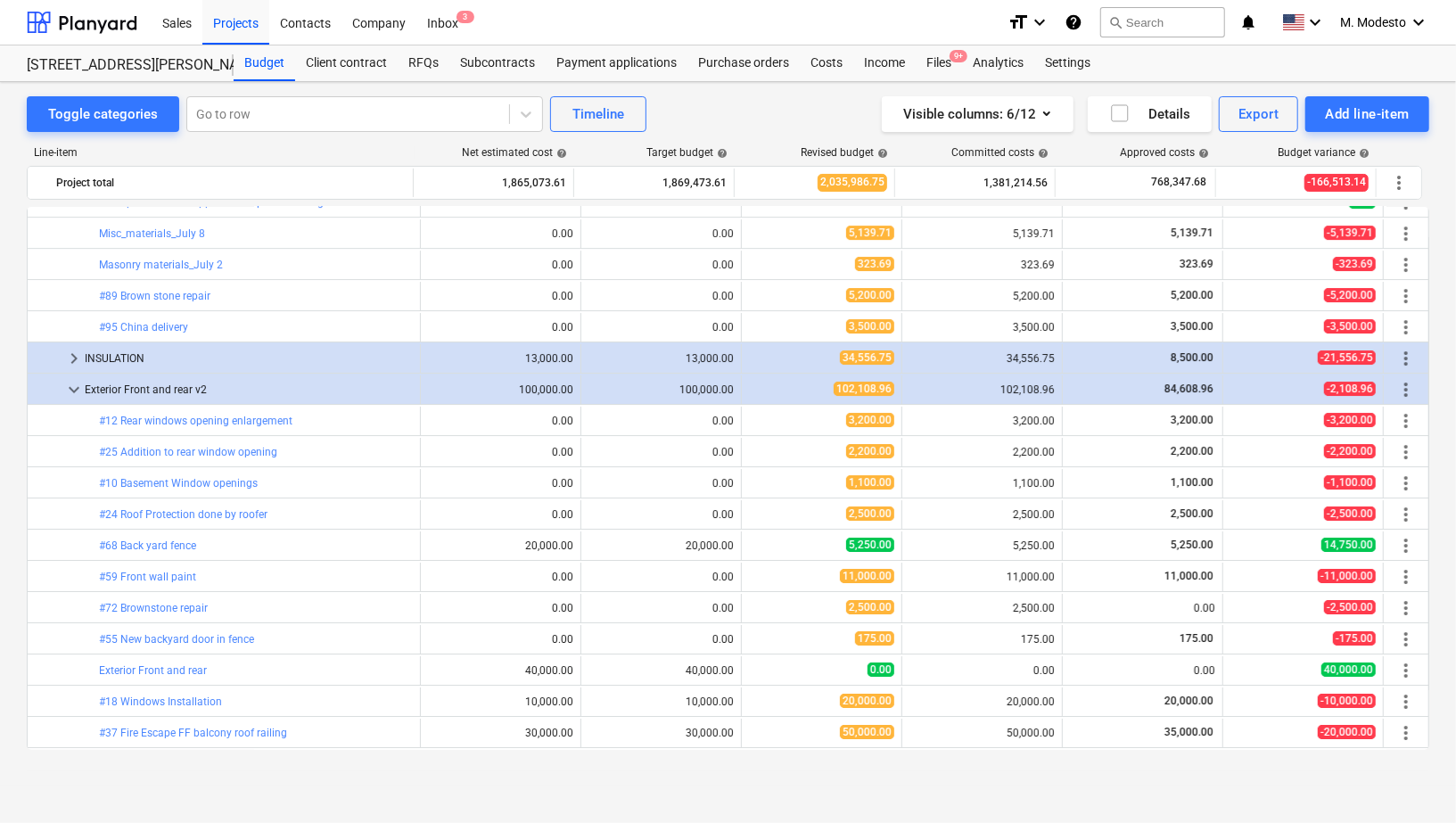 scroll, scrollTop: 4038, scrollLeft: 0, axis: vertical 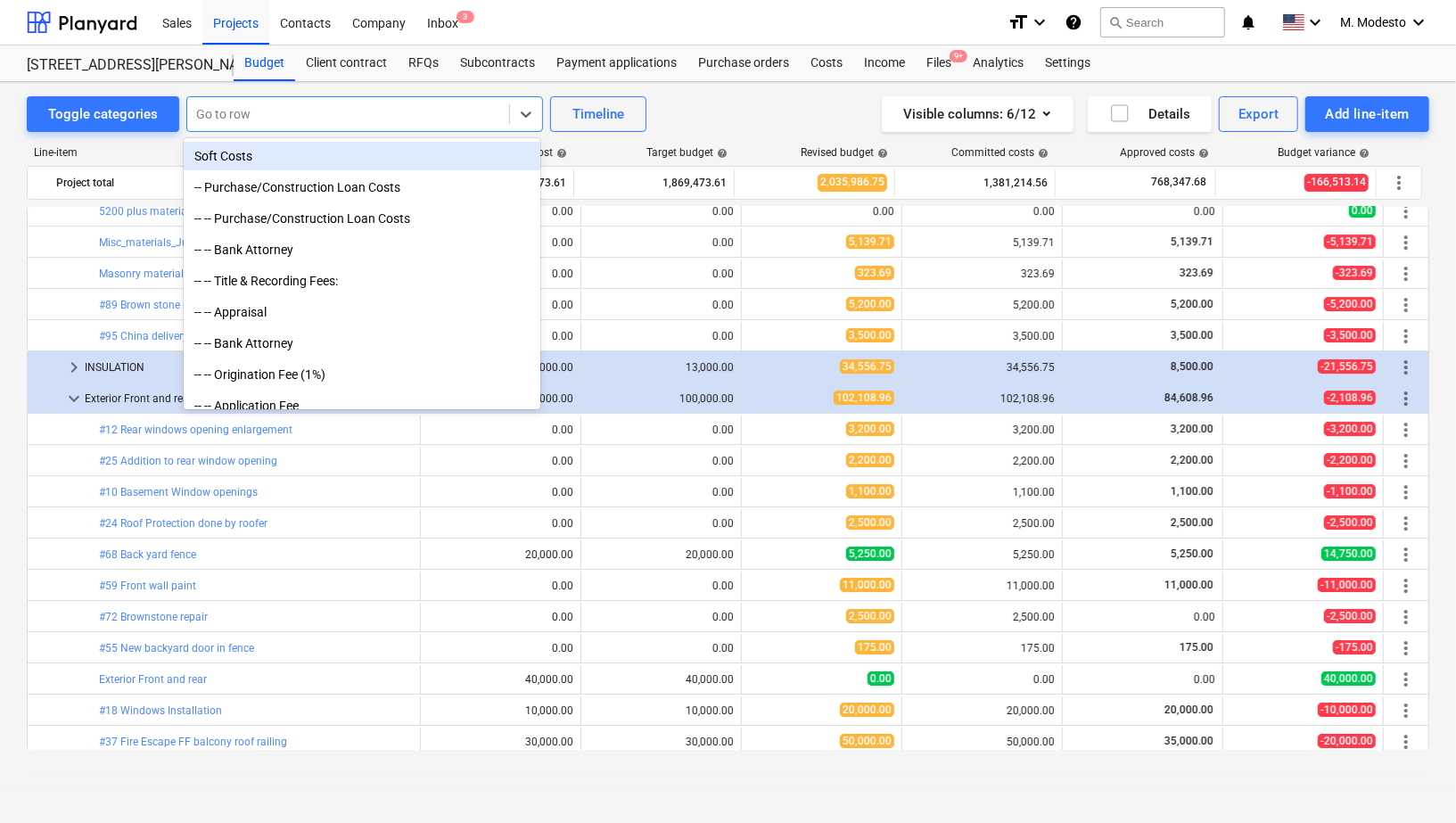 click at bounding box center (348, 114) 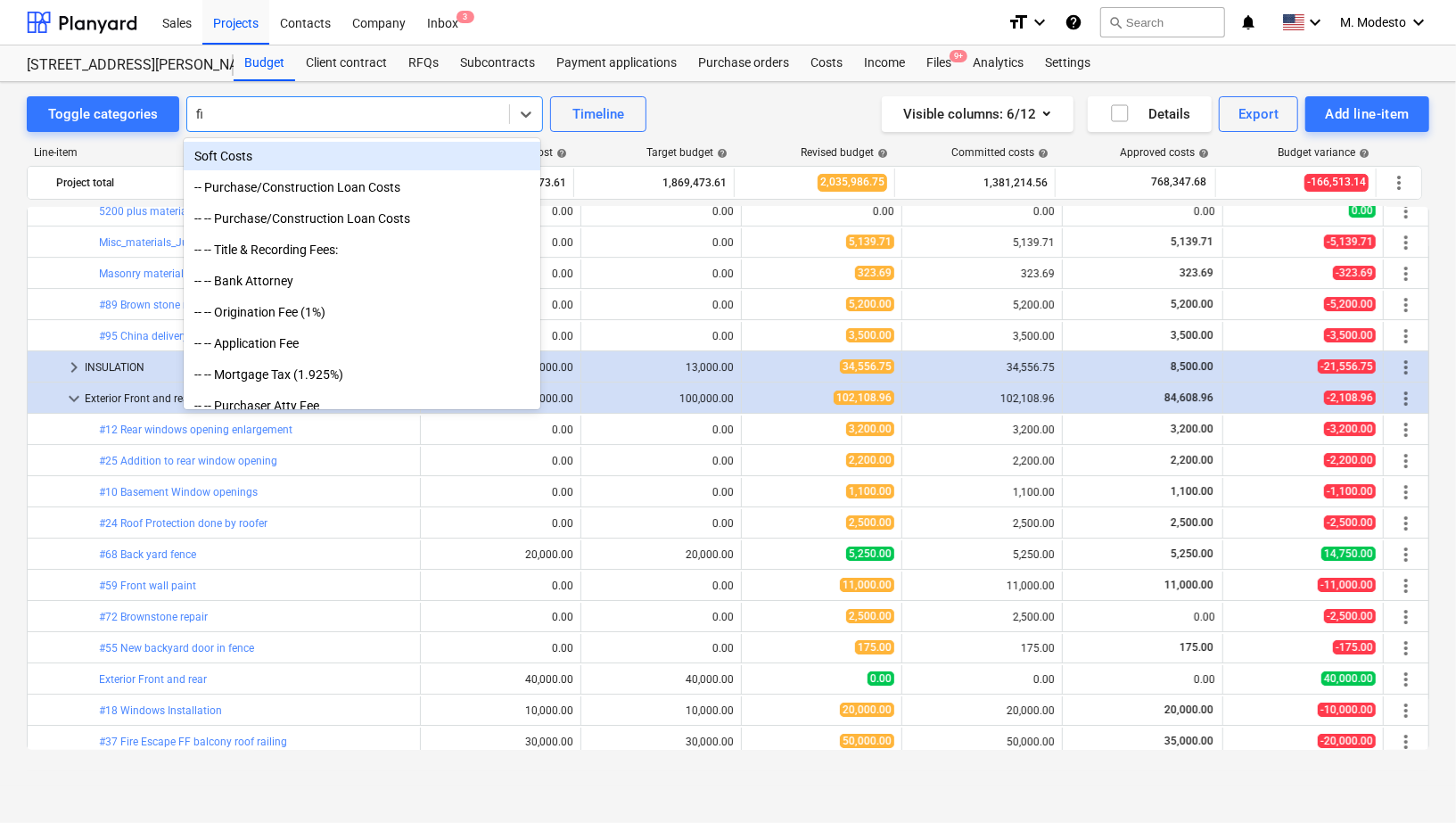 type on "fire" 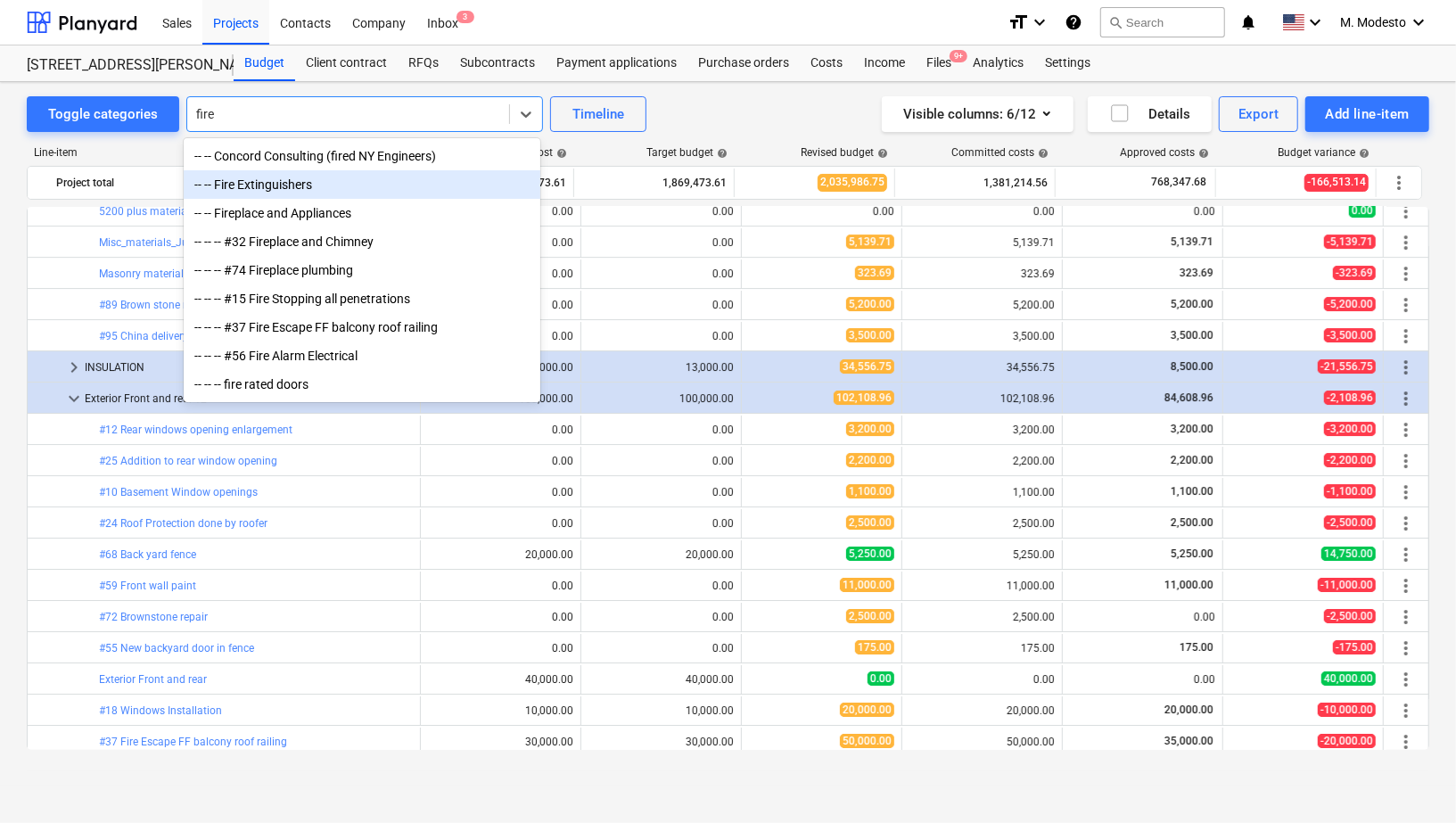 click on "-- --   Fire Extinguishers" at bounding box center [362, 185] 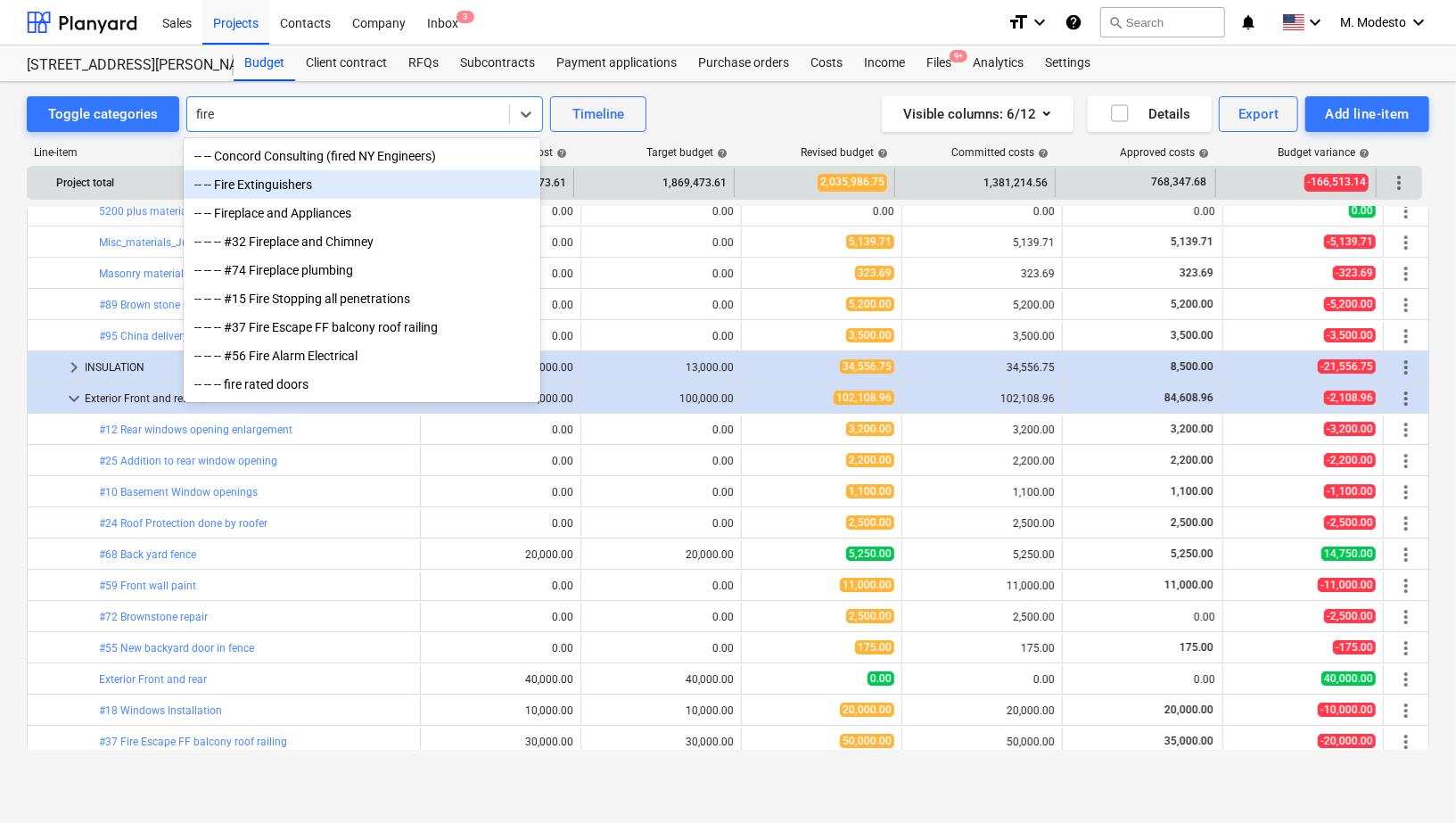 type 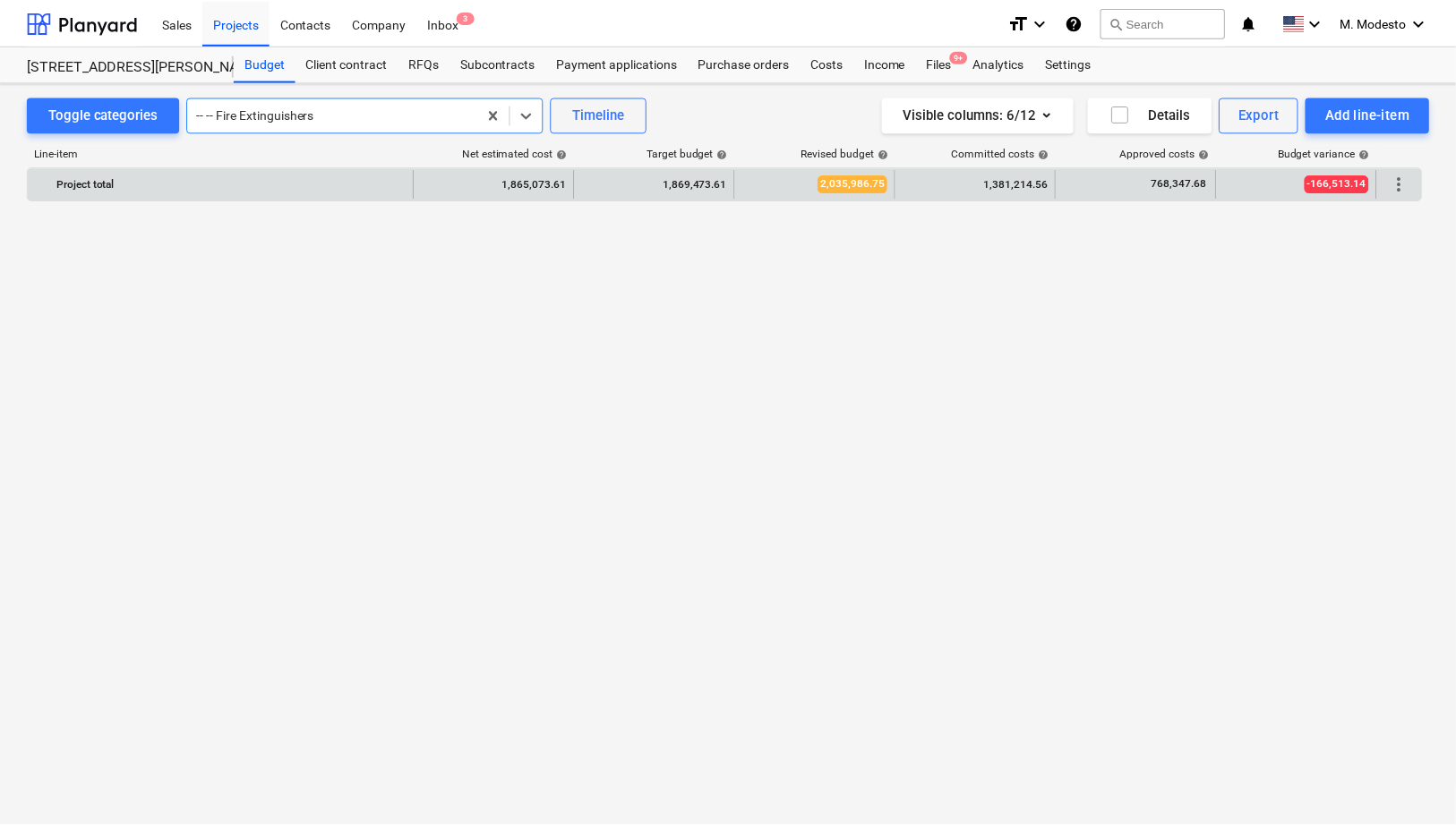 scroll, scrollTop: 1691, scrollLeft: 0, axis: vertical 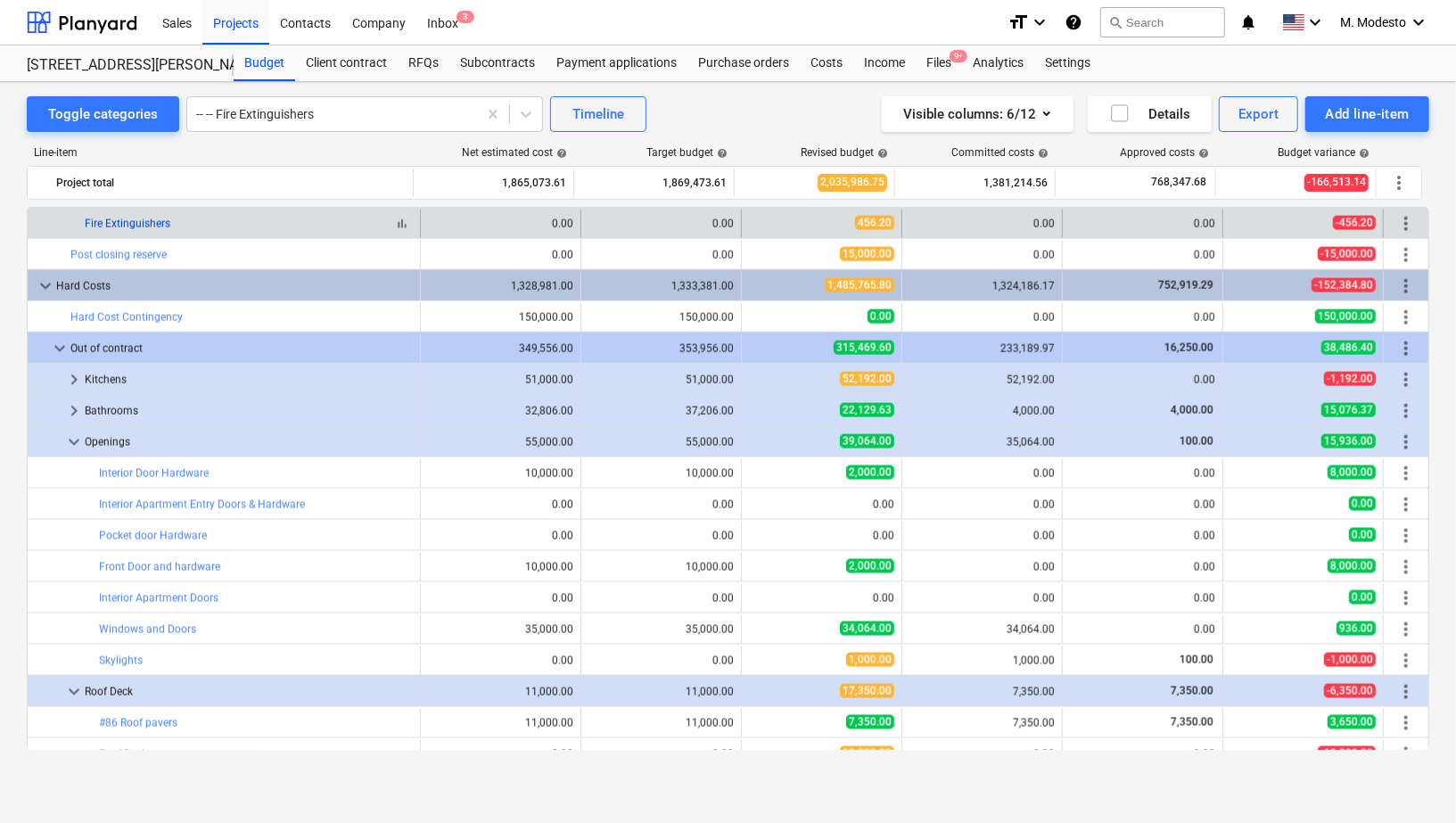 click on "Fire Extinguishers" at bounding box center (128, 224) 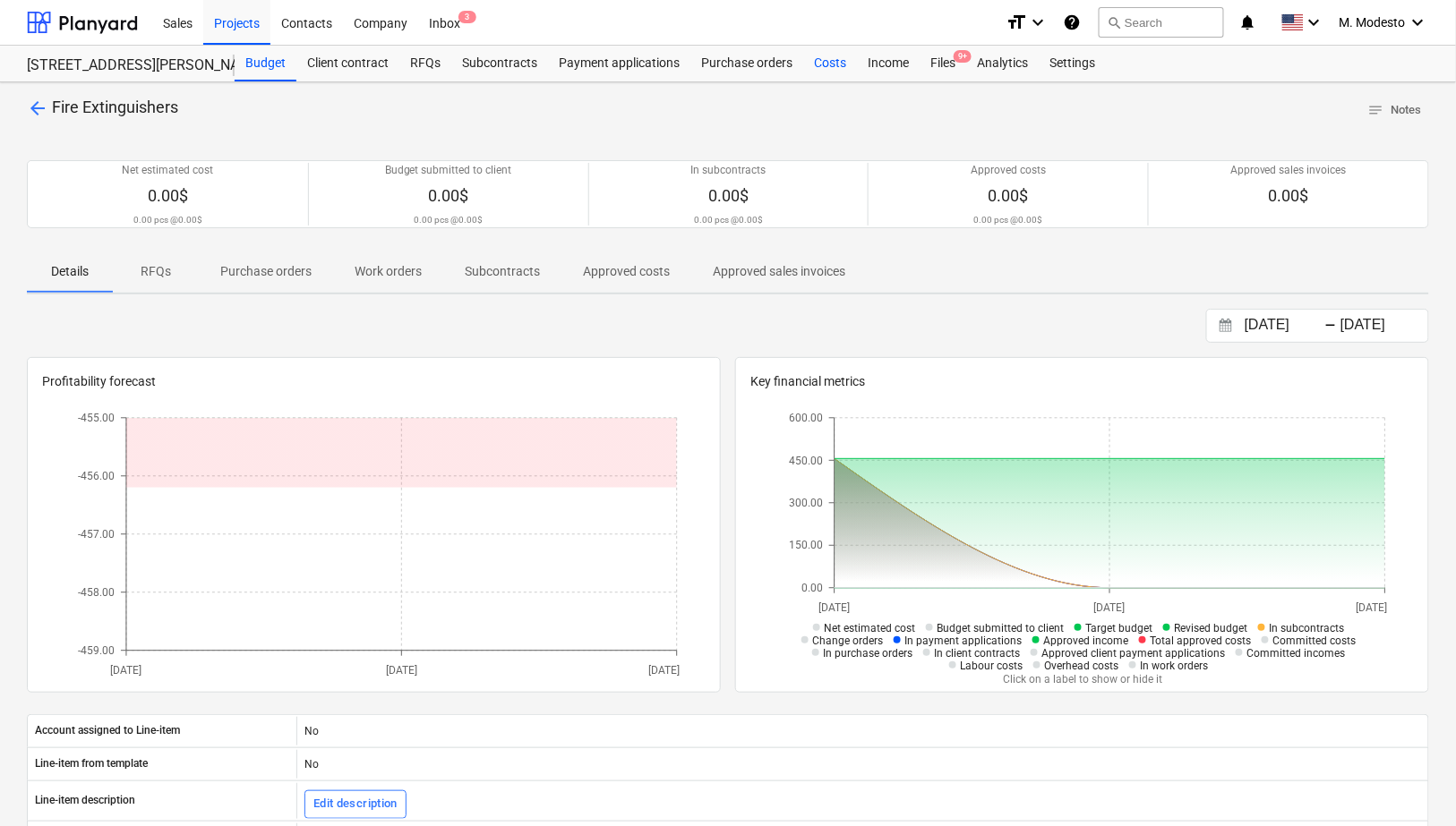 click on "Costs" at bounding box center [830, 64] 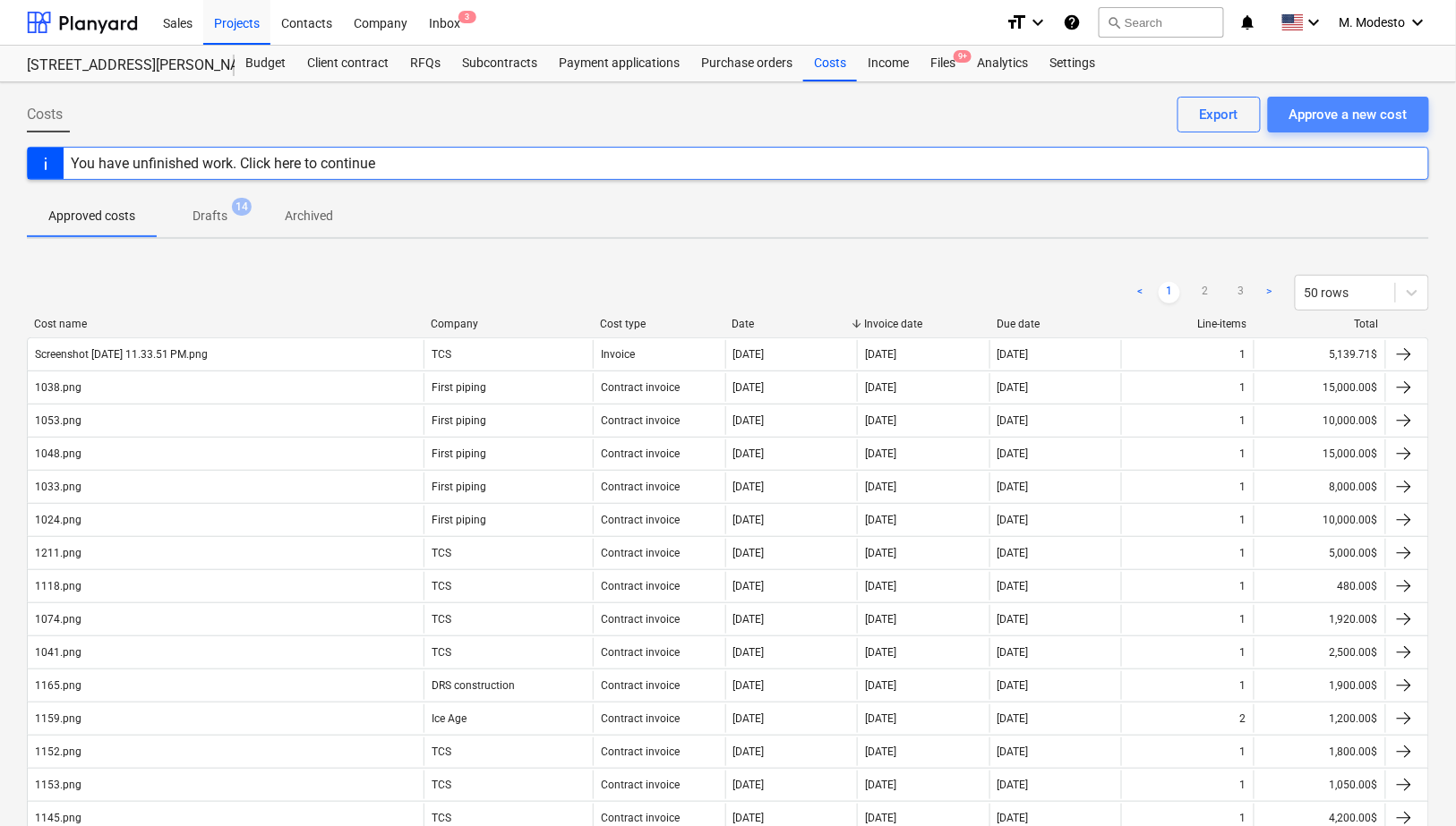 click on "Approve a new cost" at bounding box center (1349, 115) 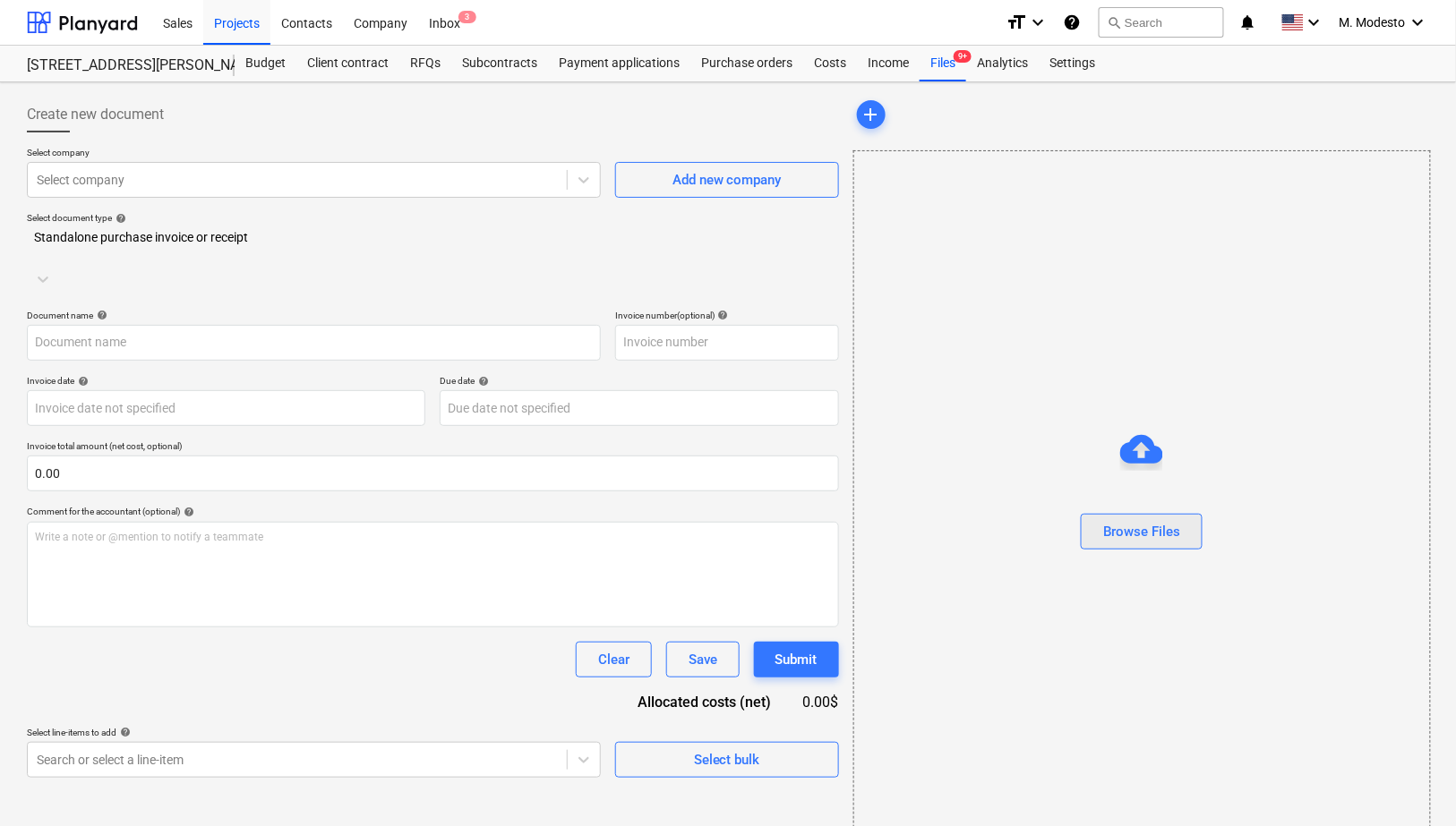 click on "Browse Files" at bounding box center [1142, 532] 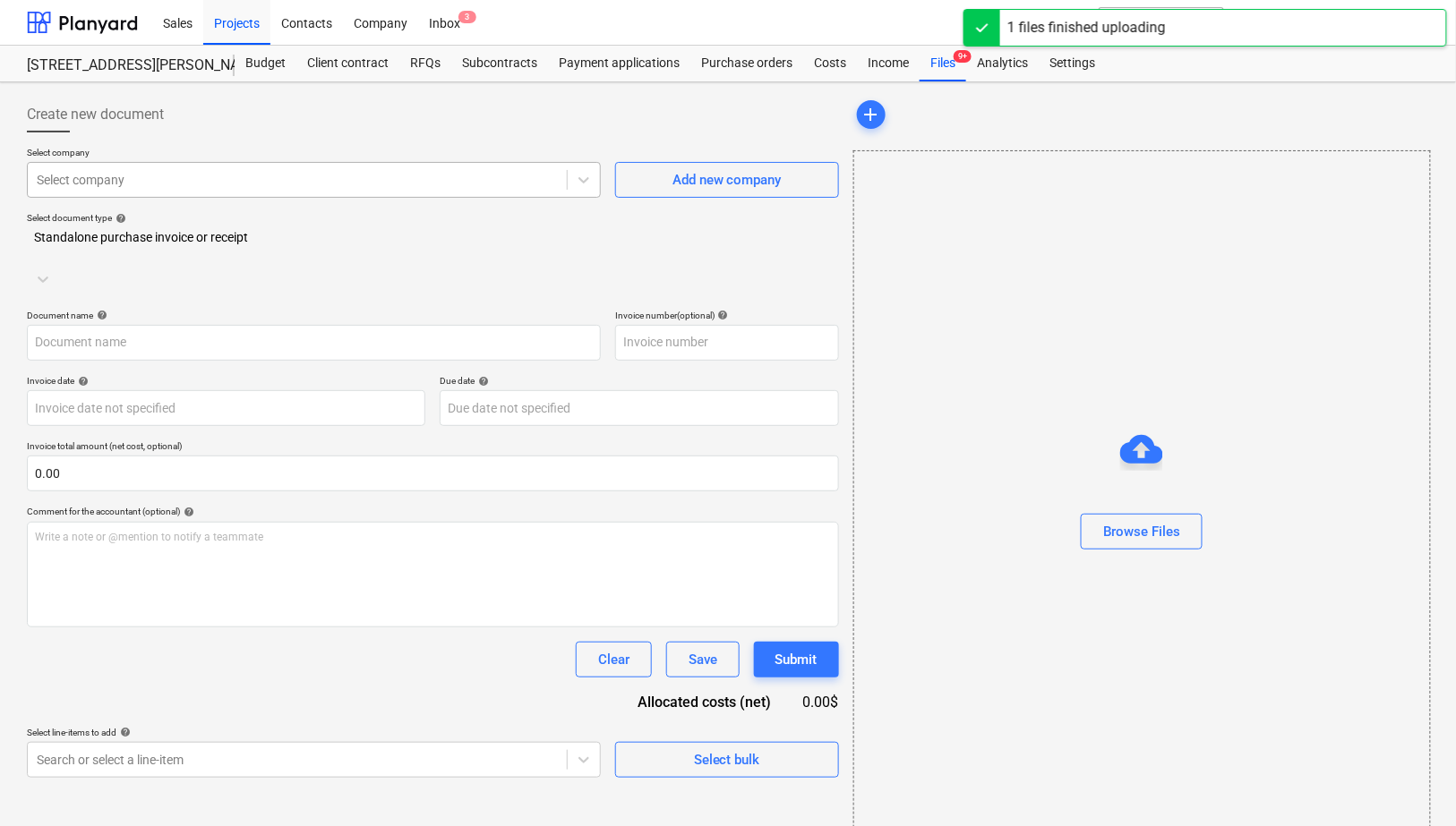 click on "Select company" at bounding box center [297, 180] 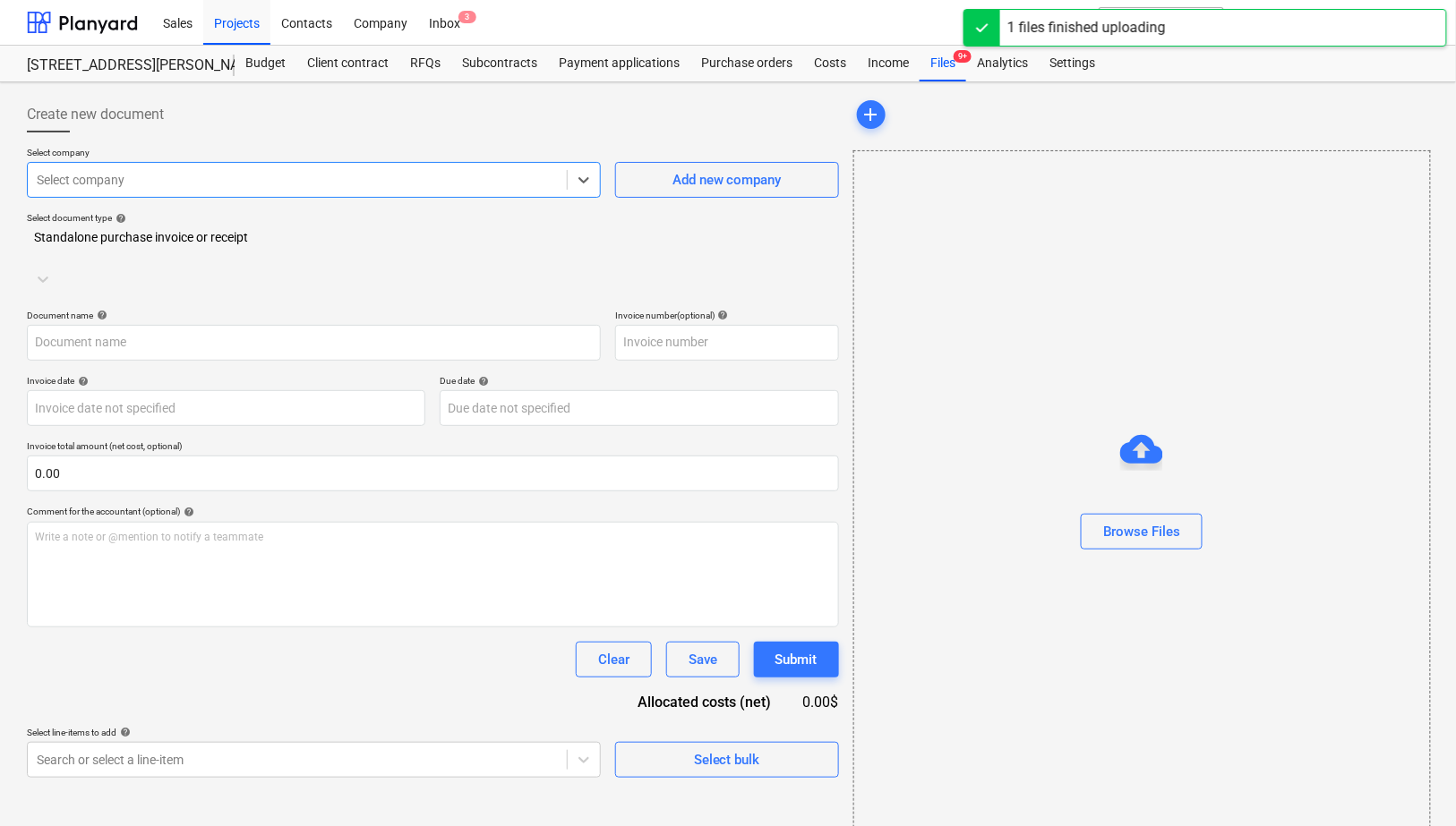 type on "Screenshot 2025-07-16 at 11.36.55 PM.png" 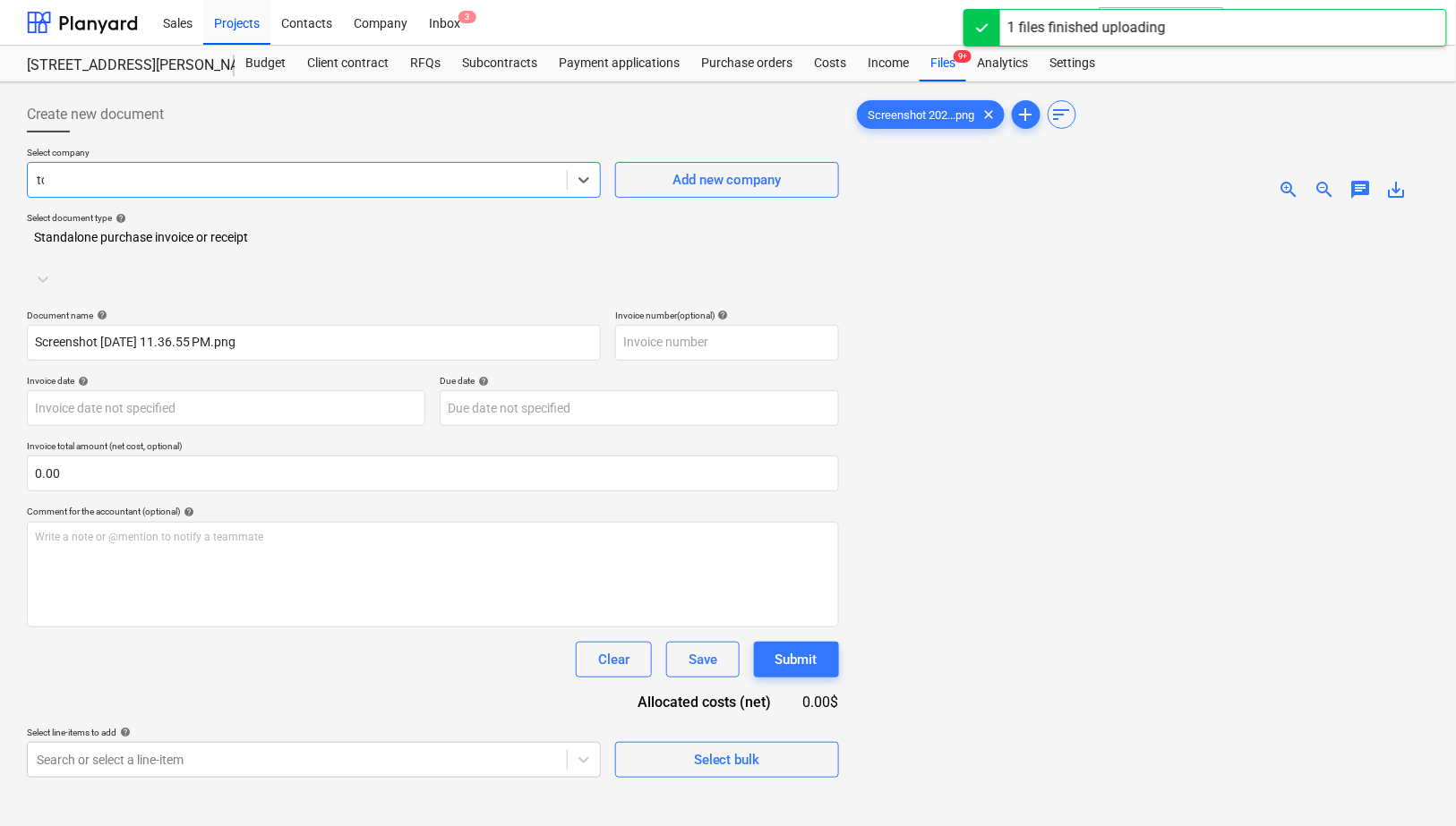 type on "tcs" 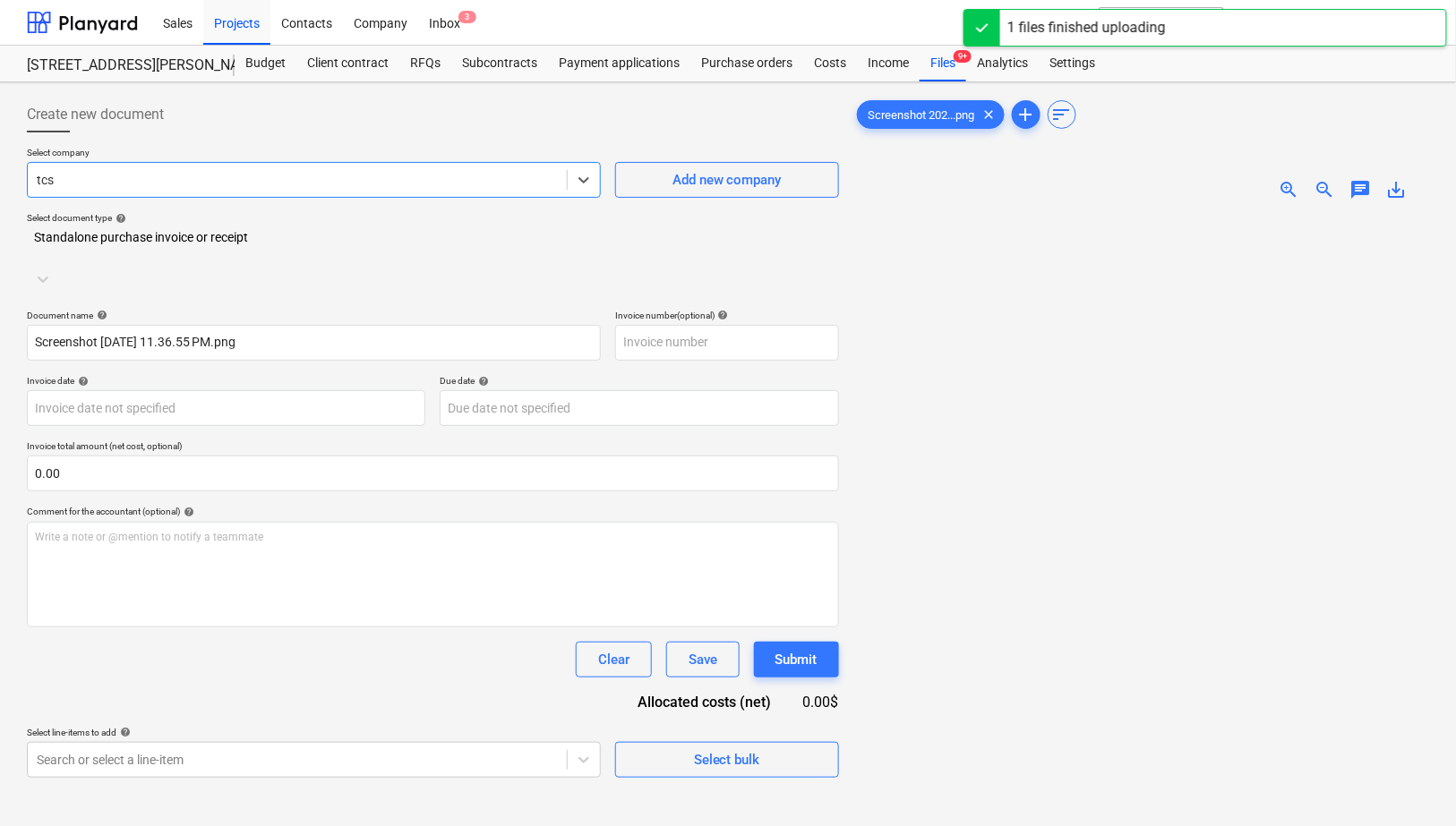 click on "TCS" at bounding box center [728, 851] 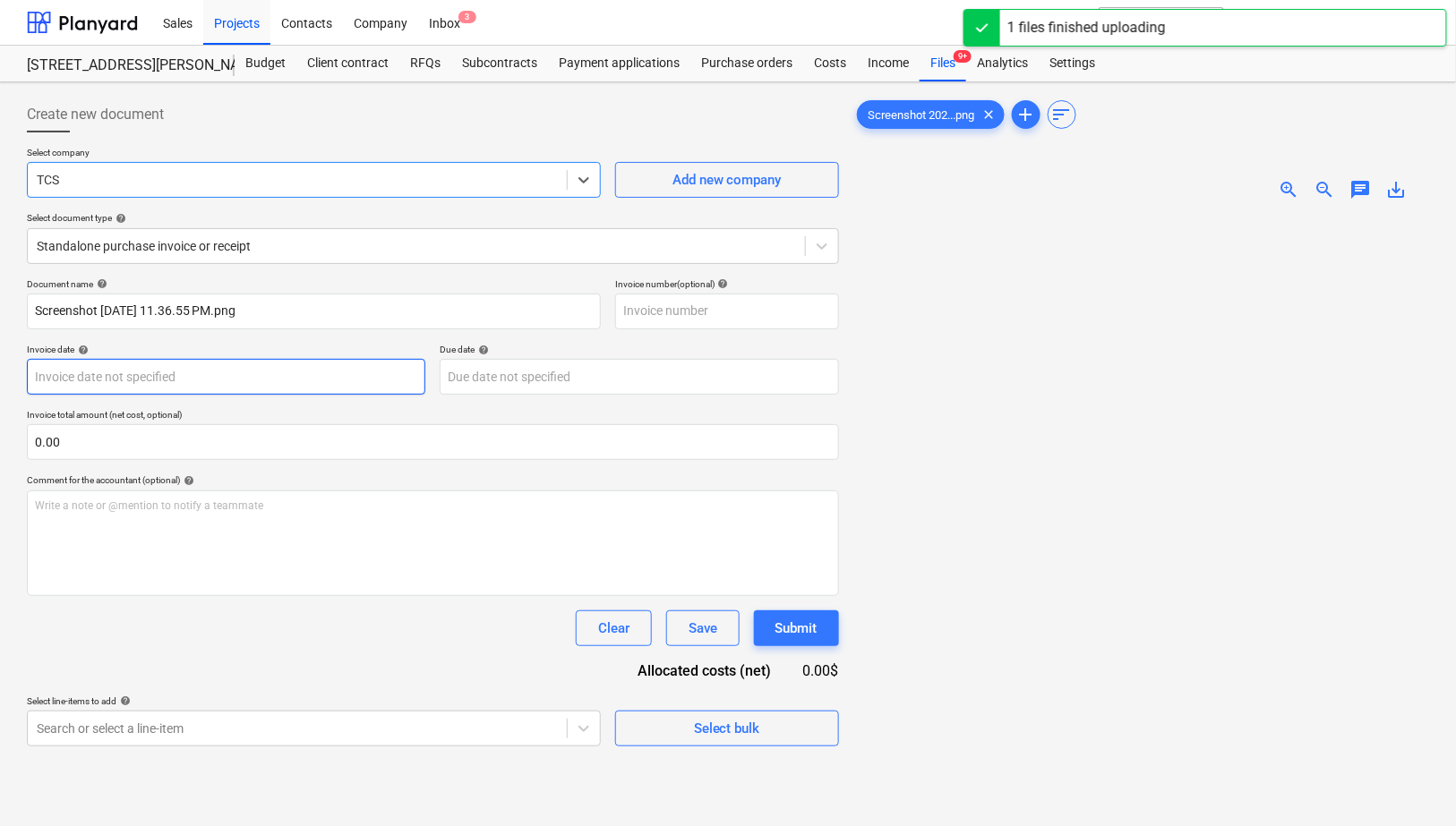 click on "Sales Projects Contacts Company Inbox 3 format_size keyboard_arrow_down help search Search notifications 0 keyboard_arrow_down M. Modesto keyboard_arrow_down 506 Henry Street 506 Henry Street Budget Client contract RFQs Subcontracts Payment applications Purchase orders Costs Income Files 9+ Analytics Settings Create new document Select company option TCS  , selected.   Select is focused ,type to refine list, press Down to open the menu,  TCS   Add new company Select document type help Standalone purchase invoice or receipt Document name help Screenshot 2025-07-16 at 11.36.55 PM.png Invoice number  (optional) help Invoice date help Press the down arrow key to interact with the calendar and
select a date. Press the question mark key to get the keyboard shortcuts for changing dates. Due date help Press the down arrow key to interact with the calendar and
select a date. Press the question mark key to get the keyboard shortcuts for changing dates. Invoice total amount (net cost, optional) 0.00 help ﻿" at bounding box center (728, 413) 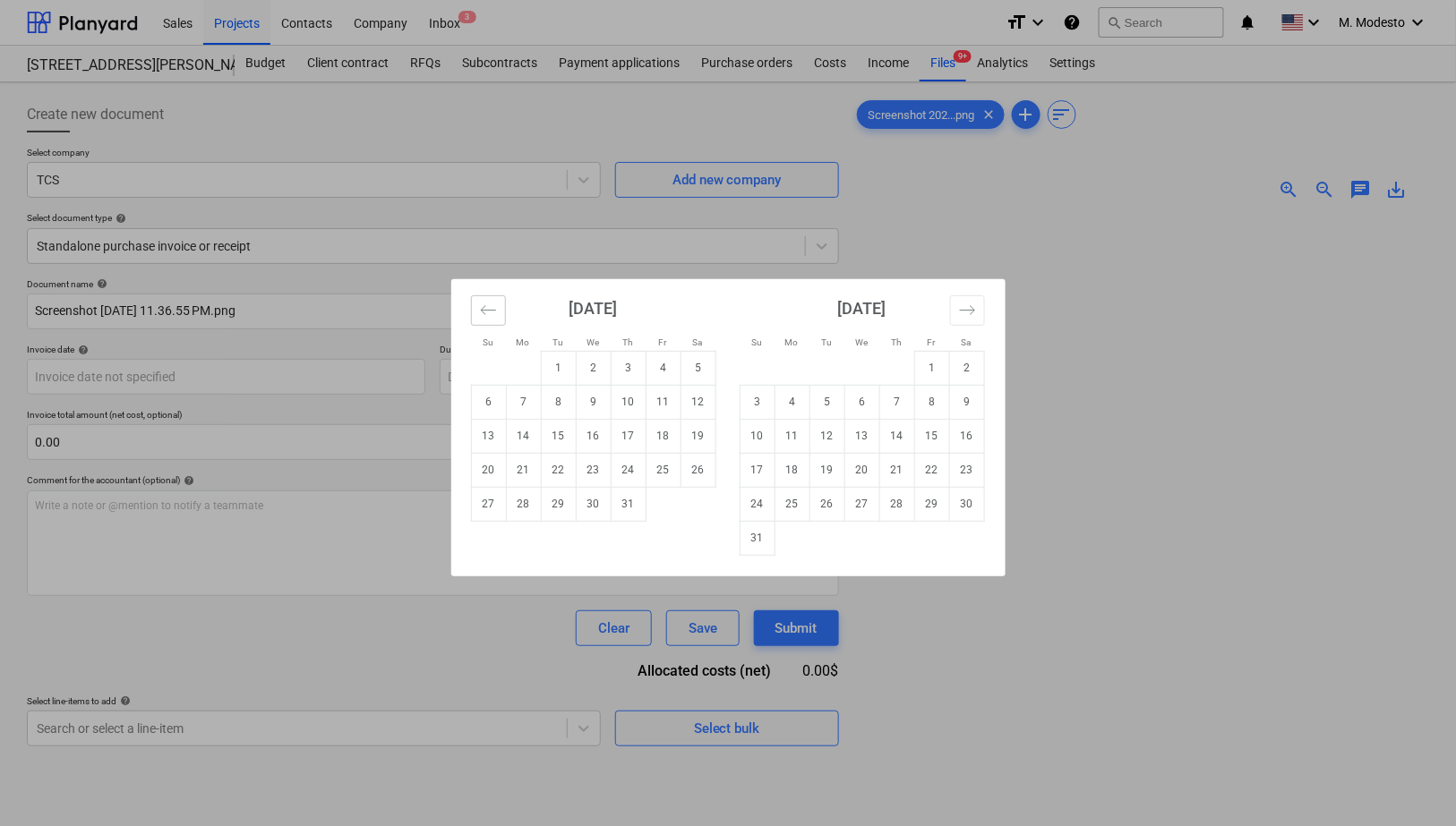 click 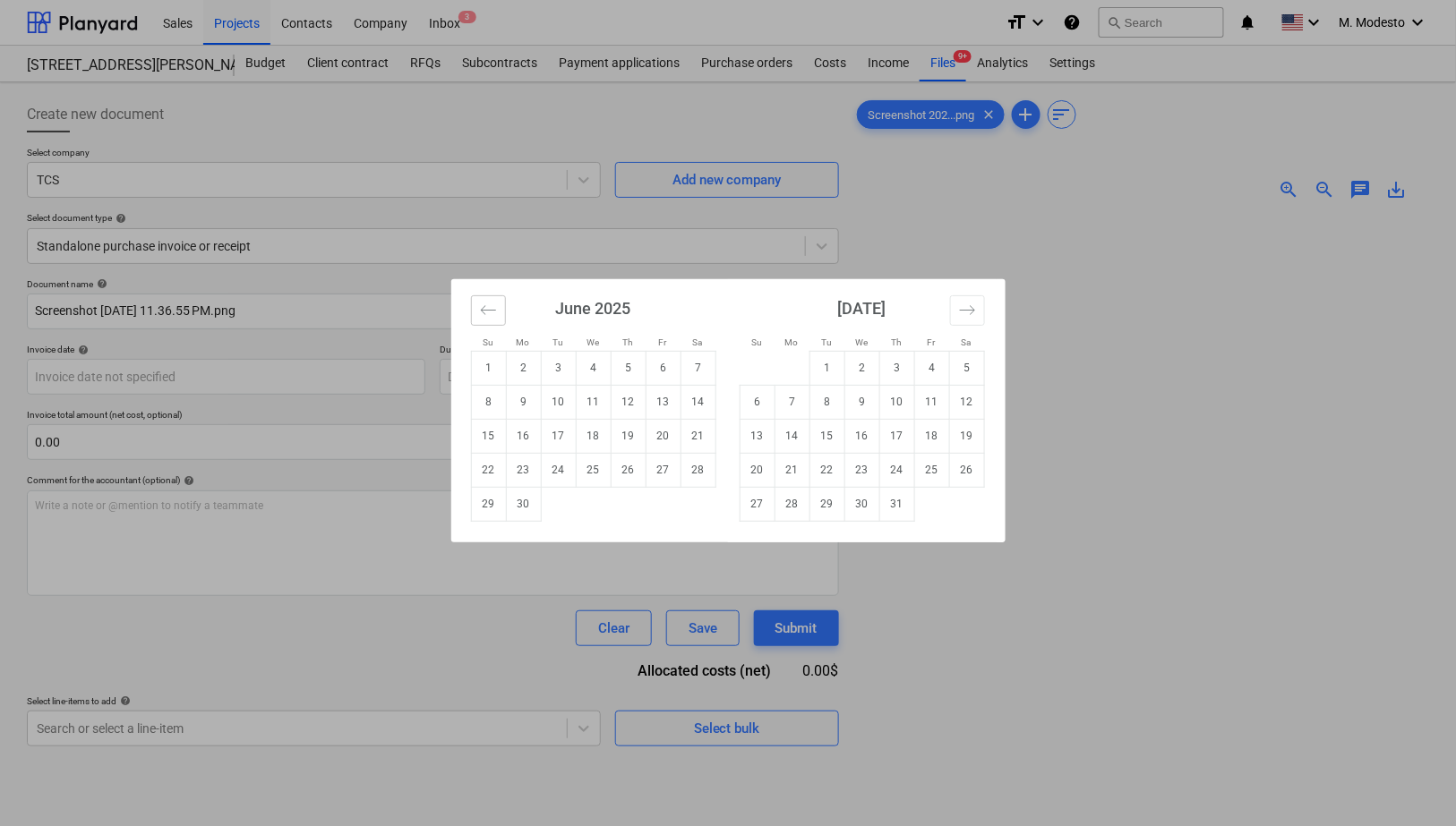click 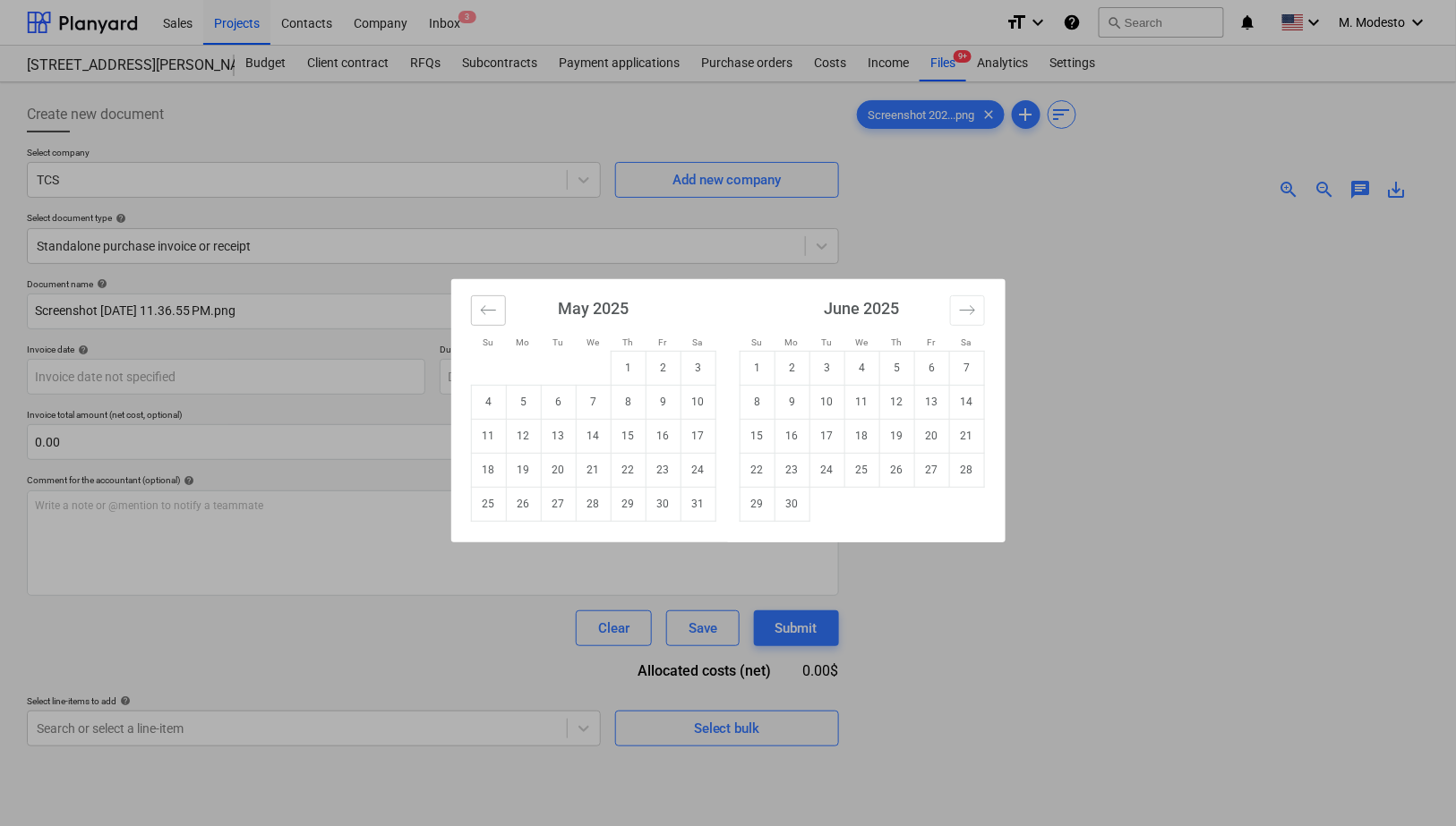 click 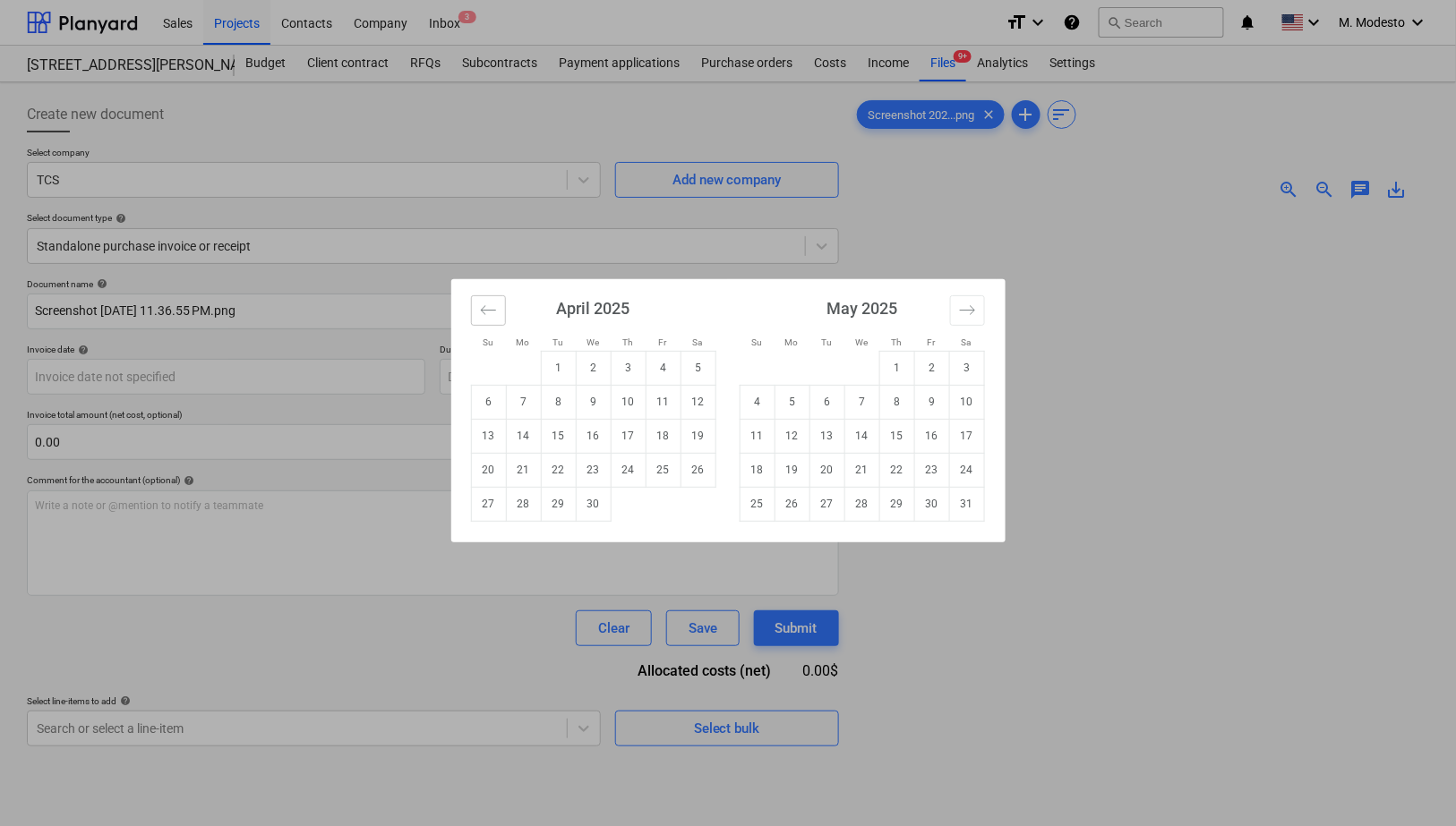 click 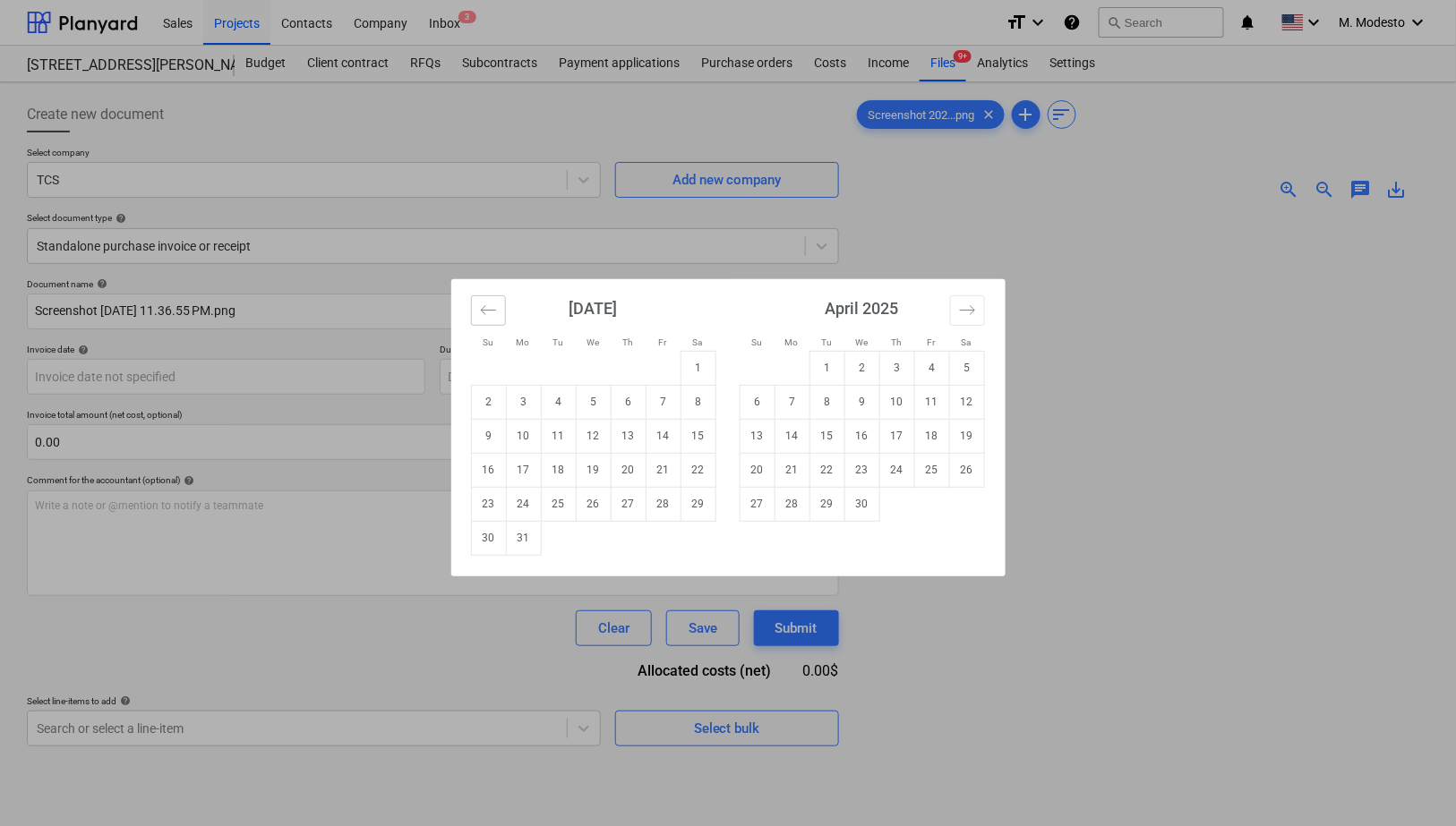 click 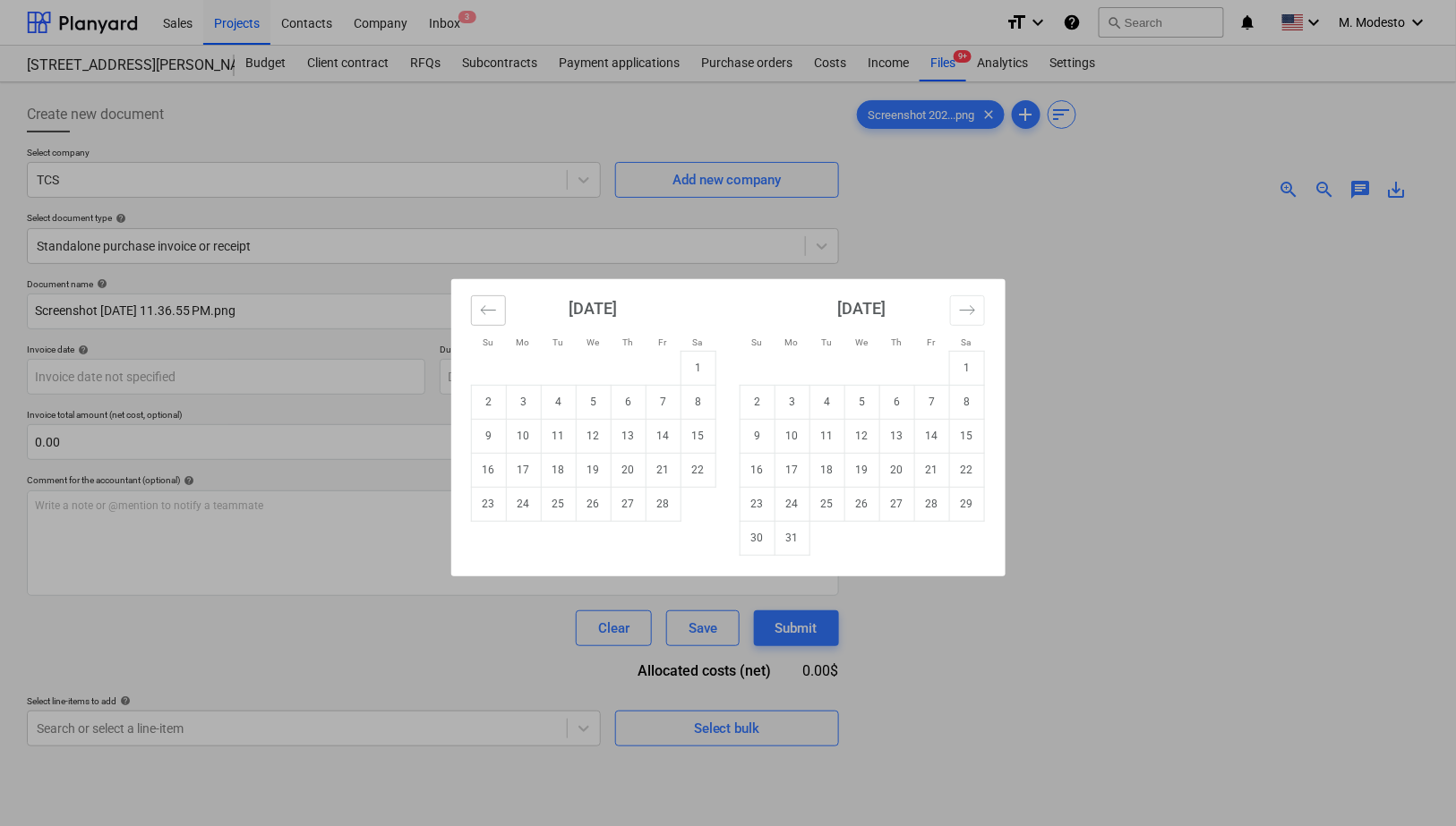 click 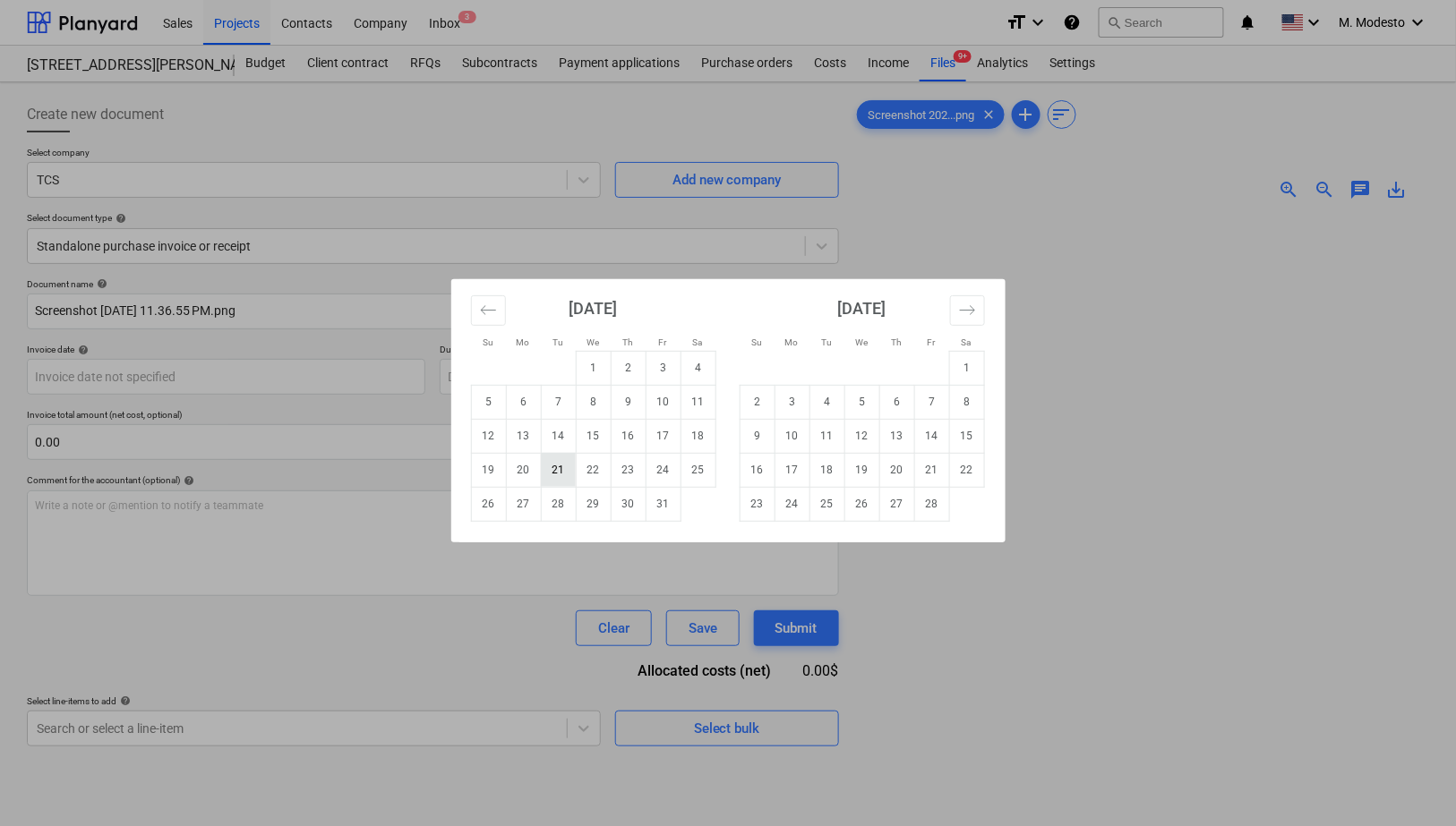 click on "21" at bounding box center (558, 470) 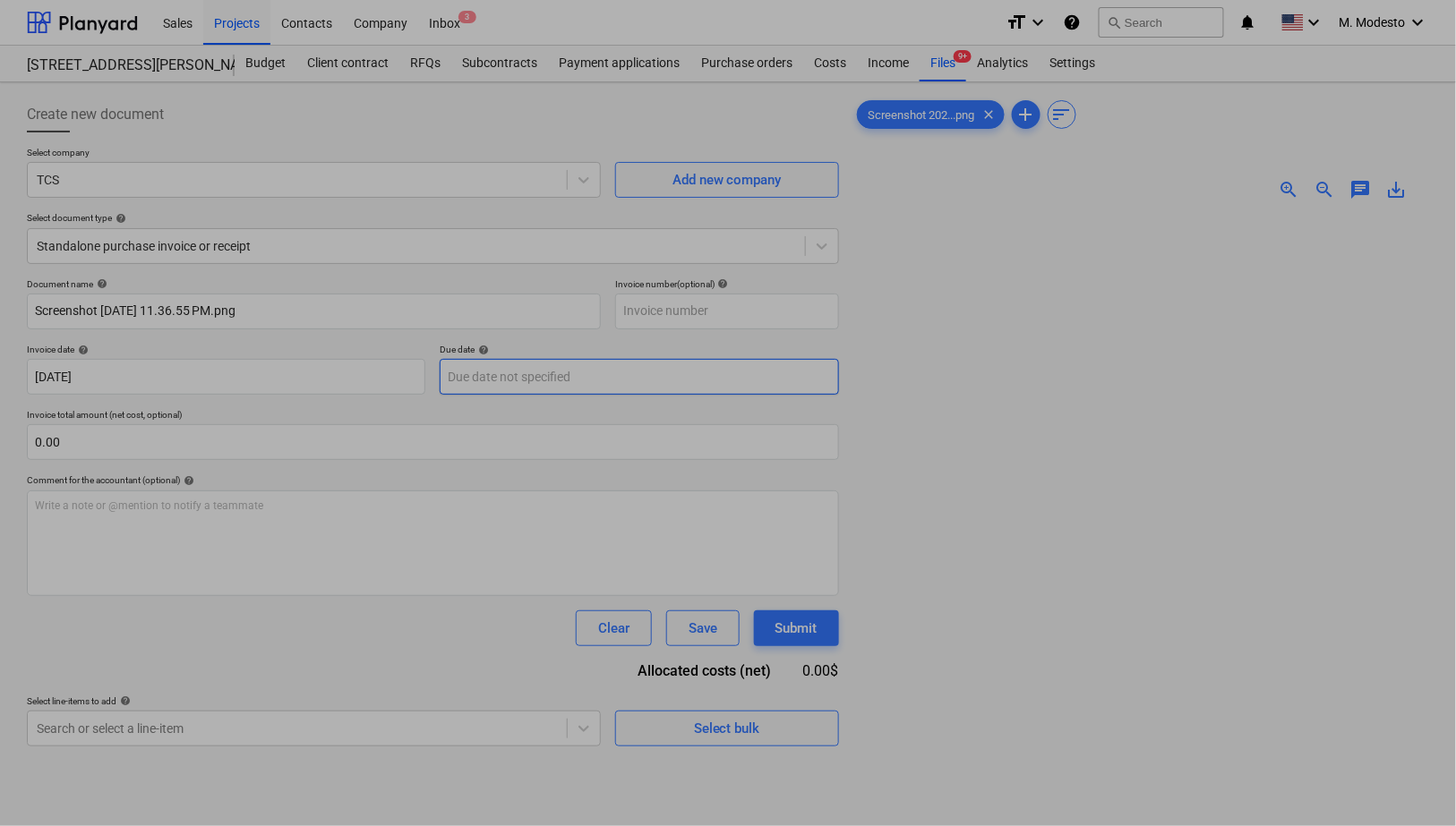 click on "Sales Projects Contacts Company Inbox 3 format_size keyboard_arrow_down help search Search notifications 0 keyboard_arrow_down M. Modesto keyboard_arrow_down 506 Henry Street 506 Henry Street Budget Client contract RFQs Subcontracts Payment applications Purchase orders Costs Income Files 9+ Analytics Settings Create new document Select company TCS   Add new company Select document type help Standalone purchase invoice or receipt Document name help Screenshot 2025-07-16 at 11.36.55 PM.png Invoice number  (optional) help Invoice date help 21 Jan 2025 21.01.2025 Press the down arrow key to interact with the calendar and
select a date. Press the question mark key to get the keyboard shortcuts for changing dates. Due date help Press the down arrow key to interact with the calendar and
select a date. Press the question mark key to get the keyboard shortcuts for changing dates. Invoice total amount (net cost, optional) 0.00 Comment for the accountant (optional) help ﻿ Clear Save Submit 0.00$ help clear" at bounding box center (728, 413) 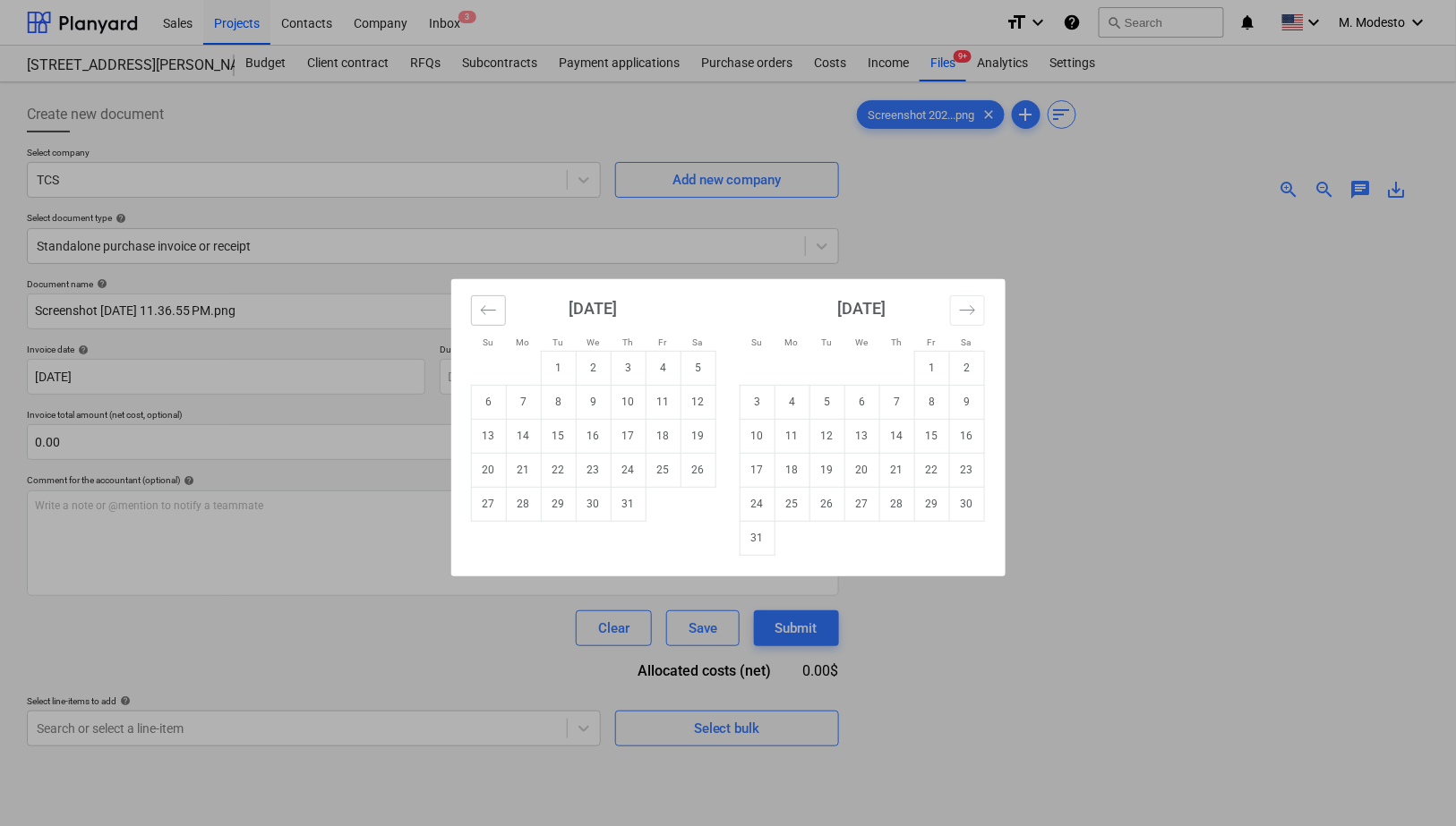 click 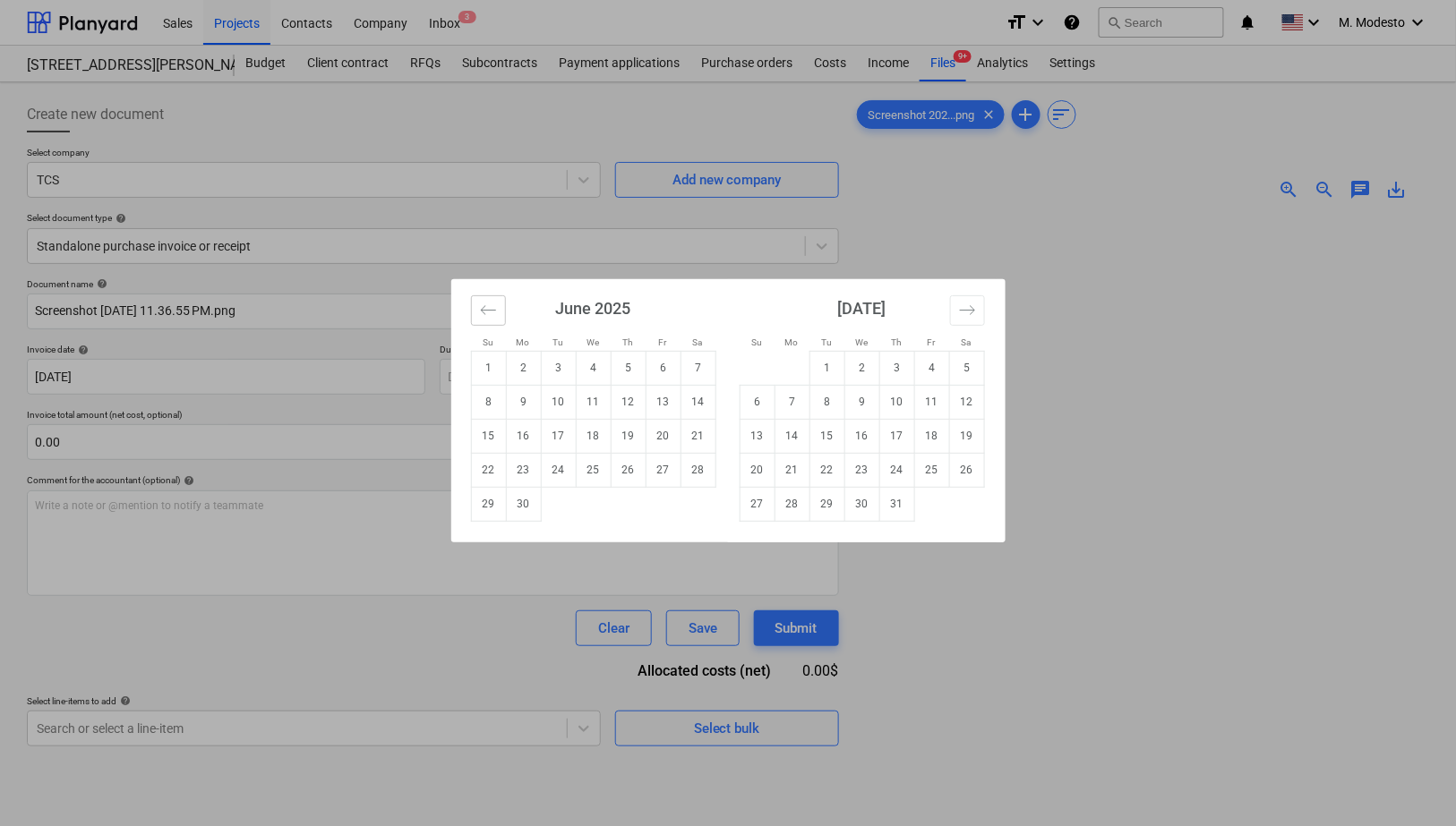 click 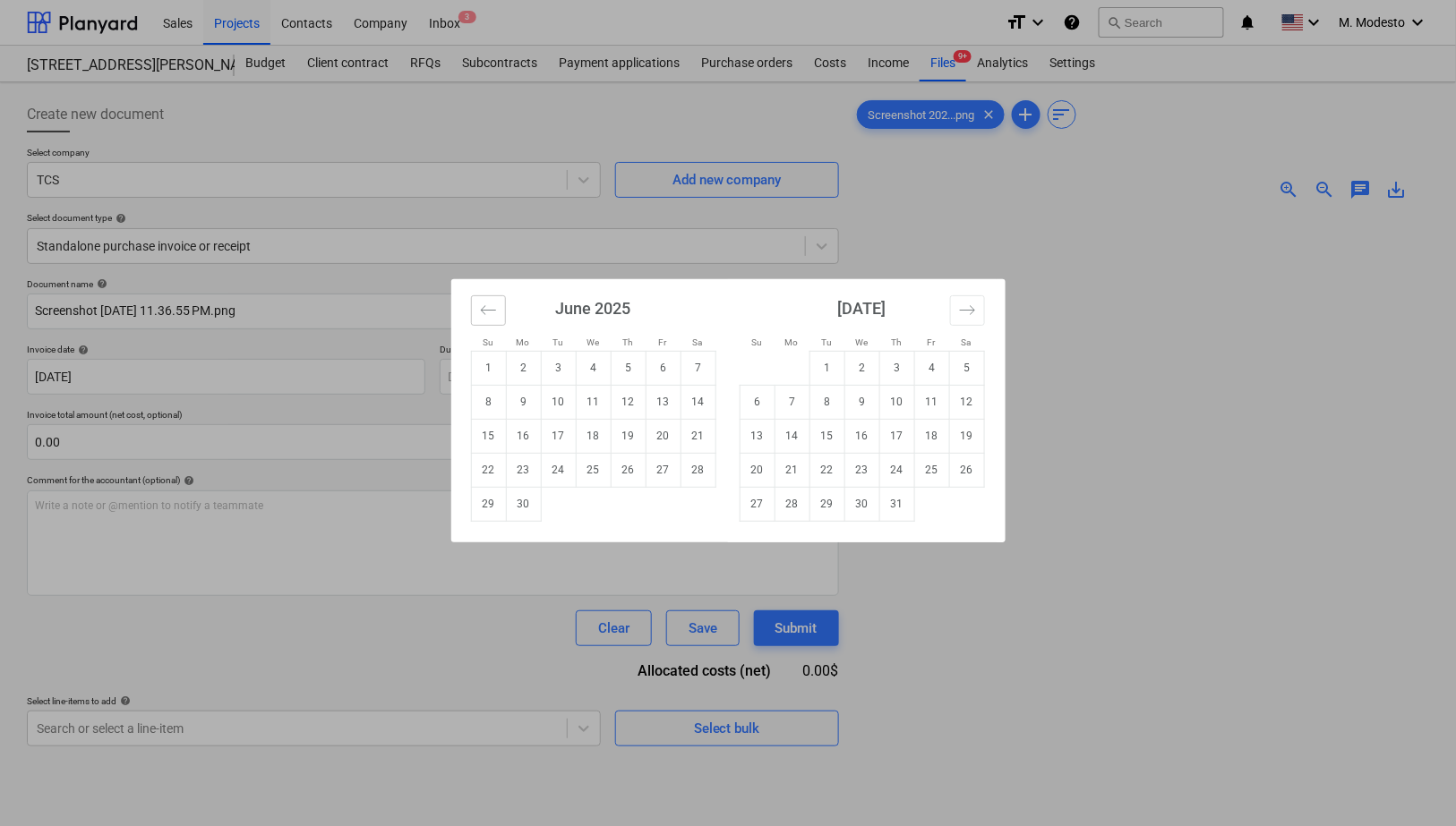 click 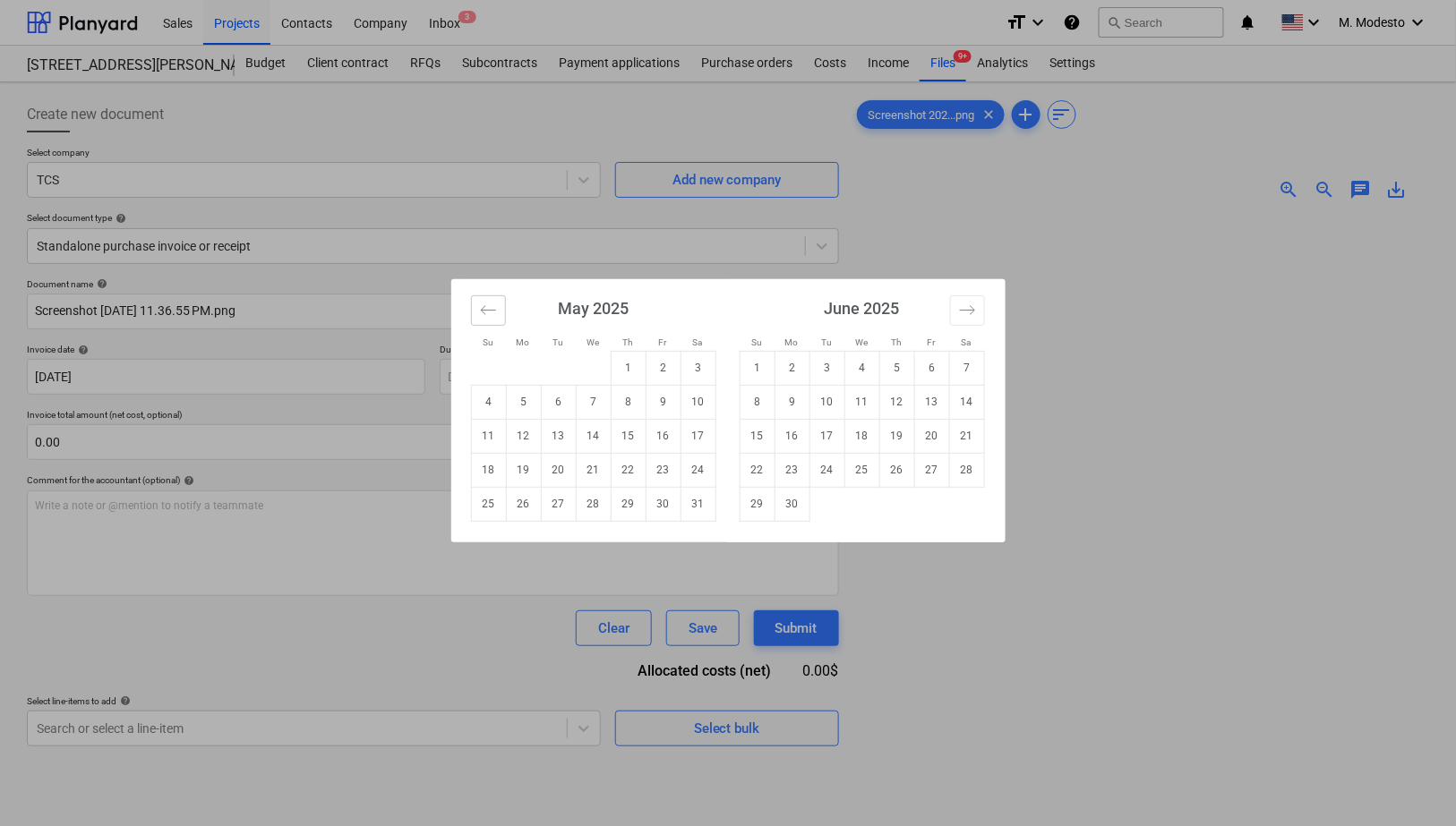 click 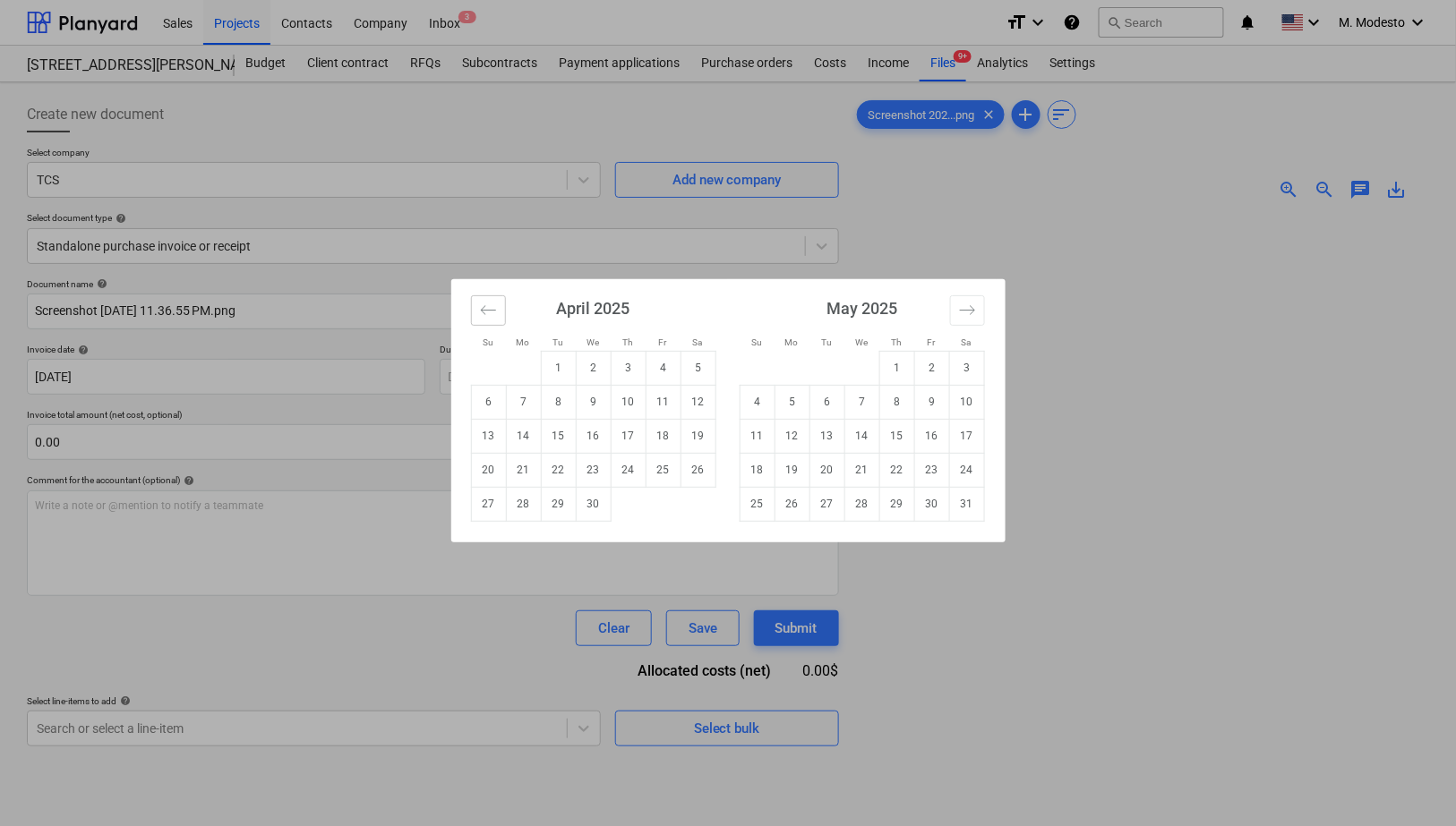 click 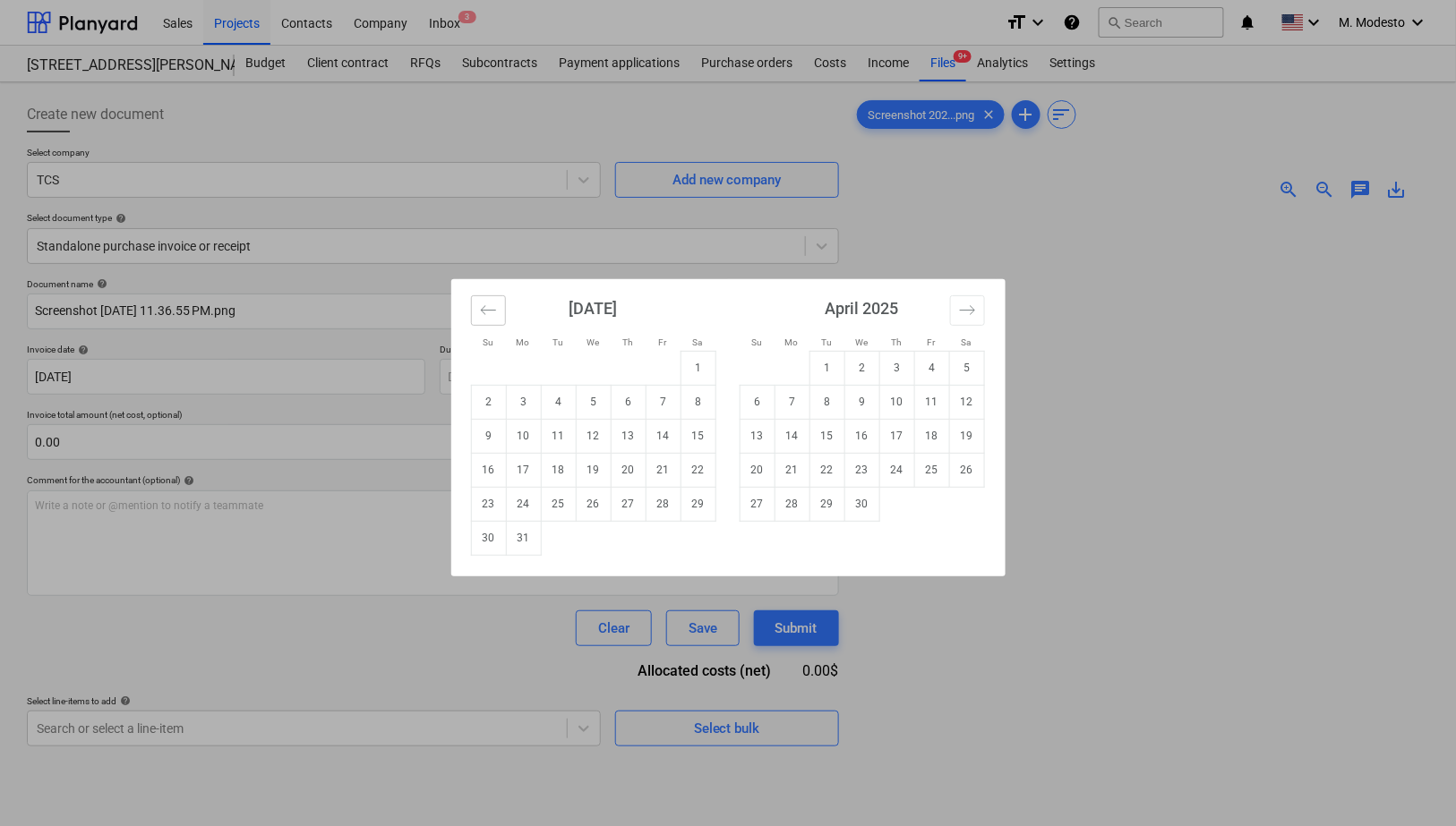 click 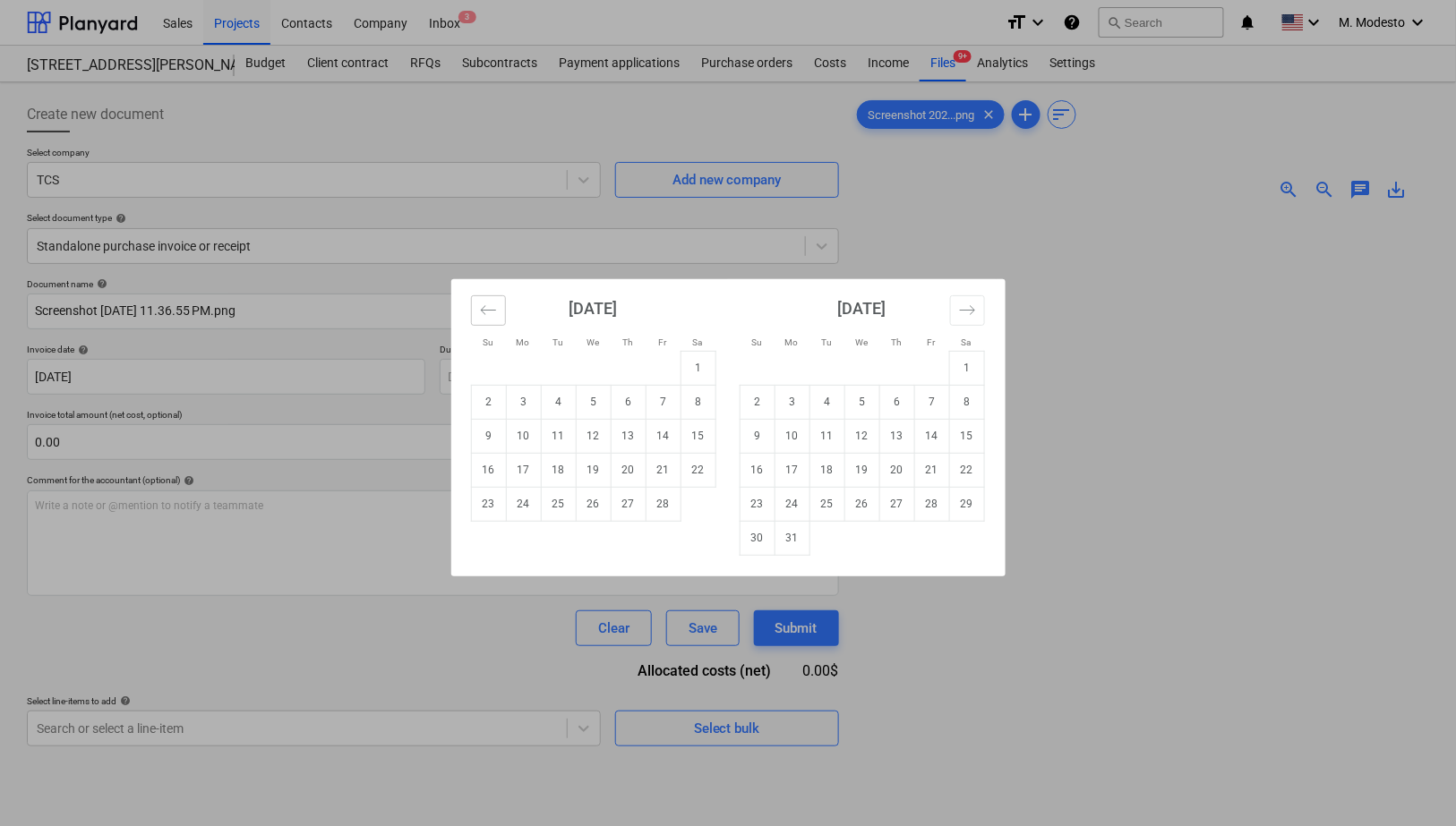 click 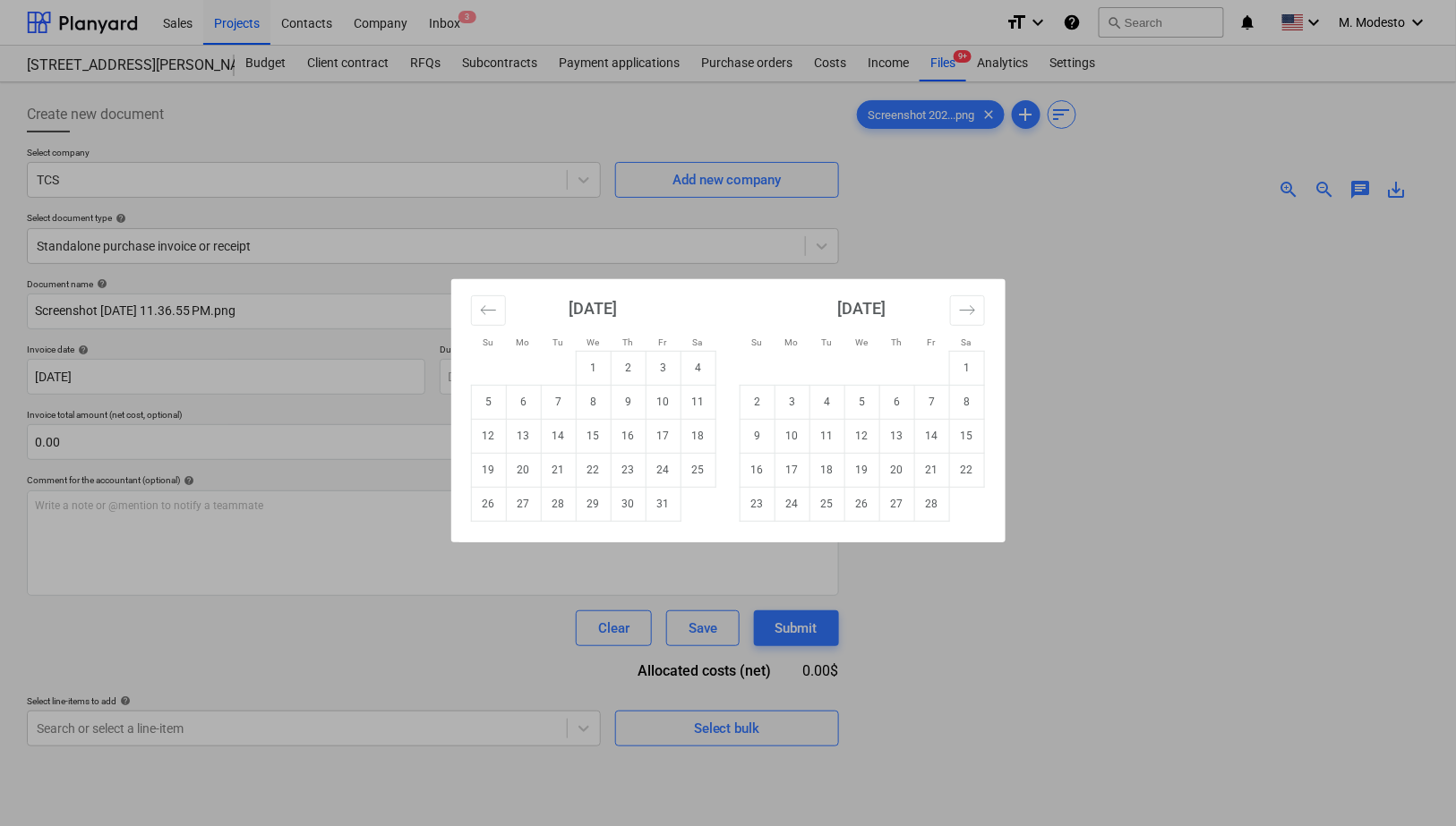 click on "21" at bounding box center [558, 470] 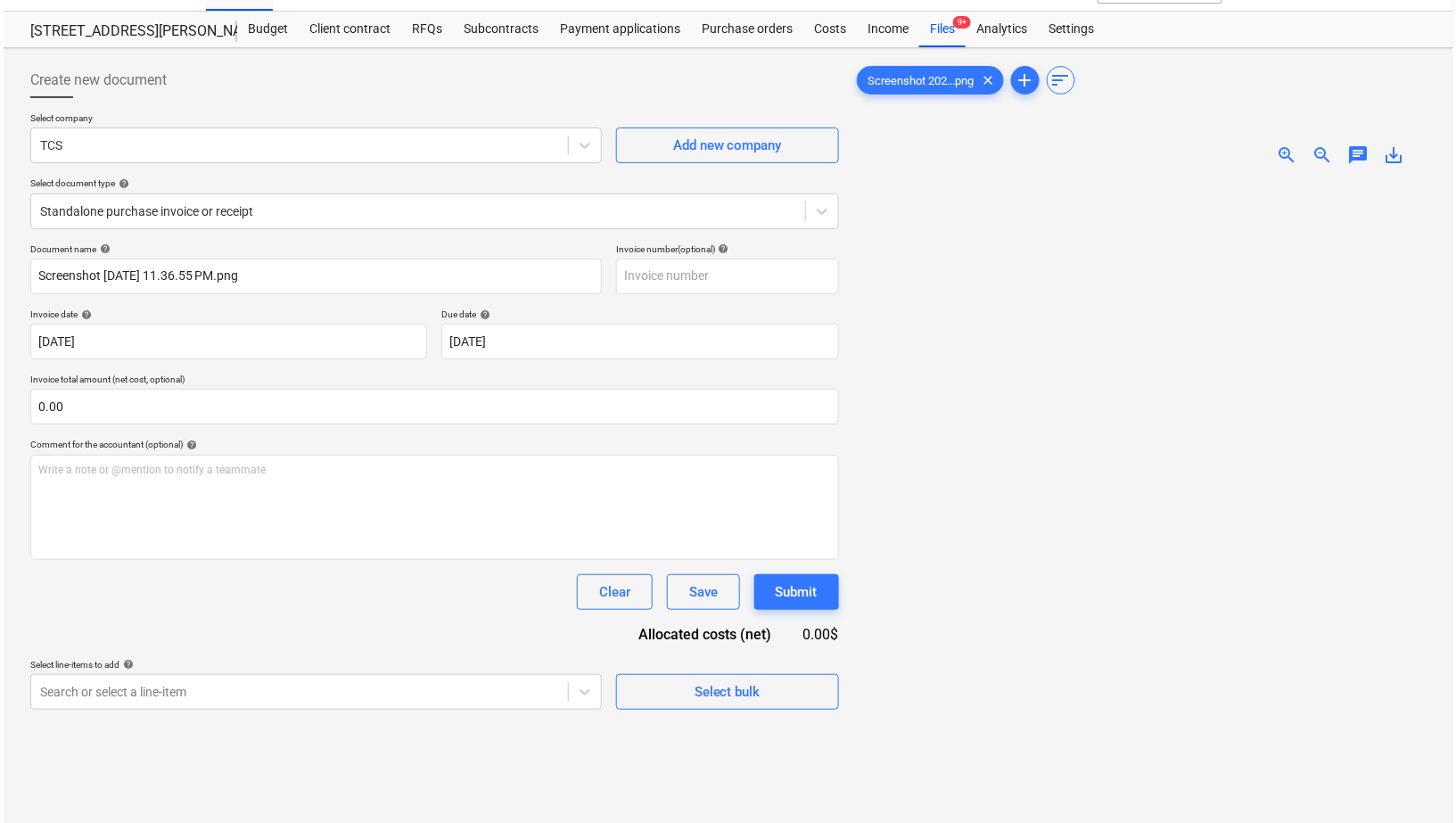 scroll, scrollTop: 58, scrollLeft: 0, axis: vertical 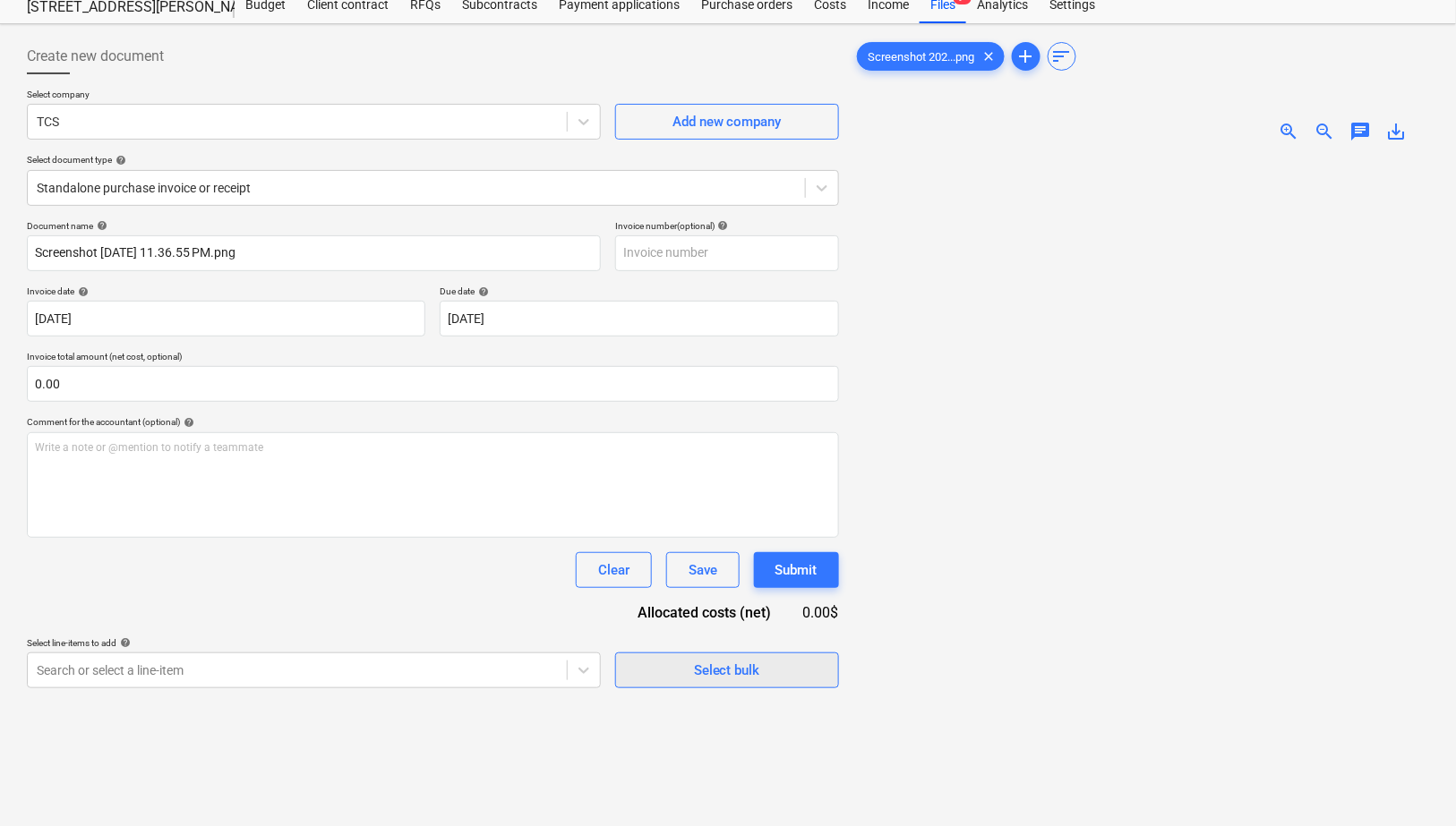 click on "Select bulk" at bounding box center (727, 670) 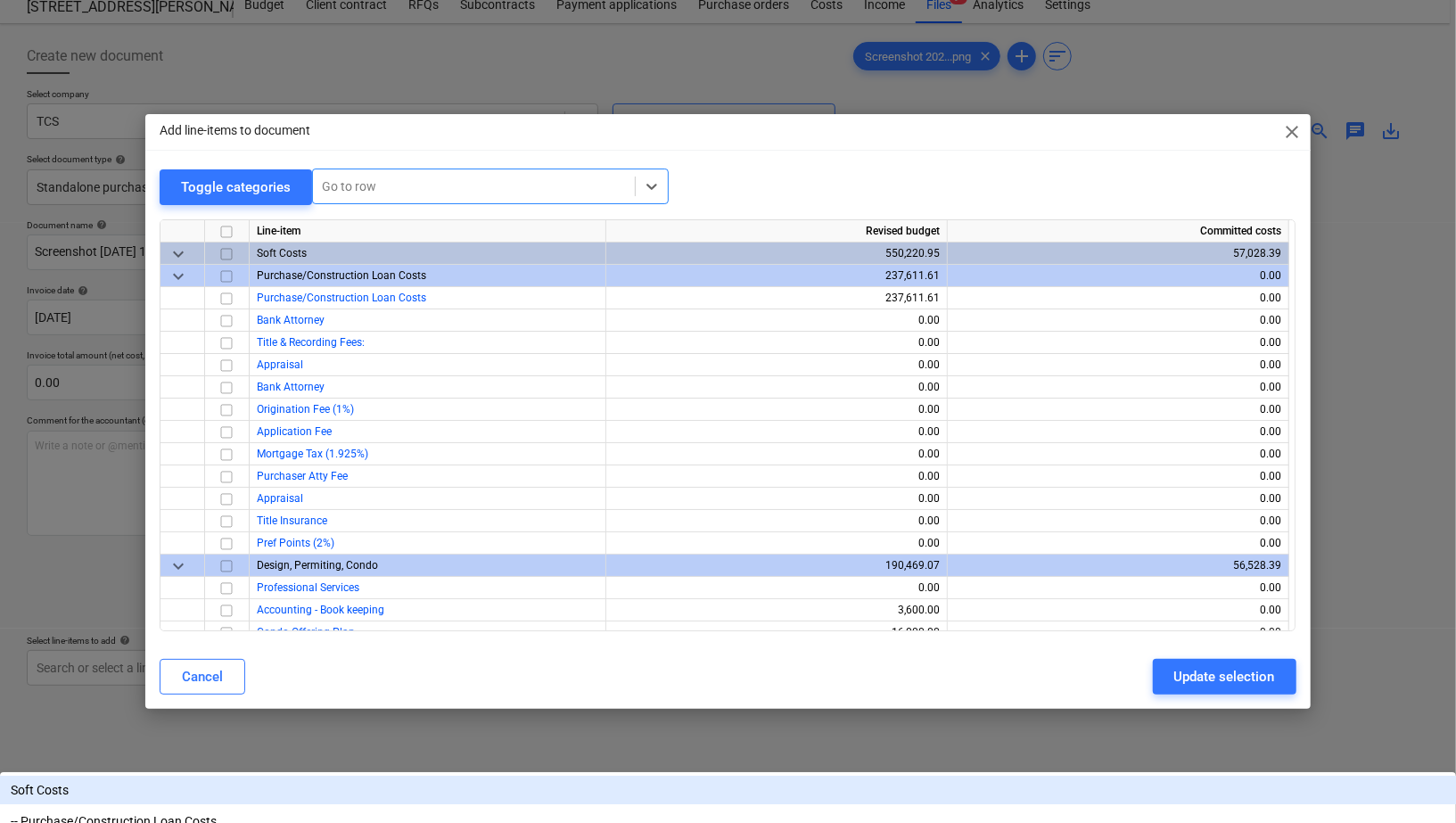 click at bounding box center [473, 186] 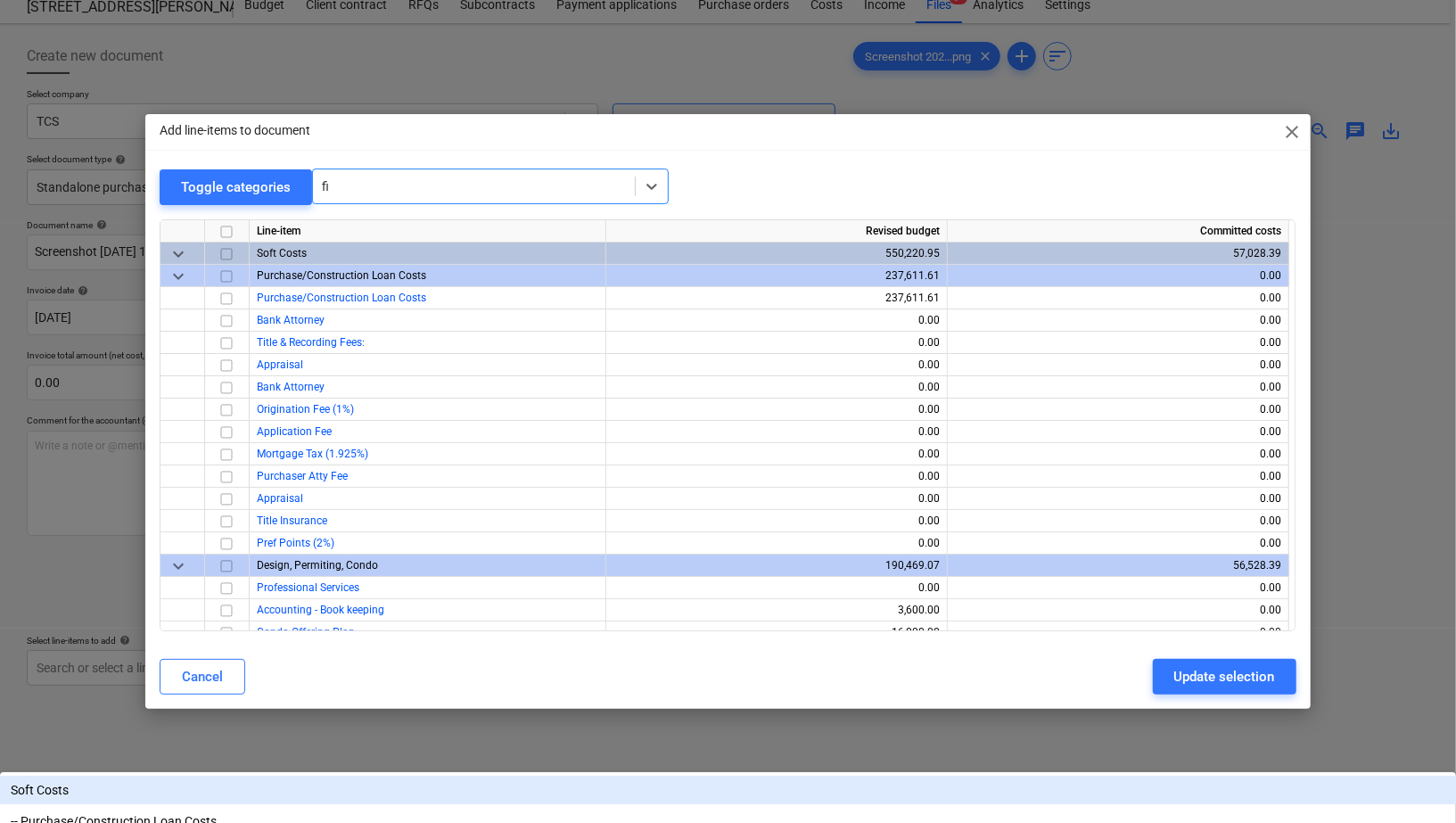 type on "fire" 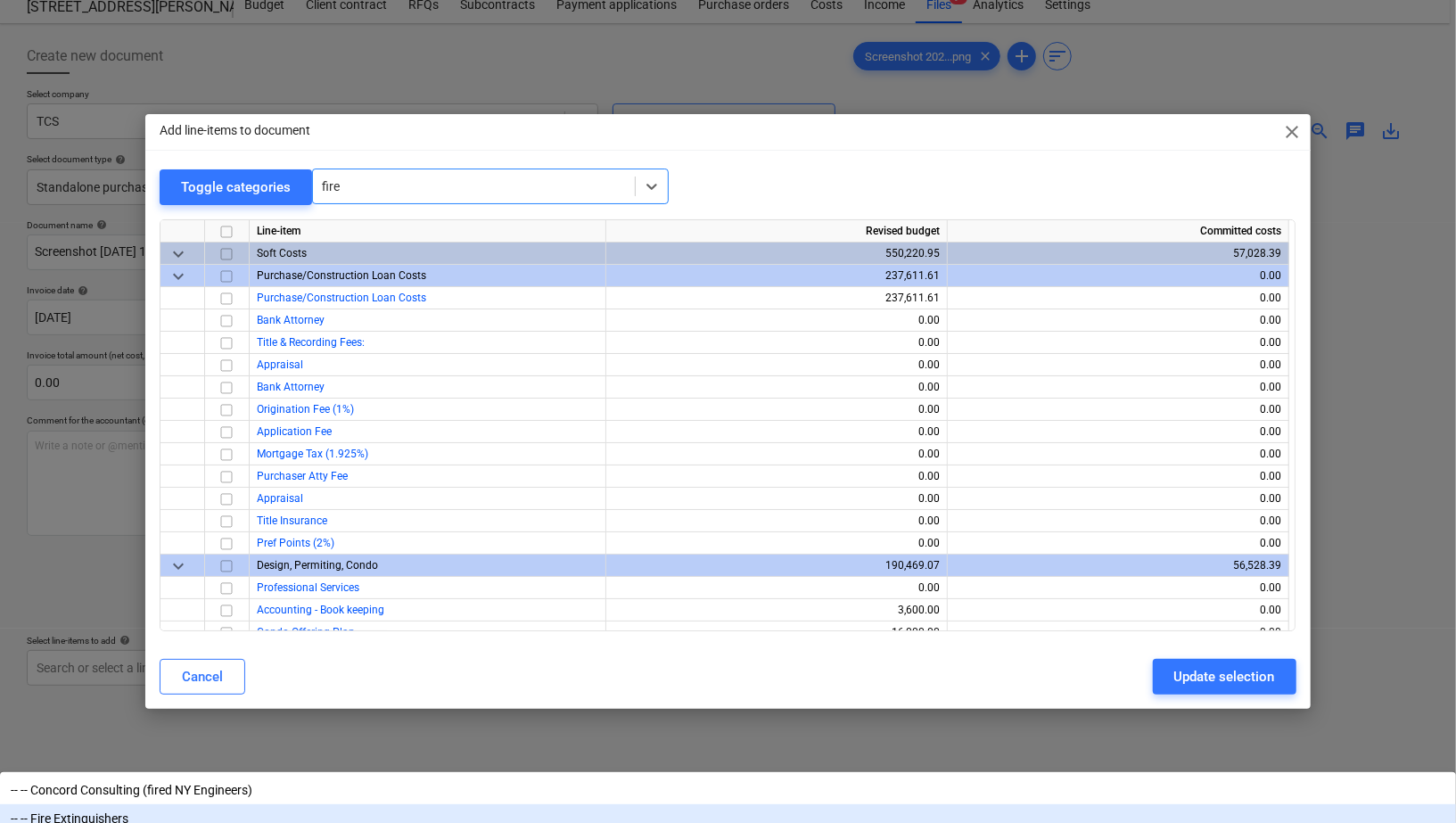 click on "-- --   Fire Extinguishers" at bounding box center (728, 819) 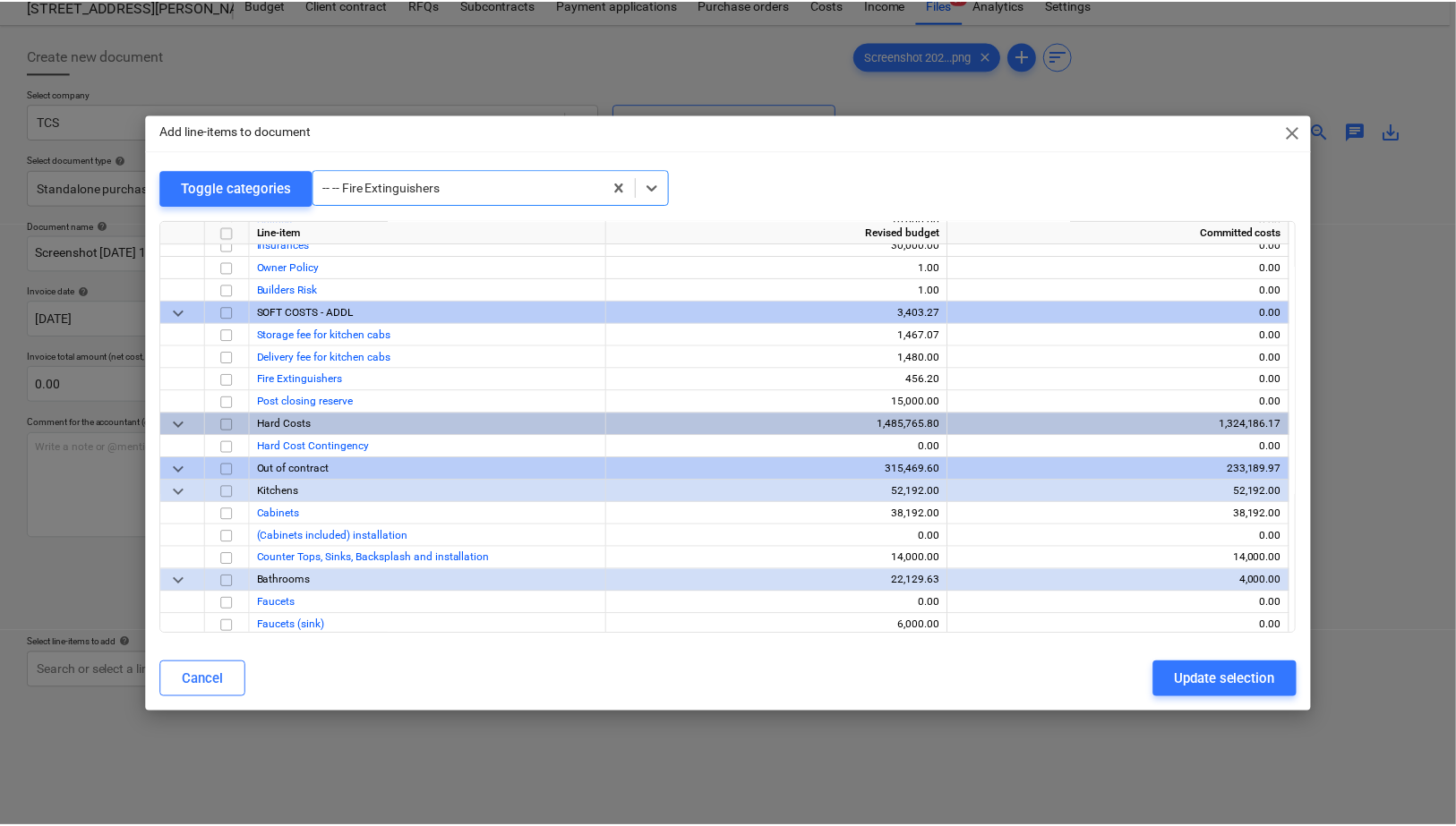 scroll, scrollTop: 1678, scrollLeft: 0, axis: vertical 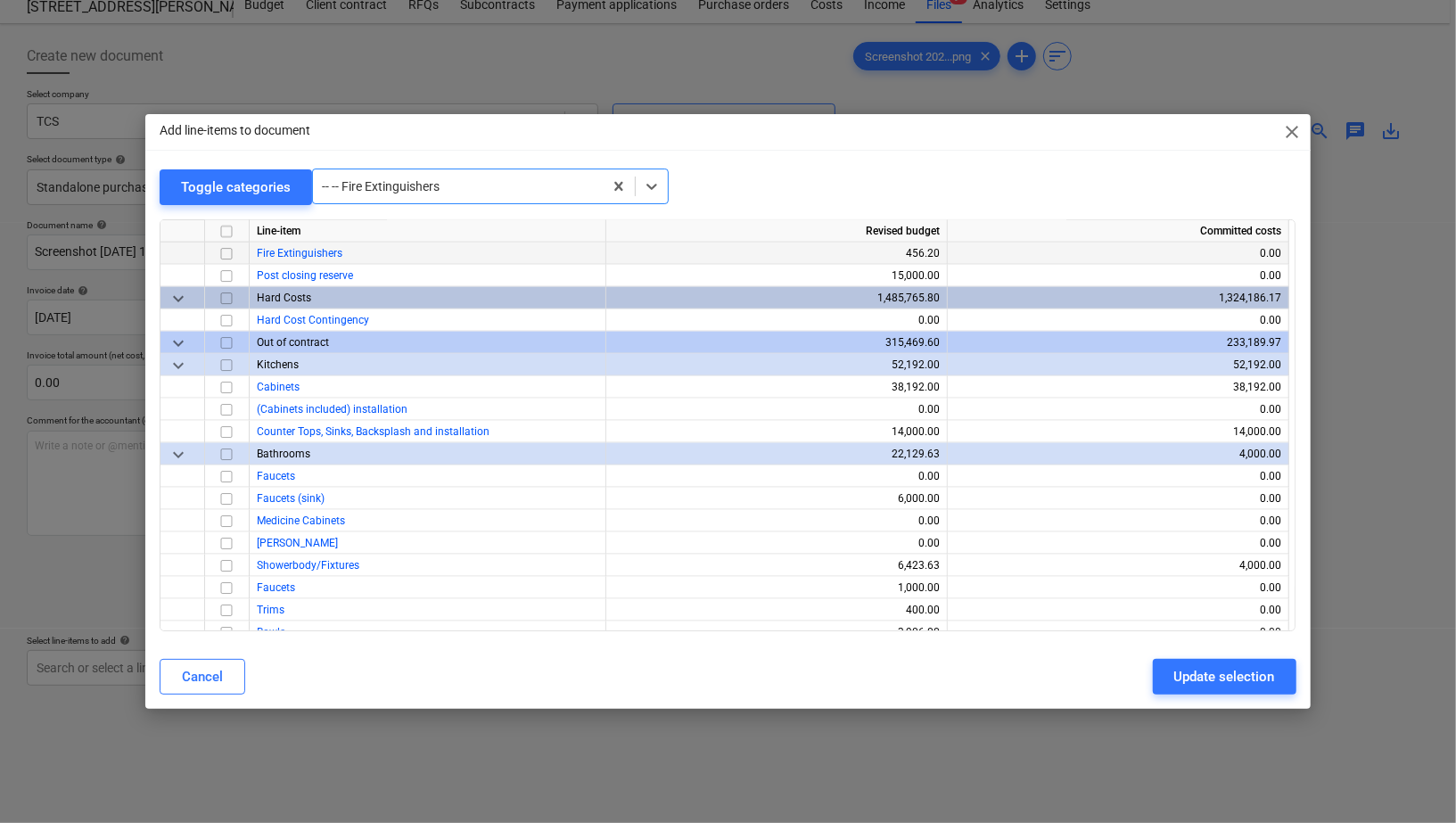 click at bounding box center [226, 253] 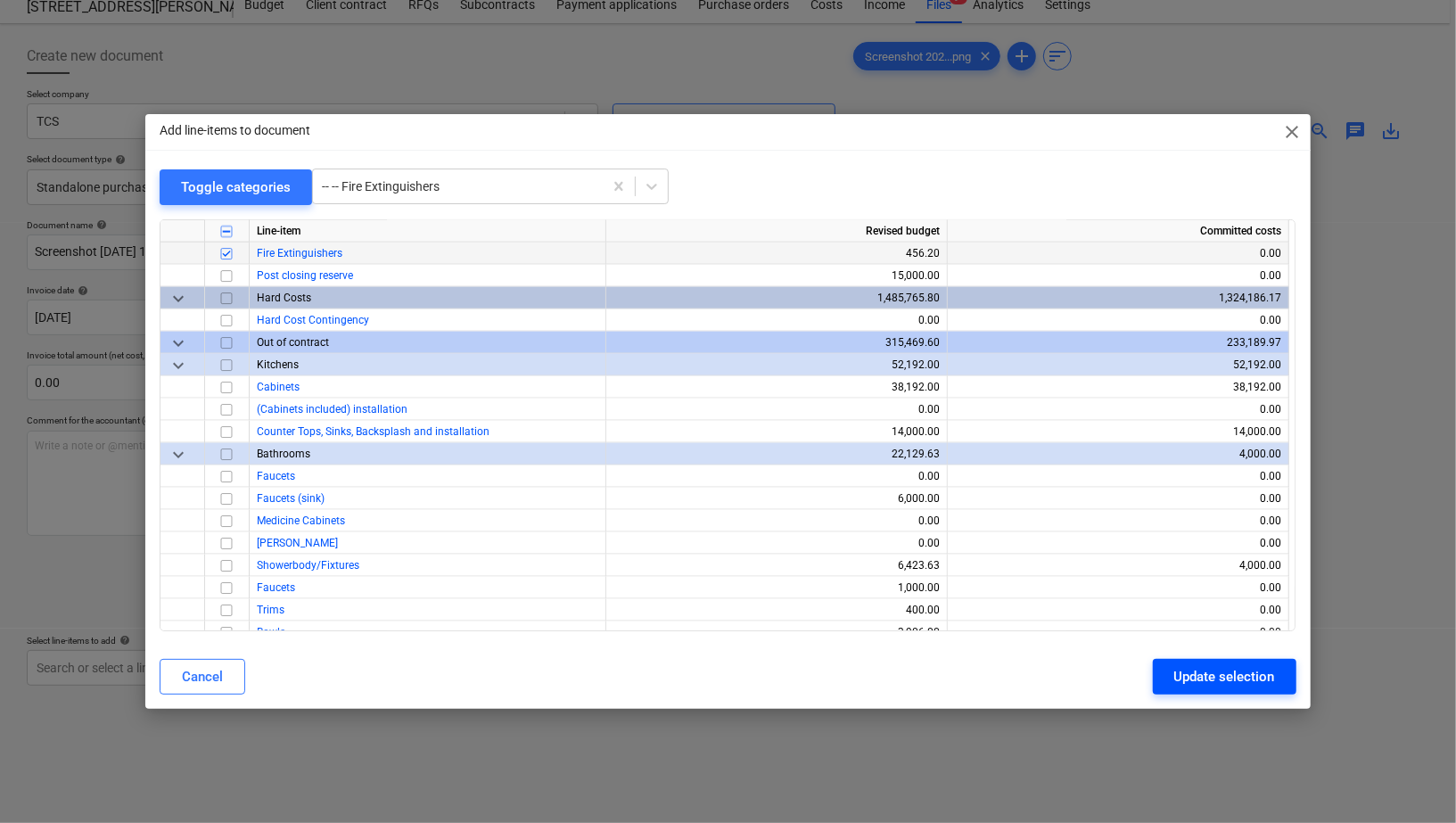 click on "Update selection" at bounding box center [1224, 677] 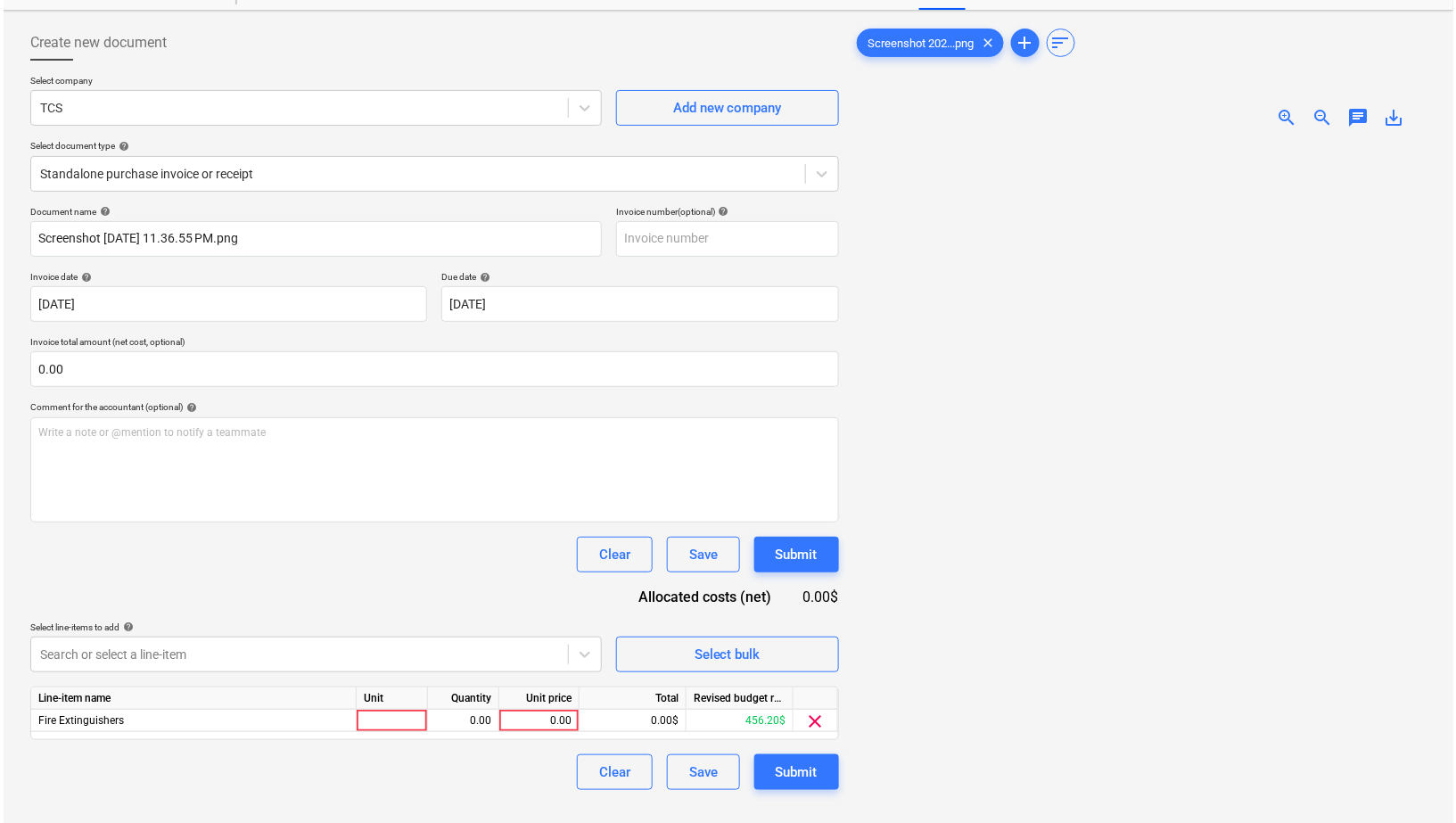 scroll, scrollTop: 91, scrollLeft: 0, axis: vertical 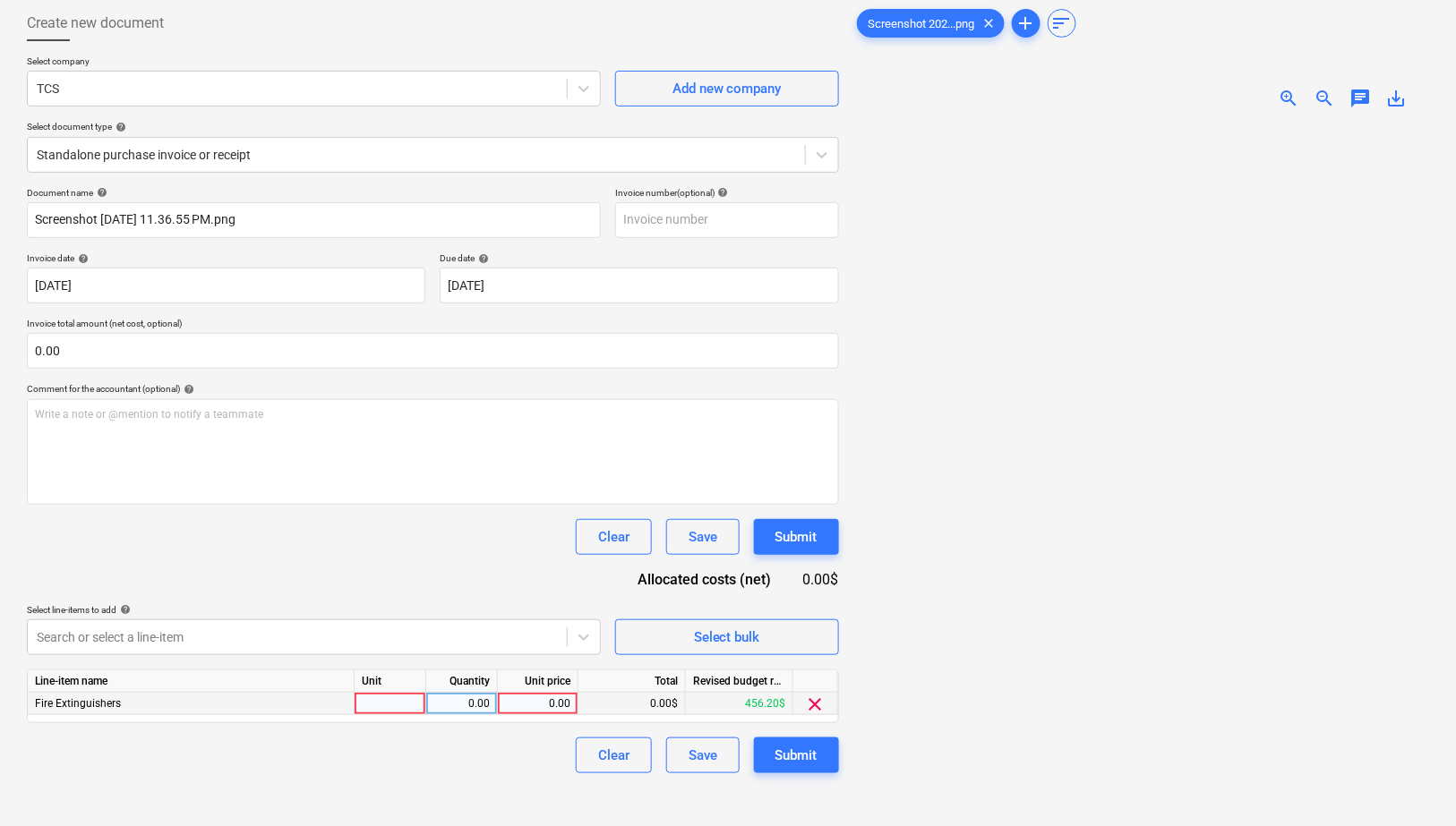 click on "0.00" at bounding box center [537, 703] 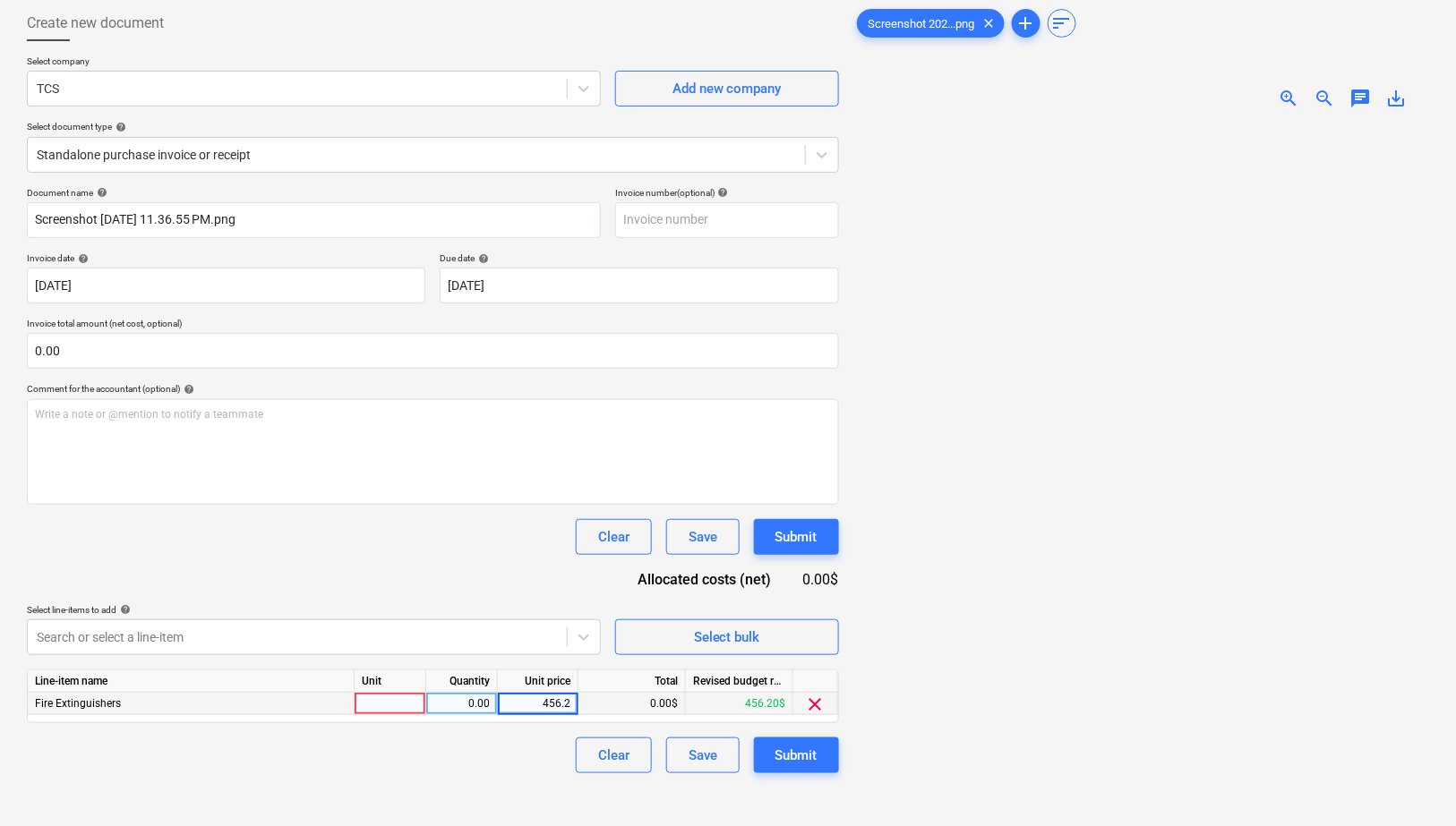 type on "456.20" 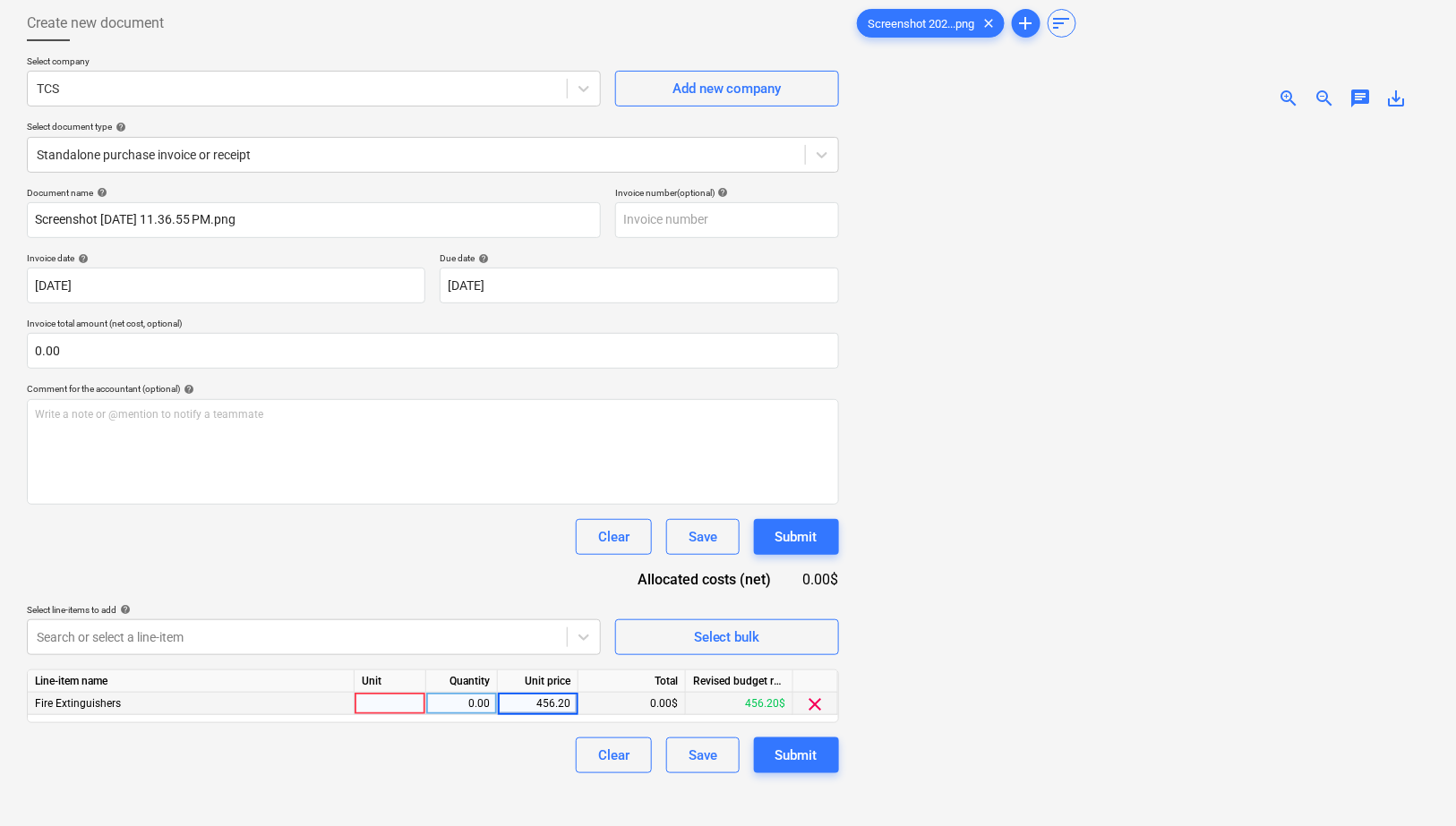 click at bounding box center (1141, 511) 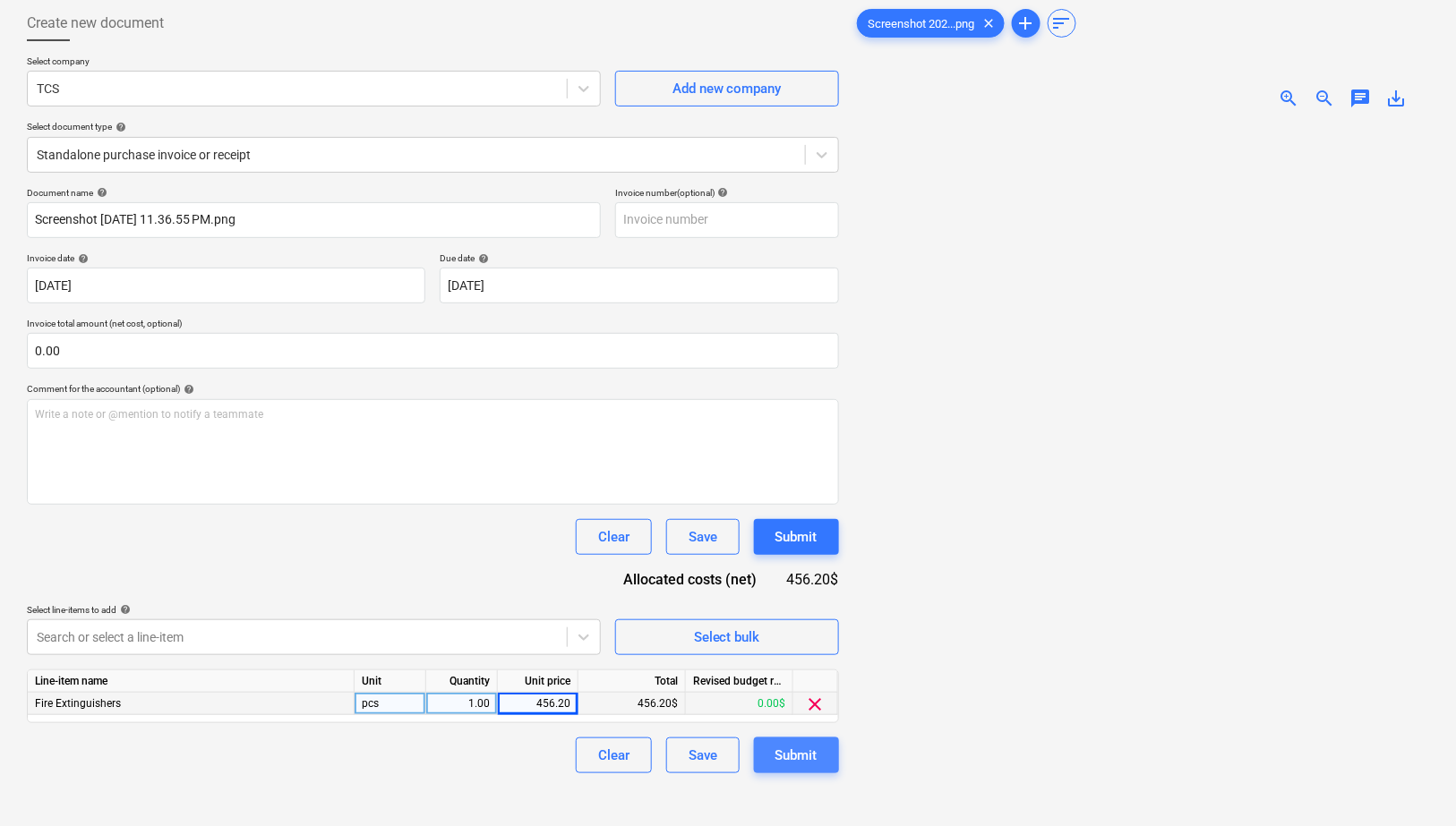 click on "Submit" at bounding box center (796, 755) 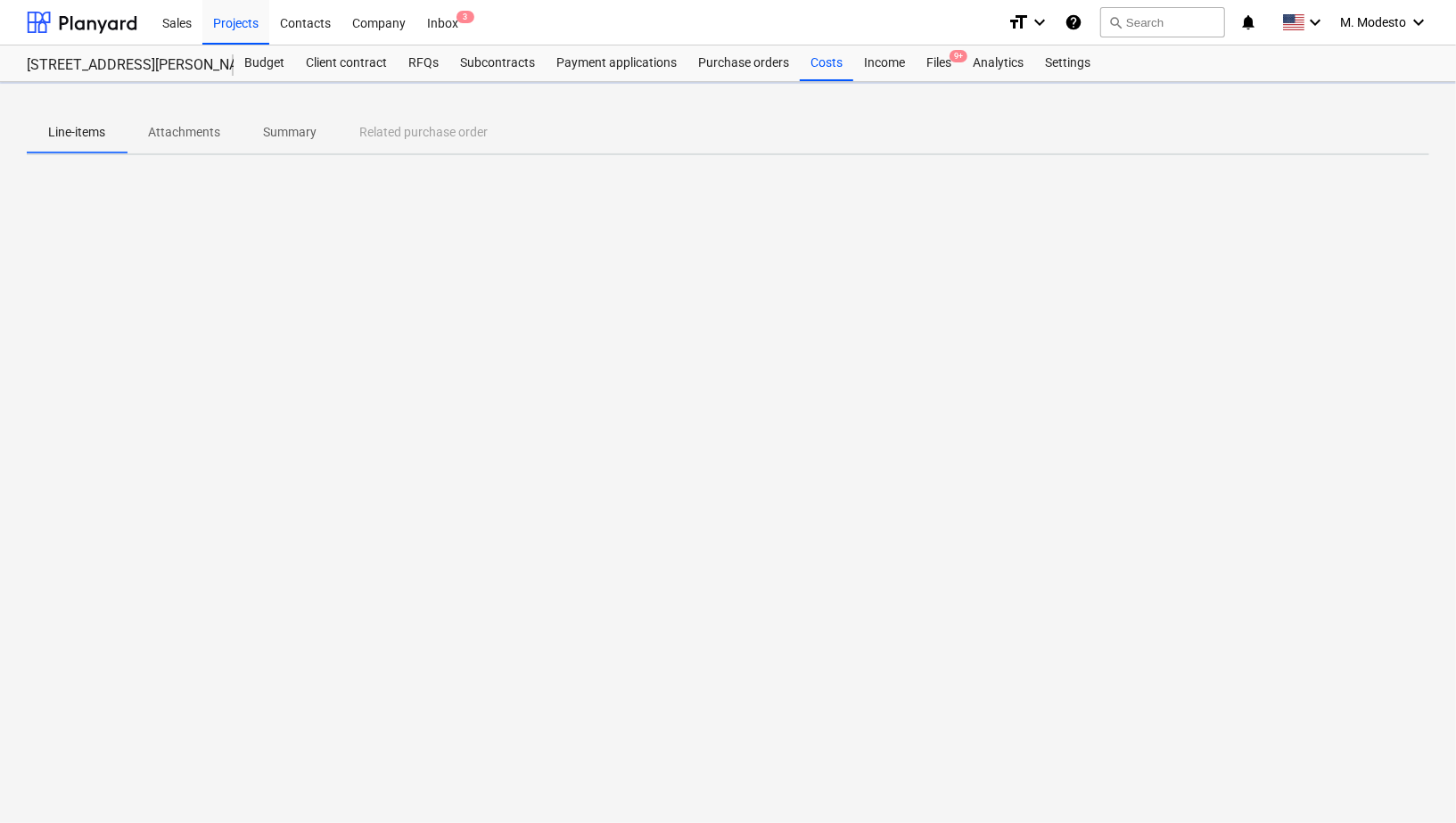 scroll, scrollTop: 0, scrollLeft: 0, axis: both 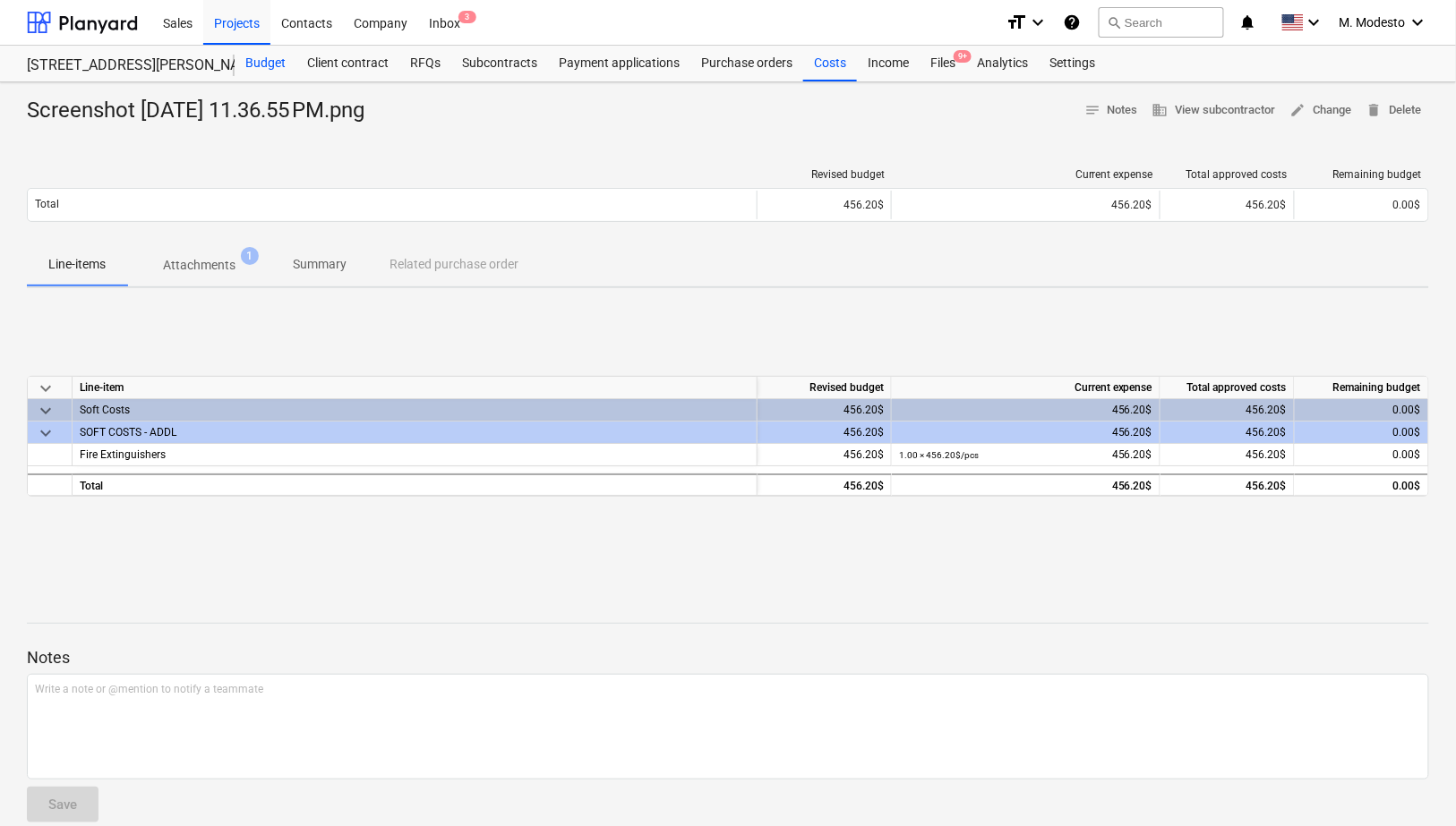 click on "Budget" at bounding box center [265, 64] 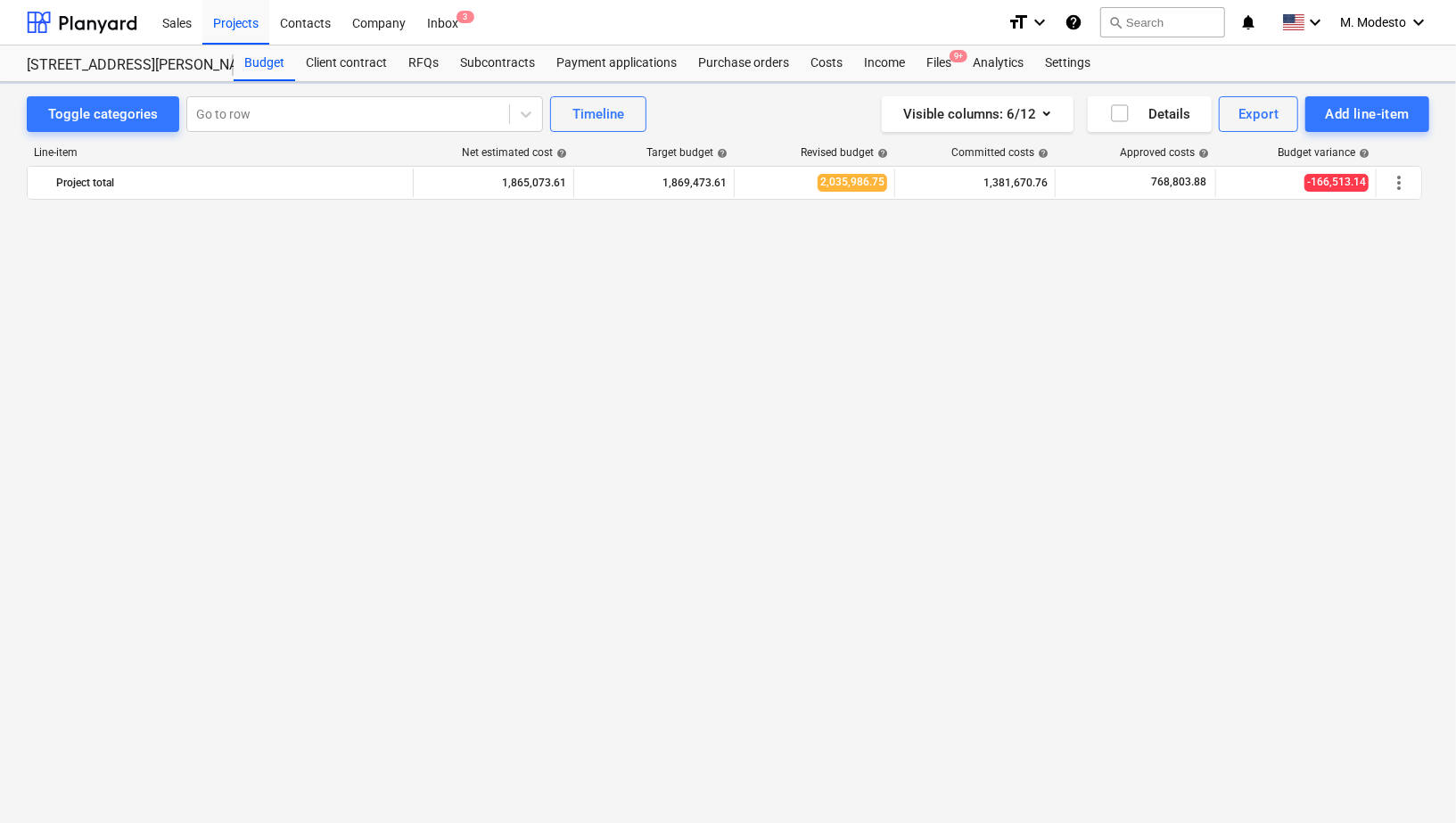 scroll, scrollTop: 1685, scrollLeft: 0, axis: vertical 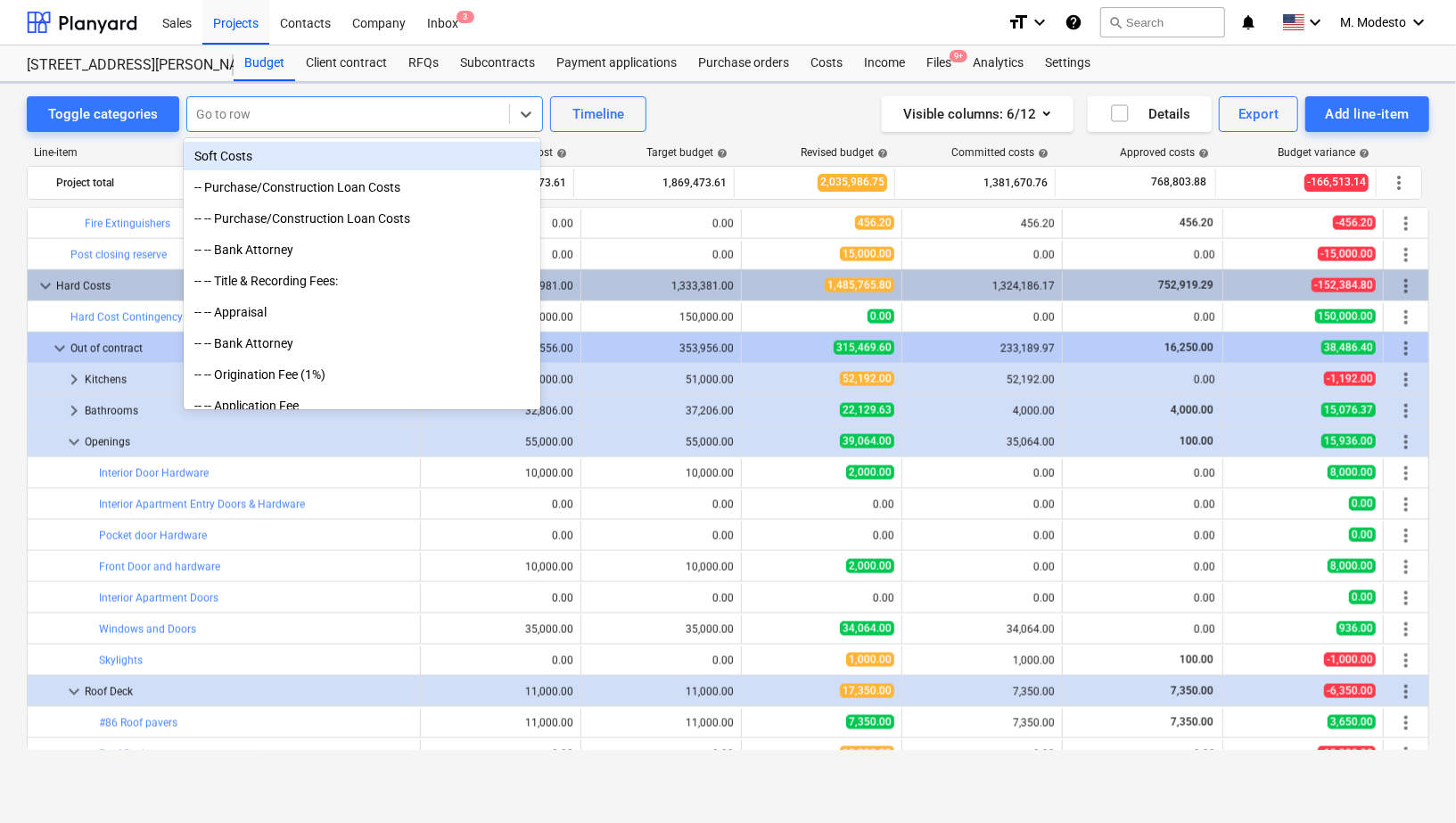 click at bounding box center [348, 114] 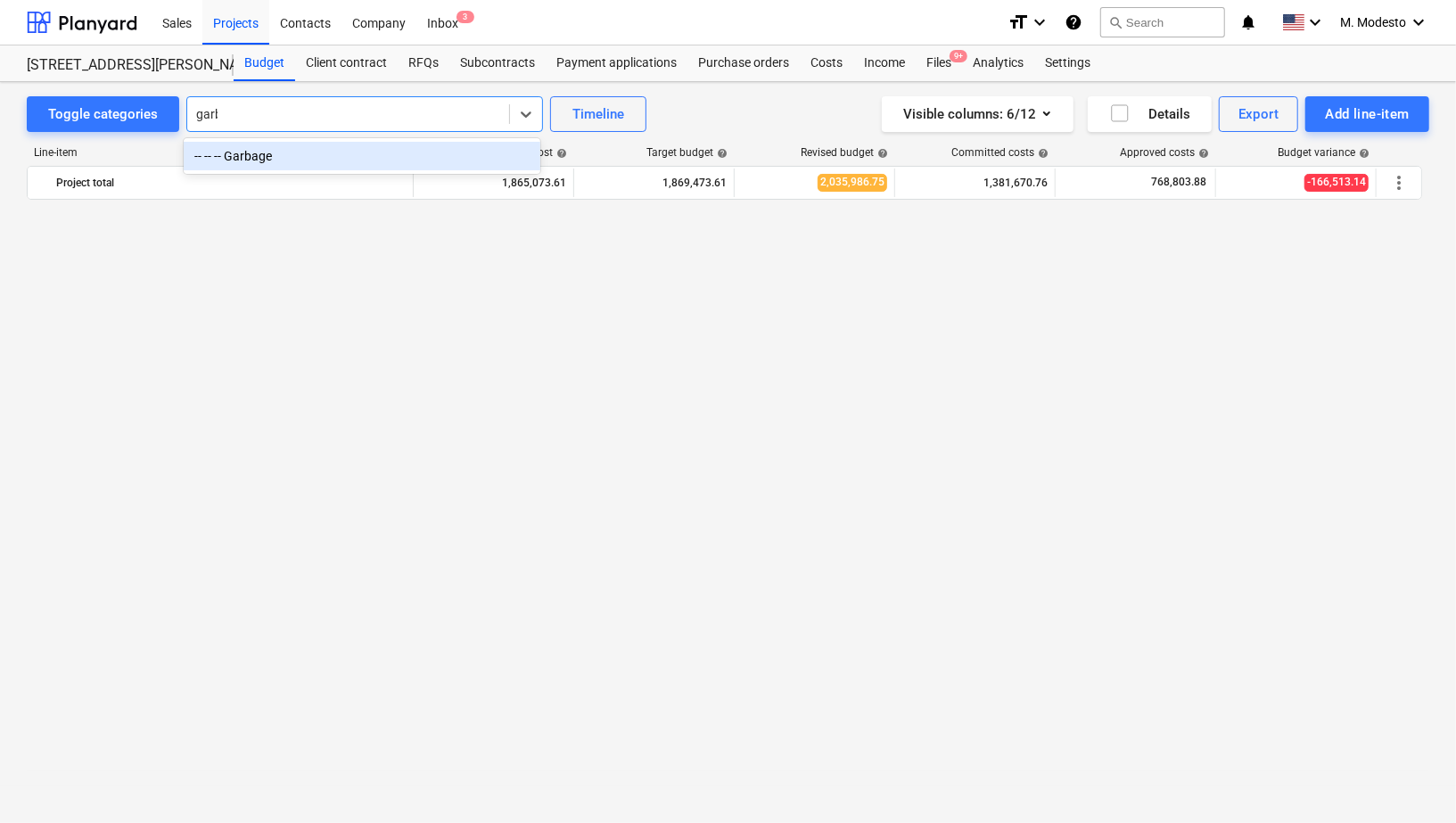 scroll, scrollTop: 1685, scrollLeft: 0, axis: vertical 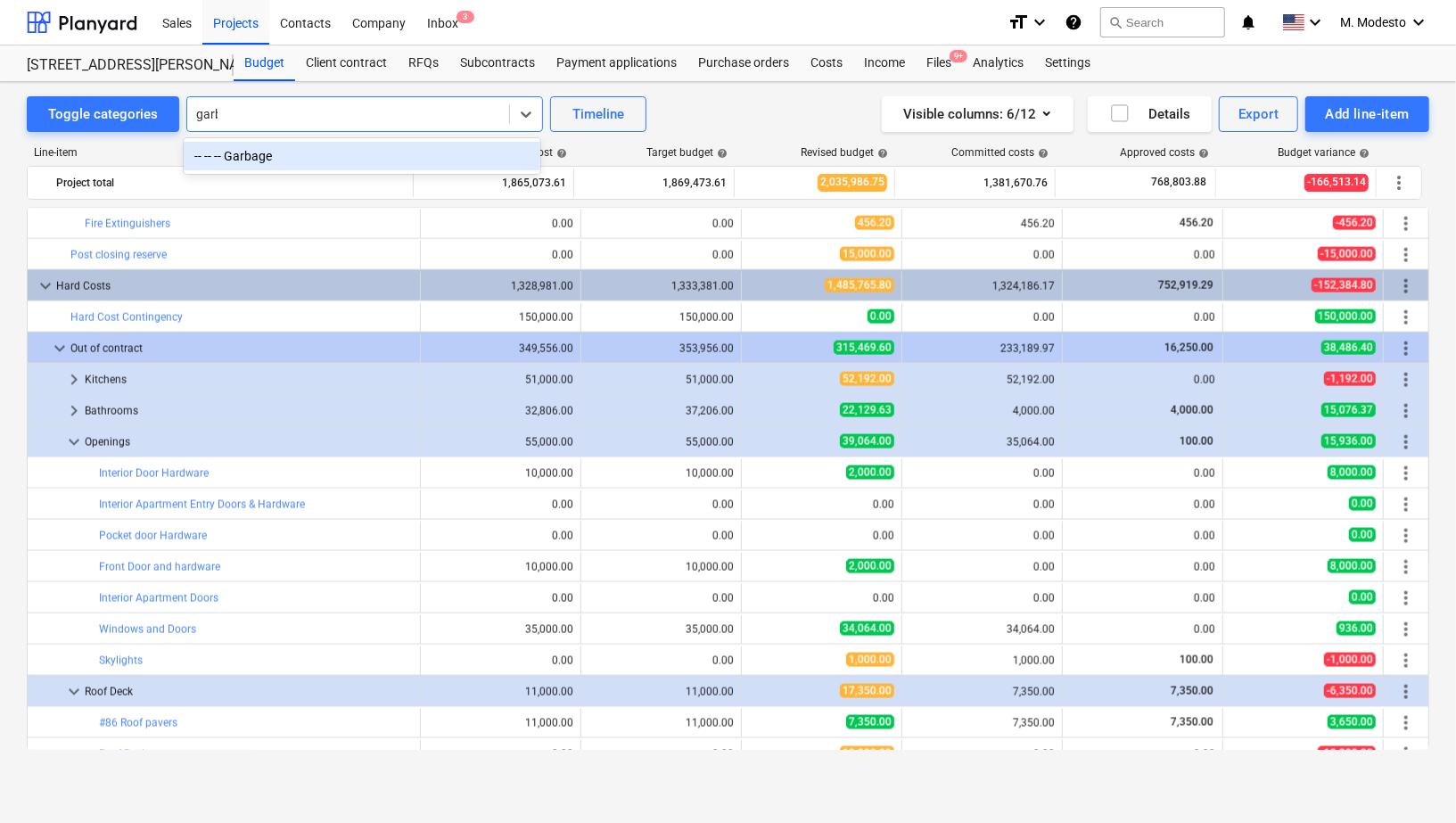 type on "garba" 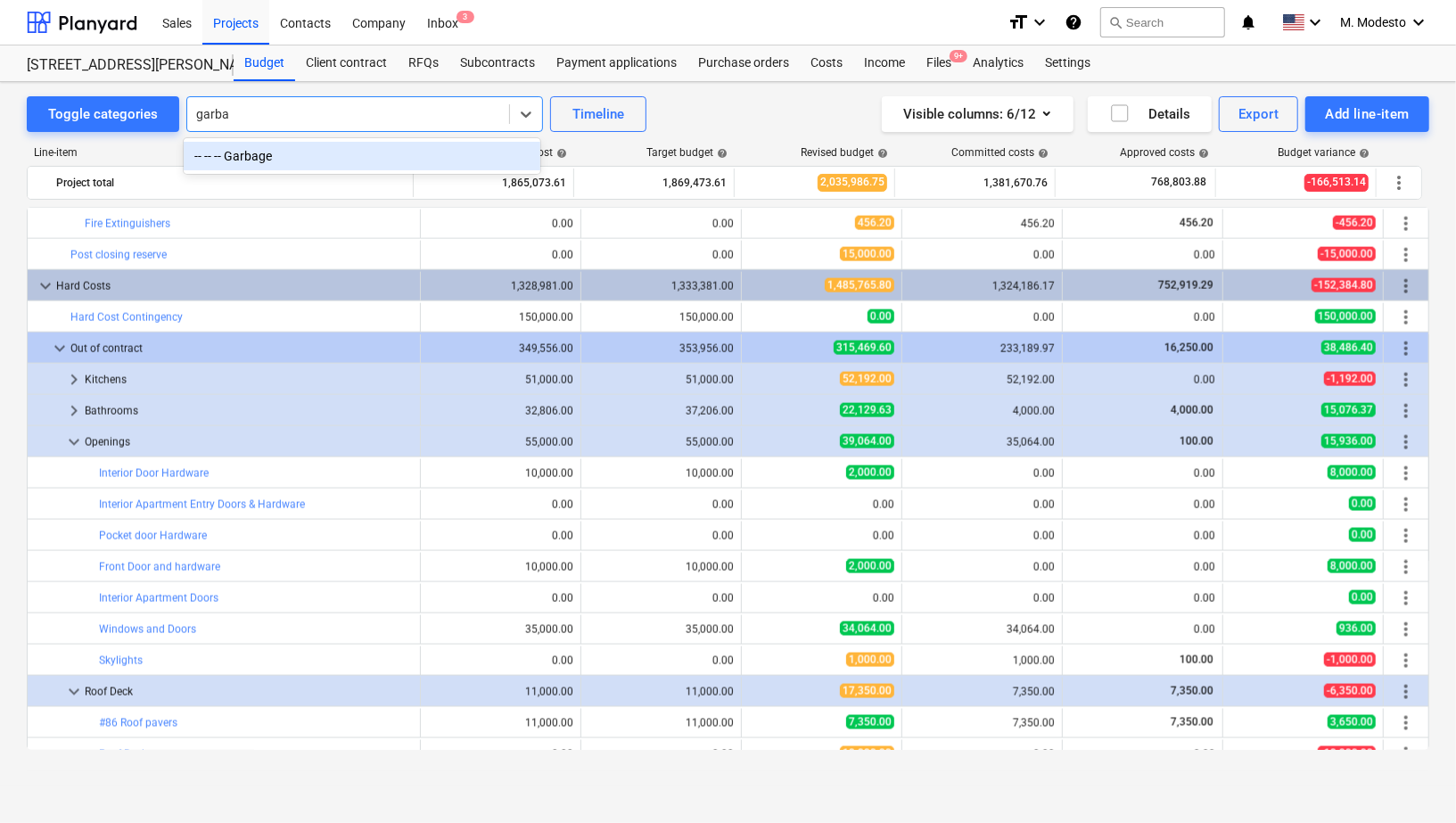 click on "-- -- --   Garbage" at bounding box center [362, 156] 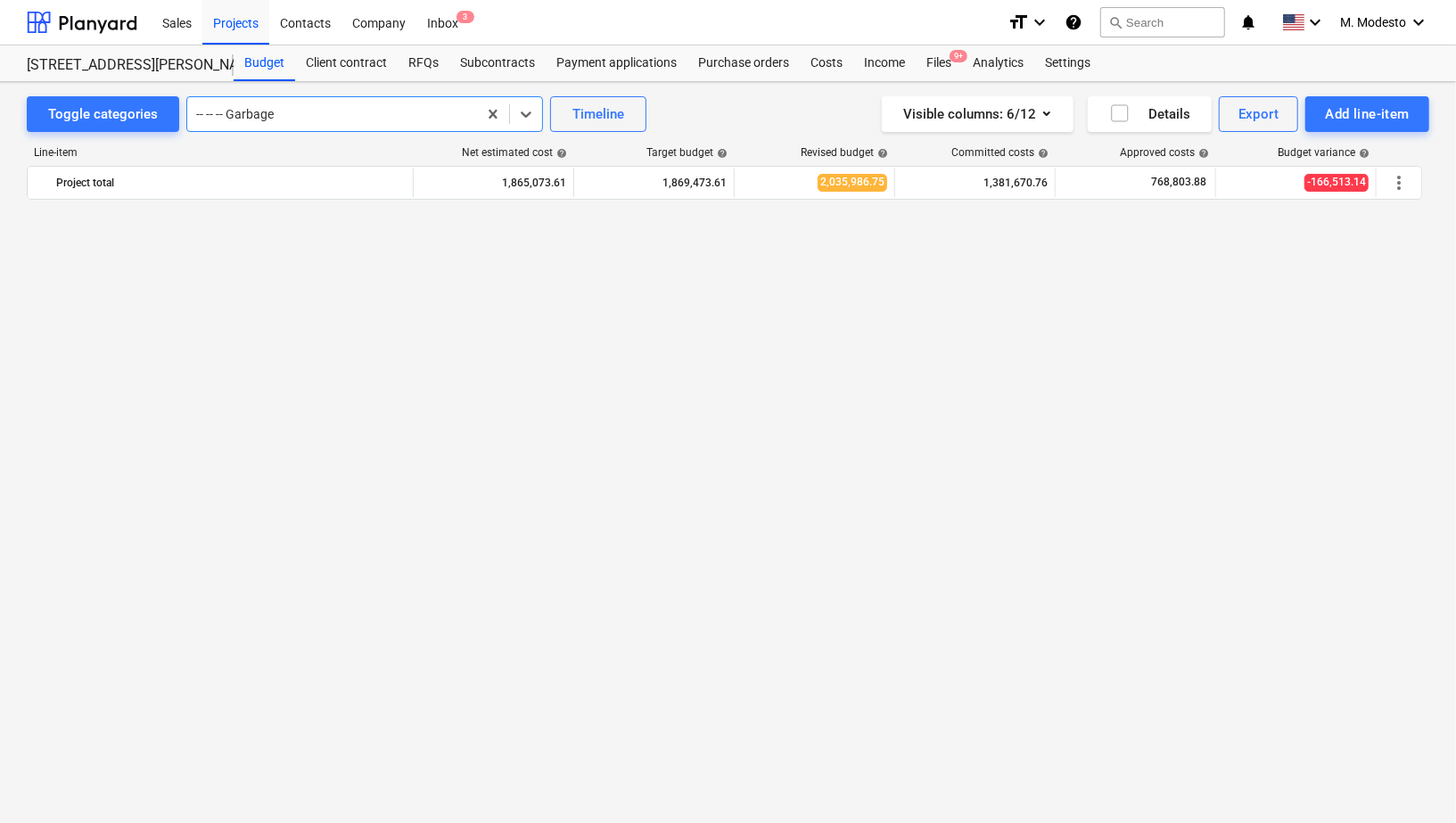 scroll, scrollTop: 3995, scrollLeft: 0, axis: vertical 